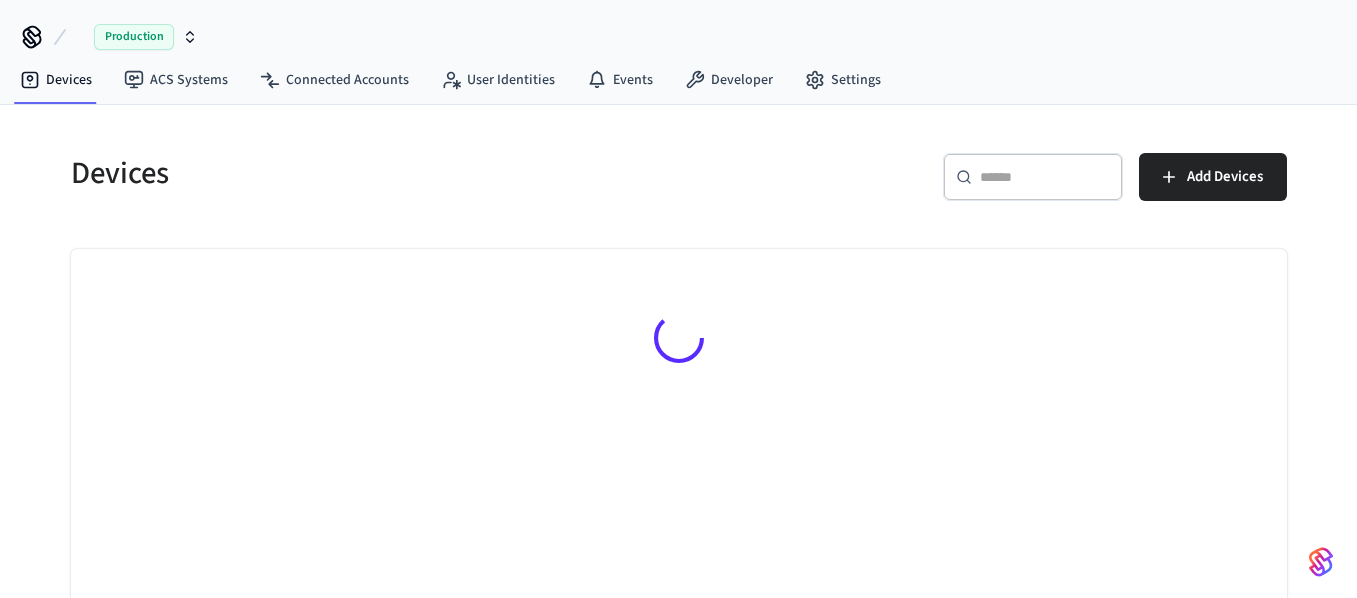 scroll, scrollTop: 0, scrollLeft: 0, axis: both 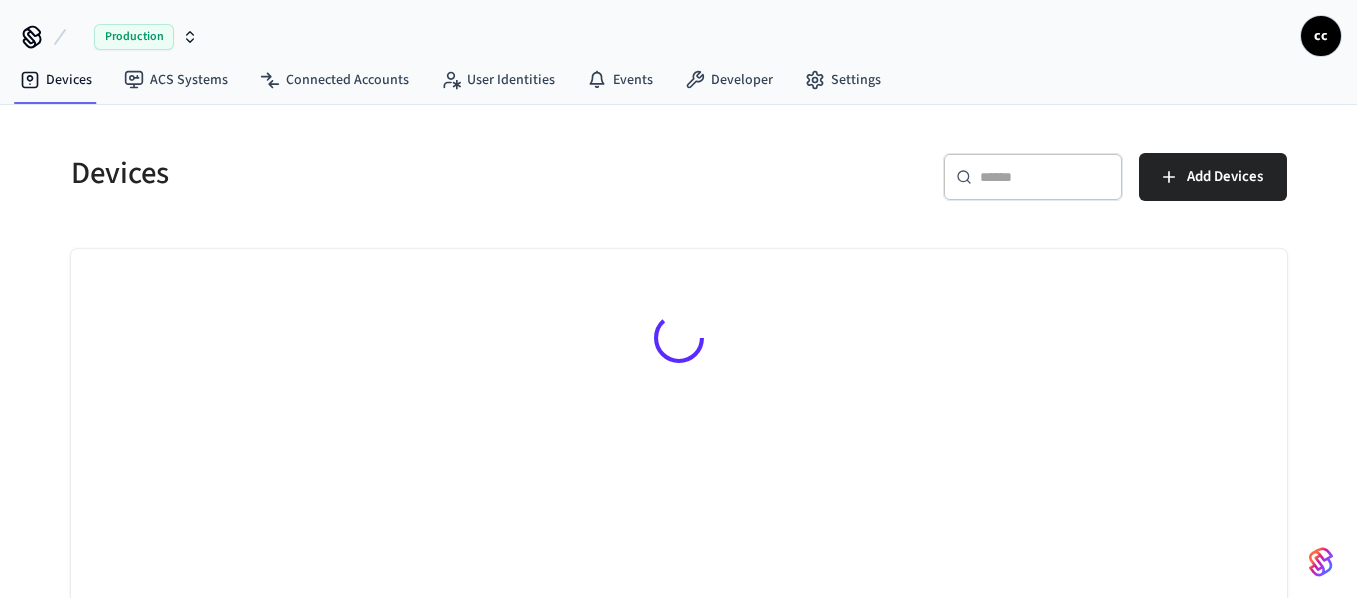 click at bounding box center (1045, 177) 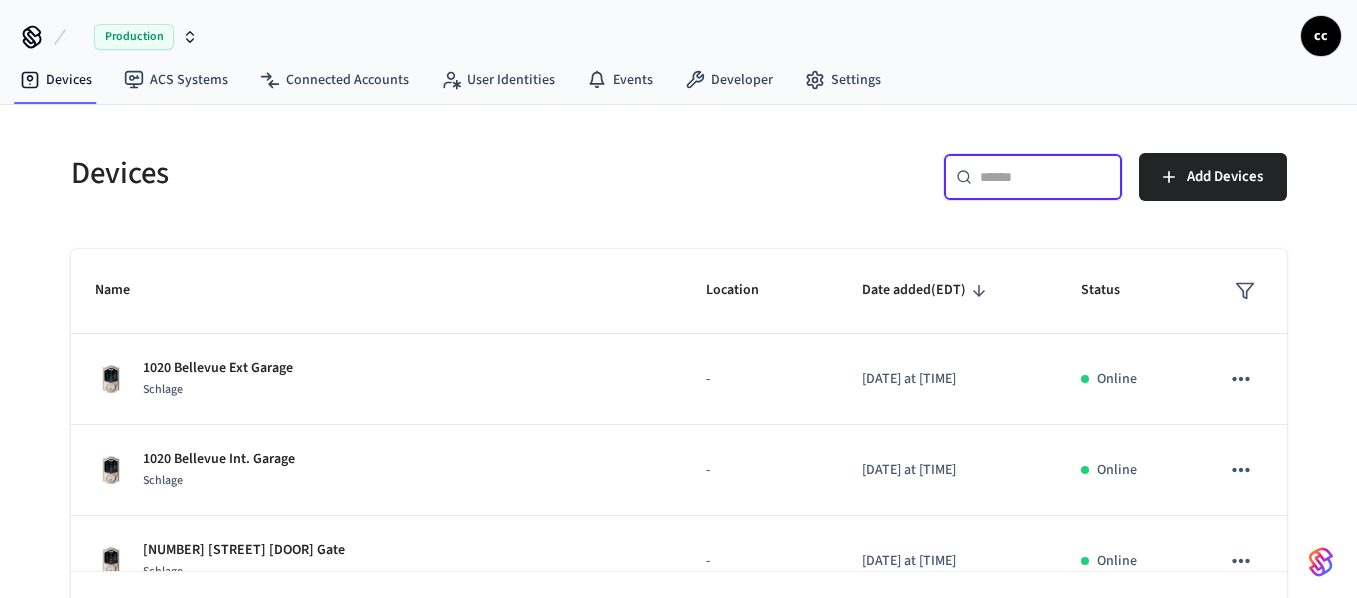 paste on "**********" 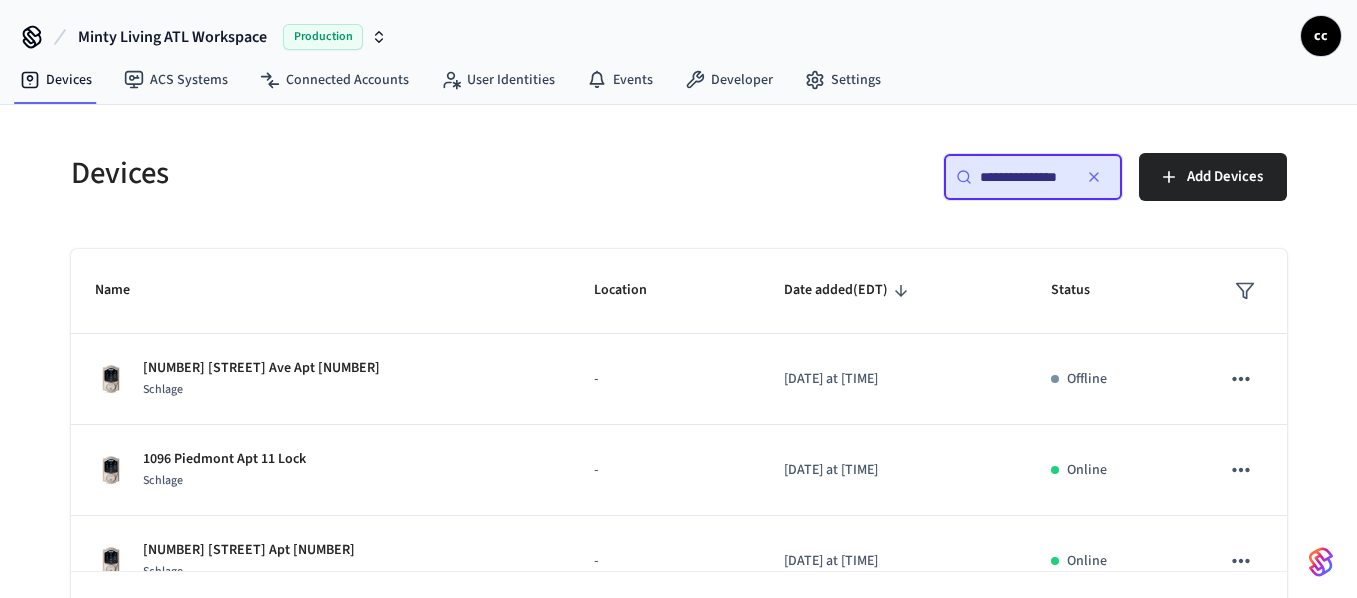 scroll, scrollTop: 0, scrollLeft: 10, axis: horizontal 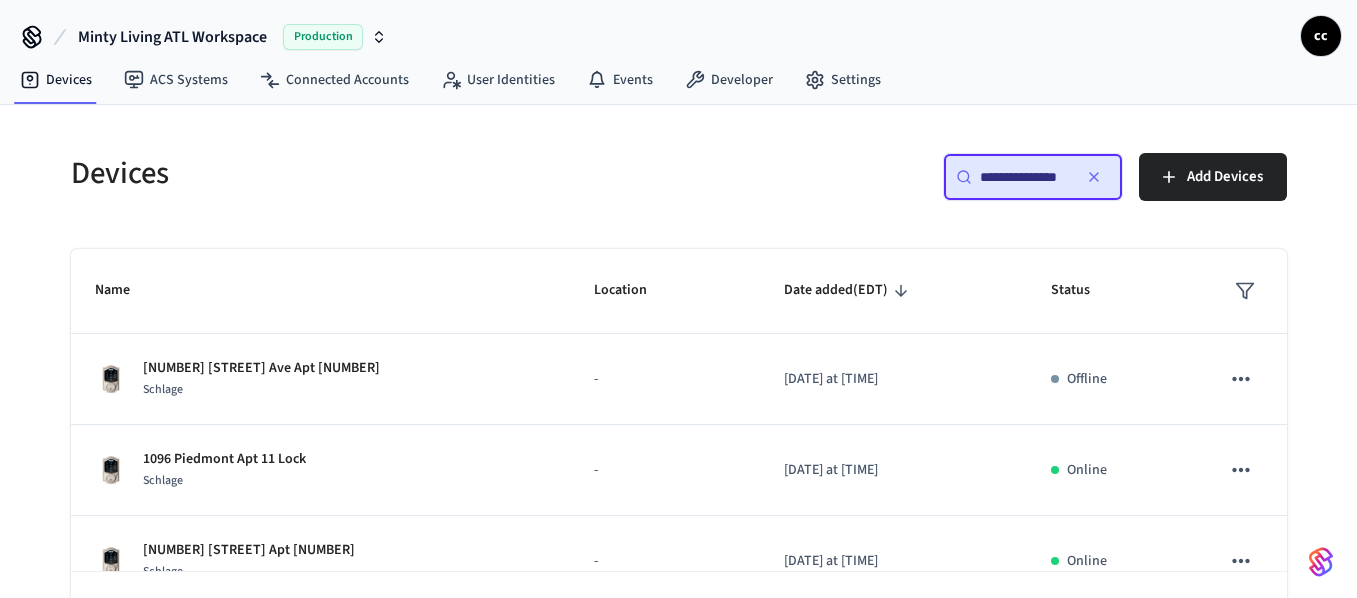 type on "**********" 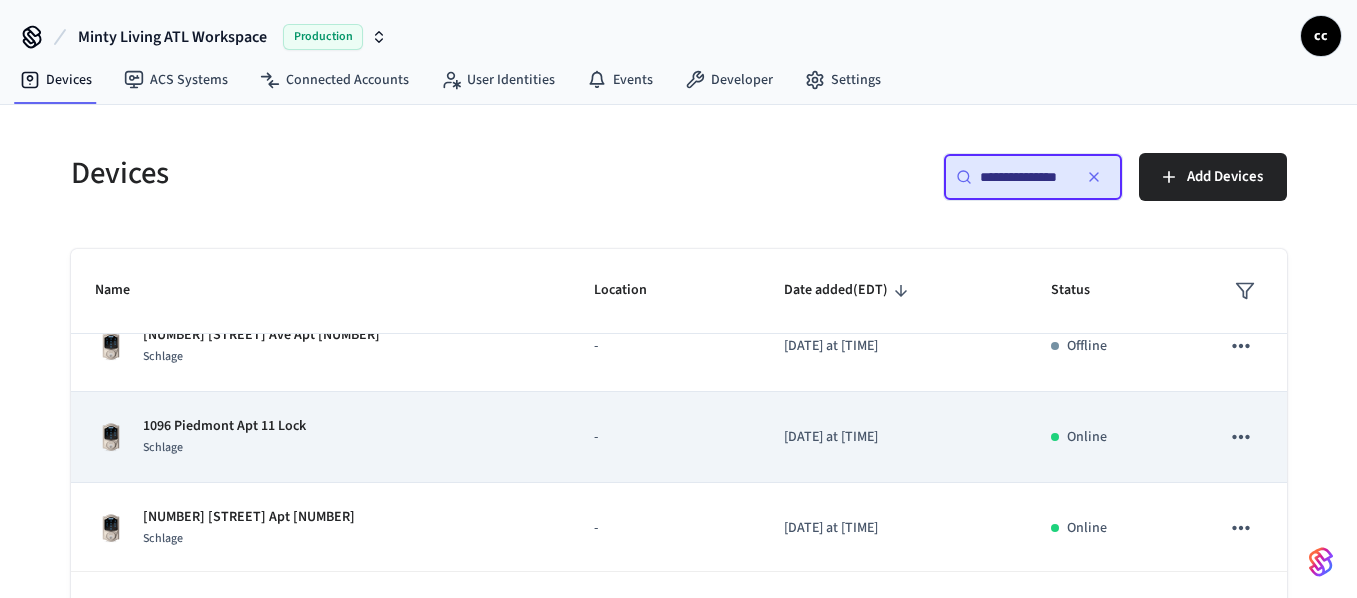 scroll, scrollTop: 37, scrollLeft: 0, axis: vertical 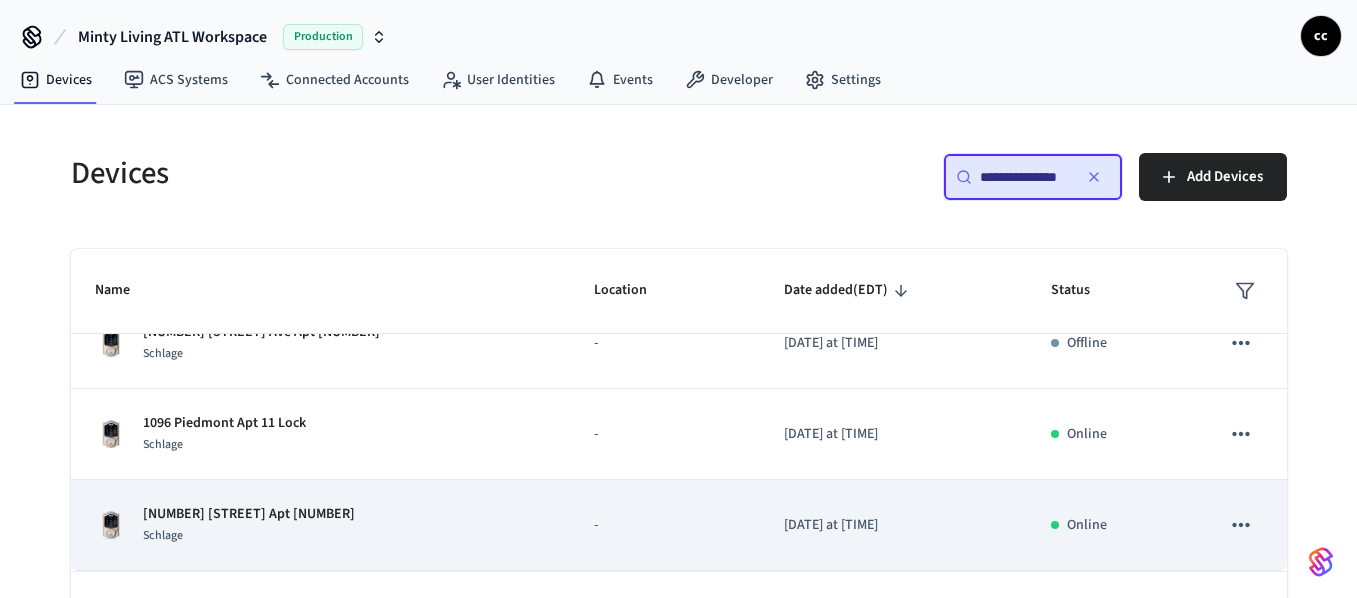 click on "[NUMBER] [STREET] Apt [NUMBER] [BRAND]" at bounding box center (320, 525) 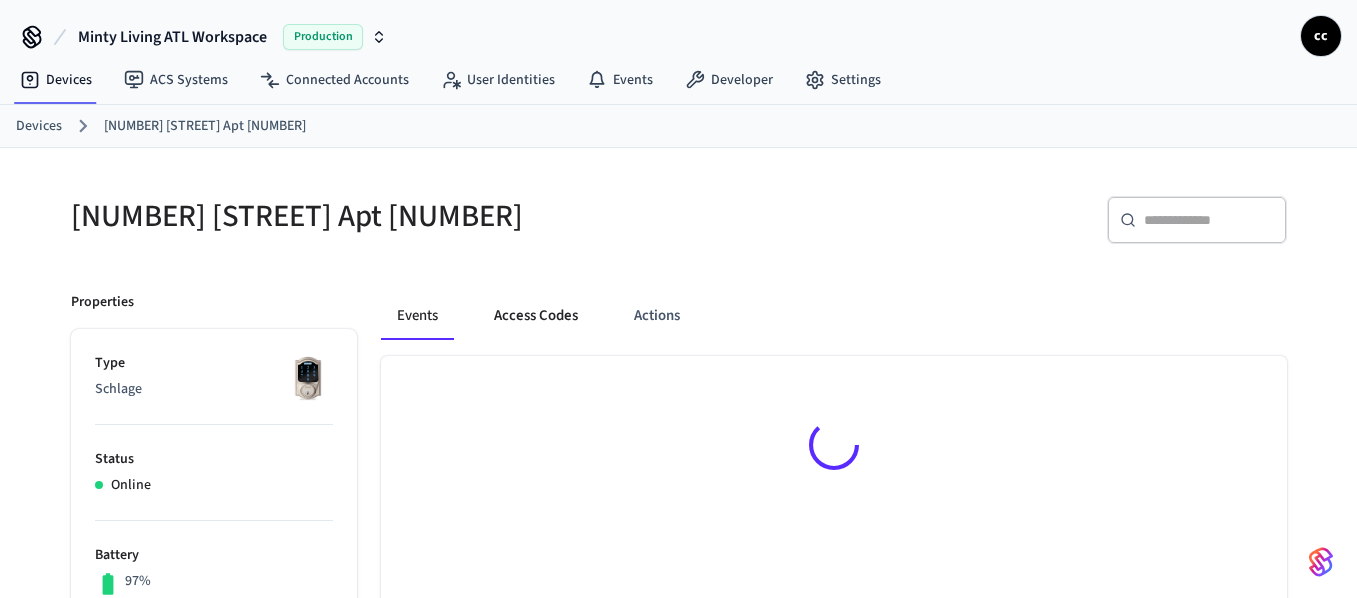 click on "Access Codes" at bounding box center [536, 316] 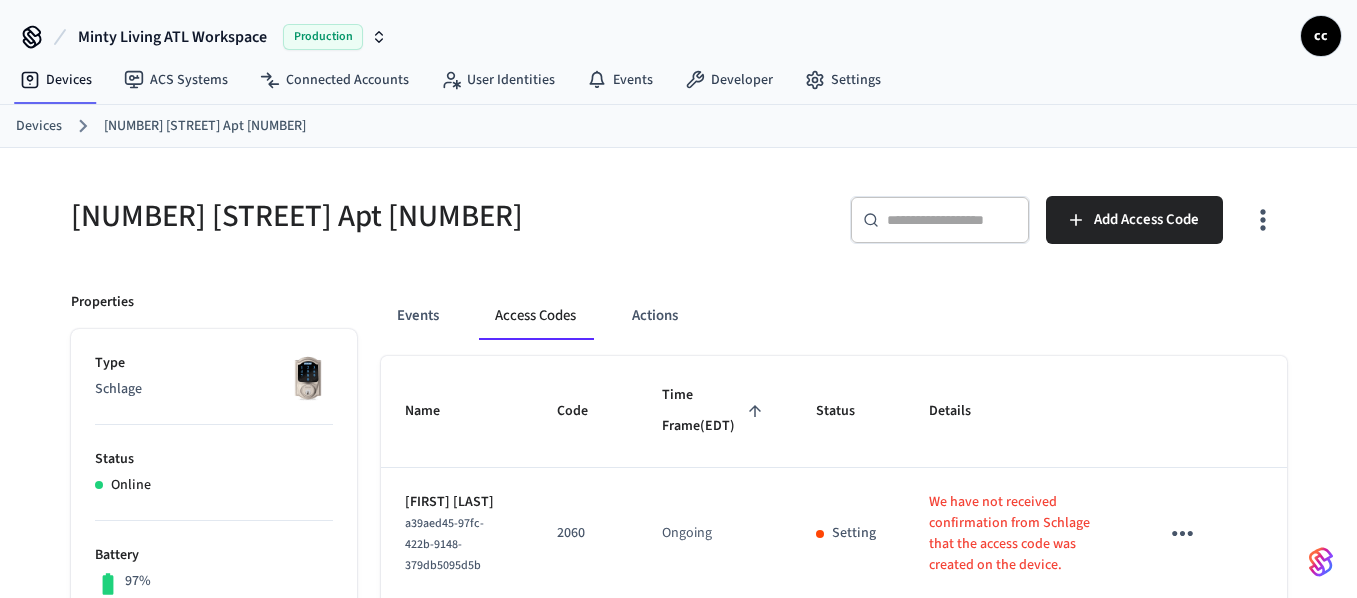 click on "Time Frame  (EDT)" at bounding box center [715, 411] 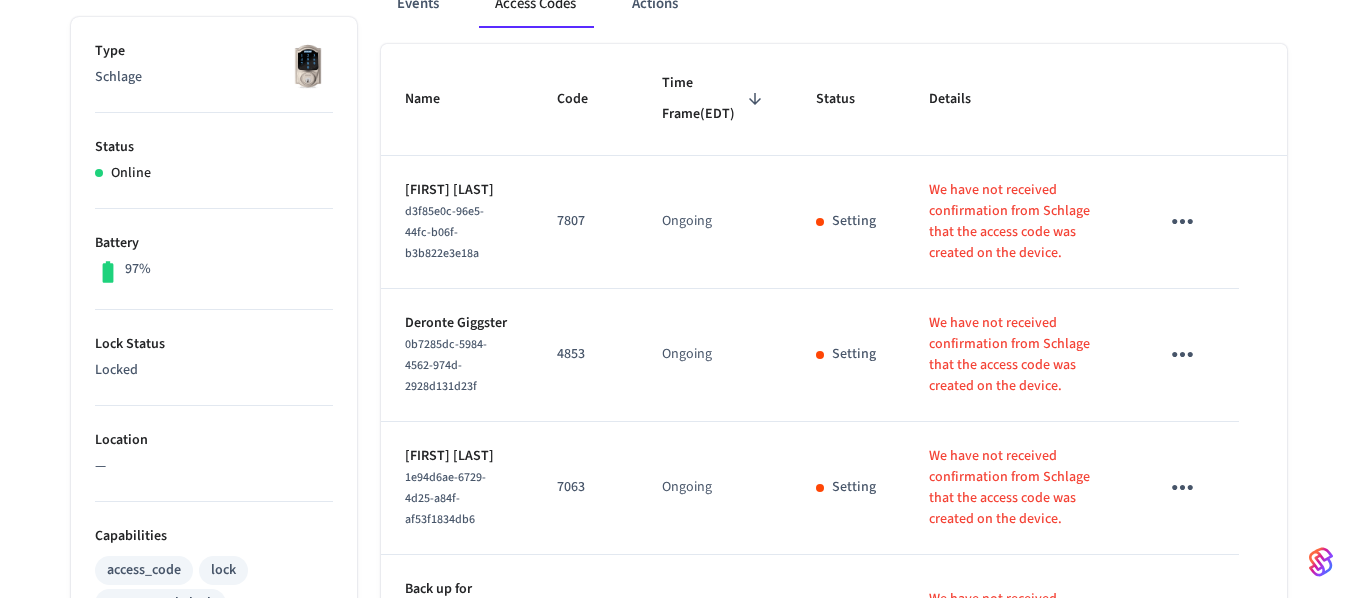 scroll, scrollTop: 287, scrollLeft: 0, axis: vertical 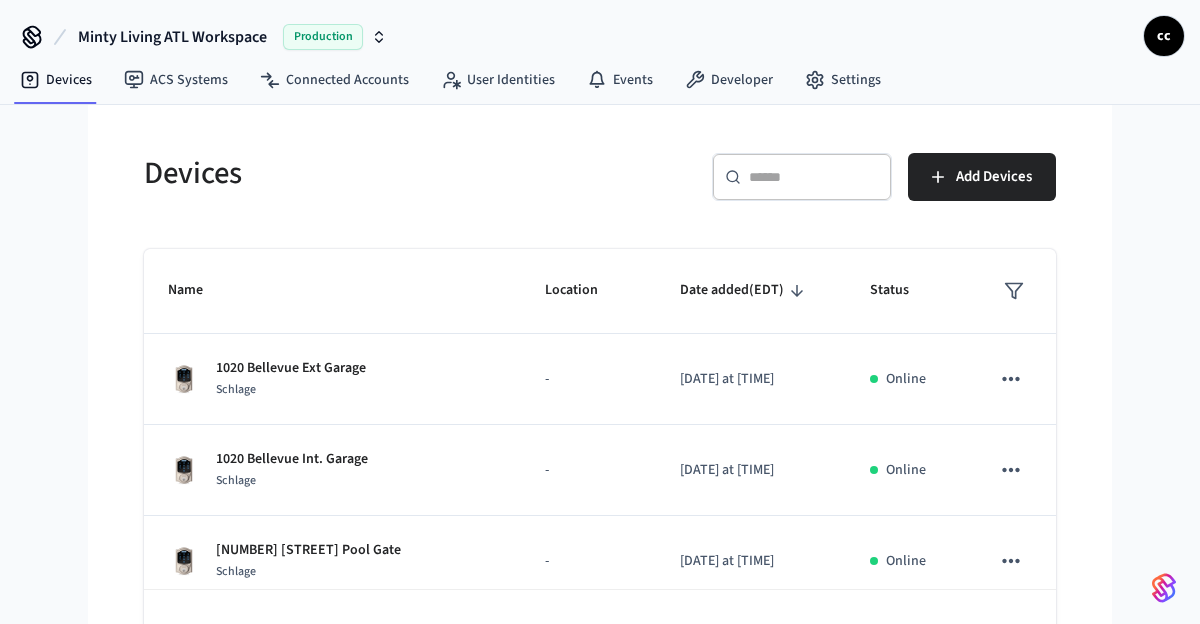 drag, startPoint x: 785, startPoint y: 154, endPoint x: 771, endPoint y: 181, distance: 30.413813 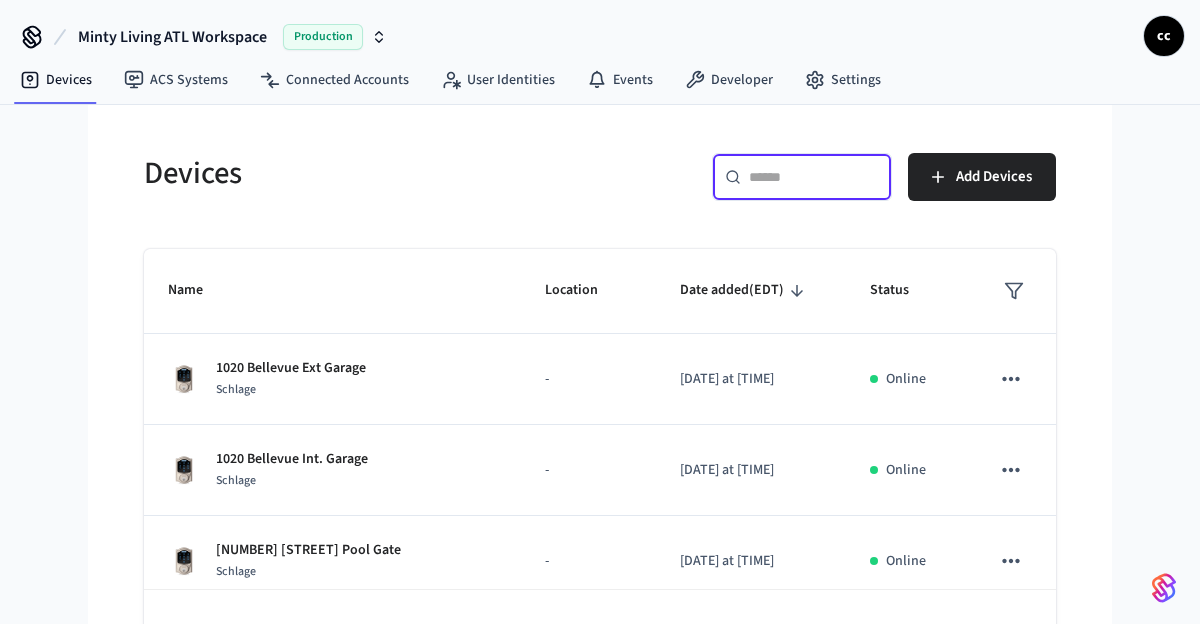 click on "​ ​" at bounding box center [802, 177] 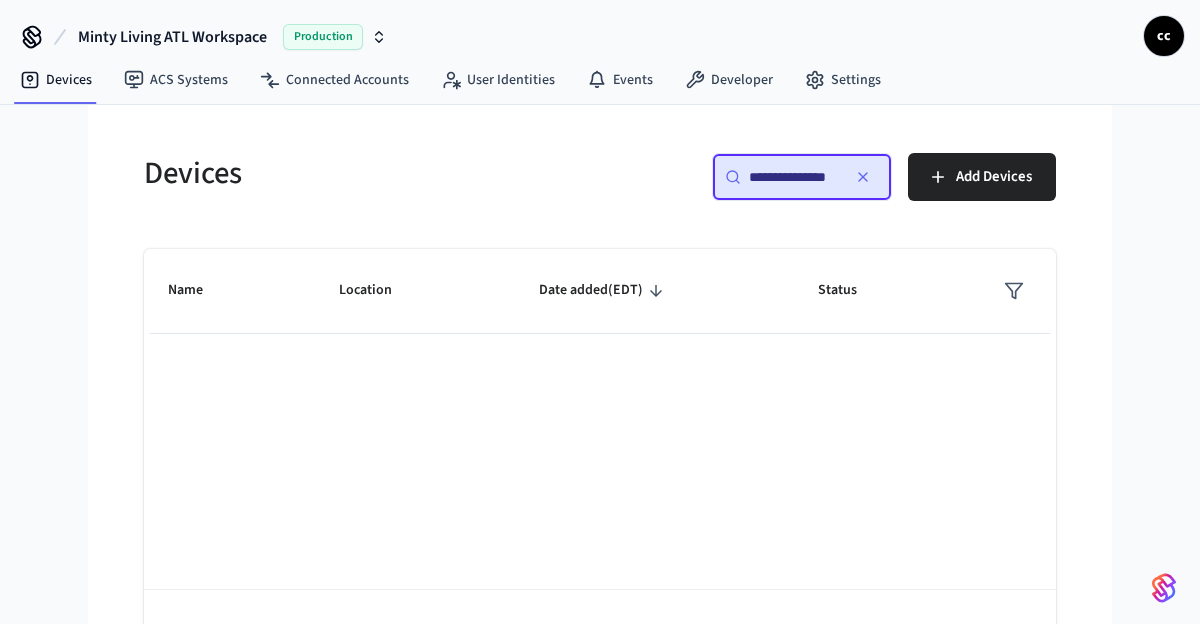 scroll, scrollTop: 0, scrollLeft: 0, axis: both 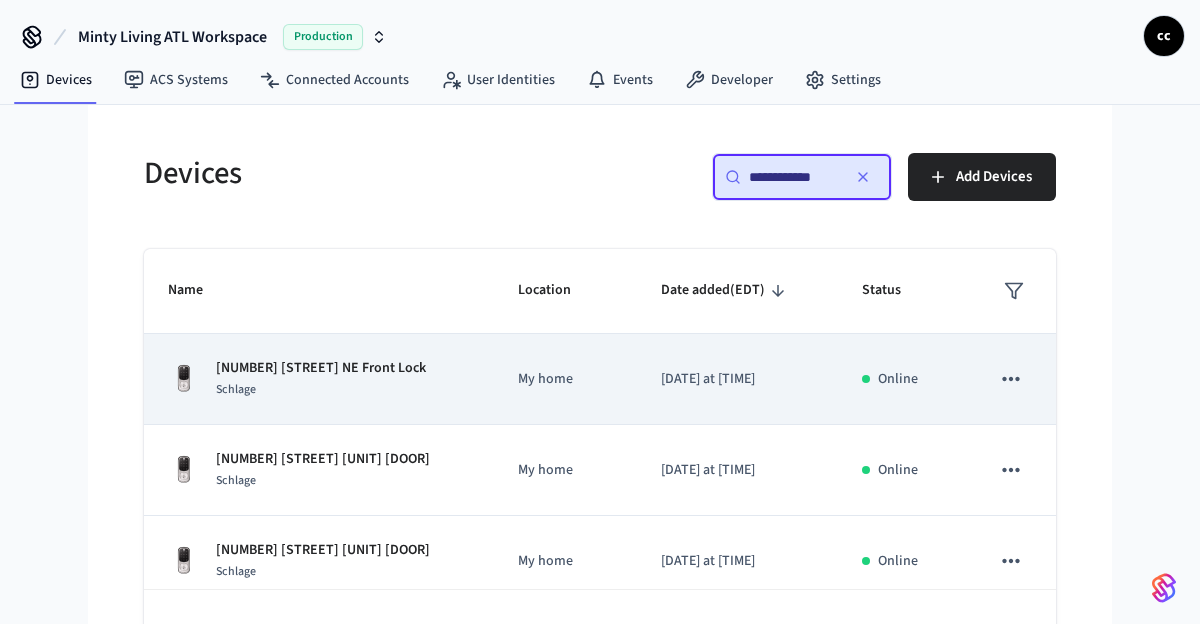 type on "**********" 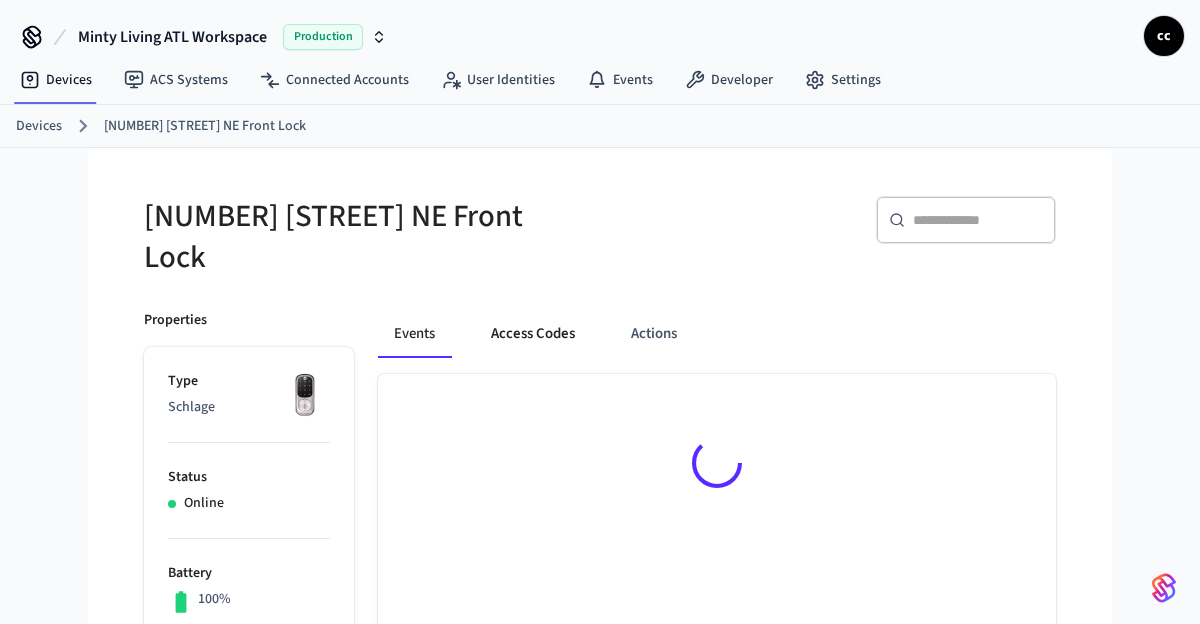 click on "Access Codes" at bounding box center [533, 334] 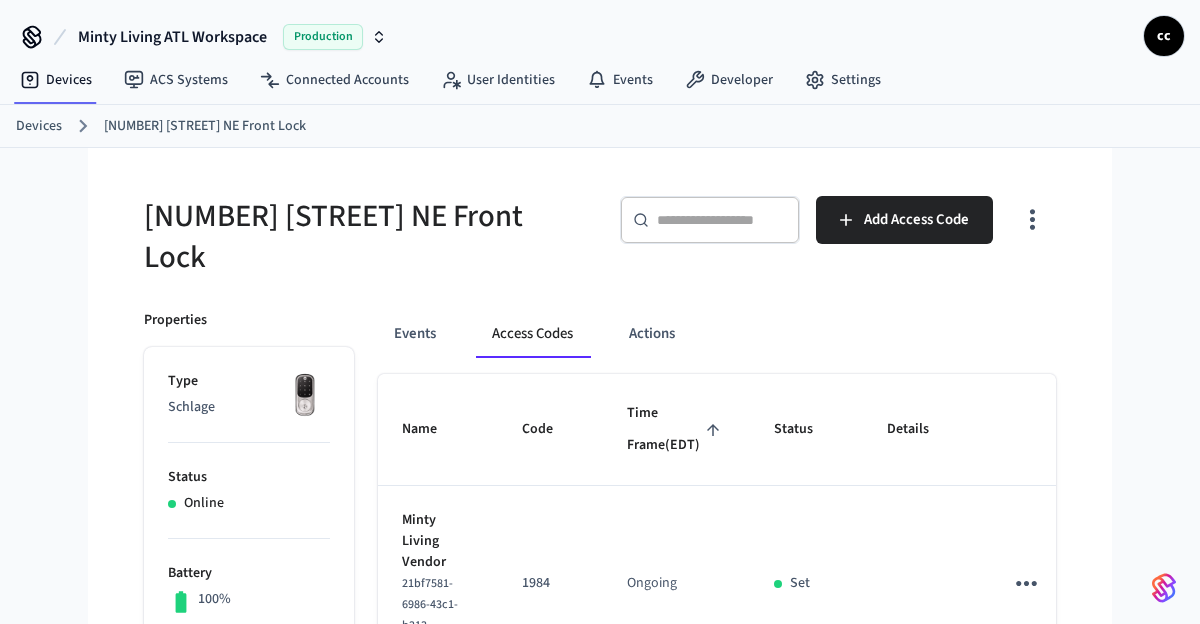 click on "Time Frame  (EDT)" at bounding box center [676, 429] 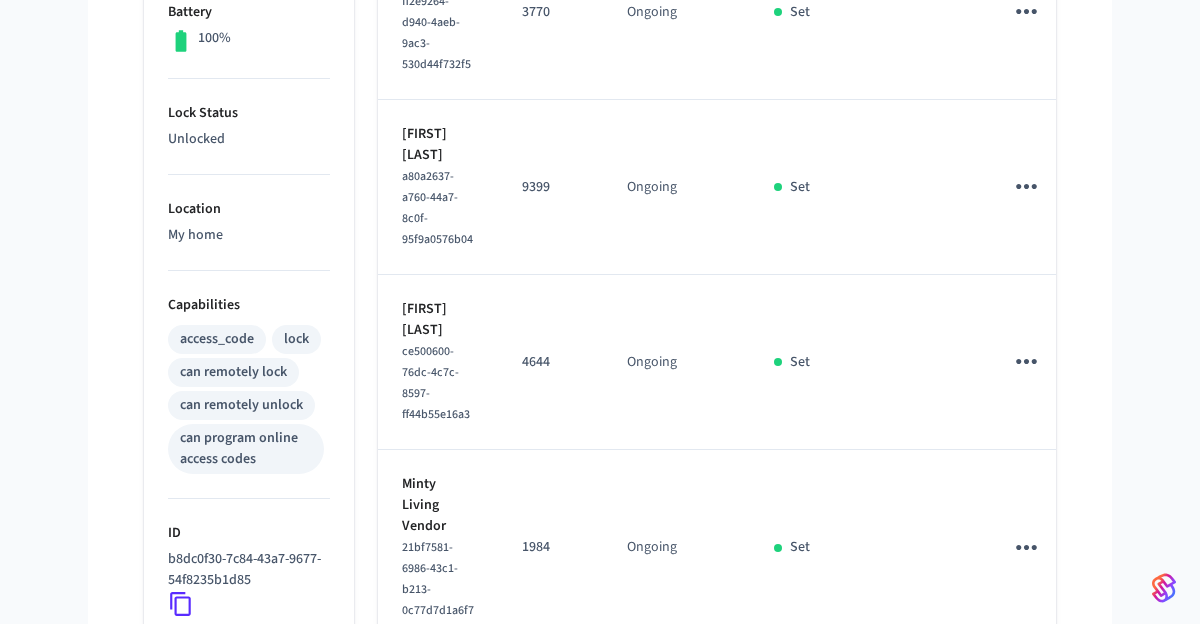 scroll, scrollTop: 131, scrollLeft: 0, axis: vertical 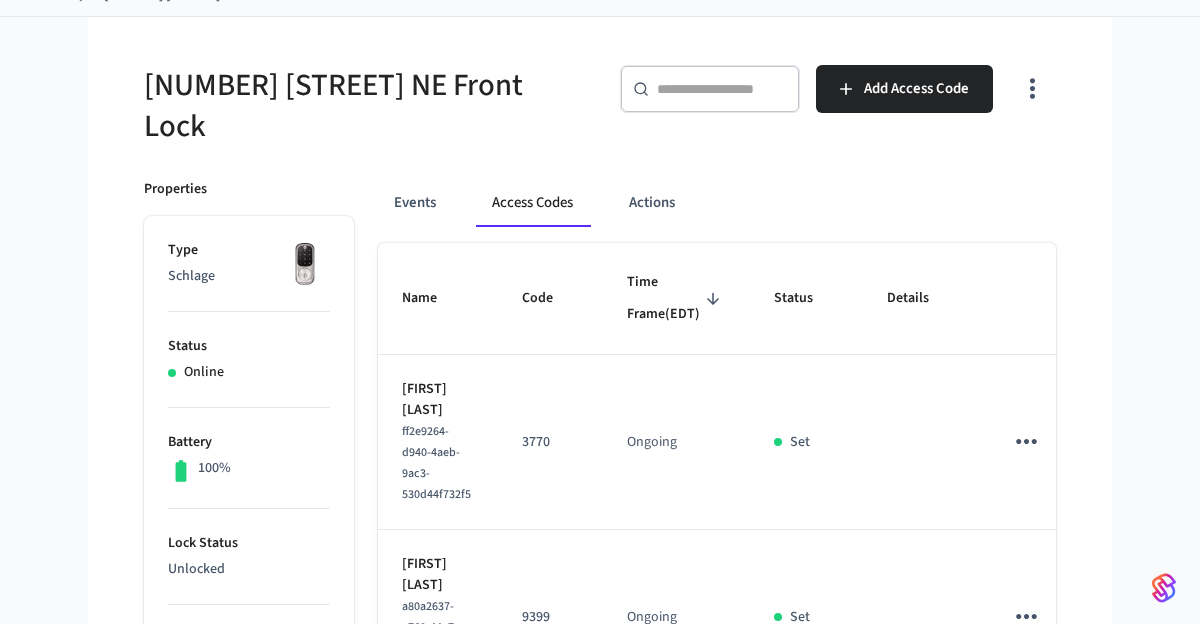 click on "Time Frame  (EDT)" at bounding box center [676, 298] 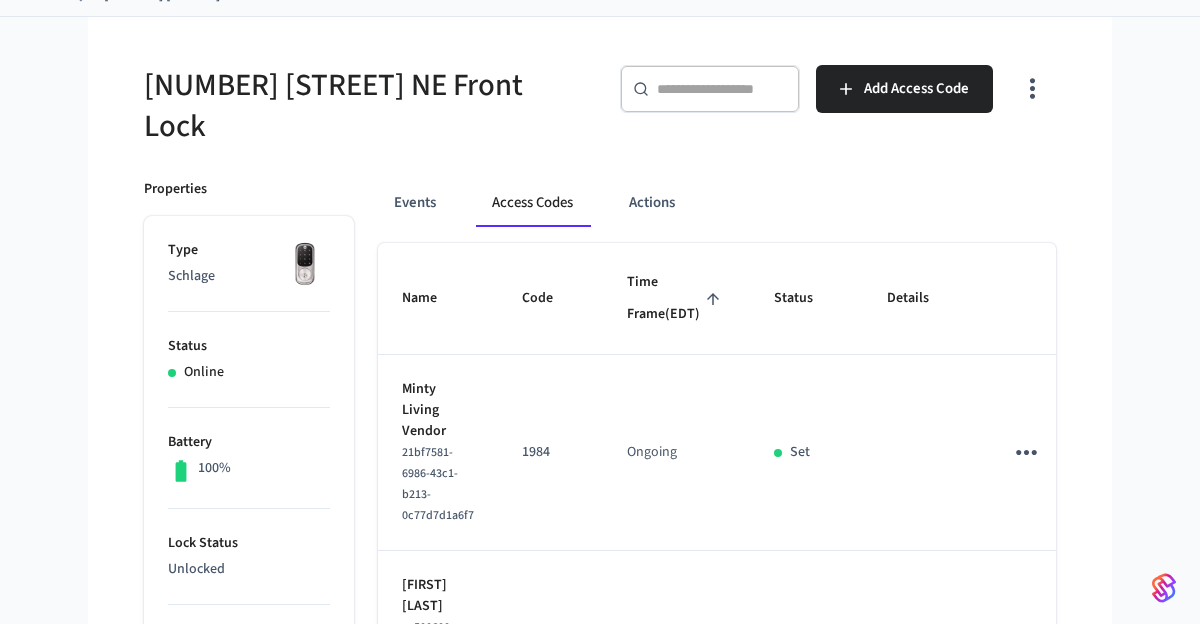 click on "Time Frame  (EDT)" at bounding box center (676, 298) 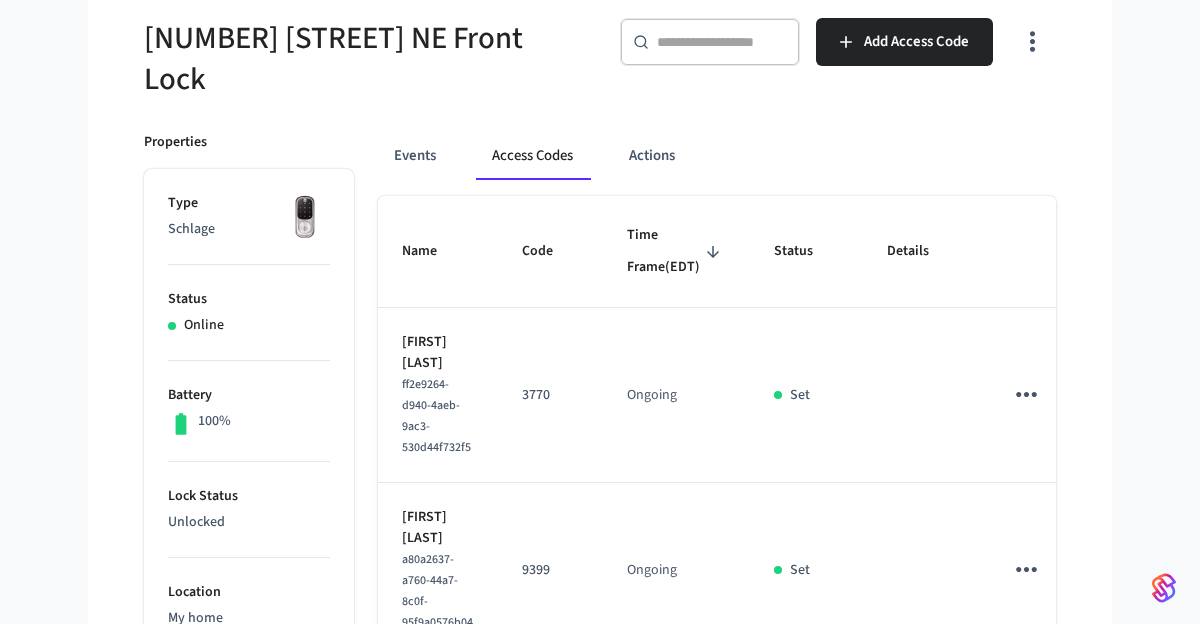 scroll, scrollTop: 413, scrollLeft: 0, axis: vertical 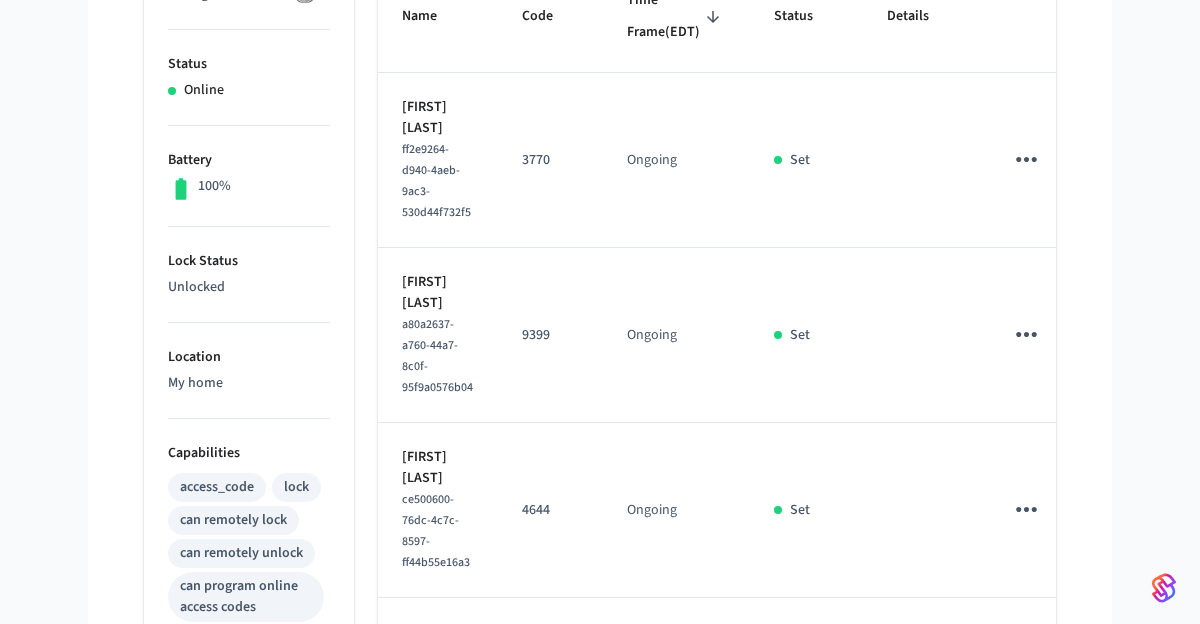 click 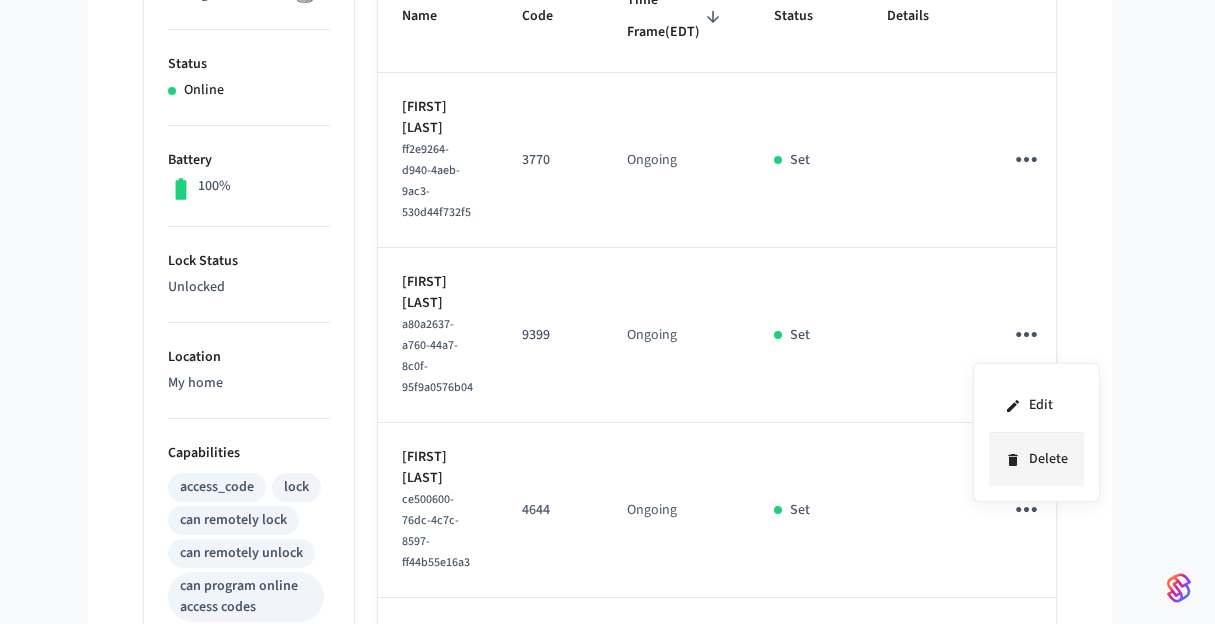 click on "Delete" at bounding box center [1036, 459] 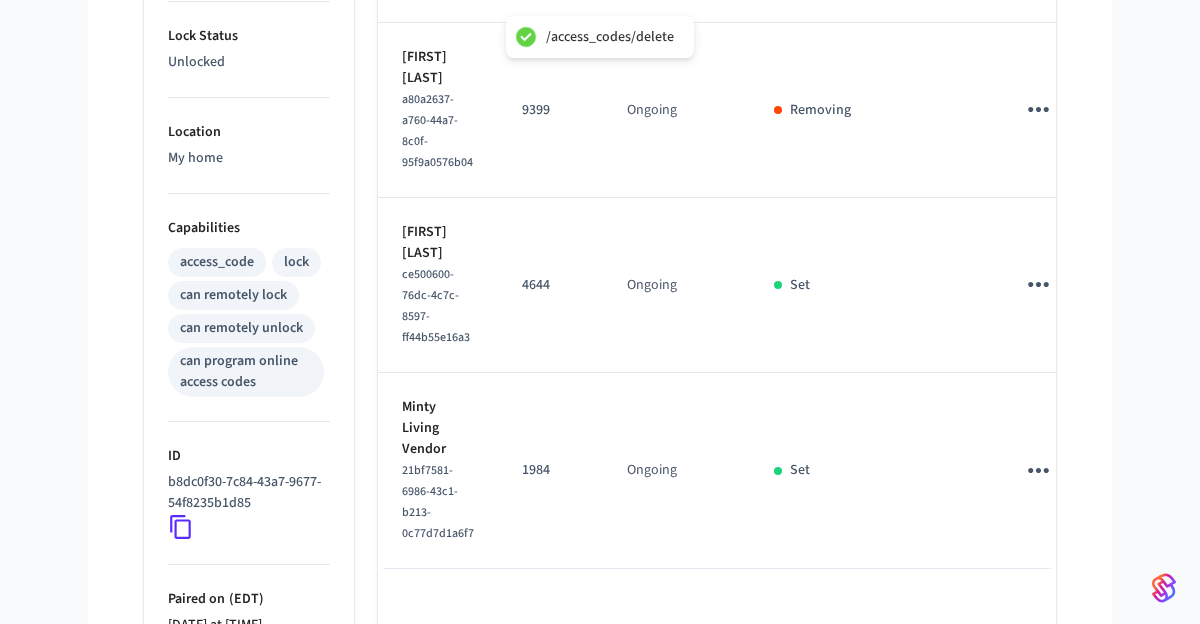 scroll, scrollTop: 658, scrollLeft: 0, axis: vertical 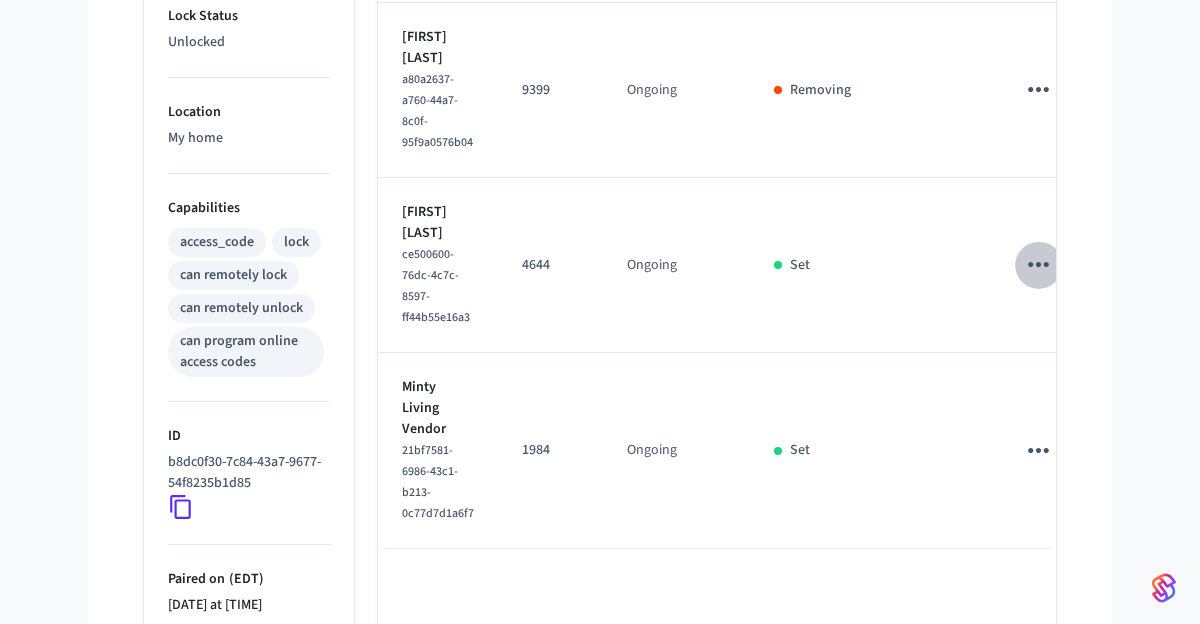 click 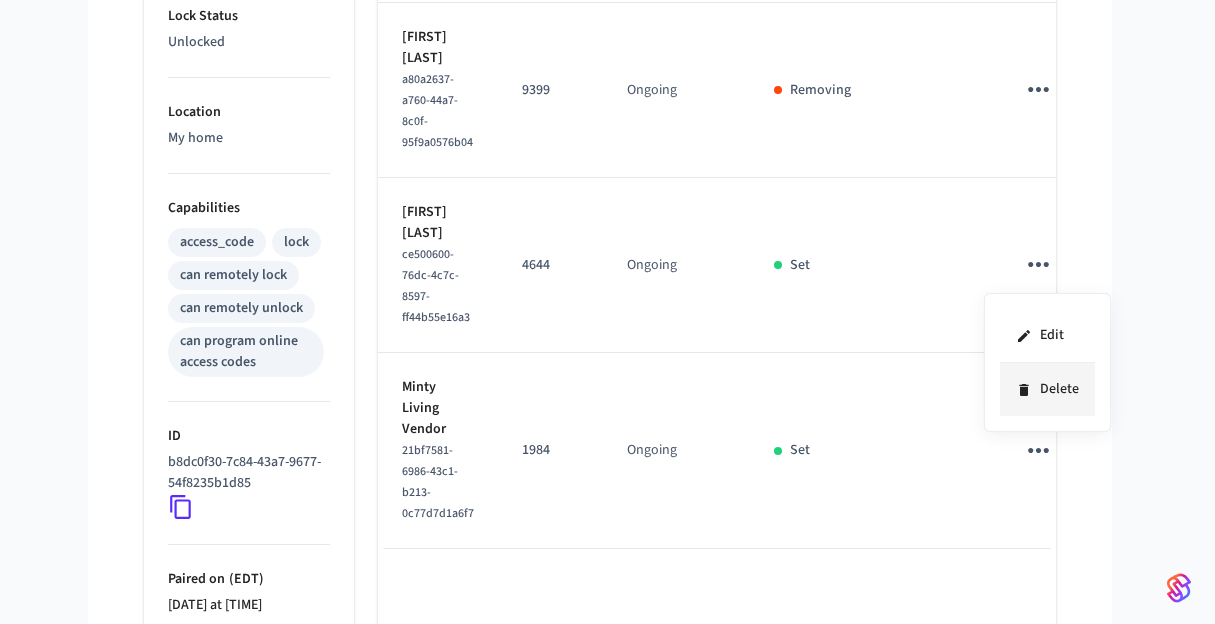 click 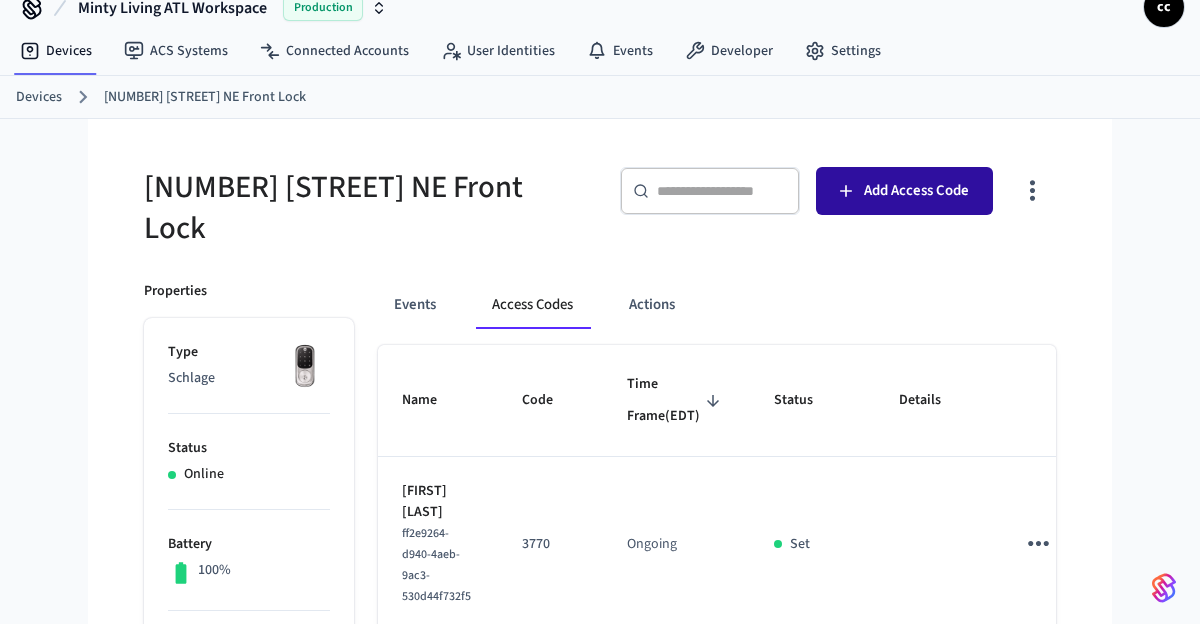scroll, scrollTop: 0, scrollLeft: 0, axis: both 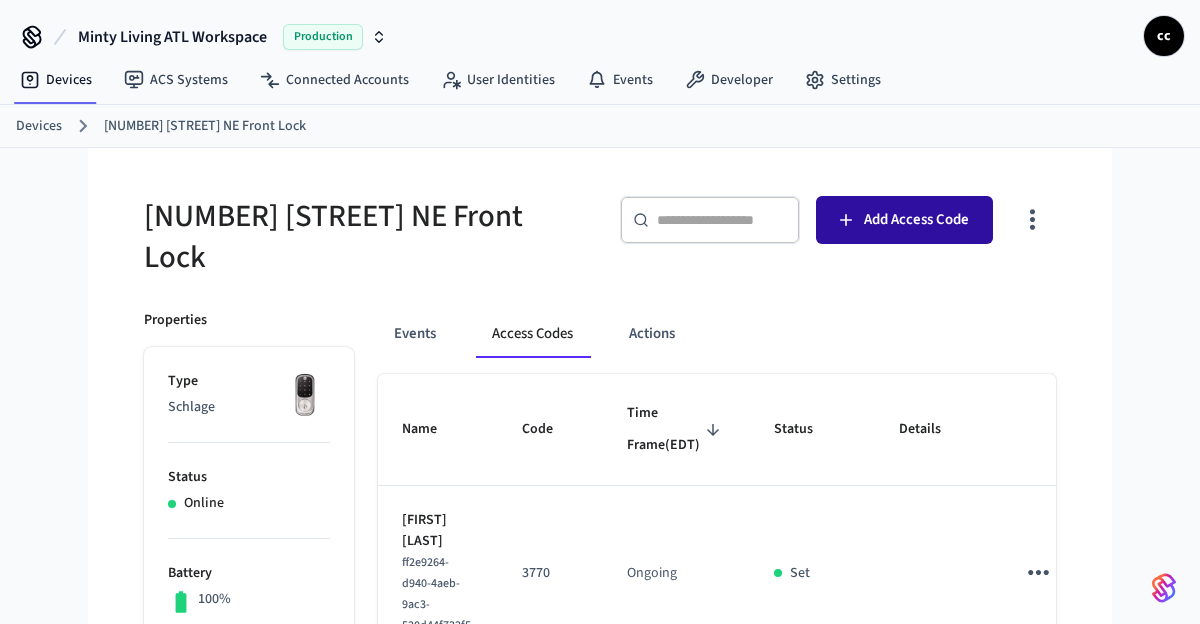 click on "Add Access Code" at bounding box center [916, 220] 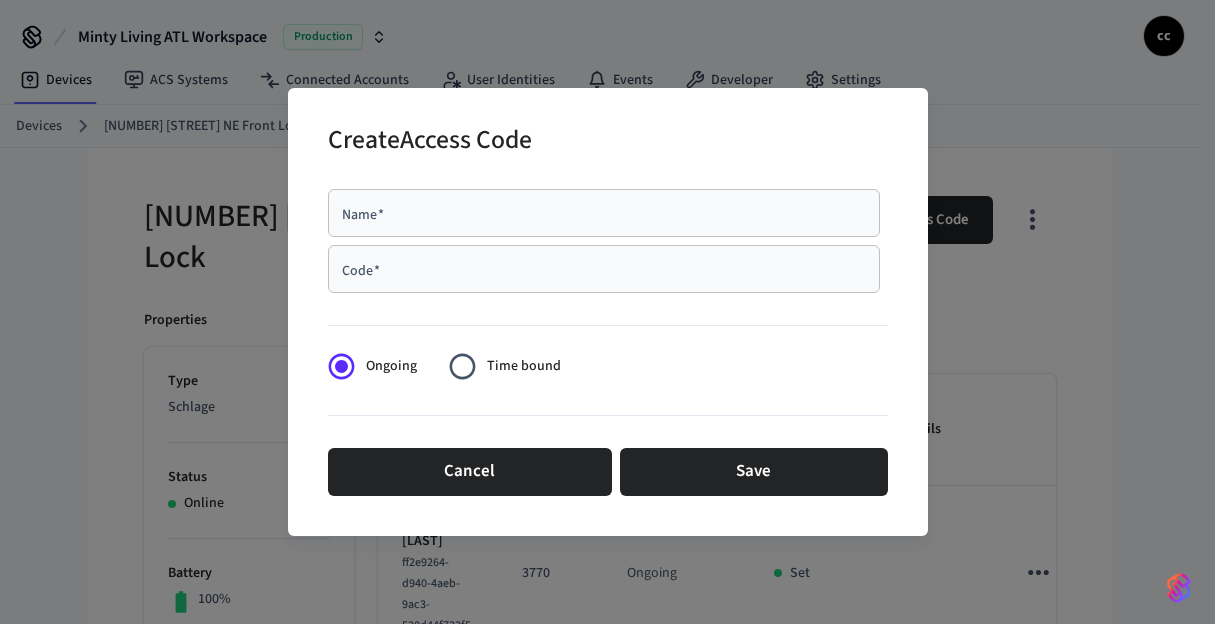 click on "Name   *" at bounding box center (604, 213) 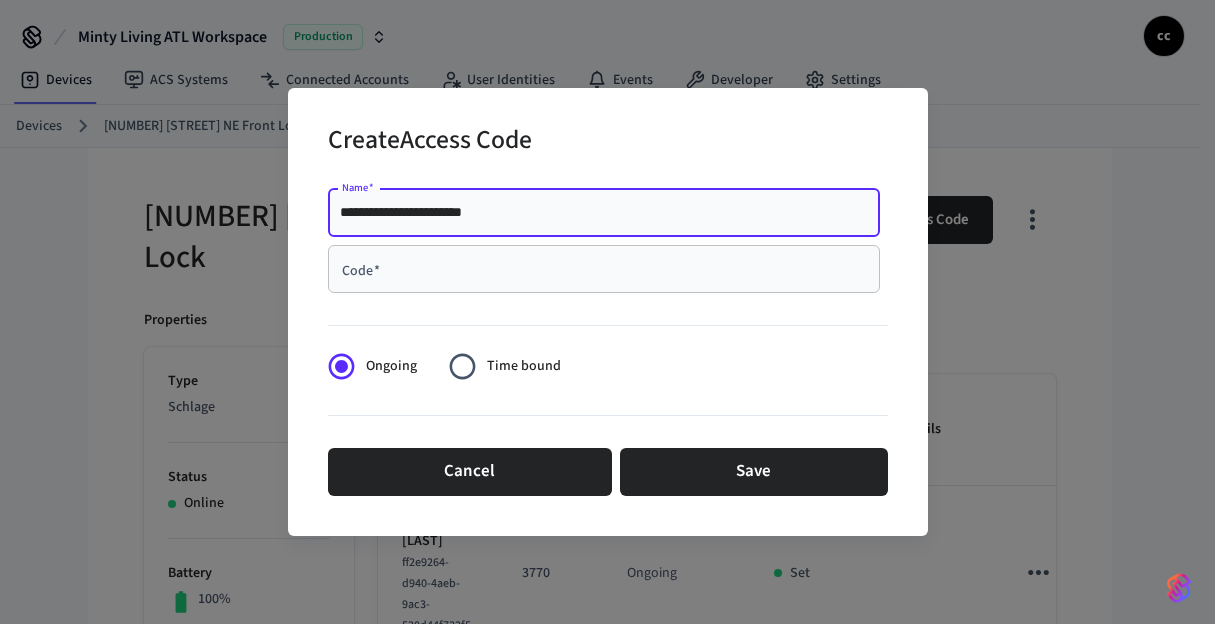 type on "**********" 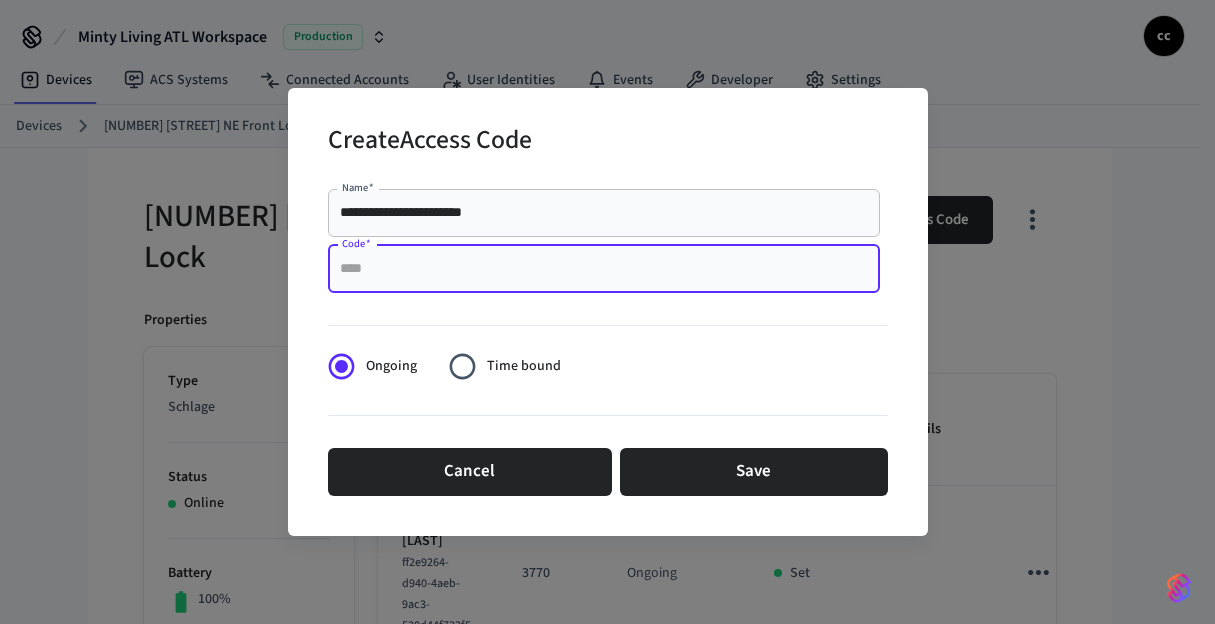 click on "Code   *" at bounding box center [604, 269] 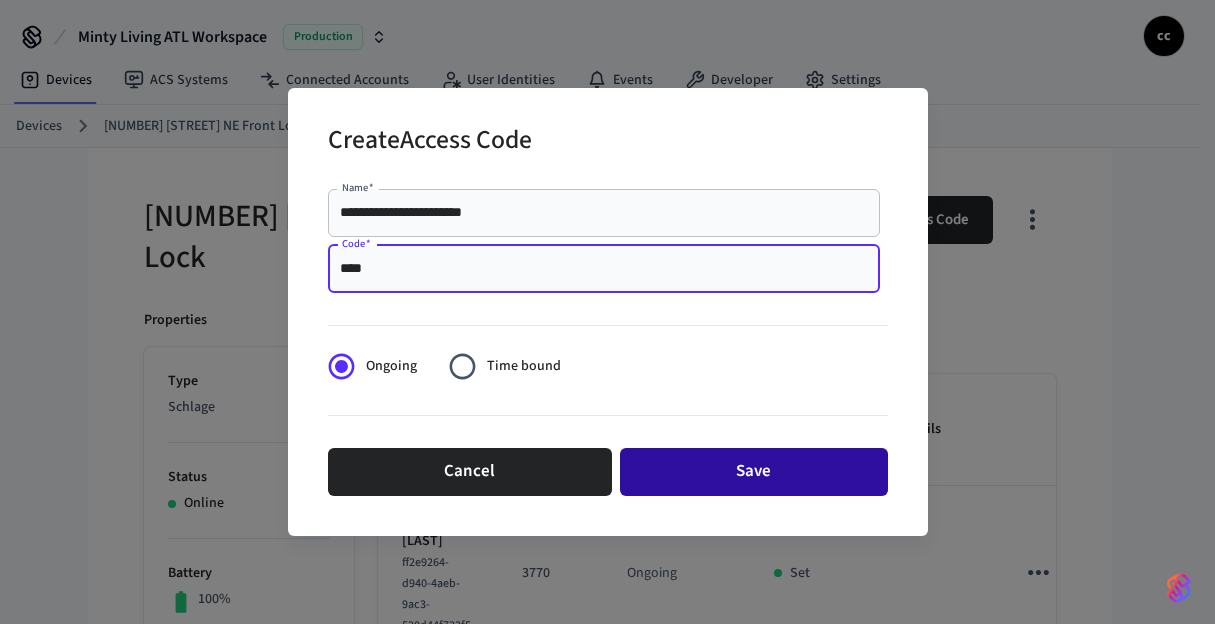 type on "****" 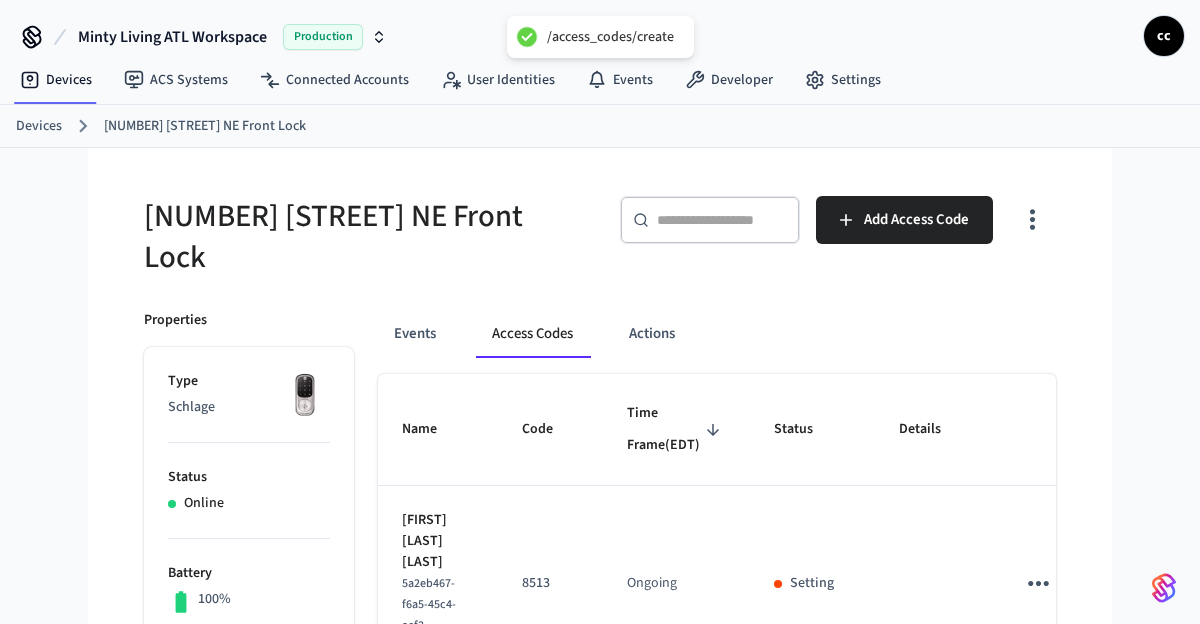 type 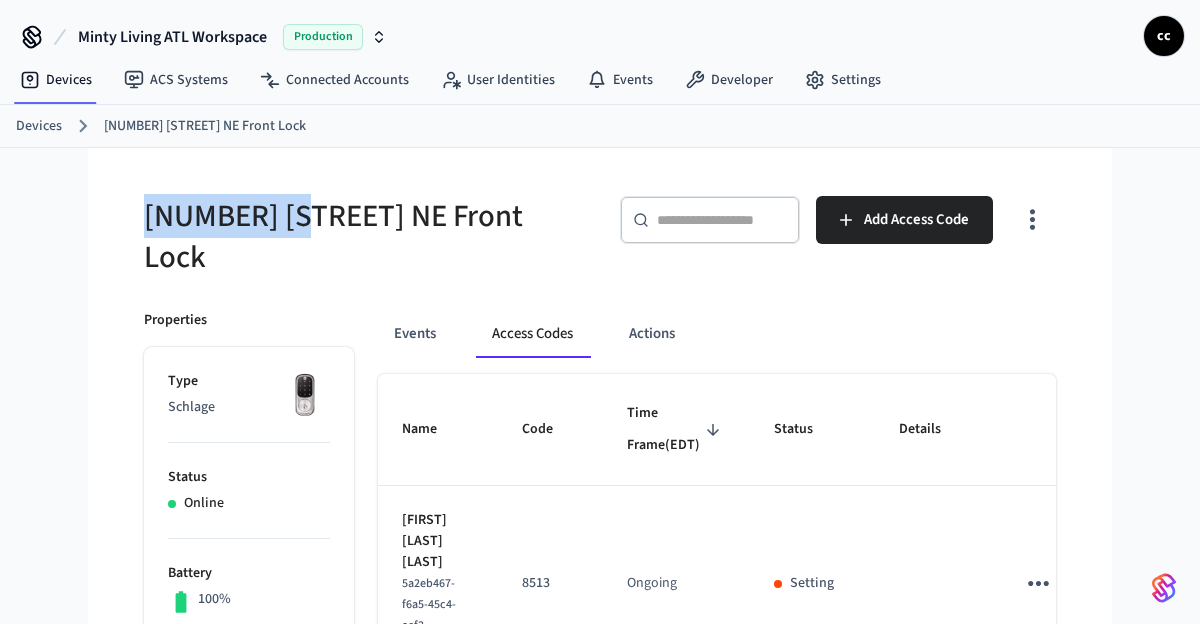 drag, startPoint x: 296, startPoint y: 216, endPoint x: 89, endPoint y: 129, distance: 224.53954 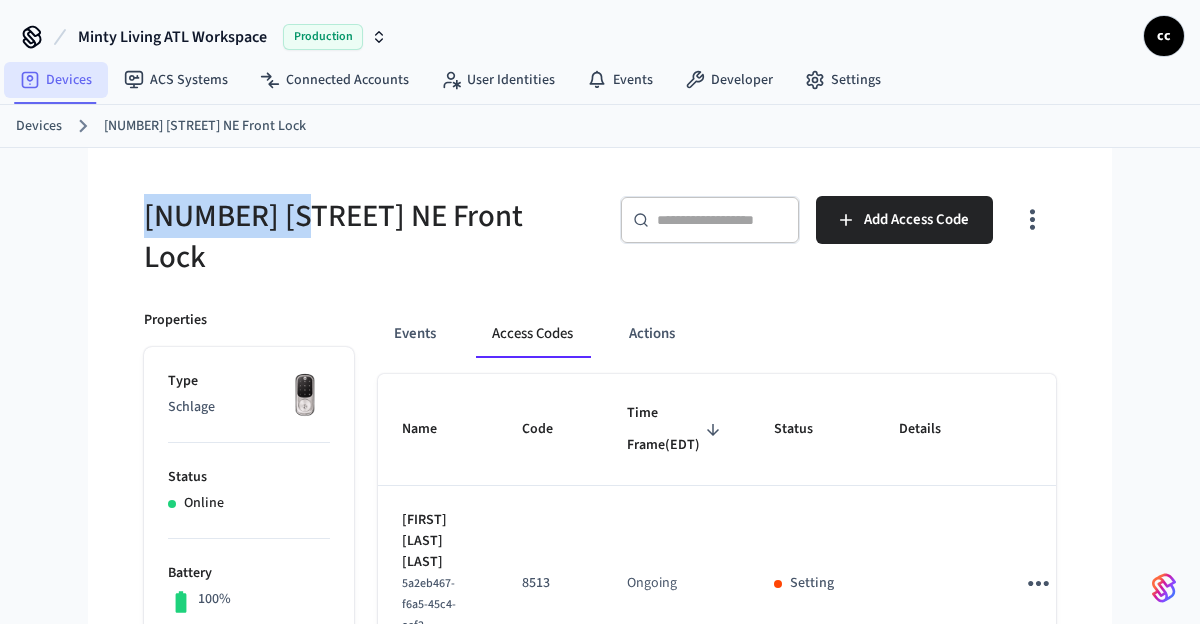 copy on "[NUMBER] [STREET]" 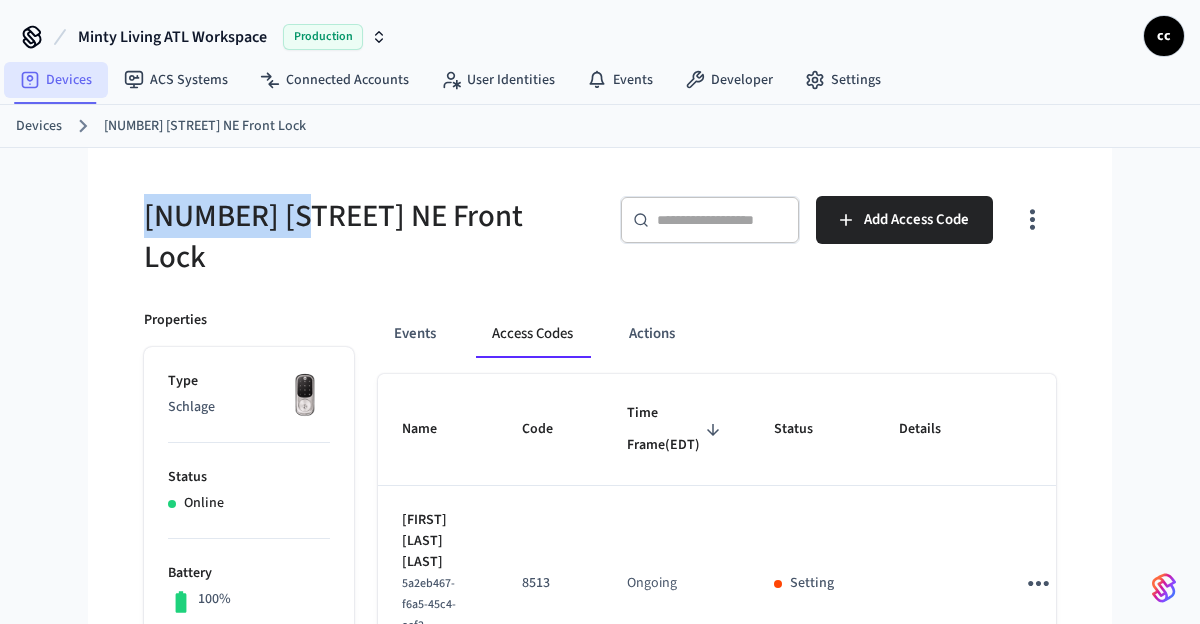 click on "Devices" at bounding box center [56, 80] 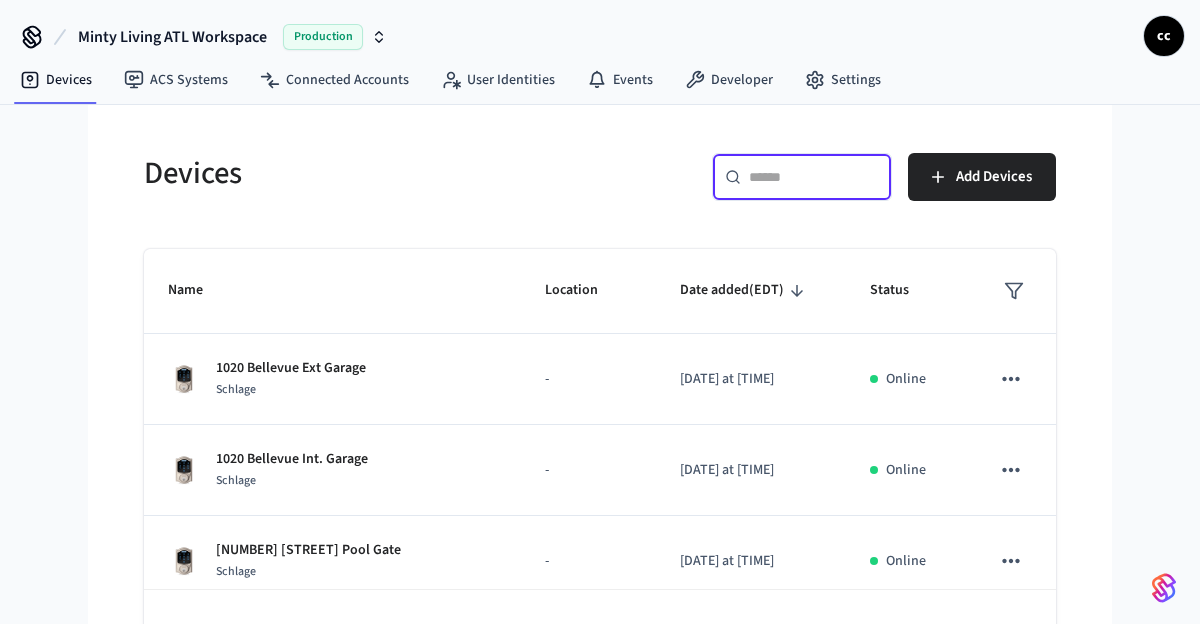 click at bounding box center (814, 177) 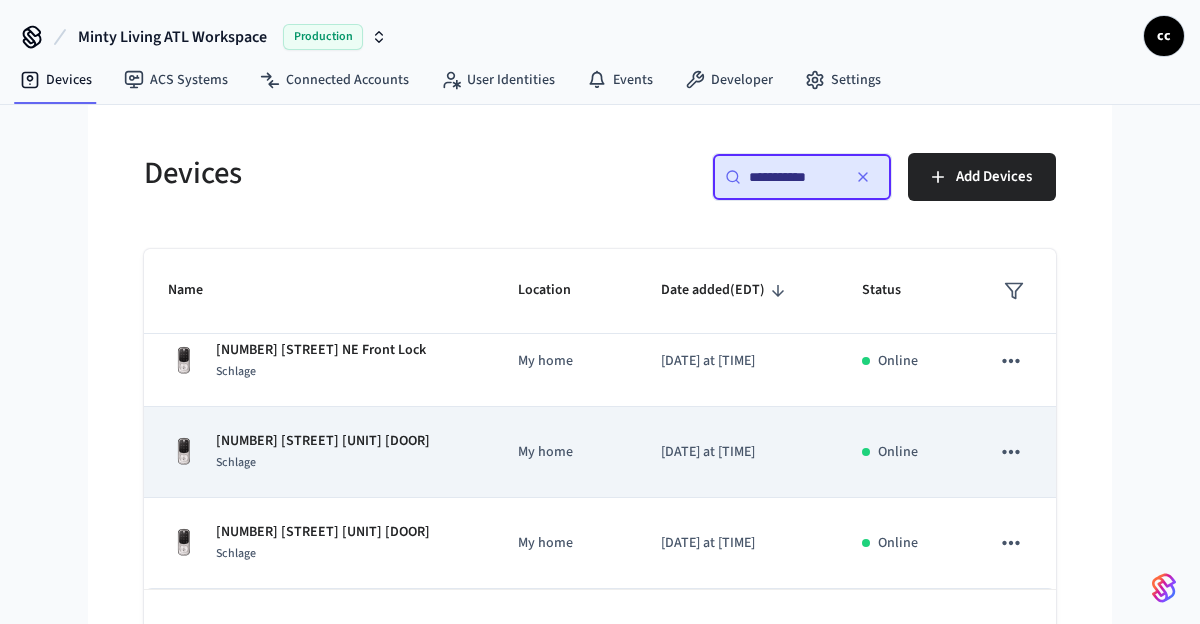 scroll, scrollTop: 48, scrollLeft: 0, axis: vertical 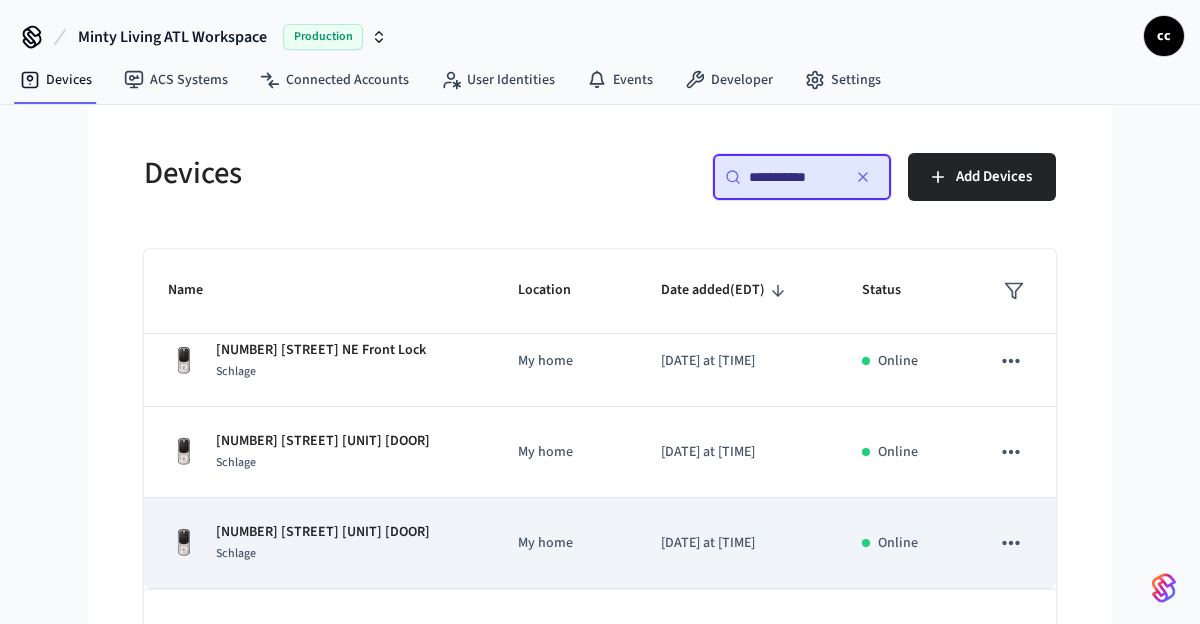 type on "**********" 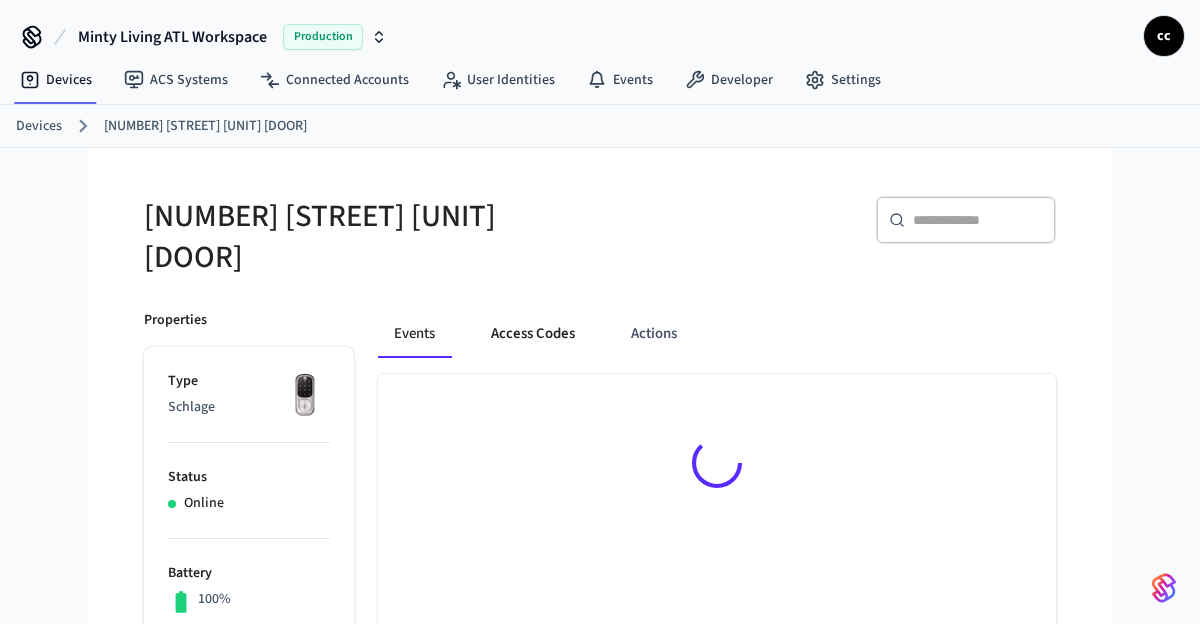 click on "Access Codes" at bounding box center (533, 334) 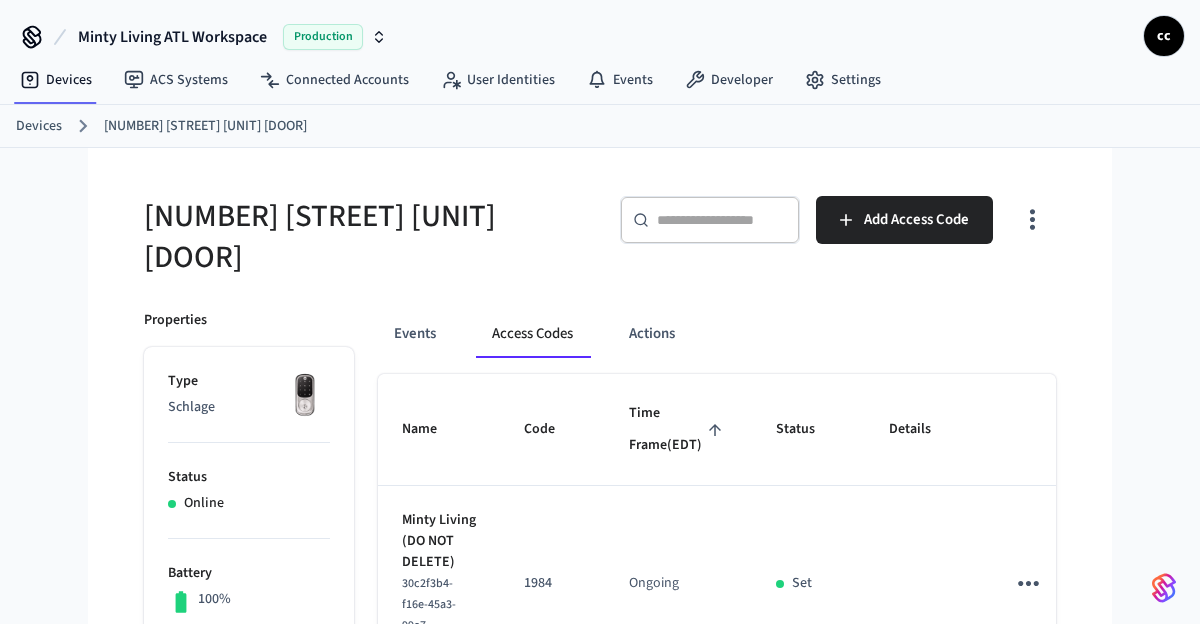 click on "Time Frame  (EDT)" at bounding box center [678, 429] 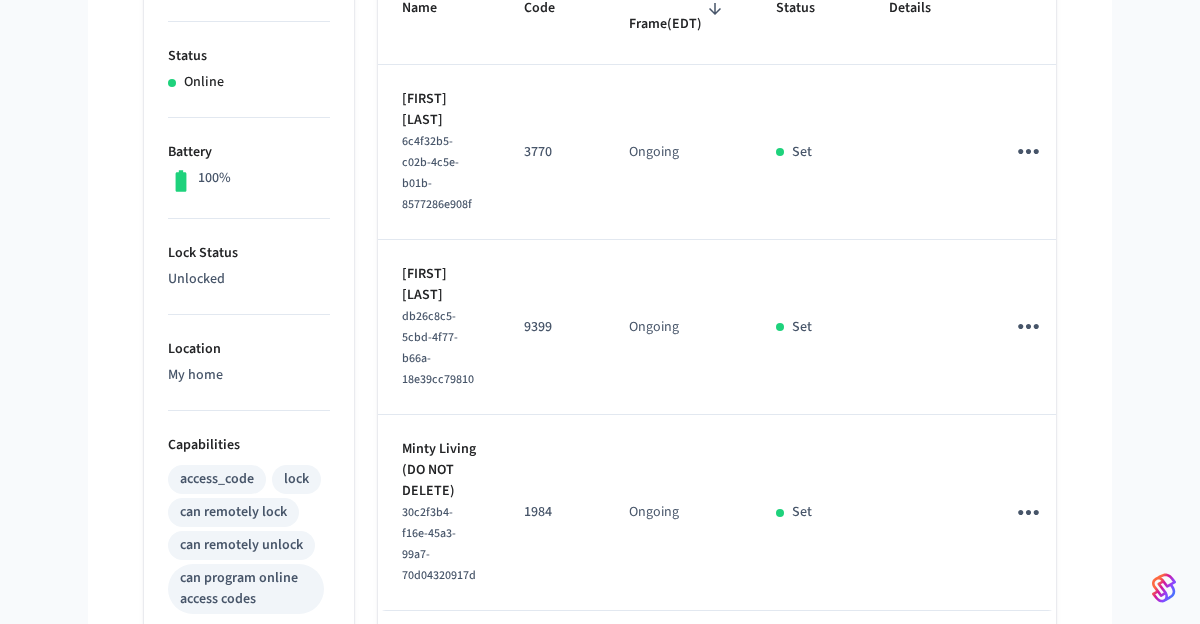 scroll, scrollTop: 383, scrollLeft: 0, axis: vertical 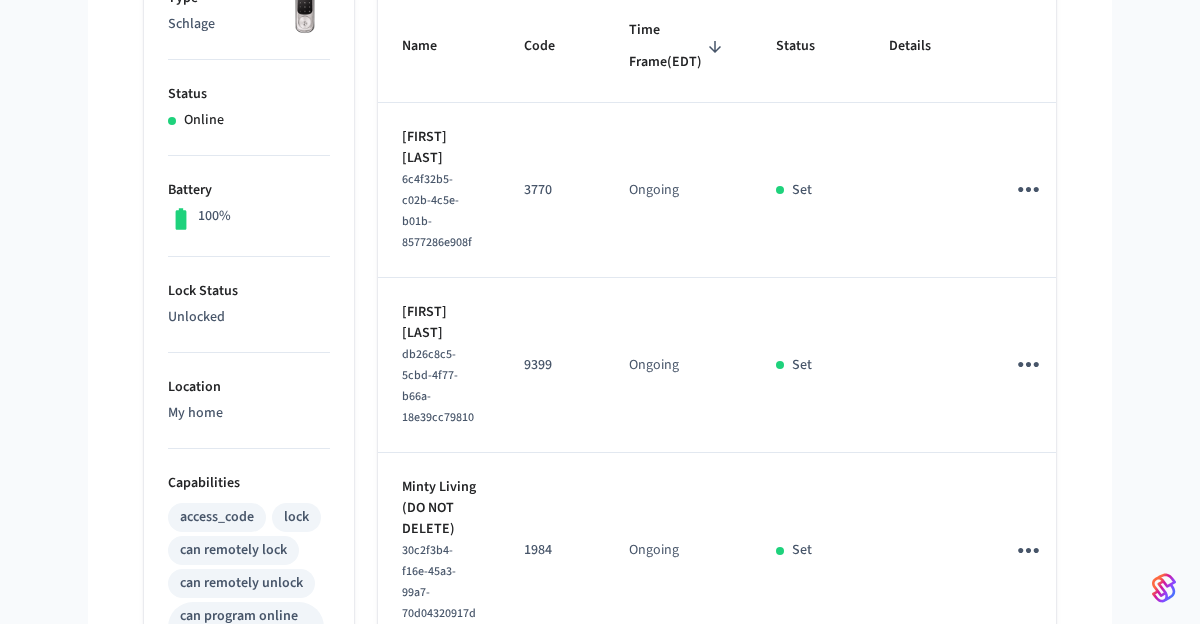 click 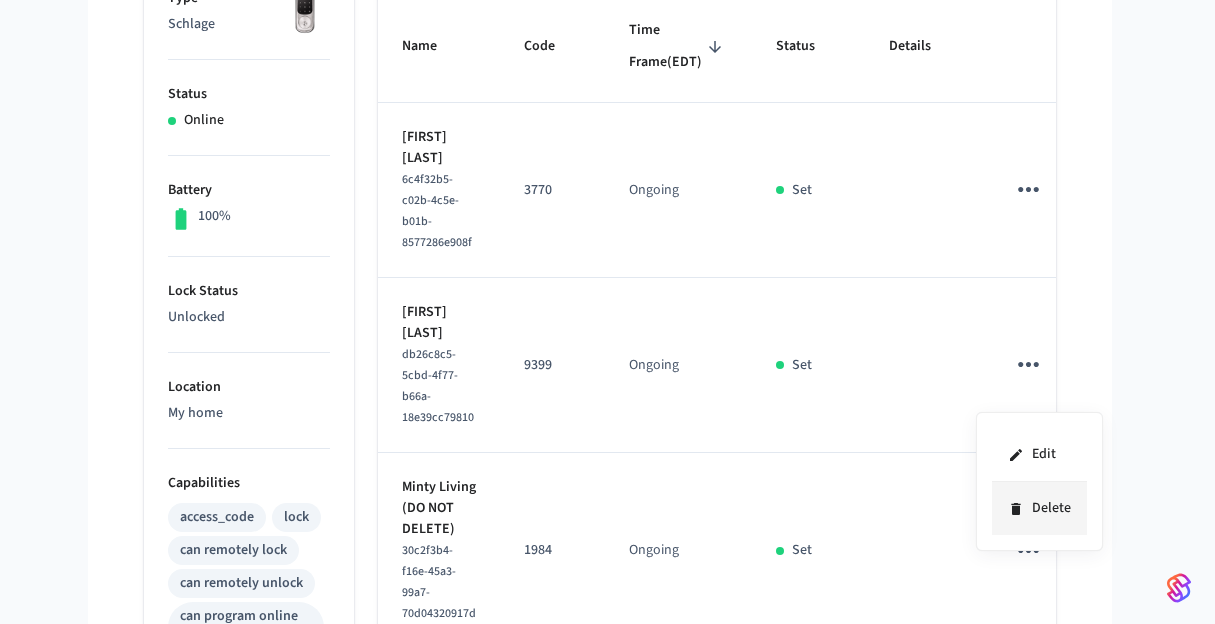 click 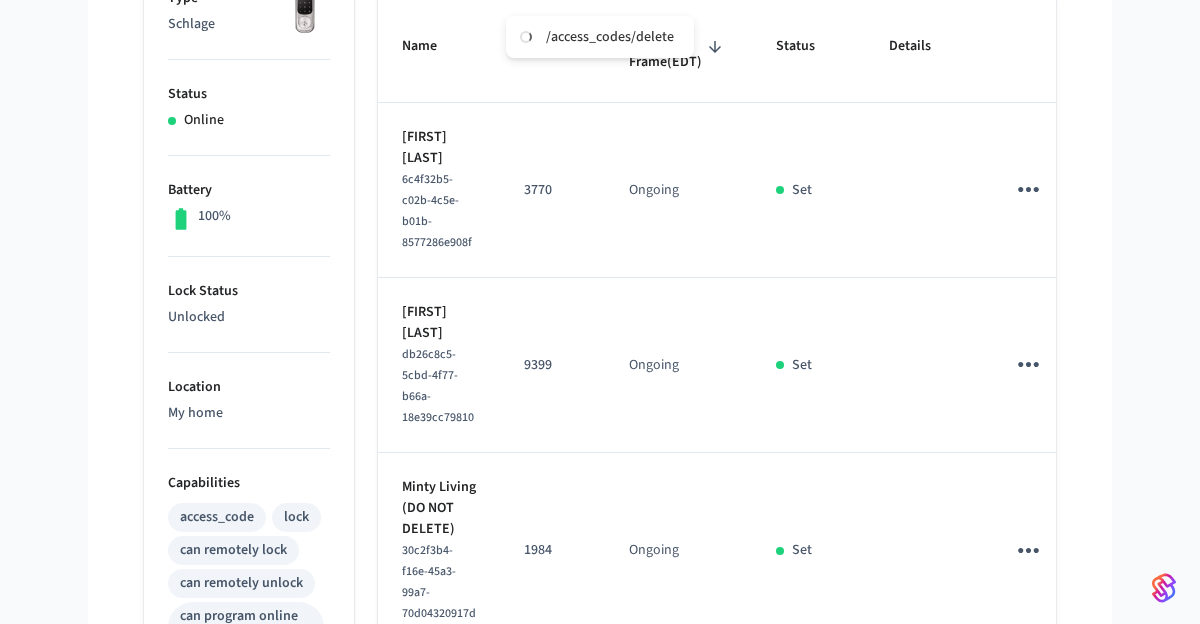 type 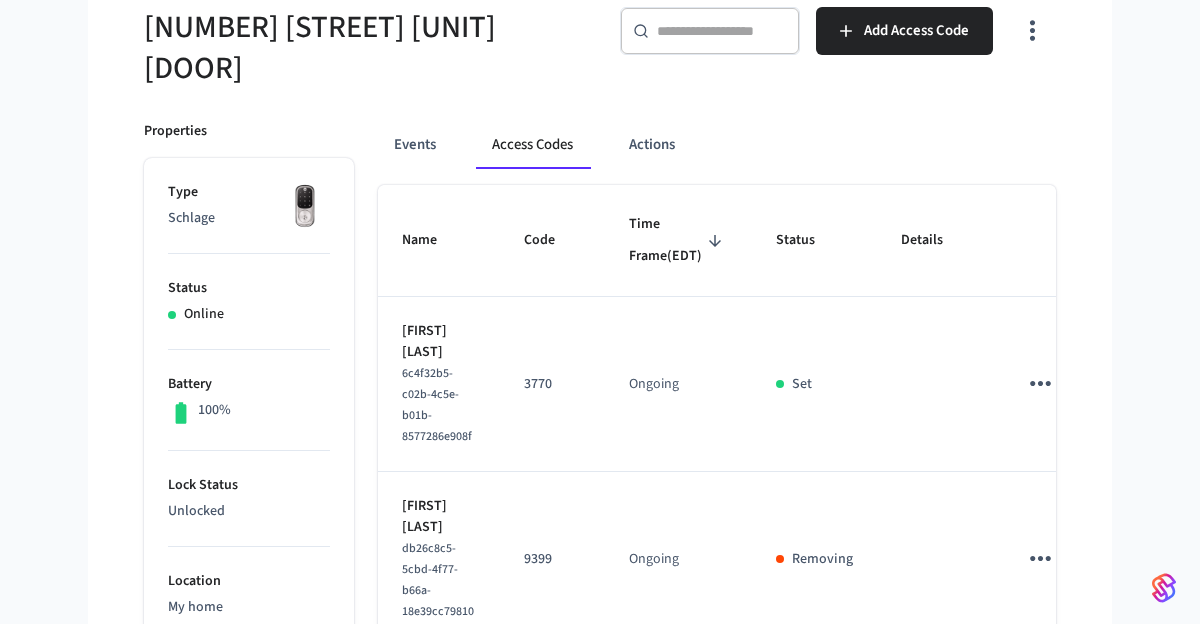scroll, scrollTop: 179, scrollLeft: 0, axis: vertical 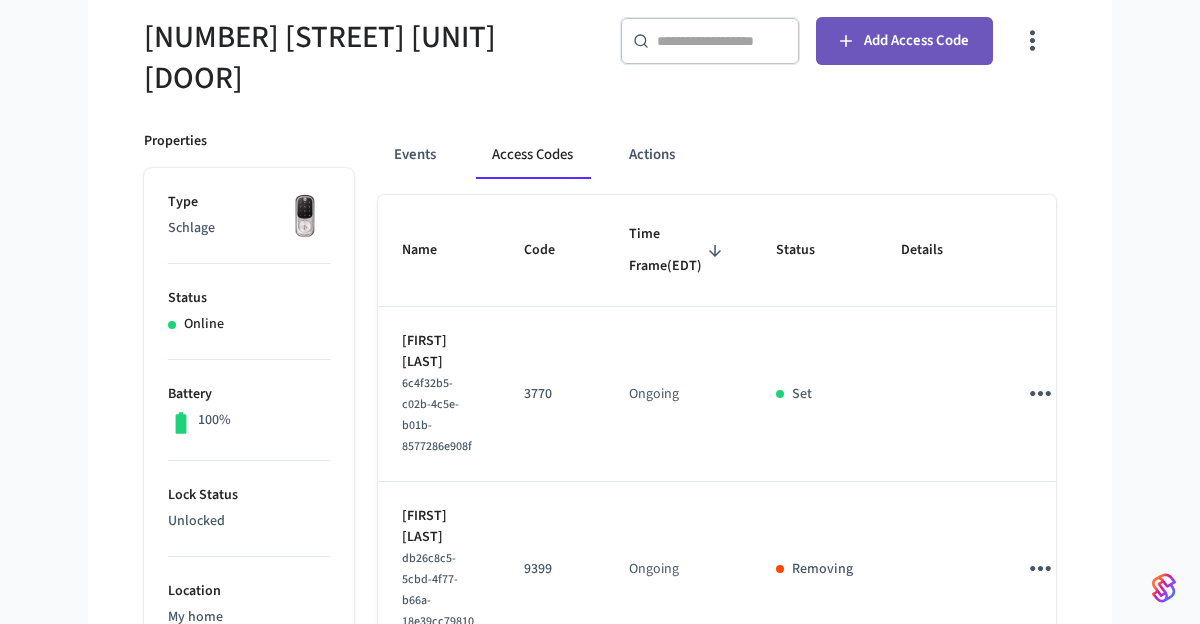 click 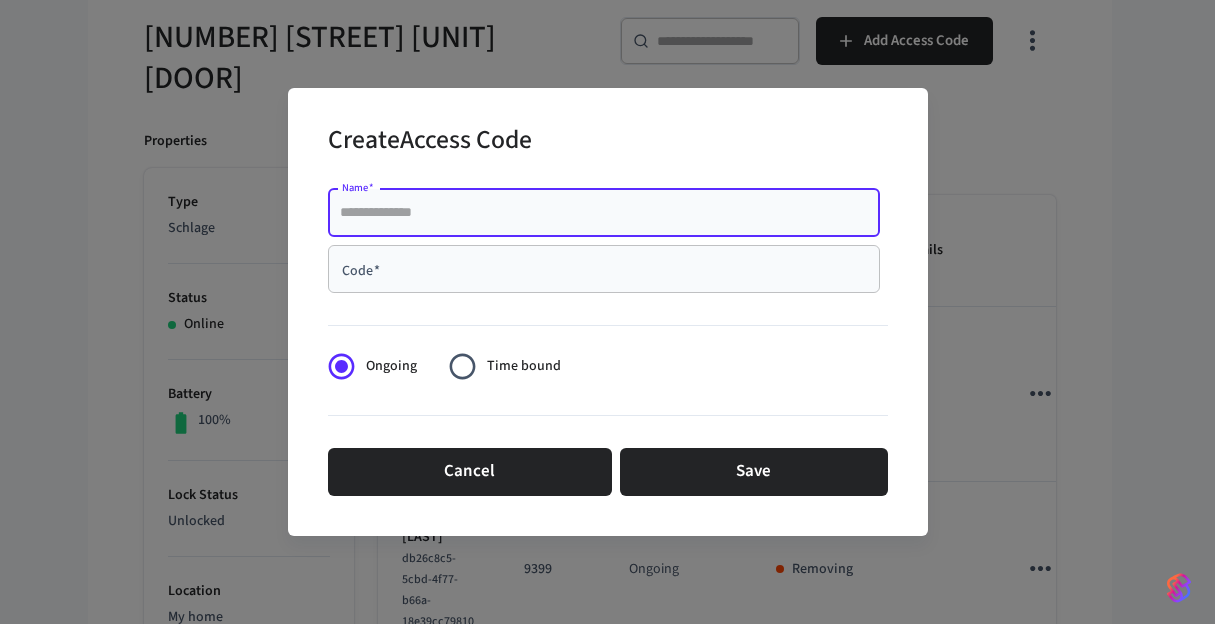 click on "Name   *" at bounding box center [604, 213] 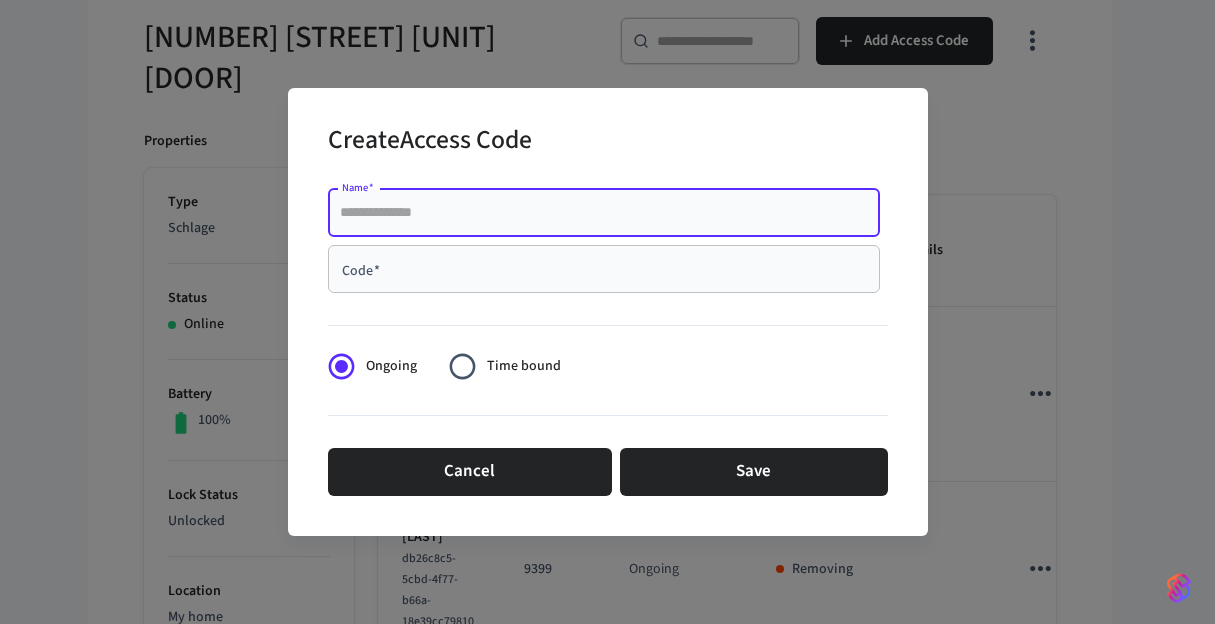 paste on "**********" 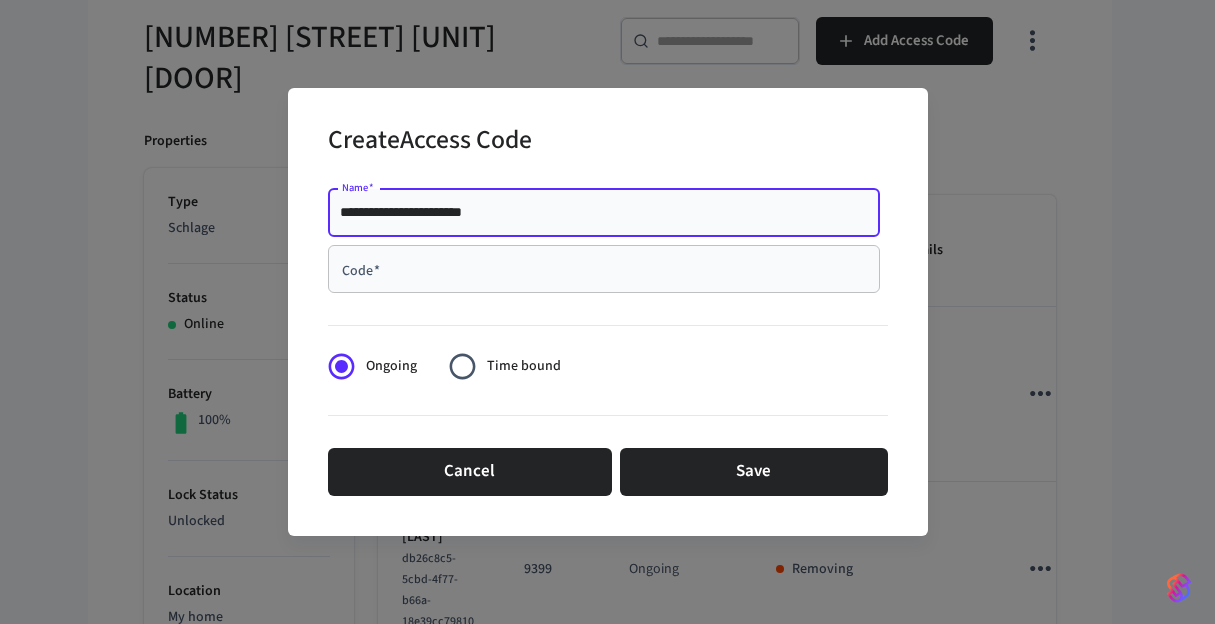 type on "**********" 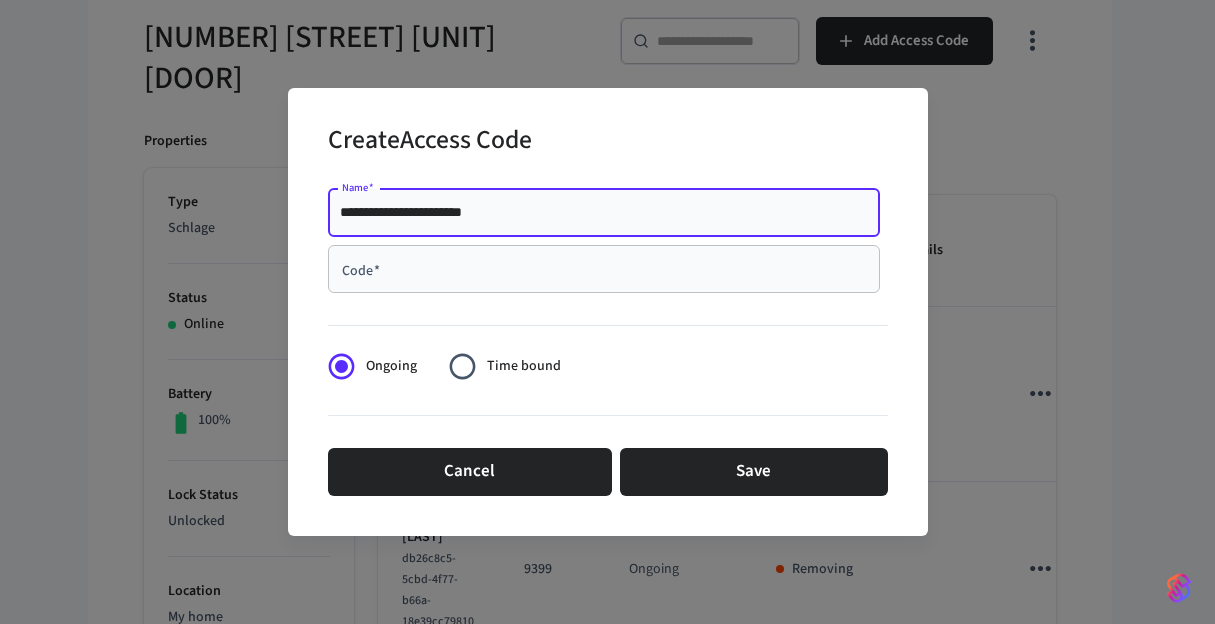 click on "Code   *" at bounding box center (604, 269) 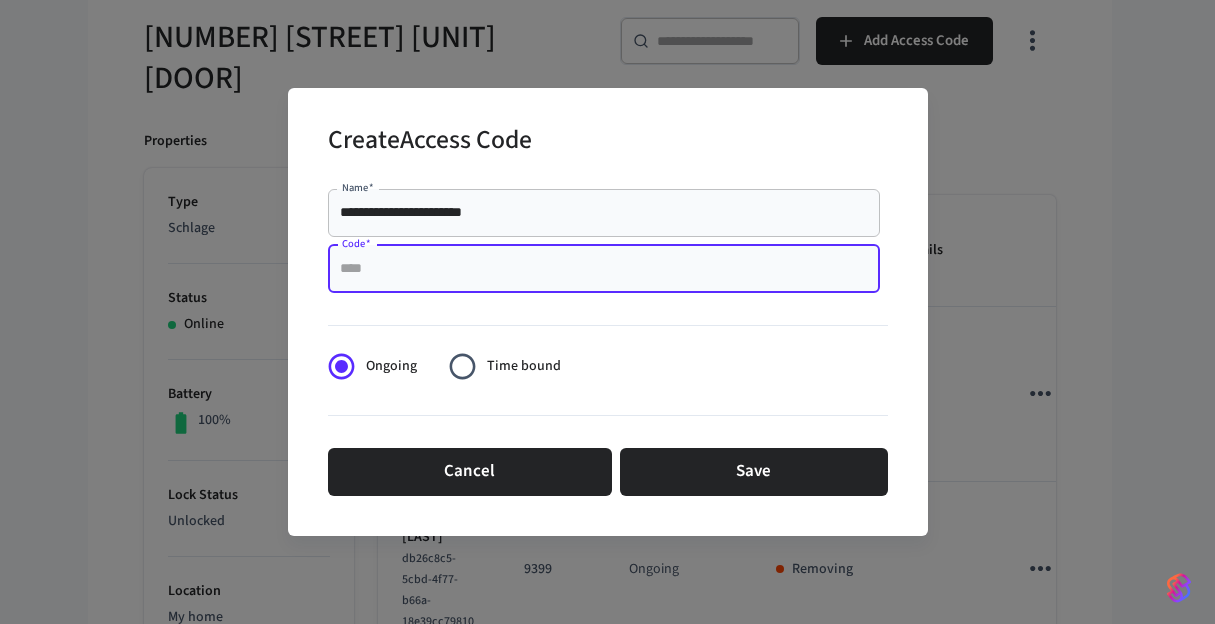 paste on "****" 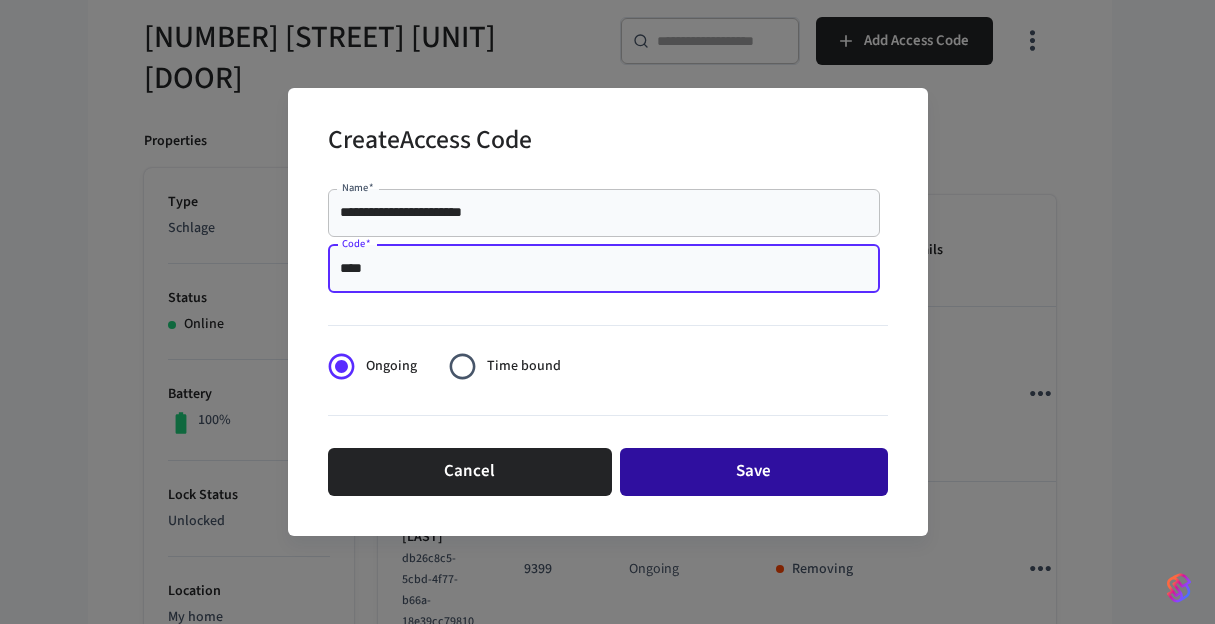 type on "****" 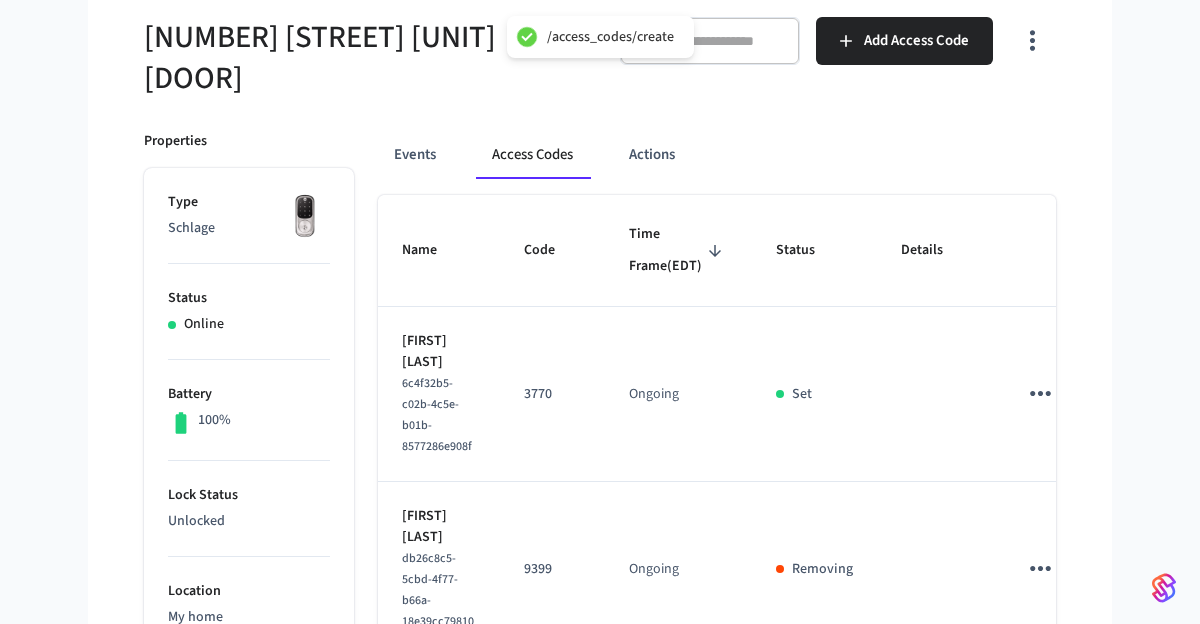 type 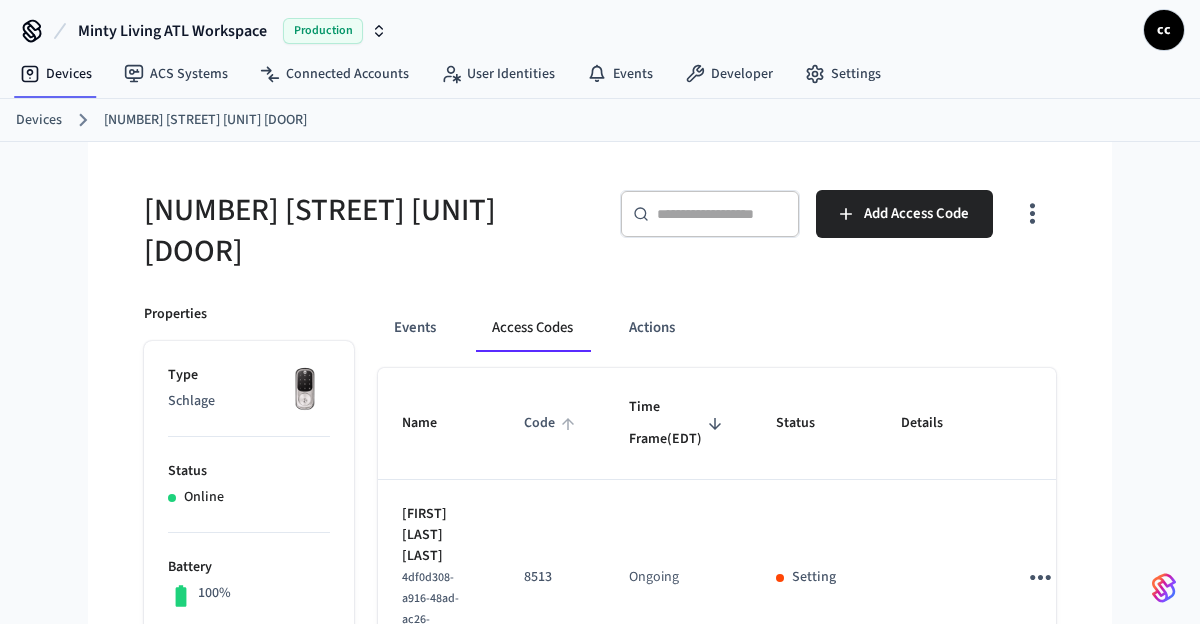 scroll, scrollTop: 0, scrollLeft: 0, axis: both 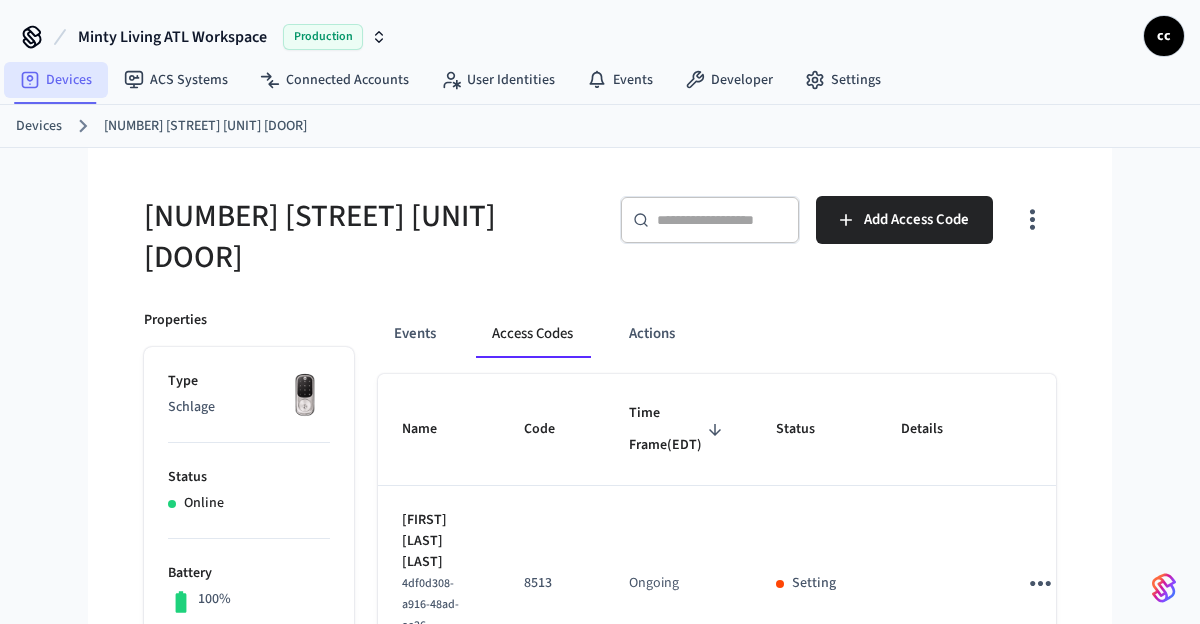 click on "Devices" at bounding box center (56, 80) 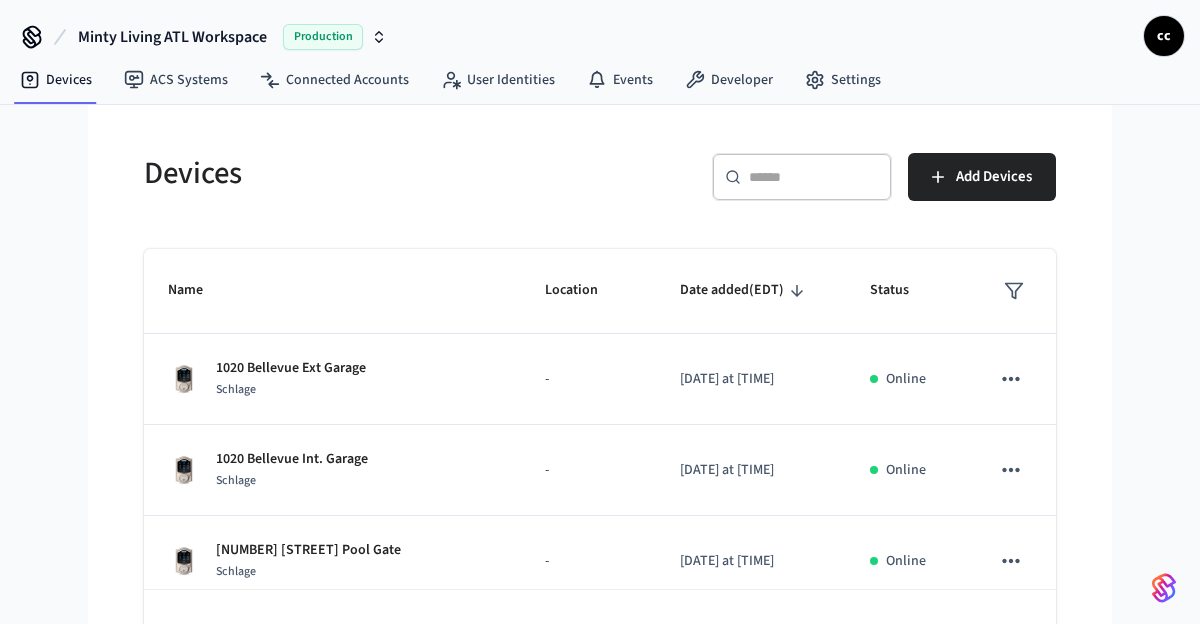 click at bounding box center (814, 177) 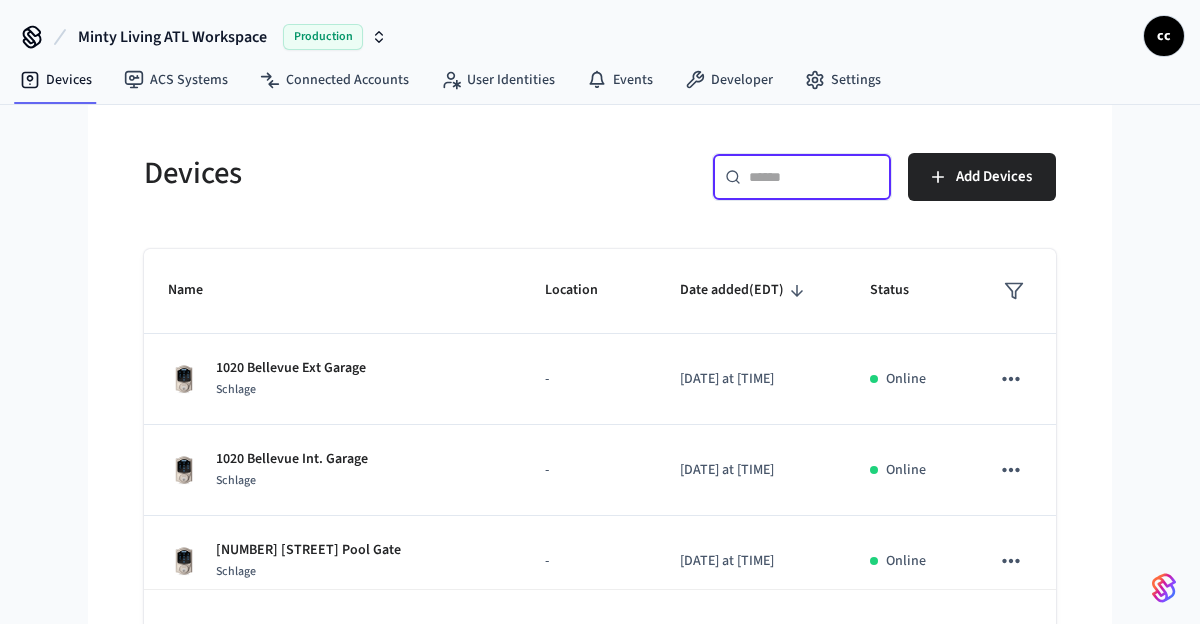 paste on "**********" 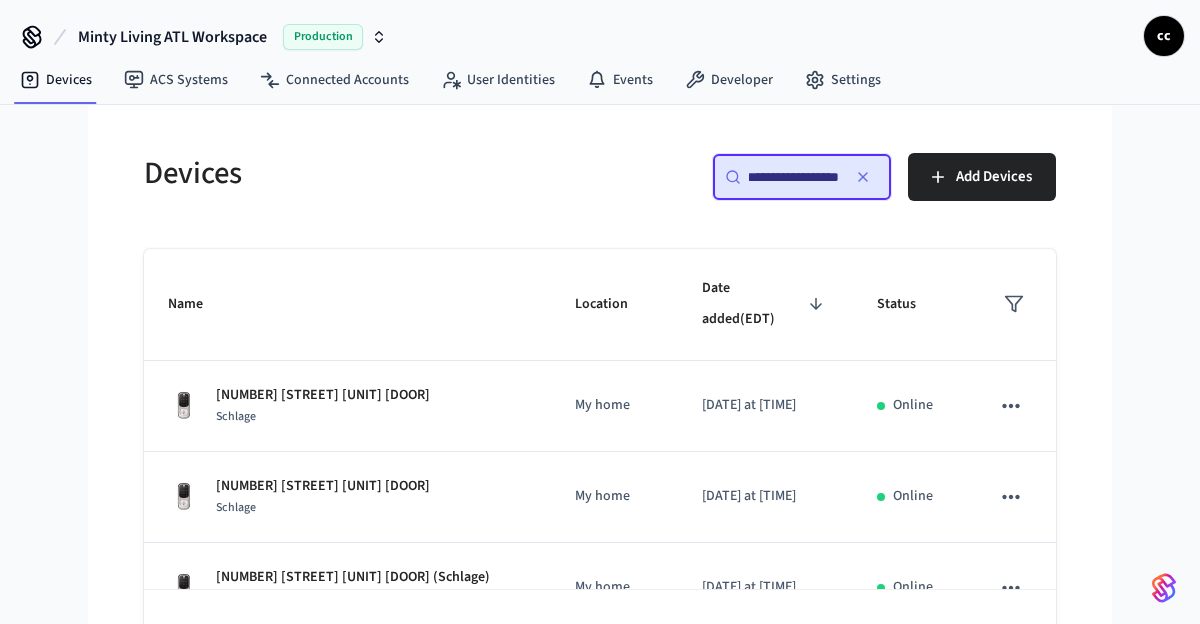 scroll, scrollTop: 0, scrollLeft: 14, axis: horizontal 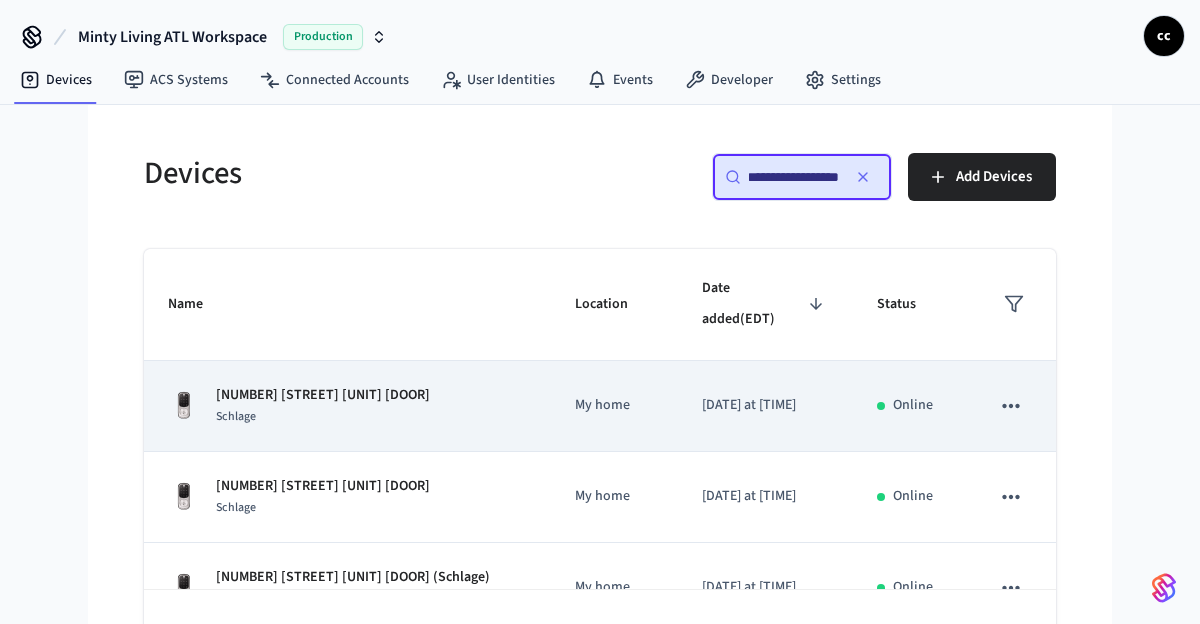 type on "**********" 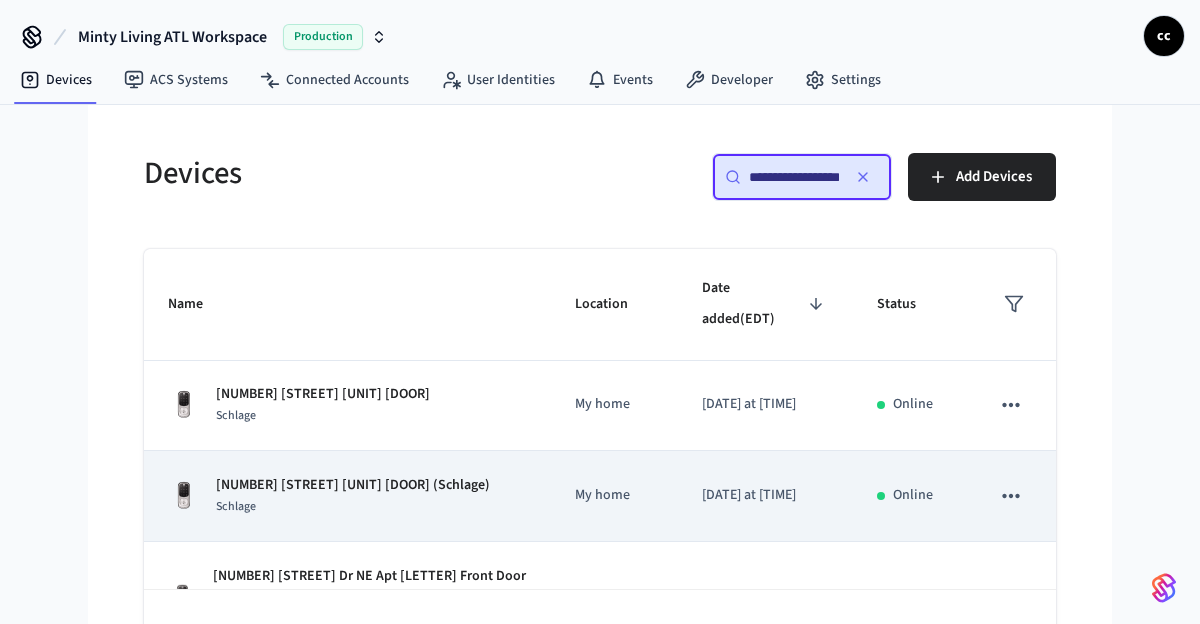 scroll, scrollTop: 100, scrollLeft: 0, axis: vertical 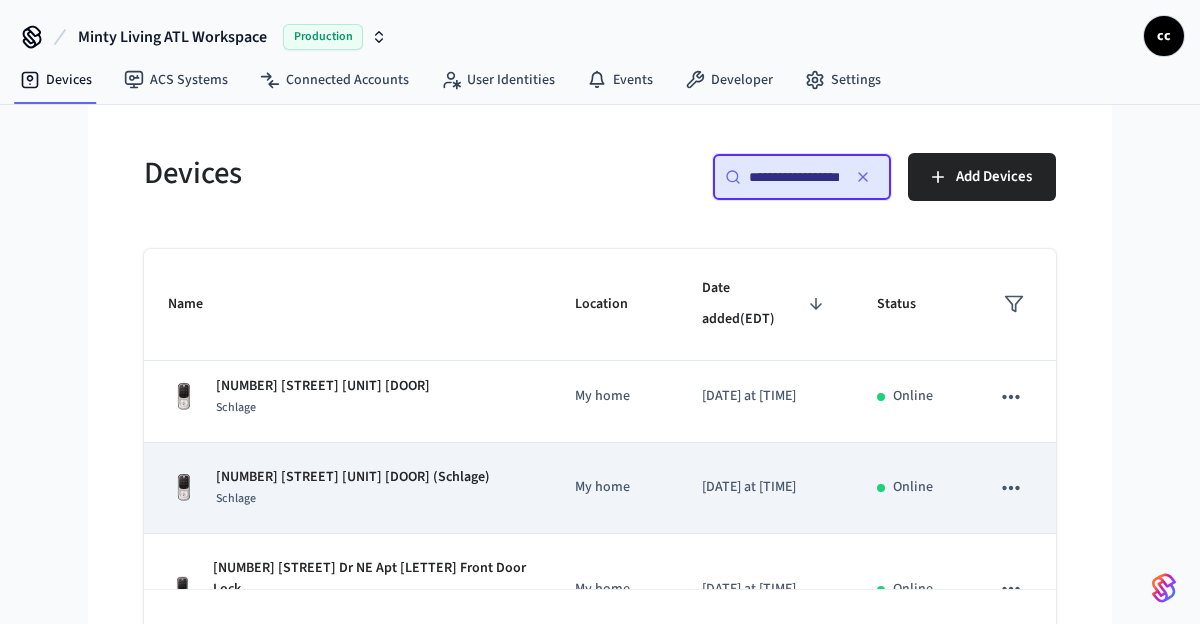 click on "[NUMBER] [STREET] [UNIT] [DOOR] (Schlage)" at bounding box center [353, 477] 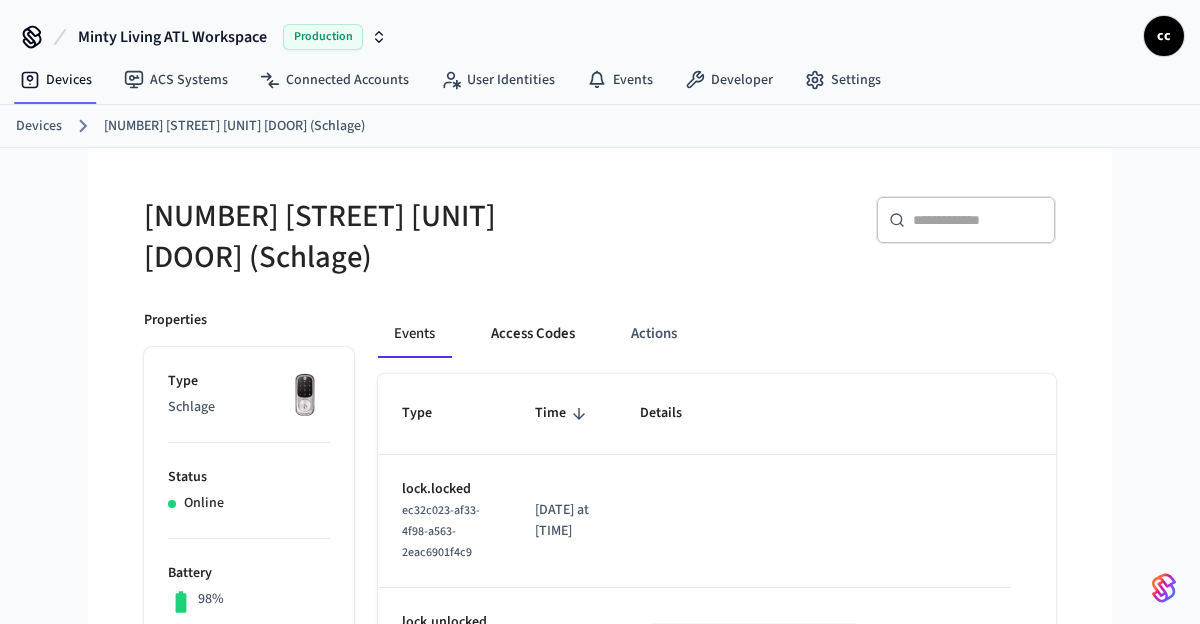 click on "Access Codes" at bounding box center (533, 334) 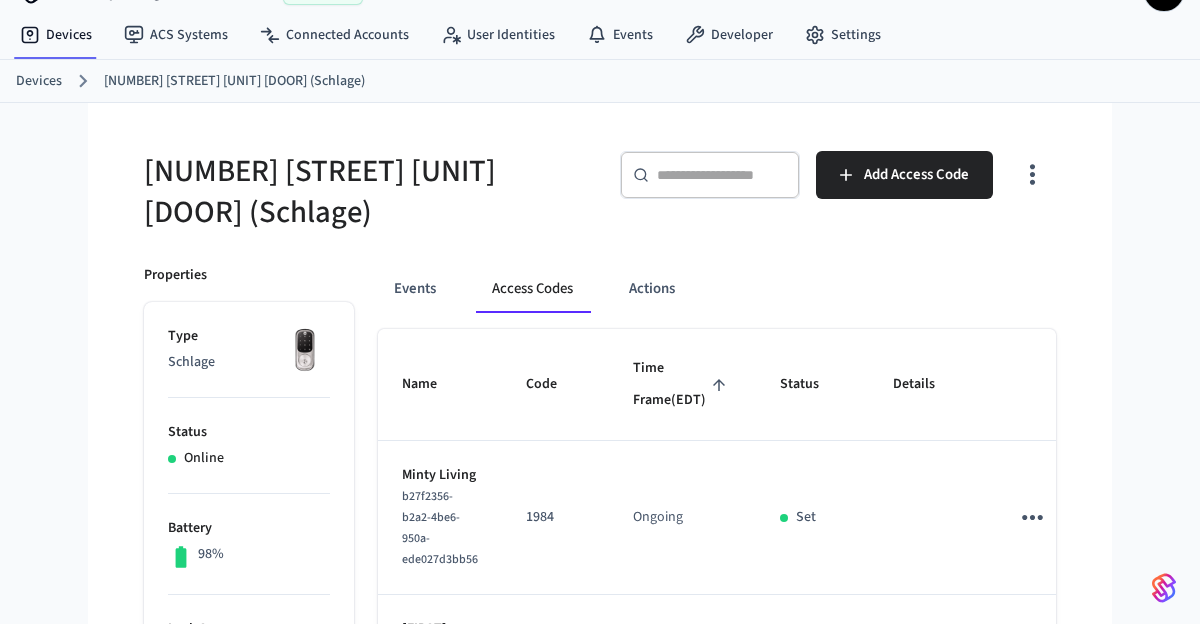 scroll, scrollTop: 357, scrollLeft: 0, axis: vertical 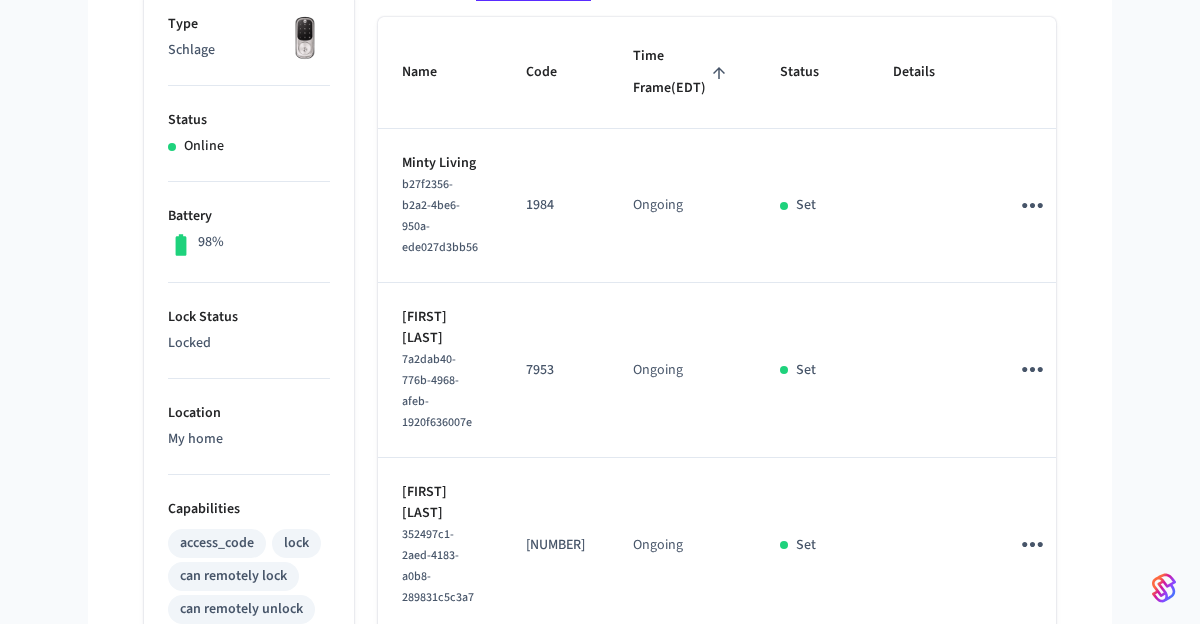 click on "Time Frame  (EDT)" at bounding box center (682, 72) 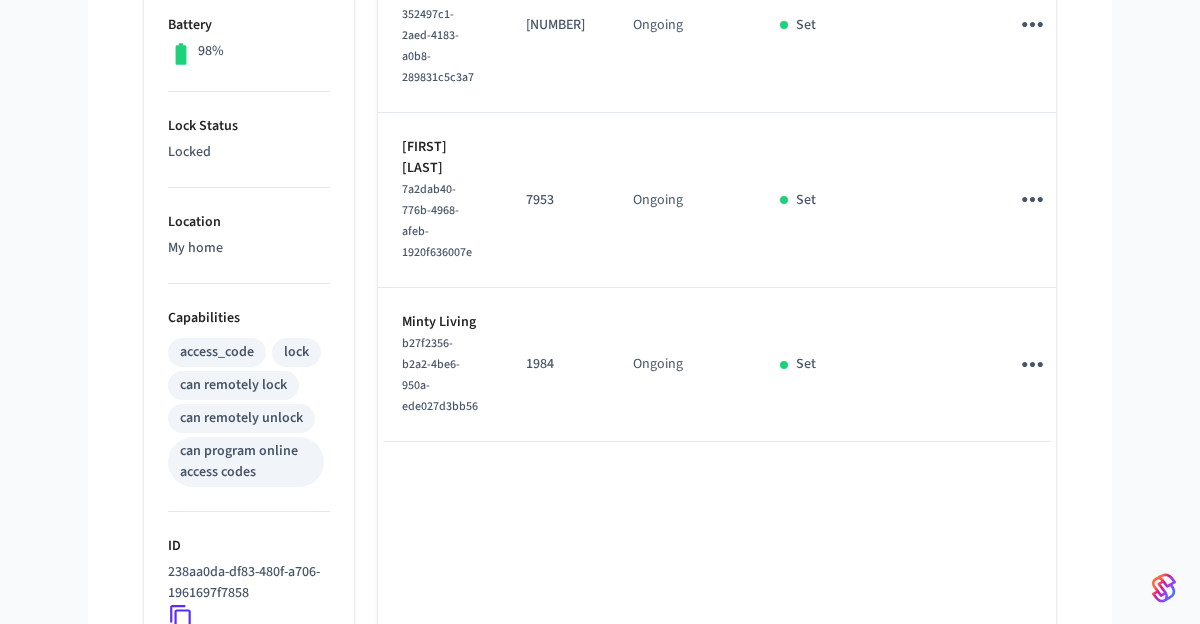 scroll, scrollTop: 556, scrollLeft: 0, axis: vertical 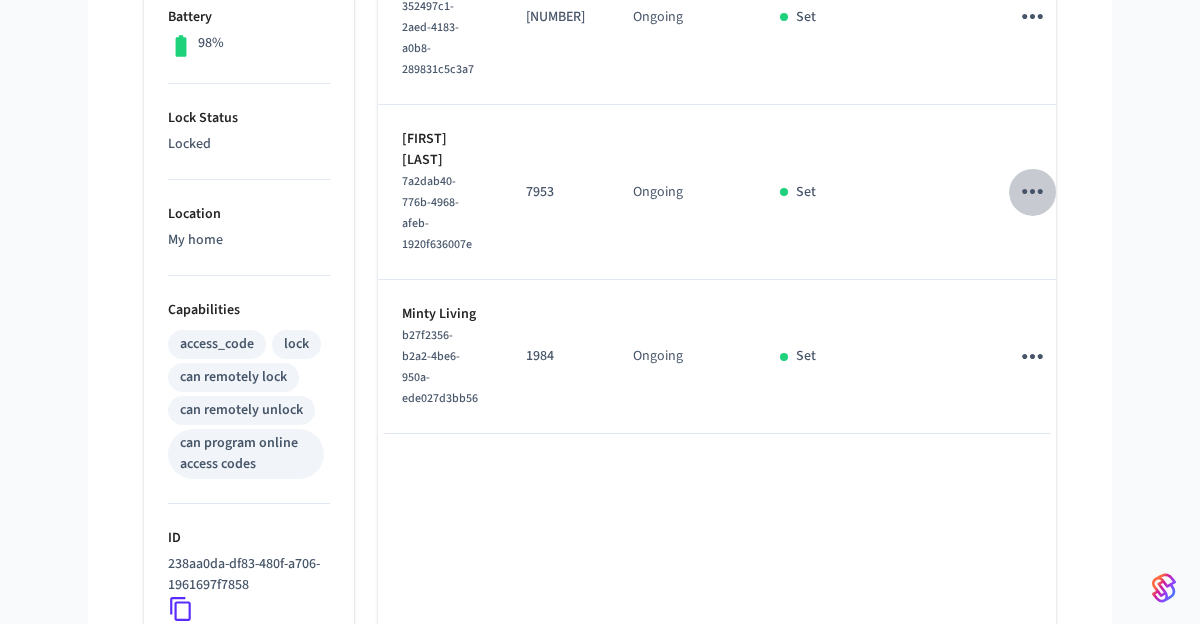 click 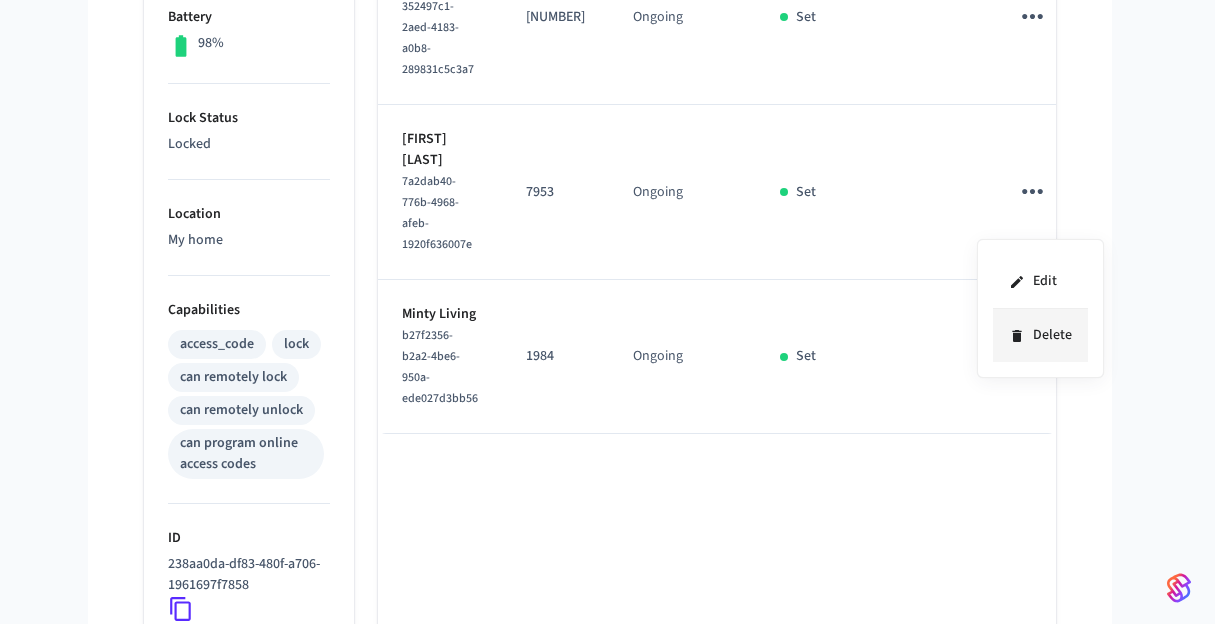 click 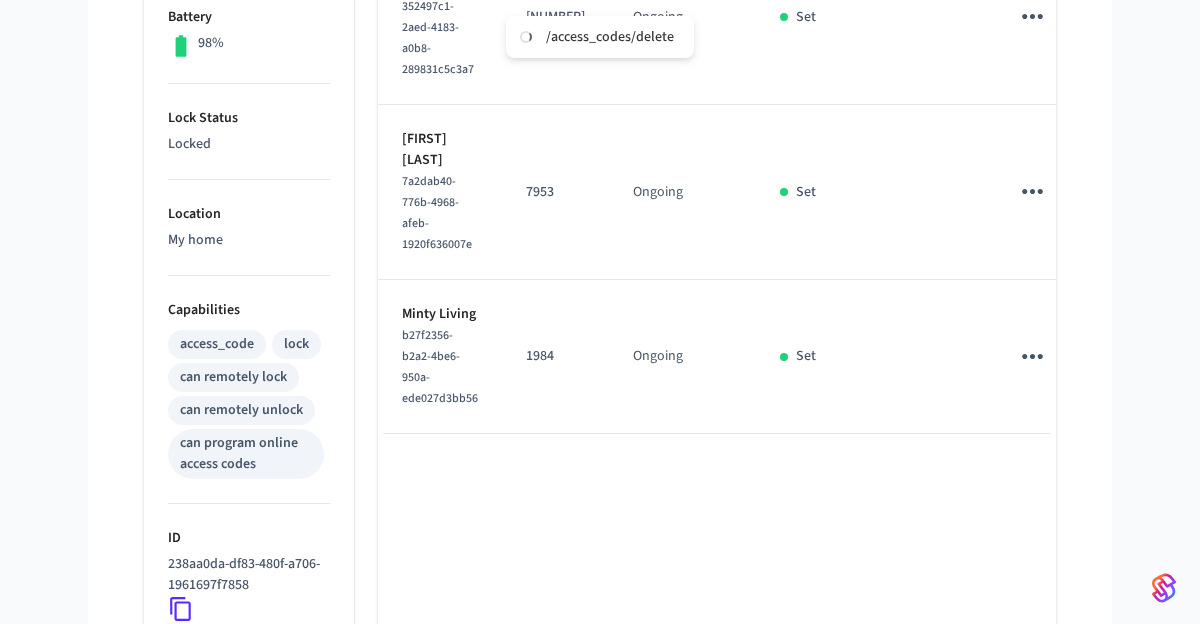 type 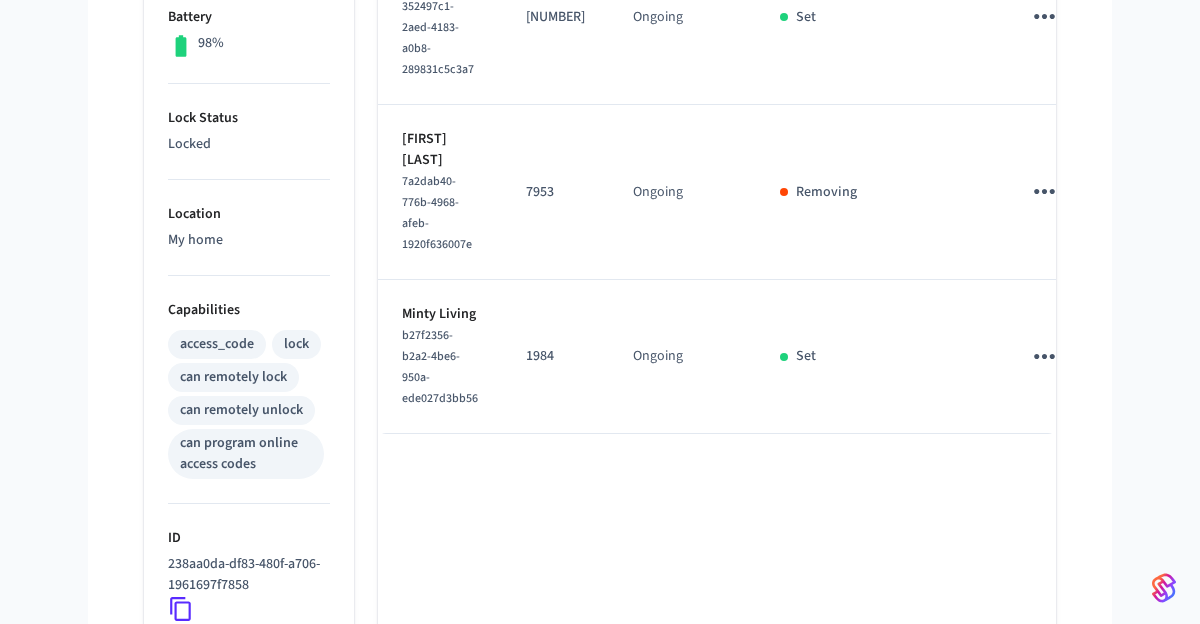 scroll, scrollTop: 138, scrollLeft: 0, axis: vertical 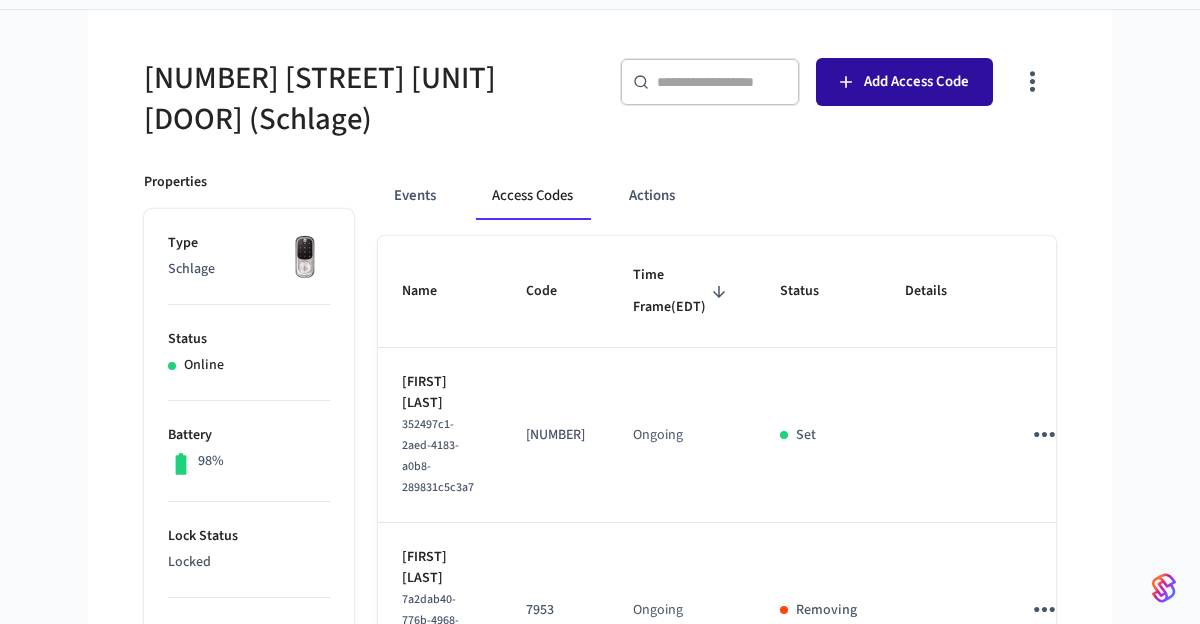 click on "Add Access Code" at bounding box center (916, 82) 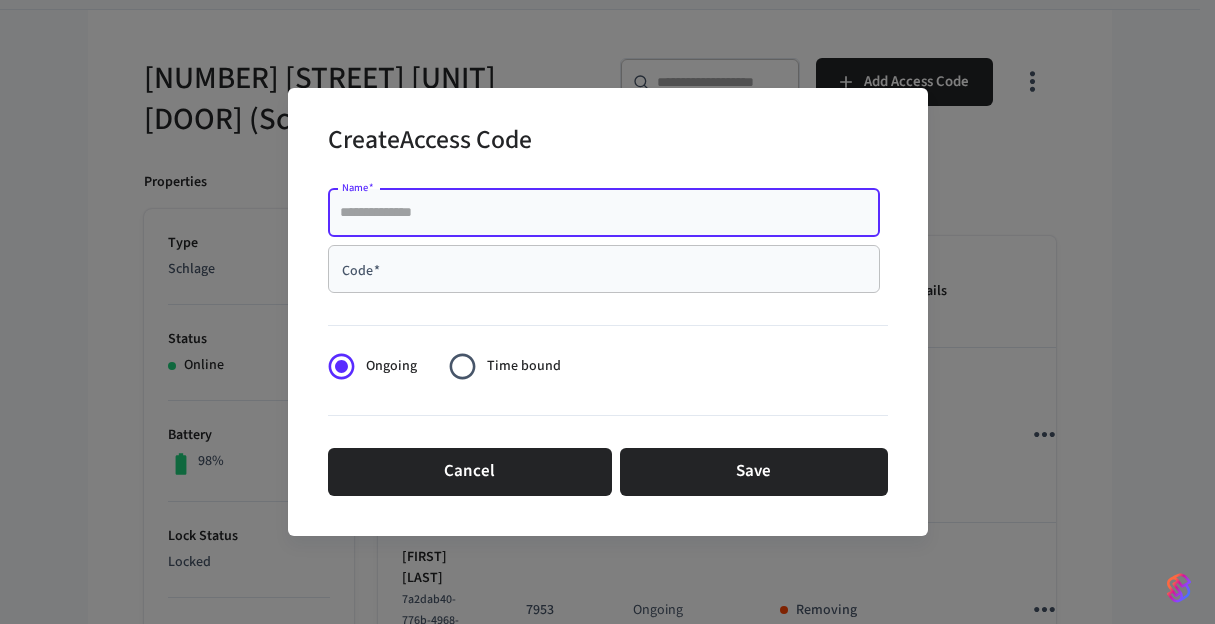 click on "Name   *" at bounding box center (604, 213) 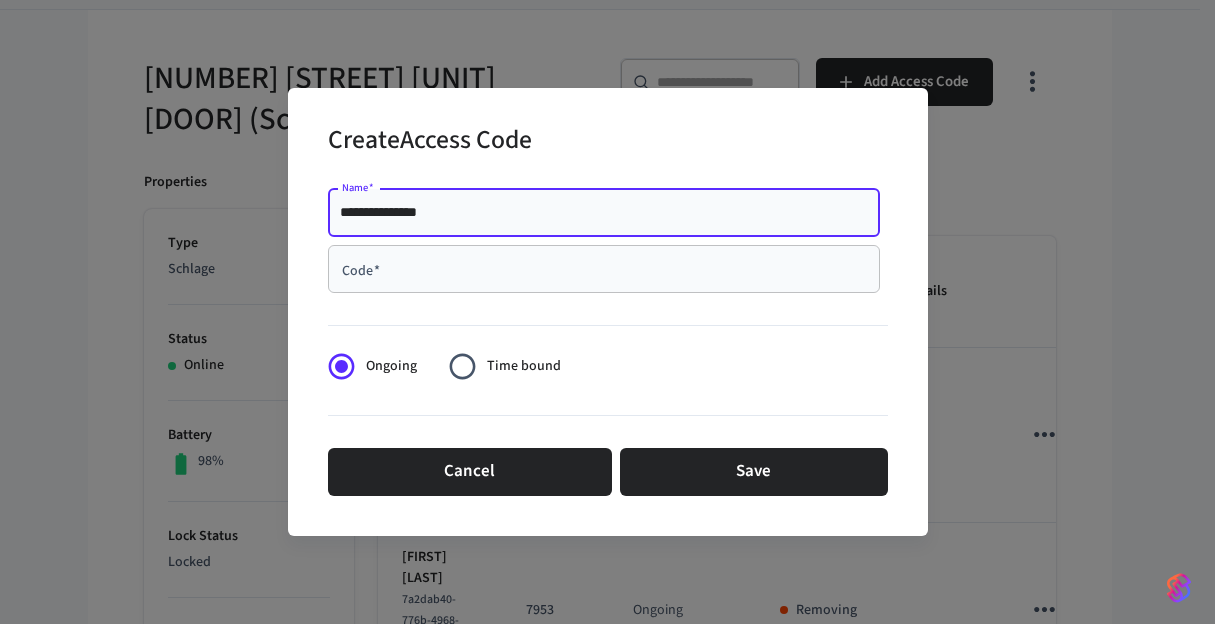 type on "**********" 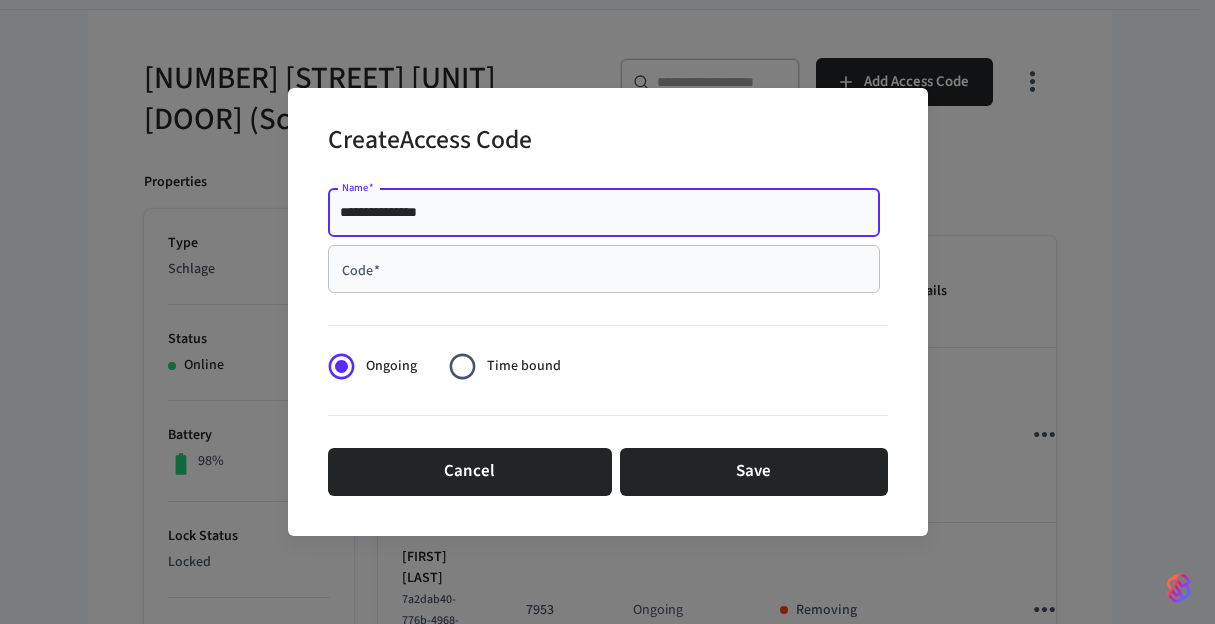 click on "Code   *" at bounding box center (604, 269) 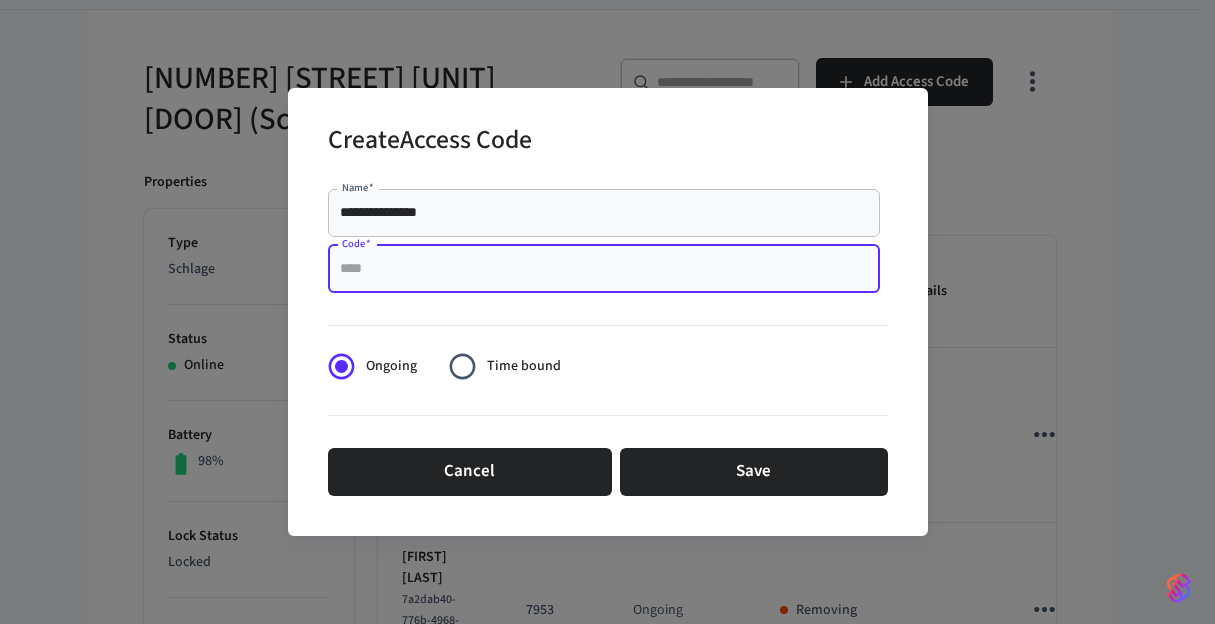 paste on "****" 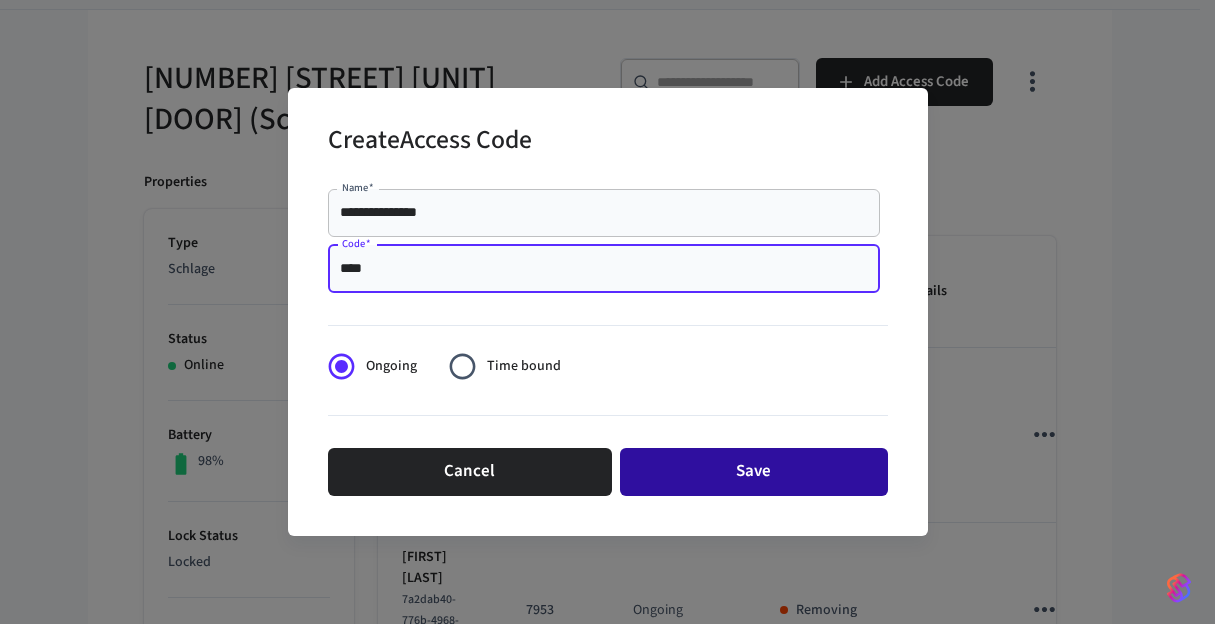 type on "****" 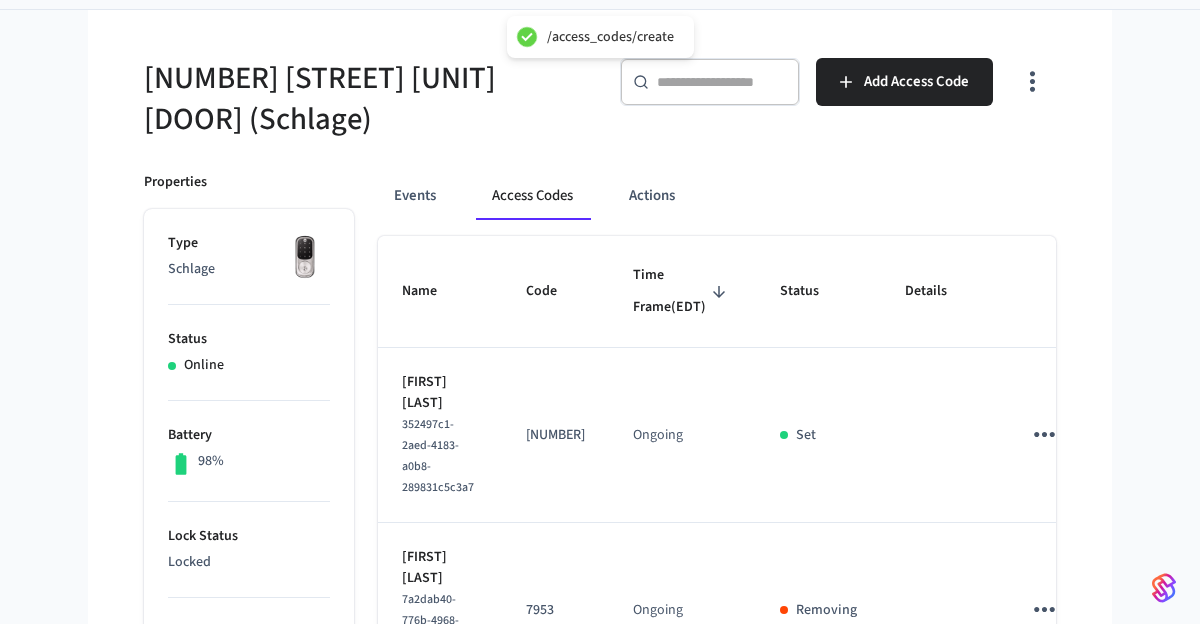 drag, startPoint x: 272, startPoint y: 72, endPoint x: 317, endPoint y: 74, distance: 45.044422 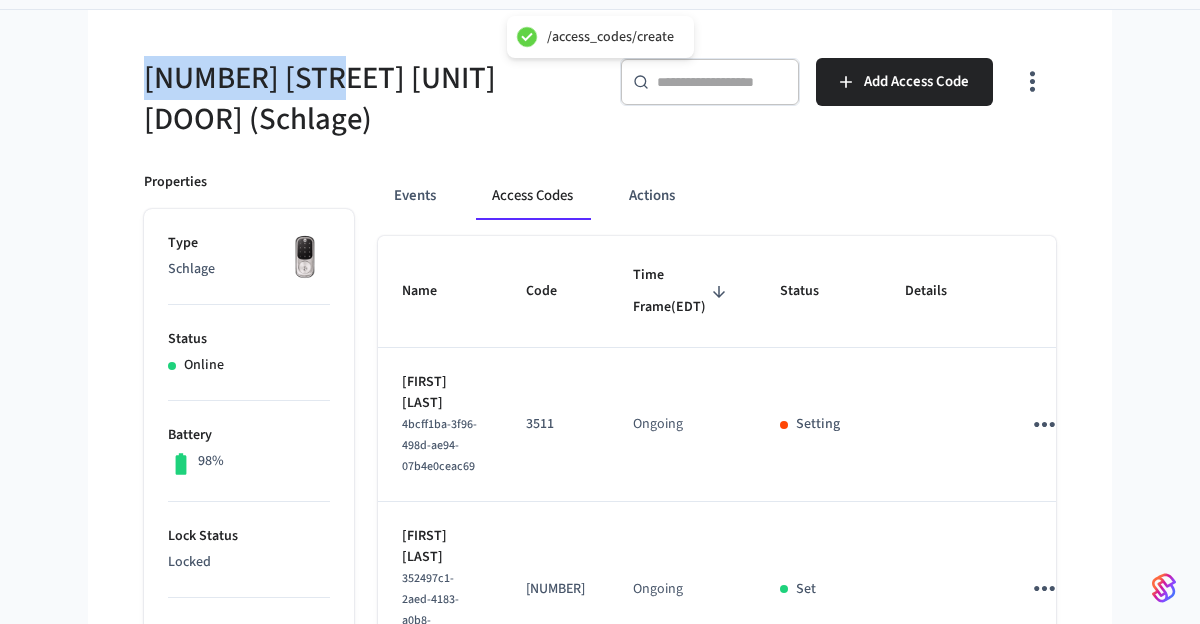 drag, startPoint x: 285, startPoint y: 76, endPoint x: 126, endPoint y: 77, distance: 159.00314 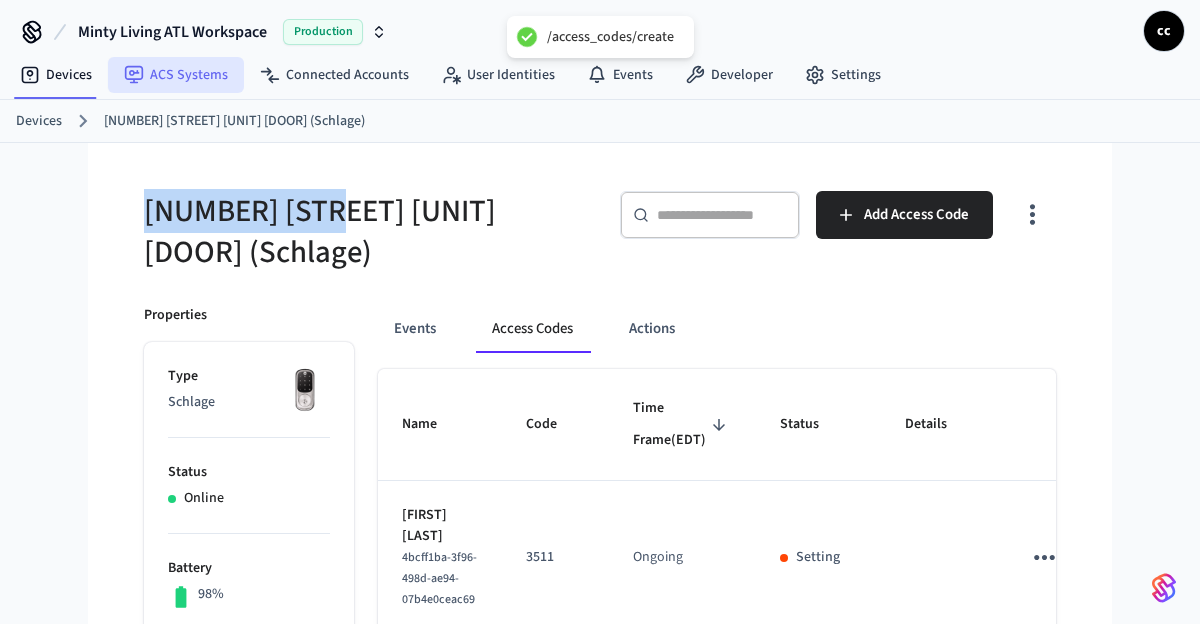 scroll, scrollTop: 0, scrollLeft: 0, axis: both 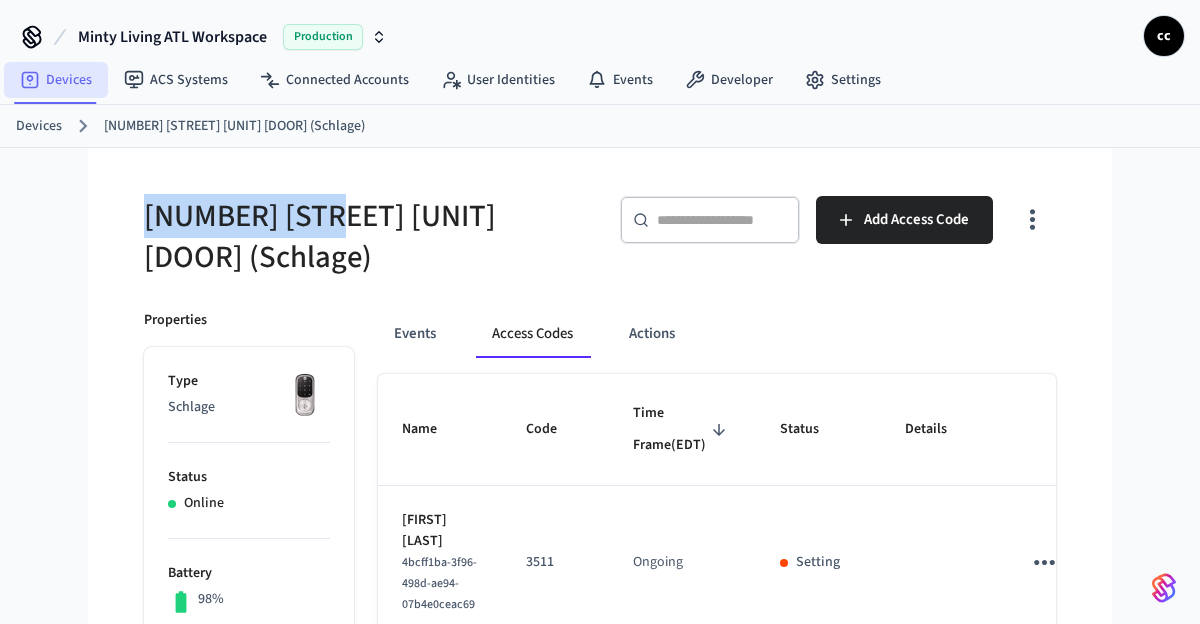 click on "Devices" at bounding box center [56, 80] 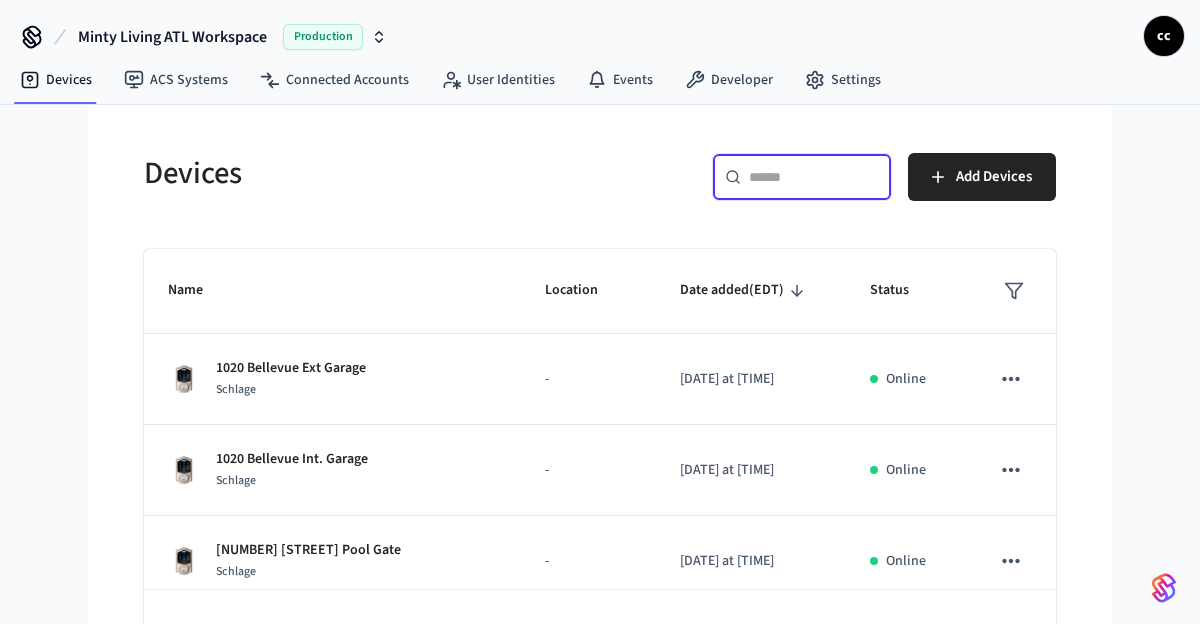 click at bounding box center [814, 177] 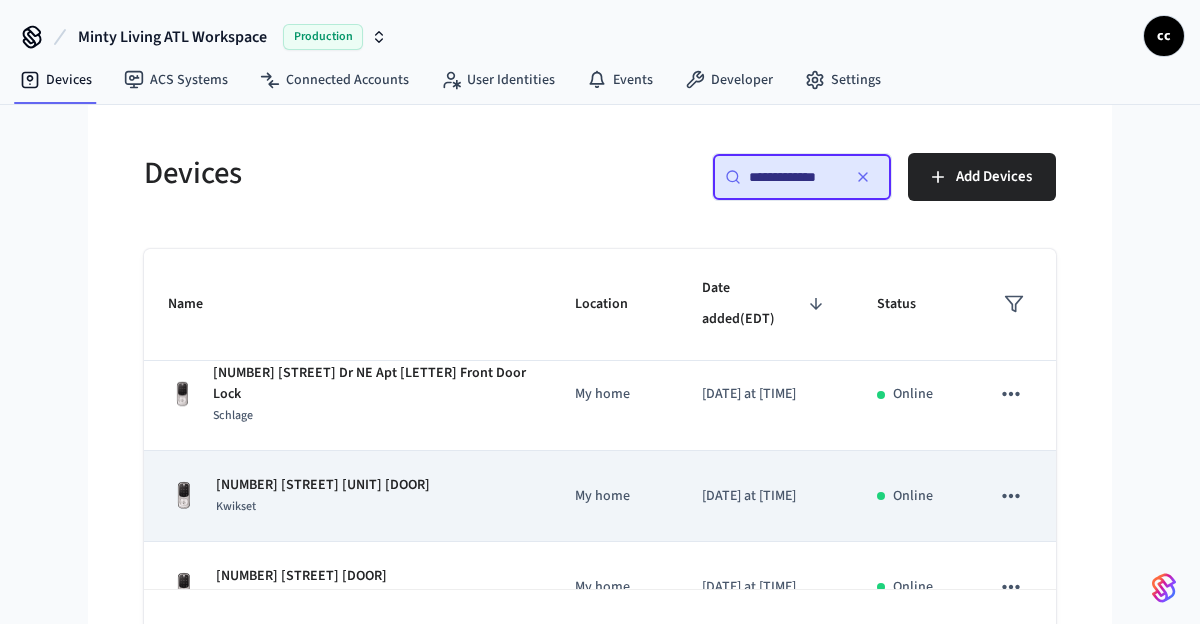 scroll, scrollTop: 303, scrollLeft: 0, axis: vertical 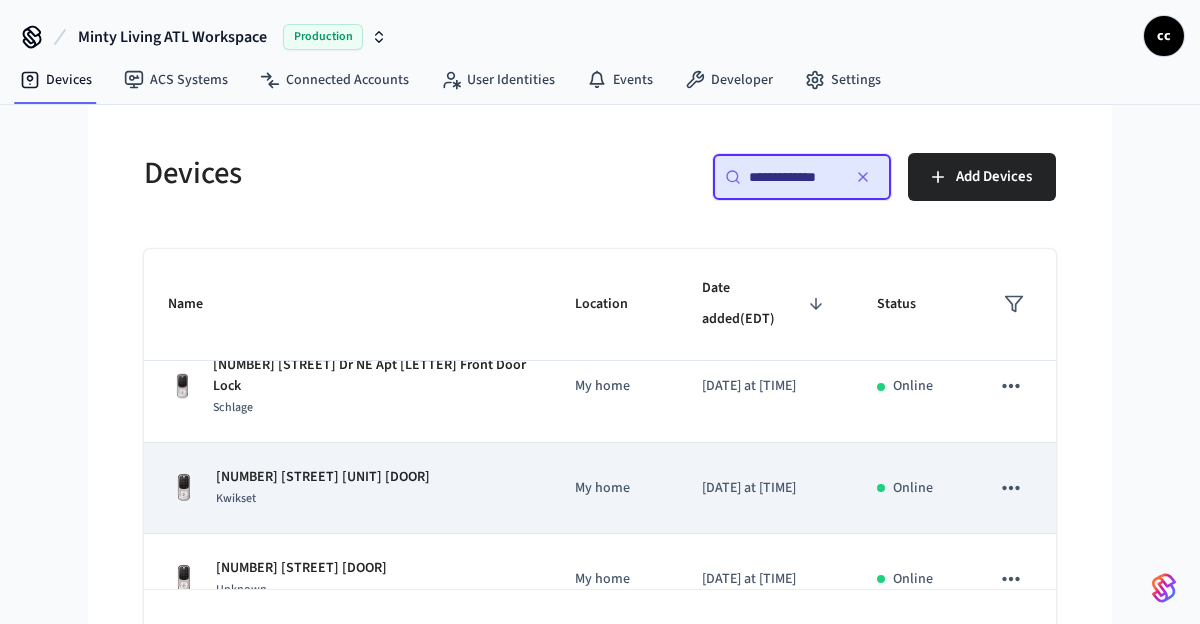 type on "**********" 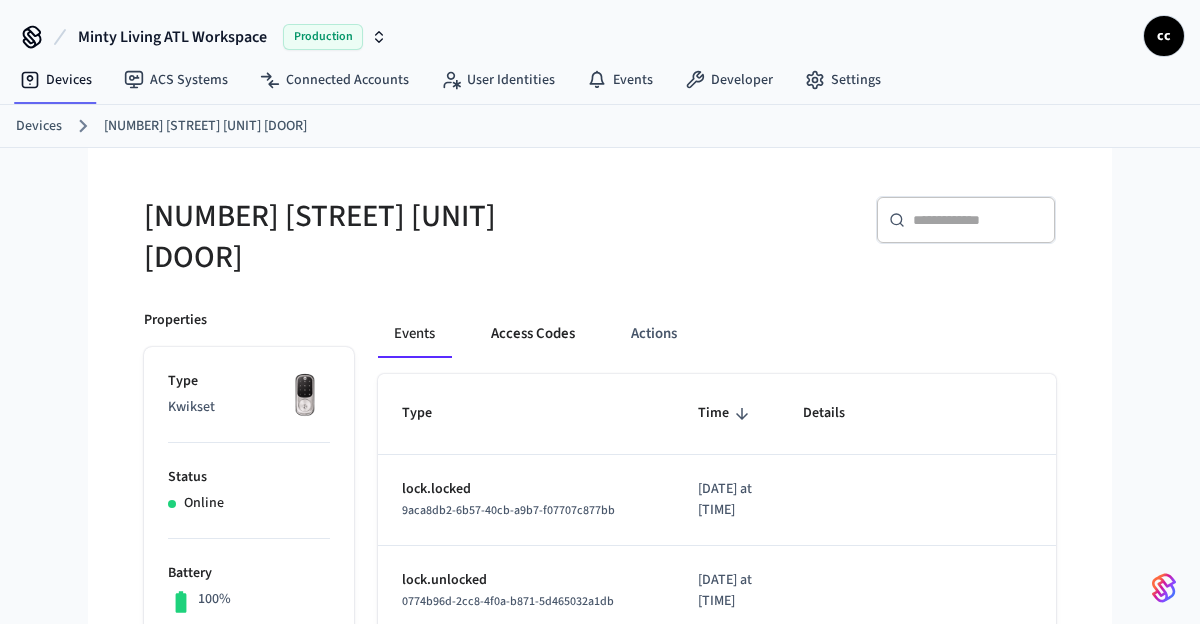 click on "Access Codes" at bounding box center (533, 334) 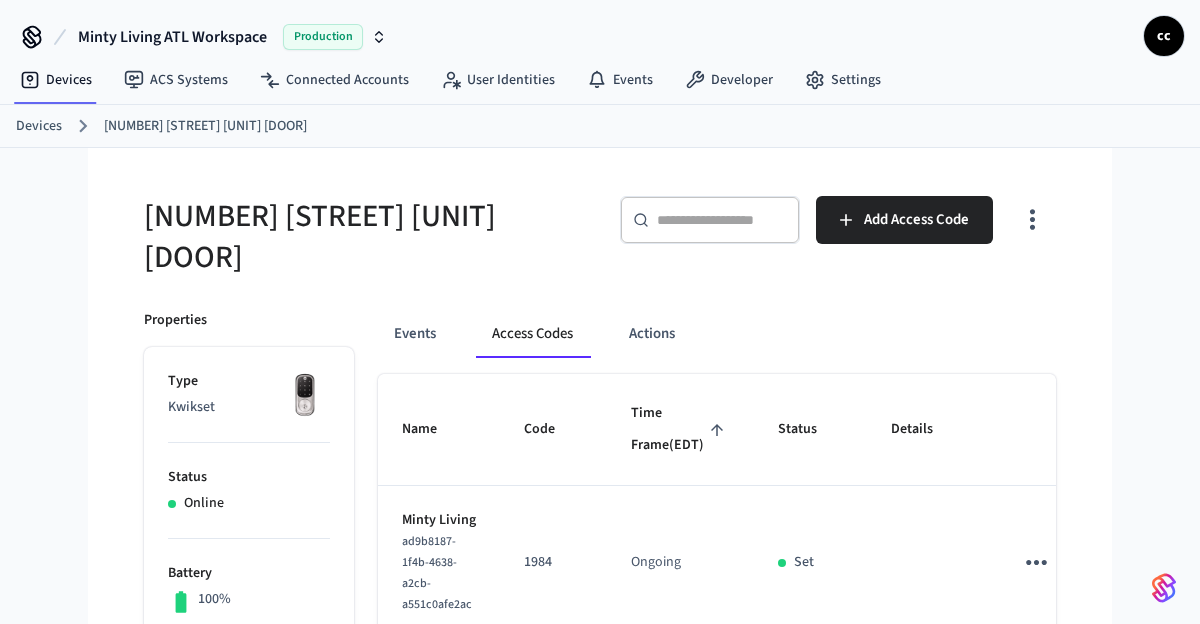 click on "Time Frame  (EDT)" at bounding box center (680, 429) 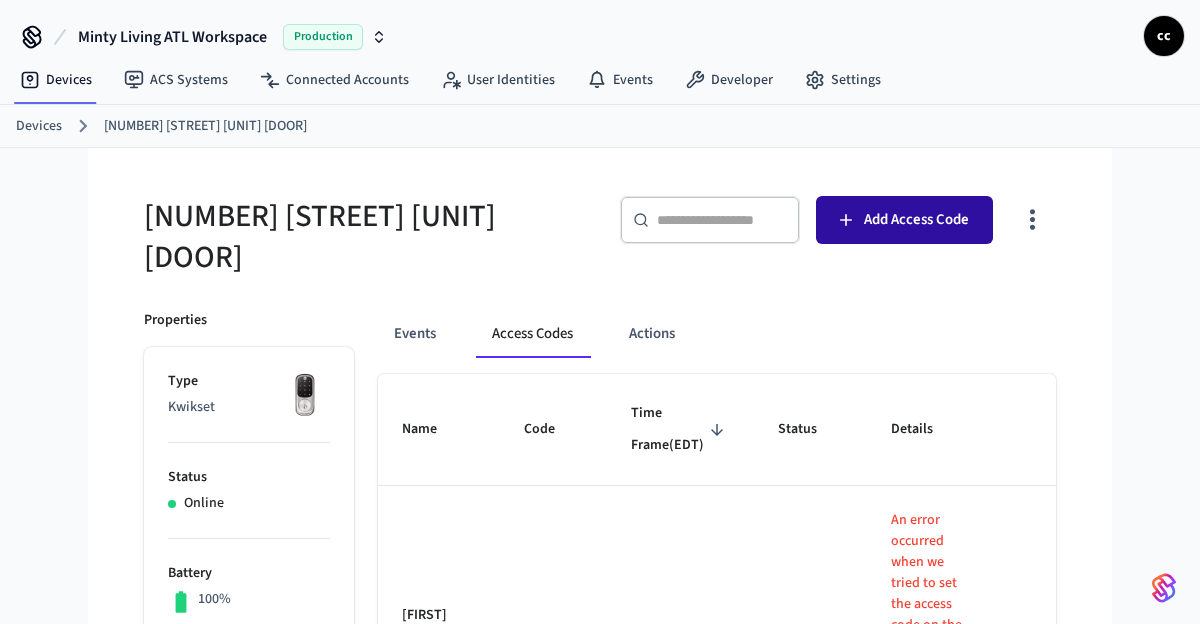 click 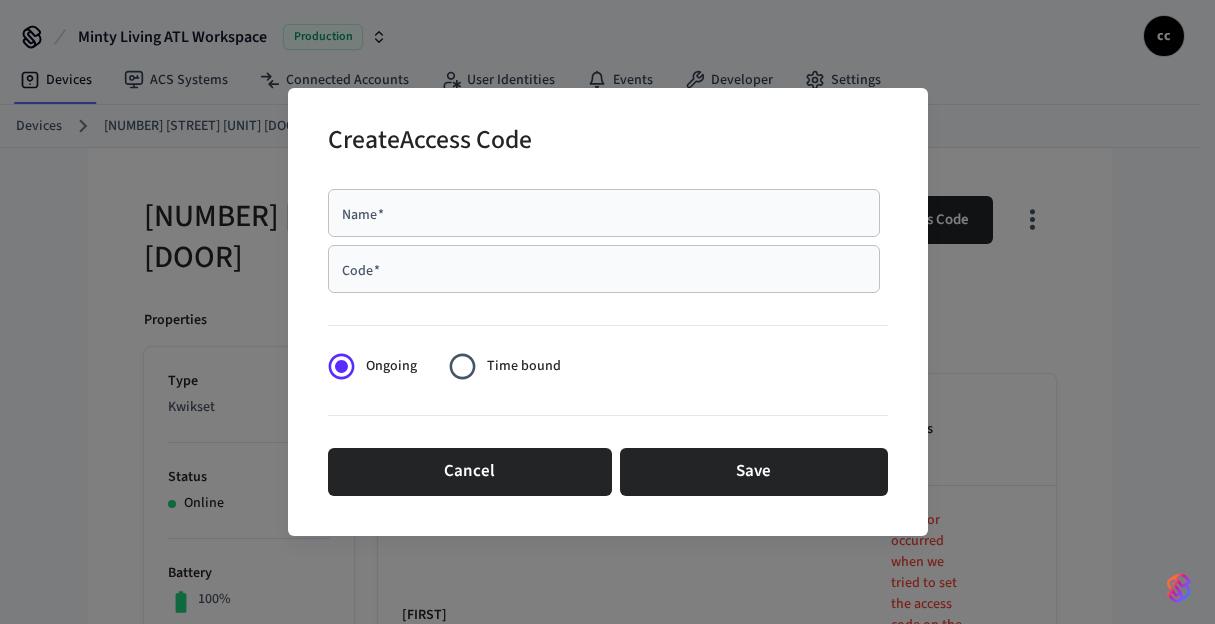 click on "Name   *" at bounding box center [604, 213] 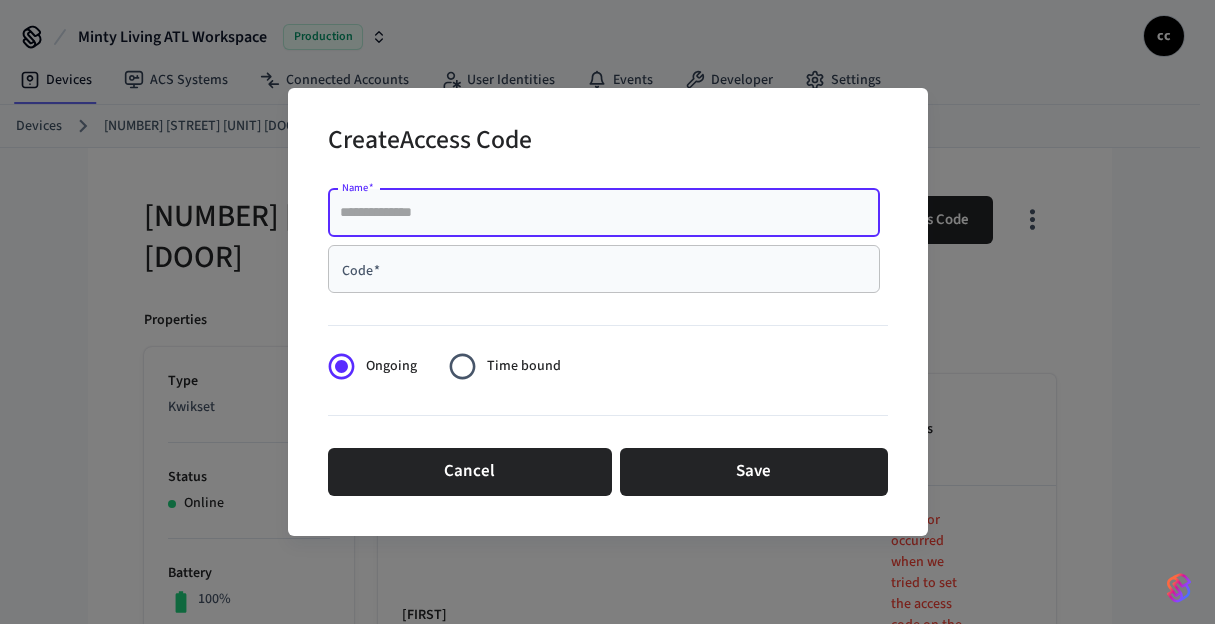paste on "**********" 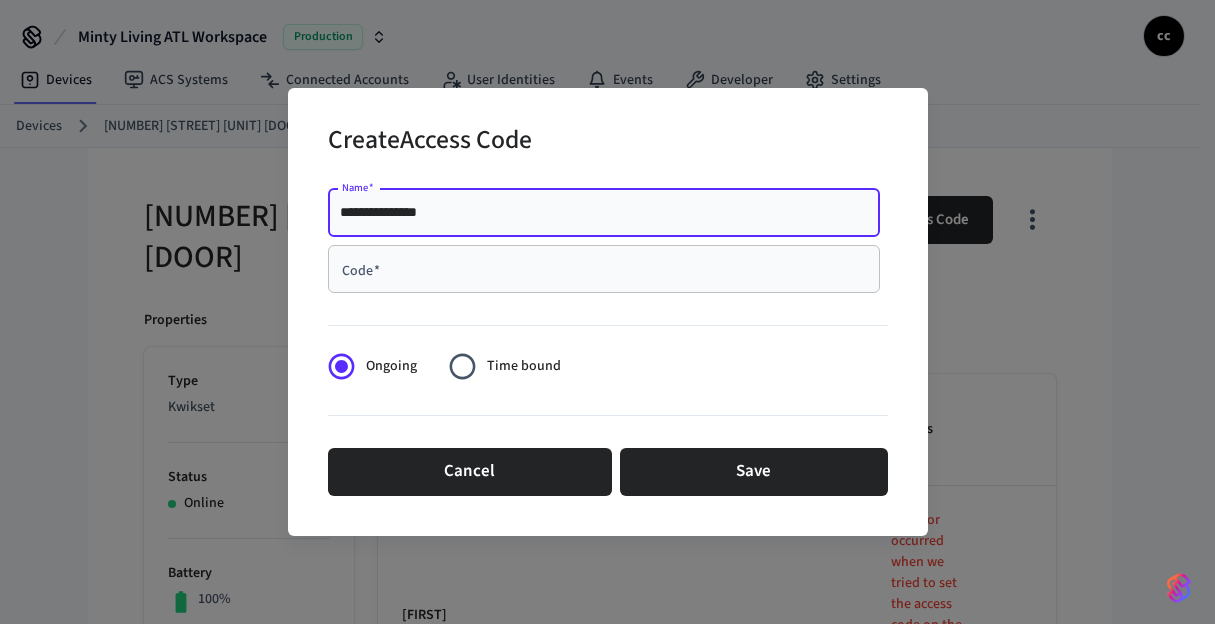 type on "**********" 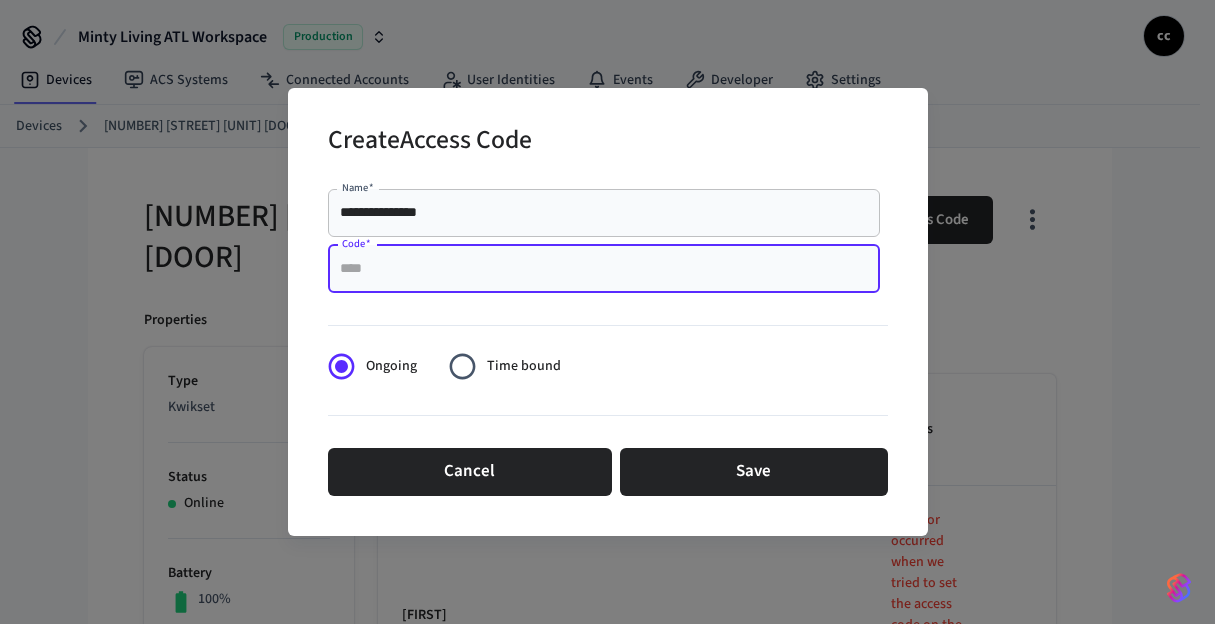 click on "Code   *" at bounding box center (604, 269) 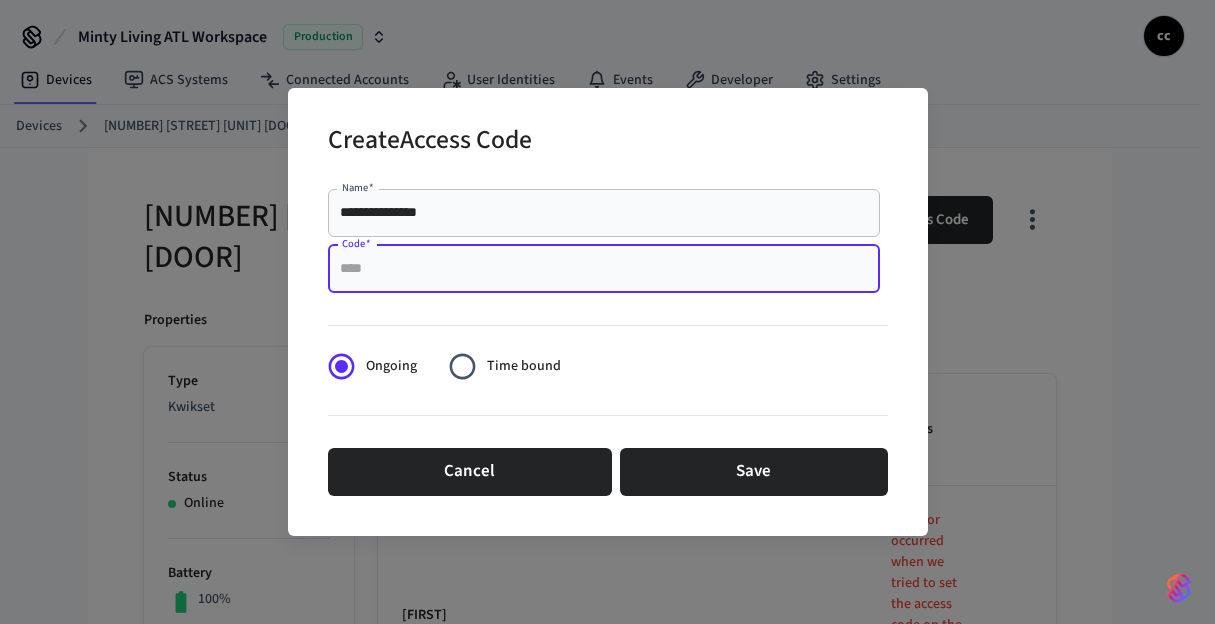 paste on "****" 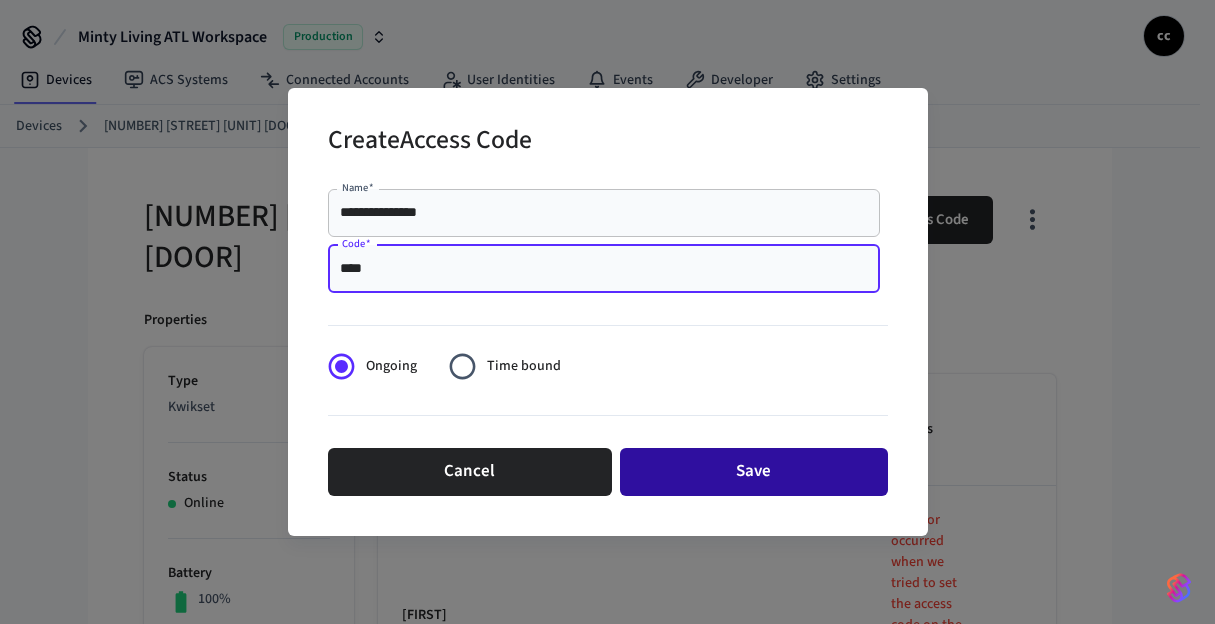 type on "****" 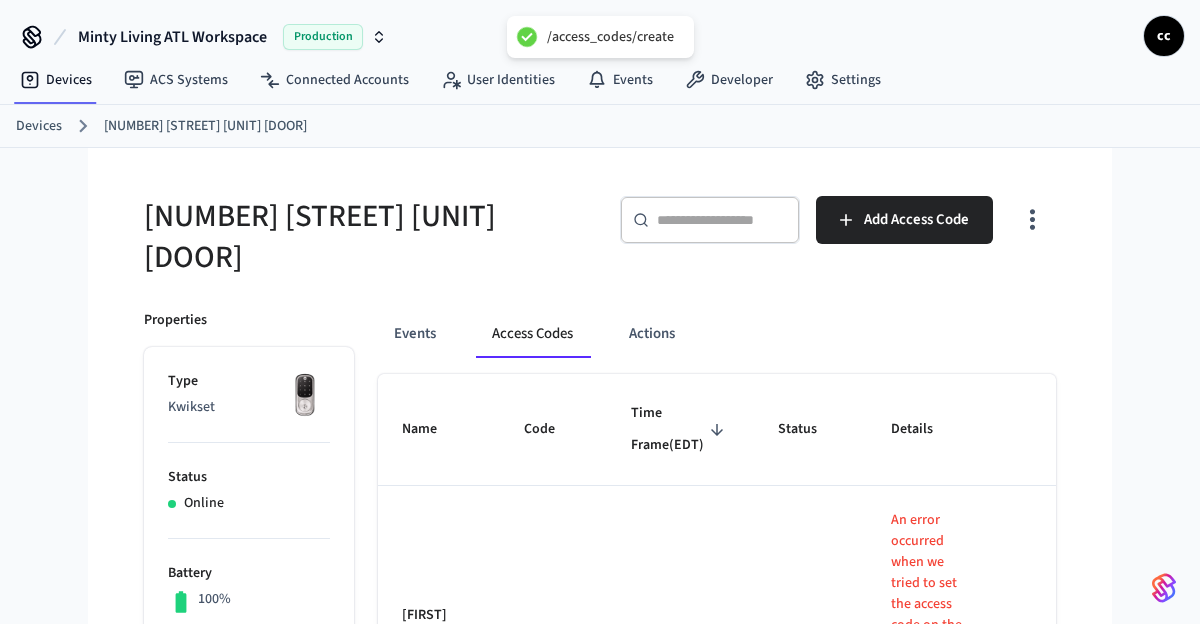 type 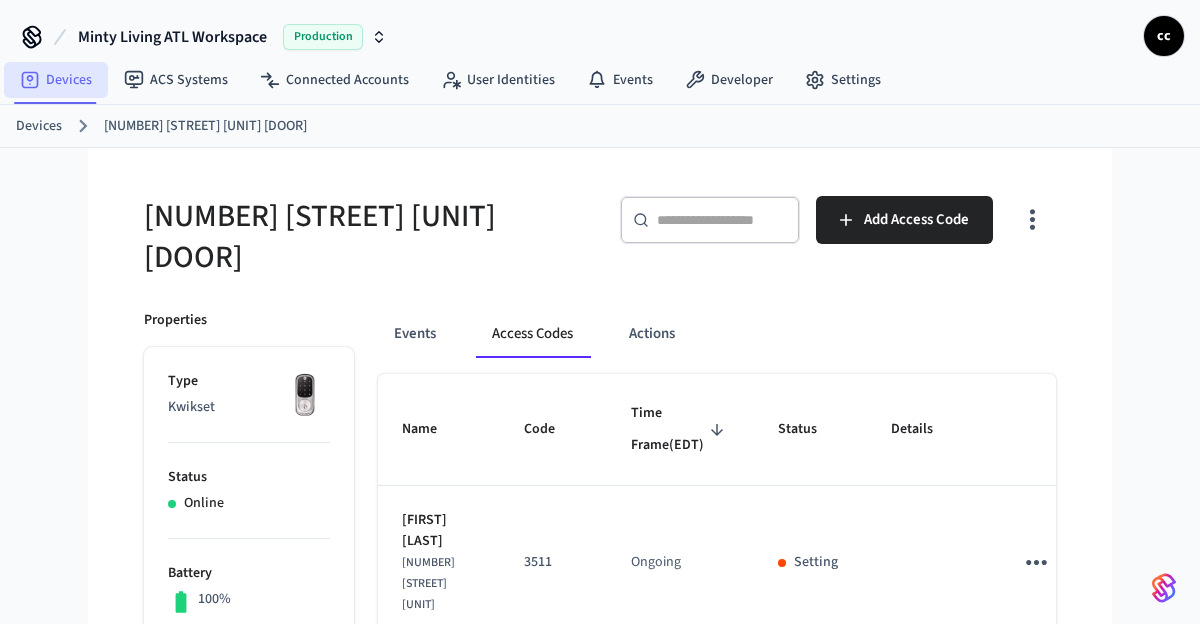 click on "Devices" at bounding box center [56, 80] 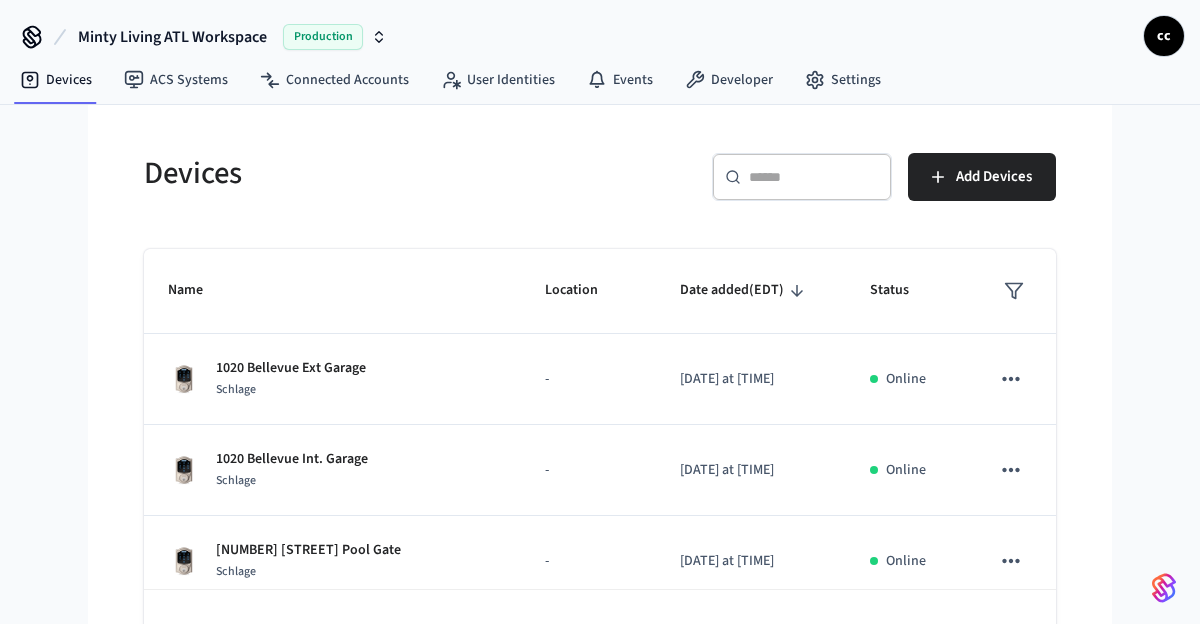 click on "​ ​" at bounding box center [802, 177] 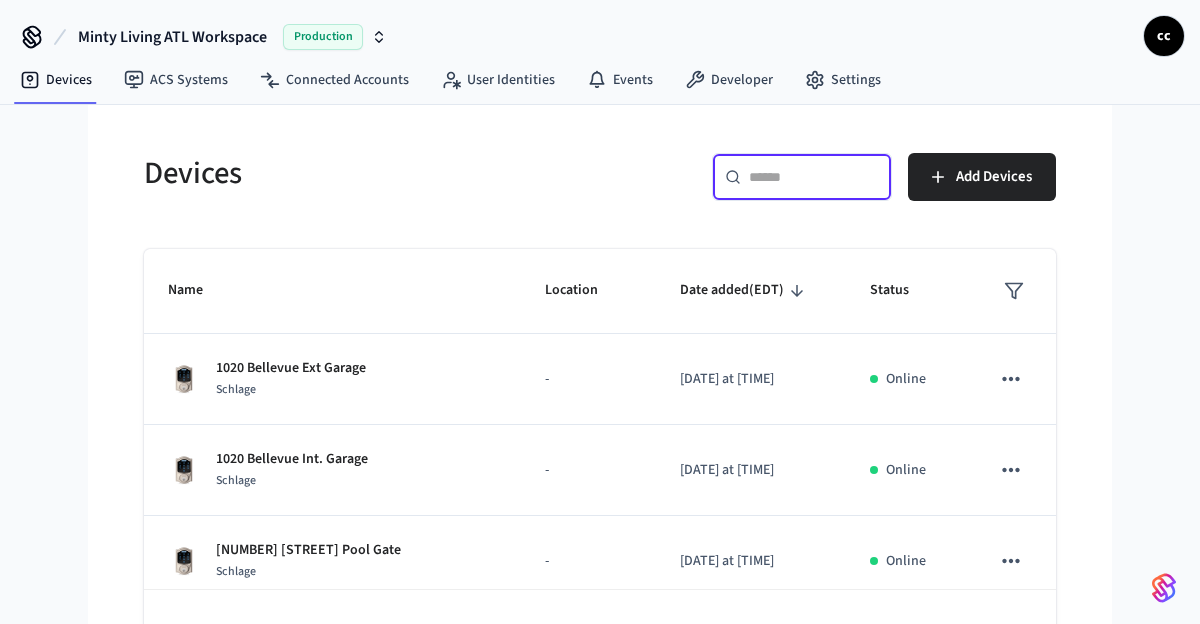 paste on "**********" 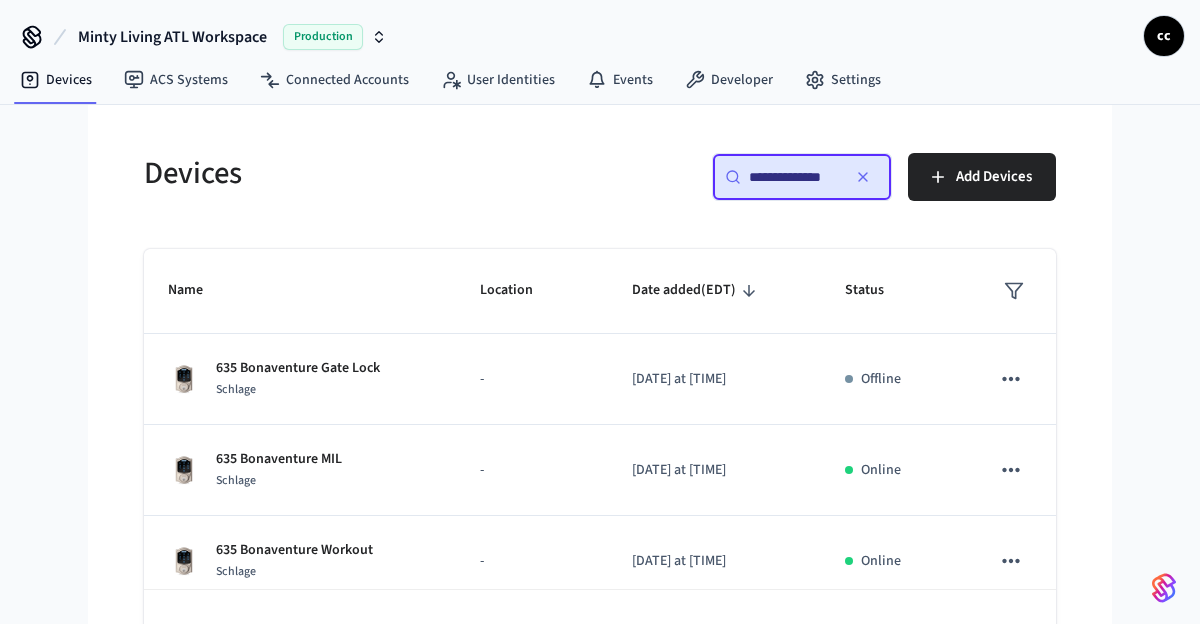 scroll, scrollTop: 0, scrollLeft: 4, axis: horizontal 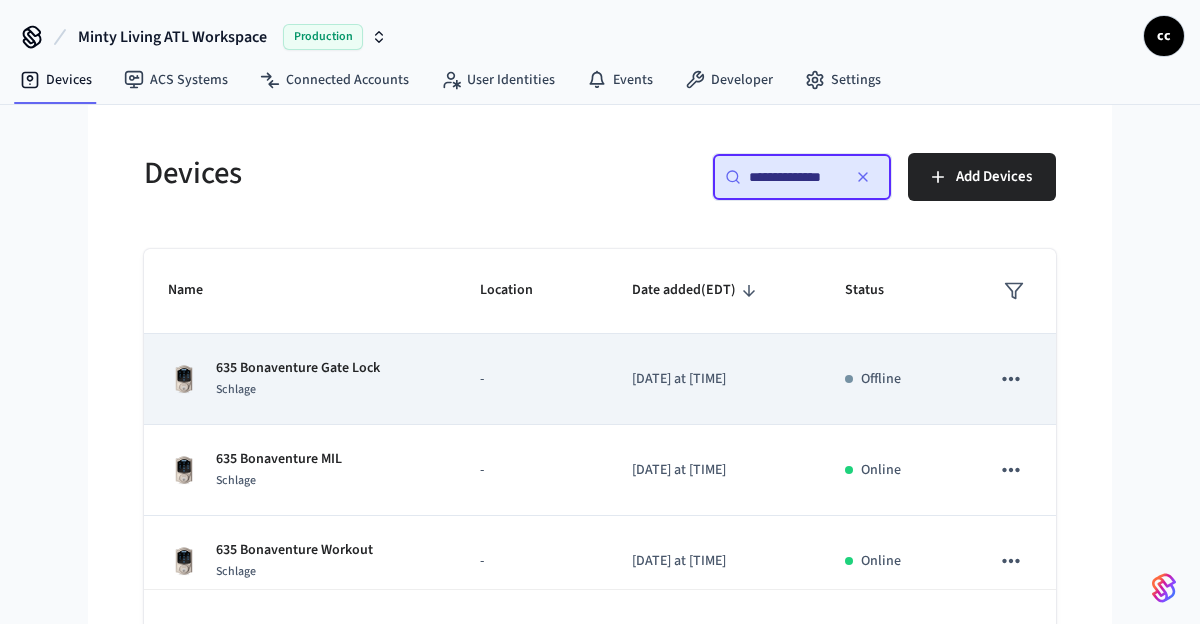 type on "**********" 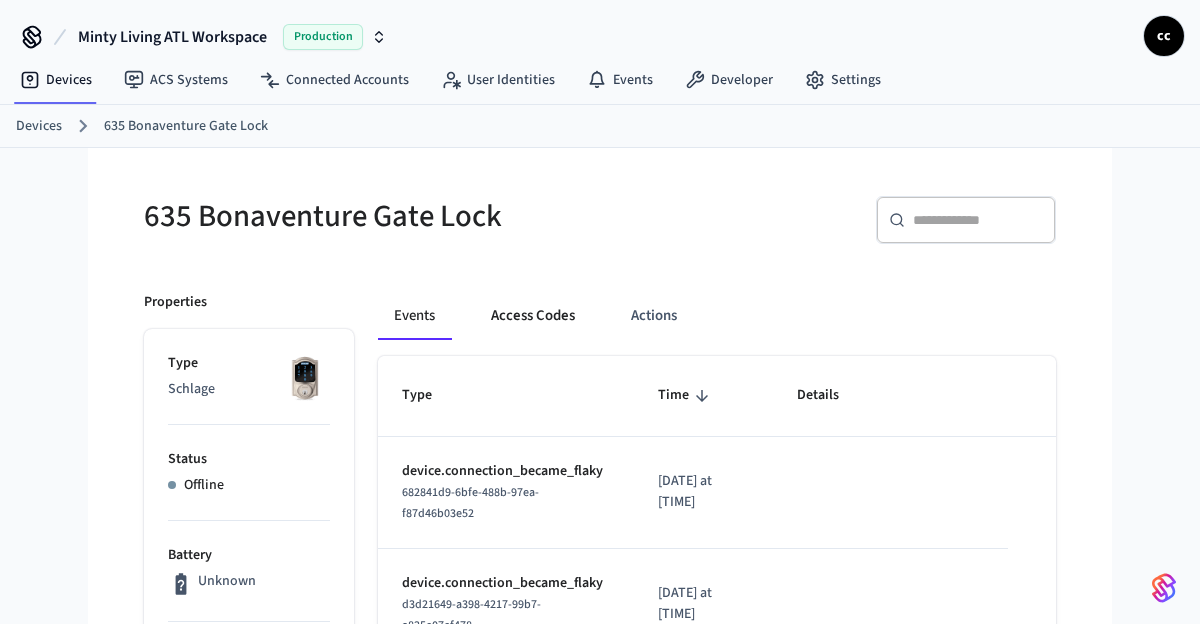 drag, startPoint x: 550, startPoint y: 303, endPoint x: 578, endPoint y: 318, distance: 31.764761 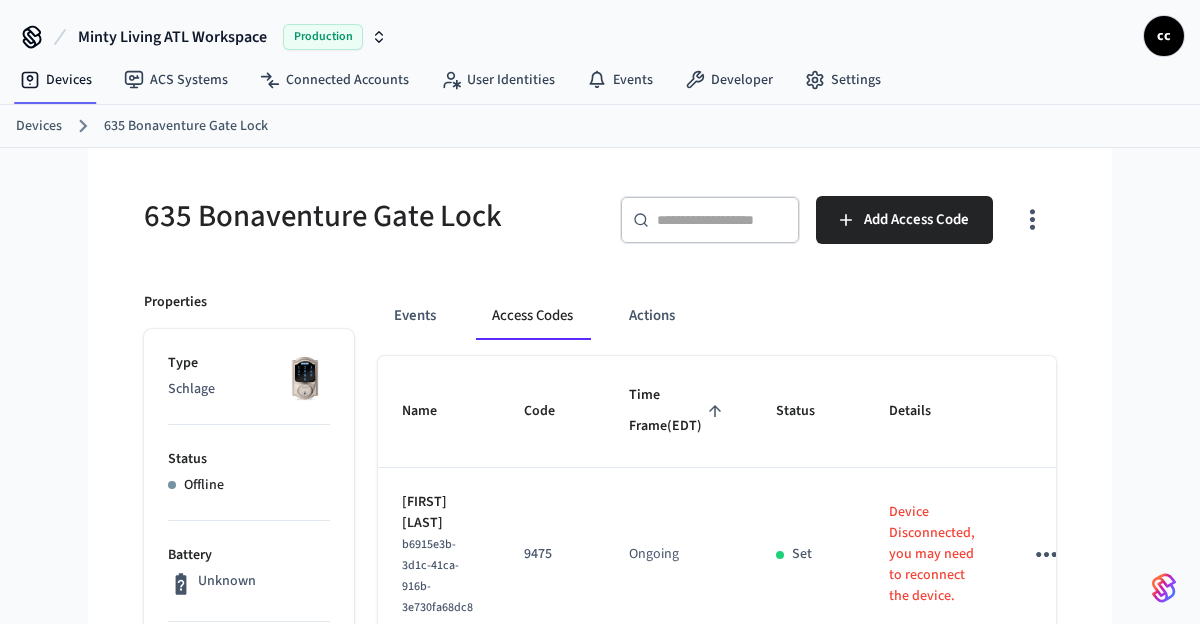 click 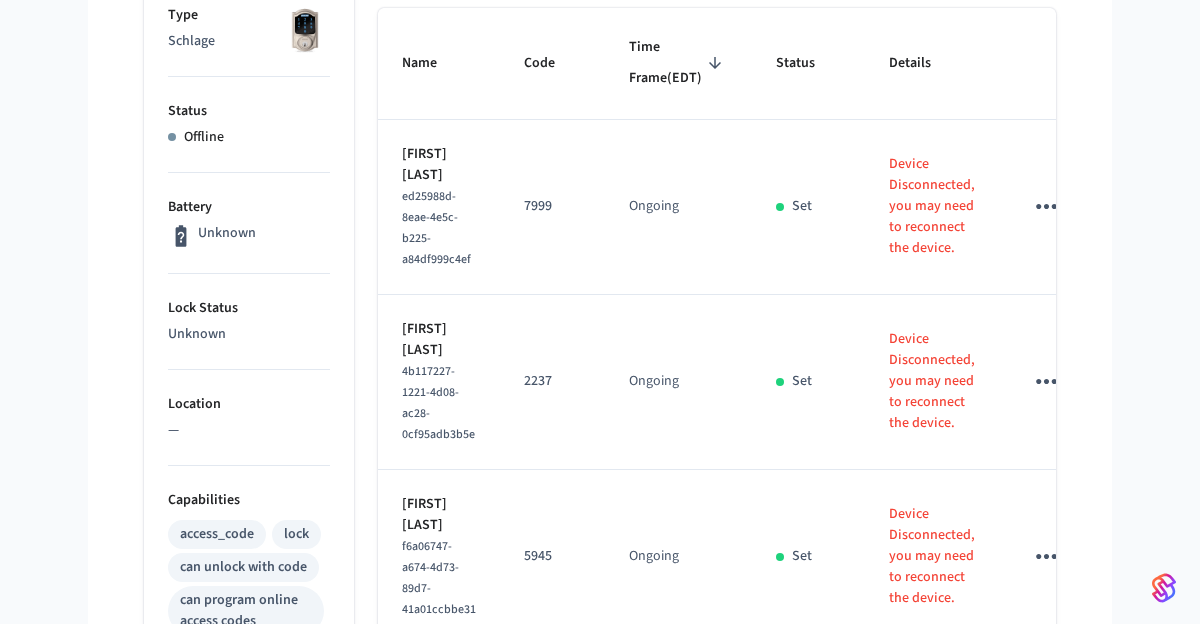scroll, scrollTop: 160, scrollLeft: 0, axis: vertical 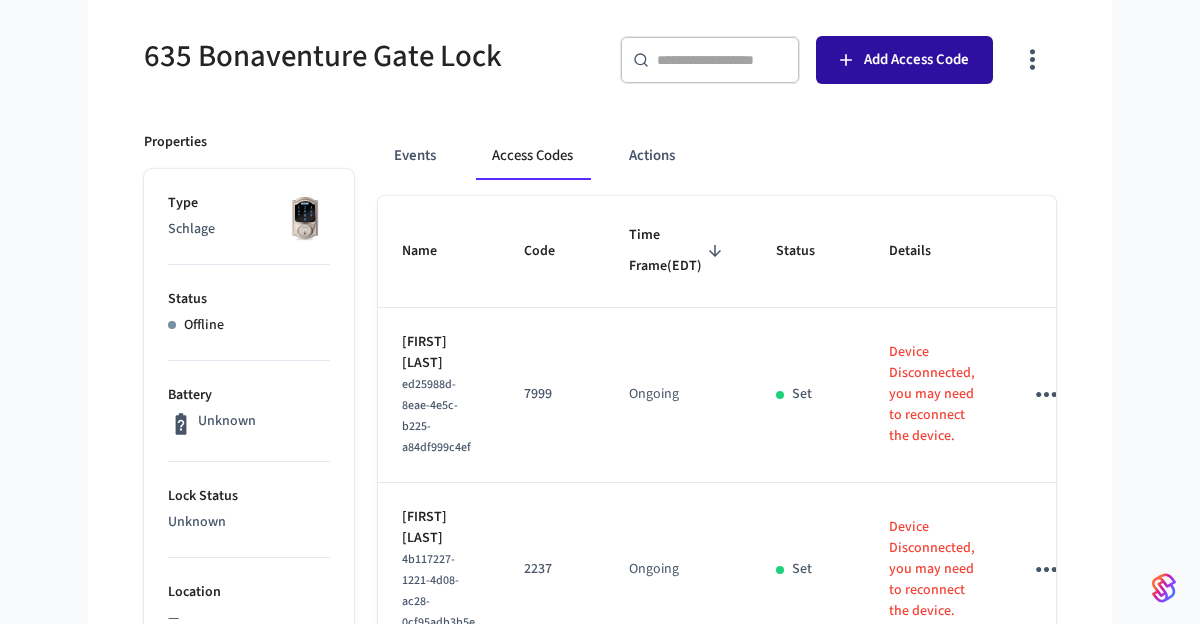 click 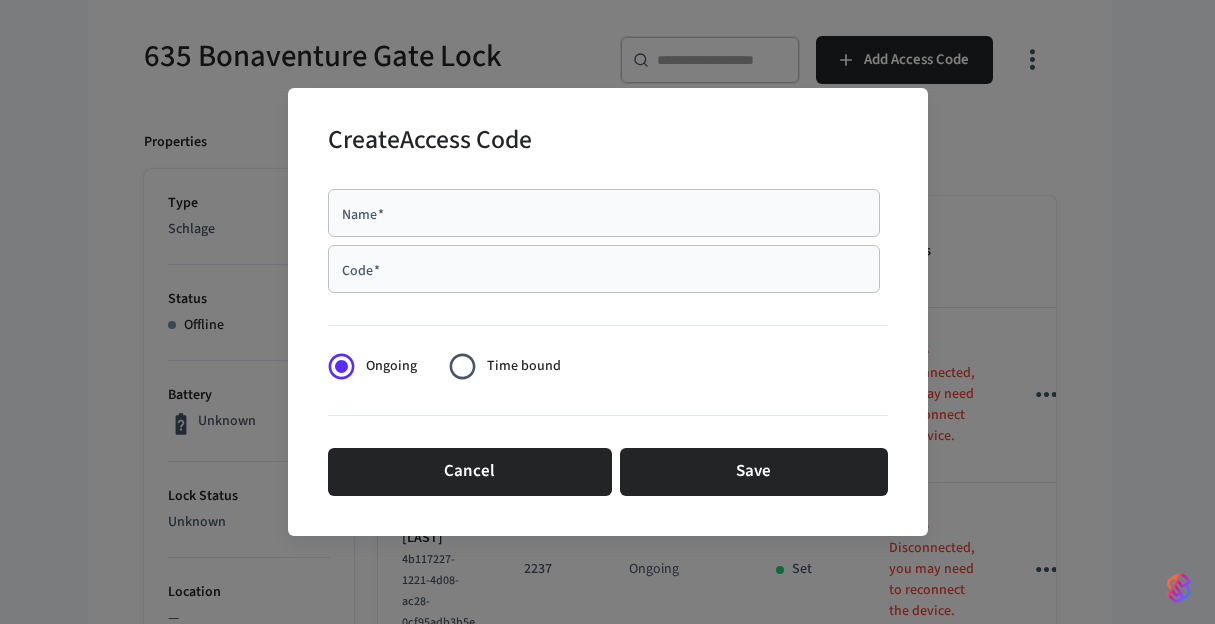 click on "Name   *" at bounding box center (604, 213) 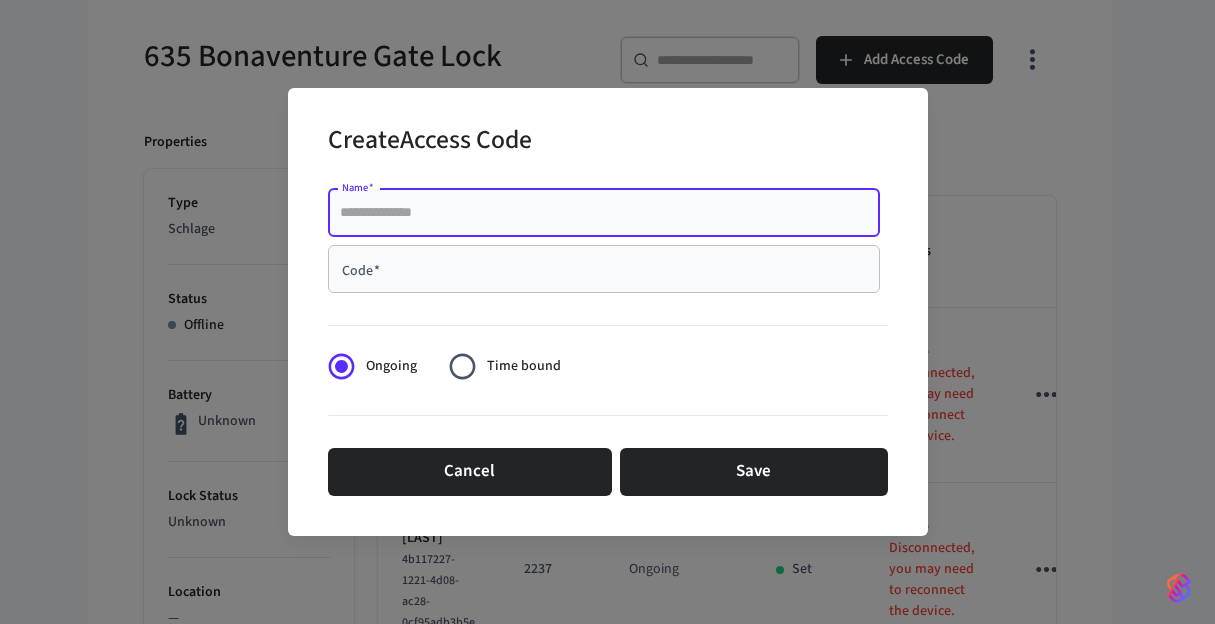 paste on "**********" 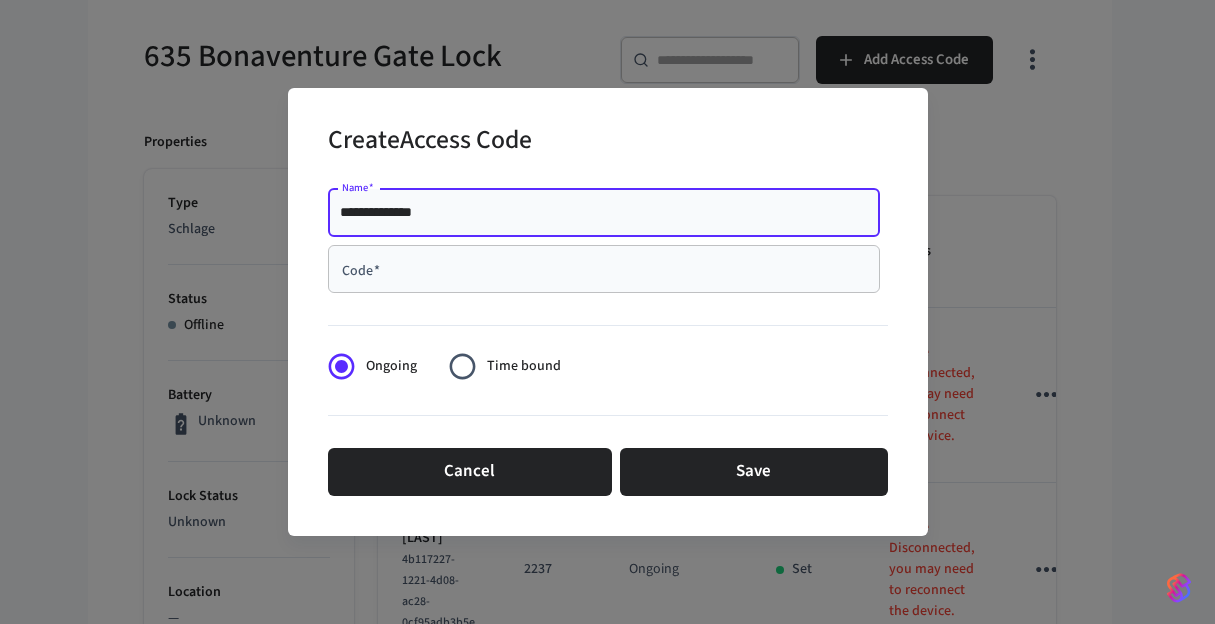 type on "**********" 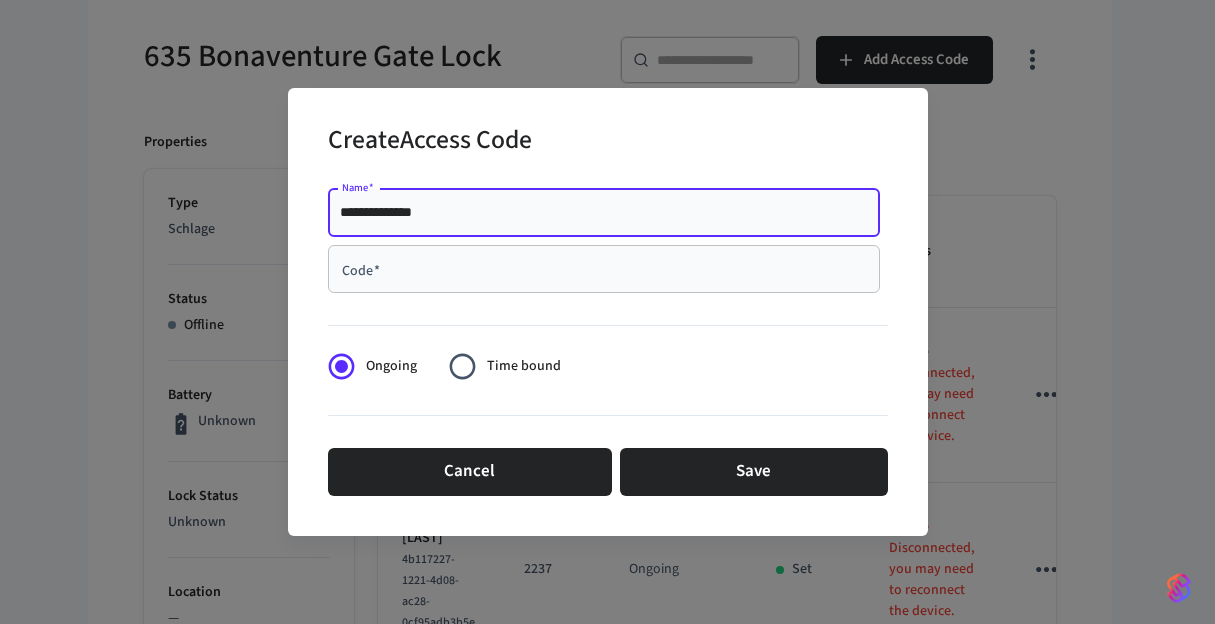 click on "Code   *" at bounding box center [604, 269] 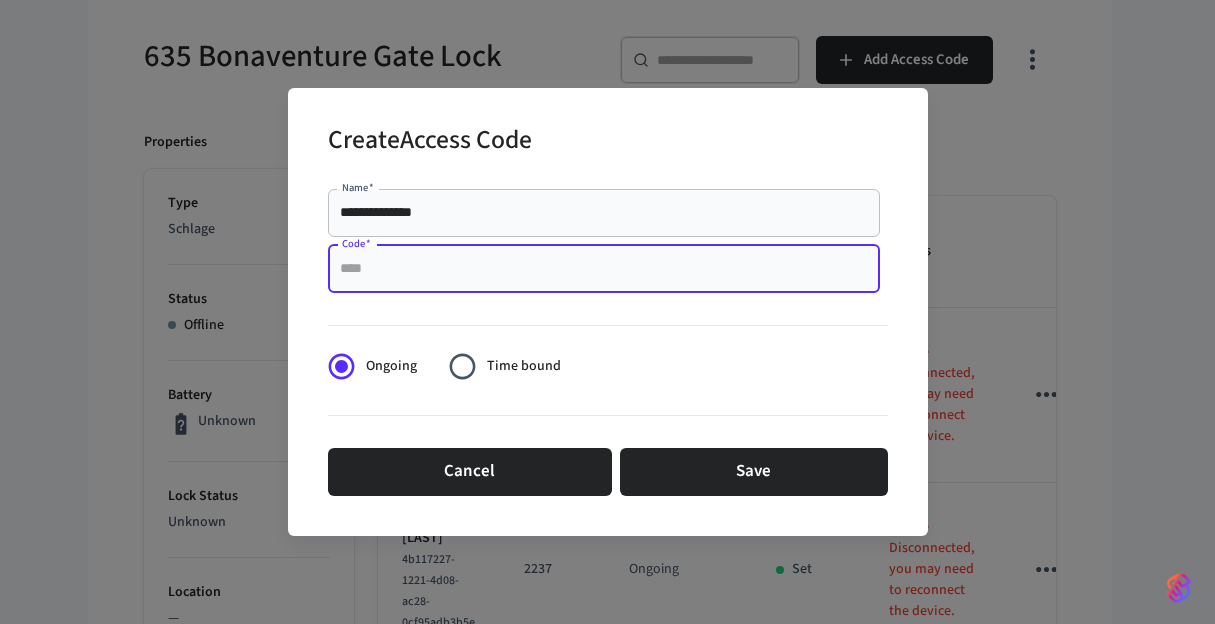 paste on "******" 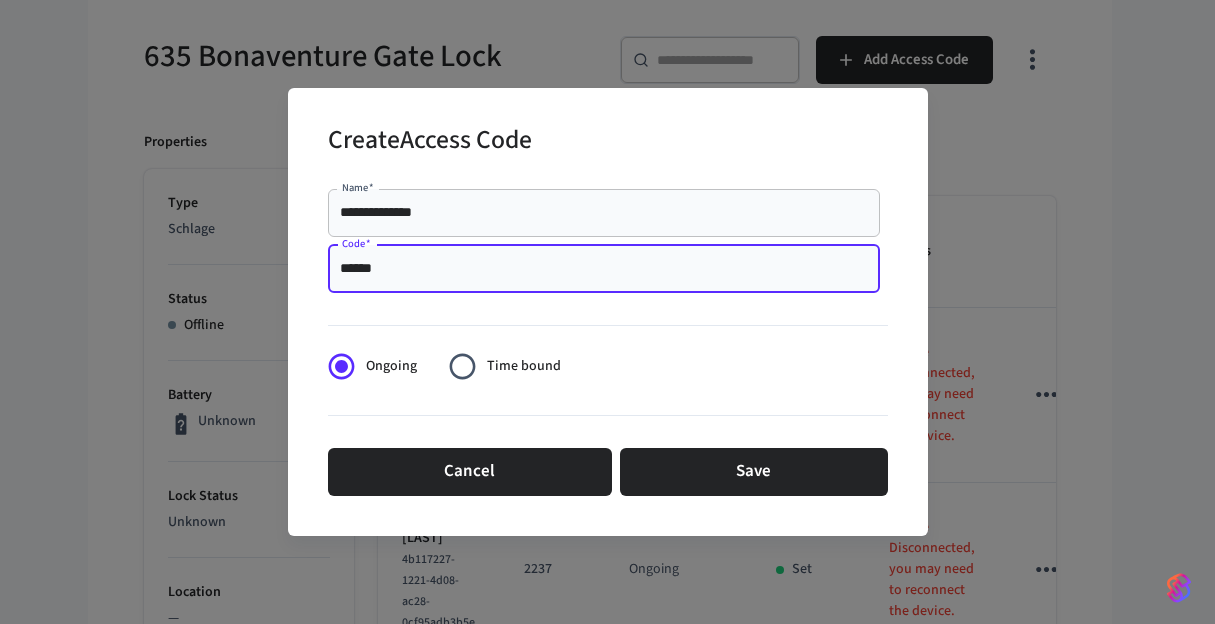 drag, startPoint x: 351, startPoint y: 265, endPoint x: 350, endPoint y: 275, distance: 10.049875 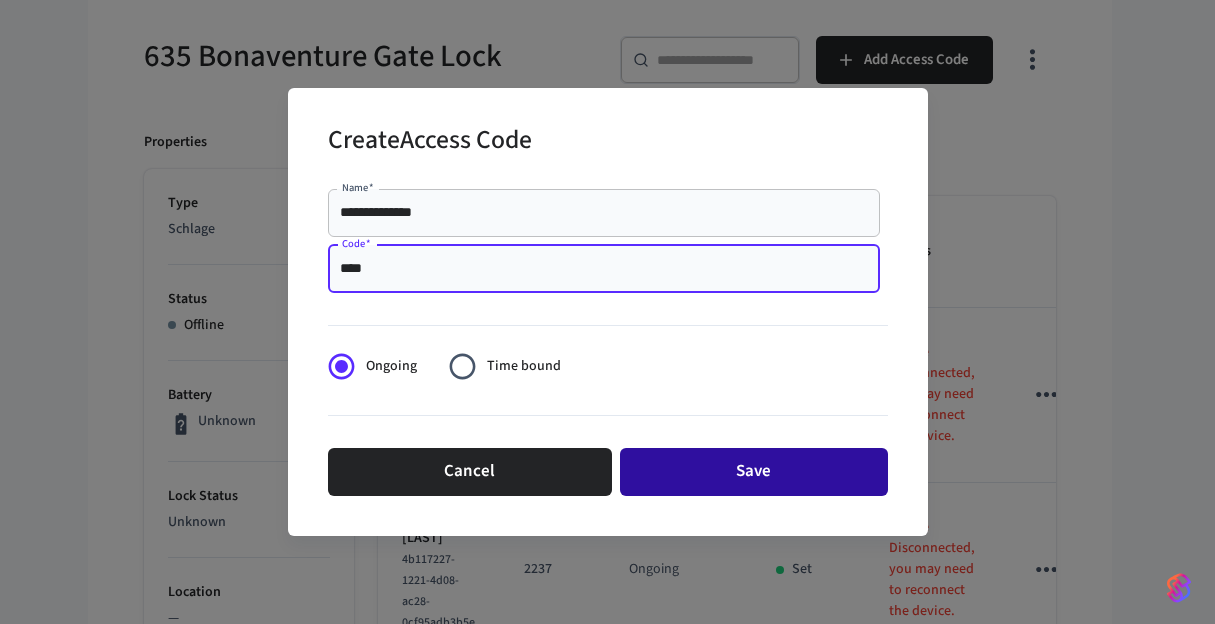 type on "****" 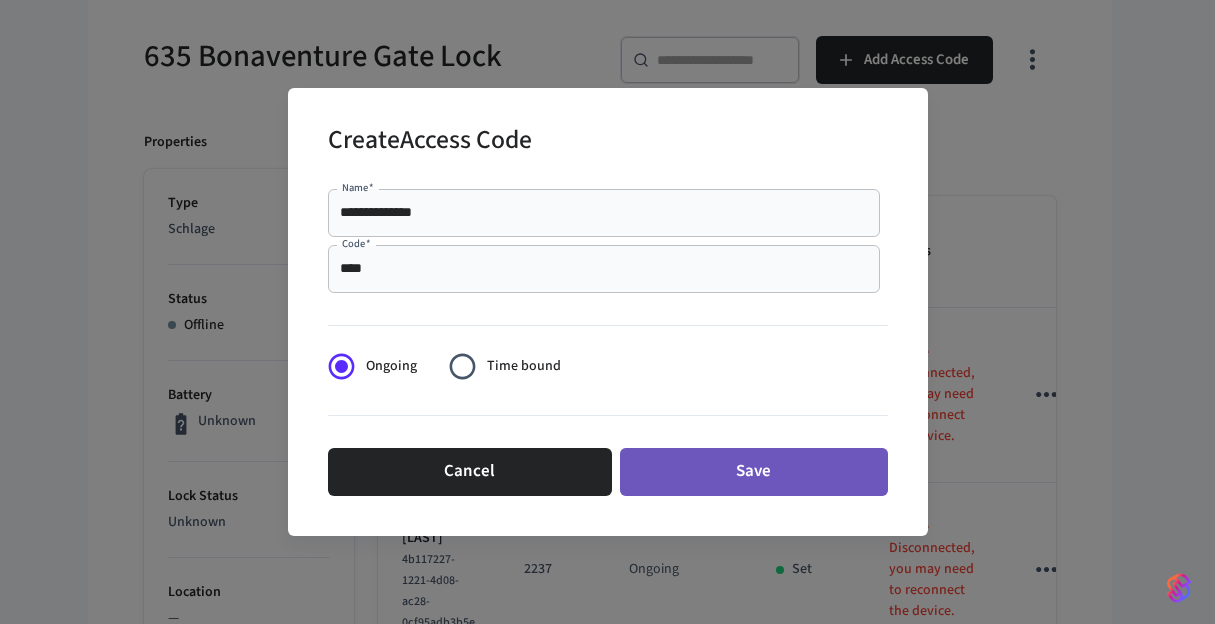 click on "Save" at bounding box center [754, 472] 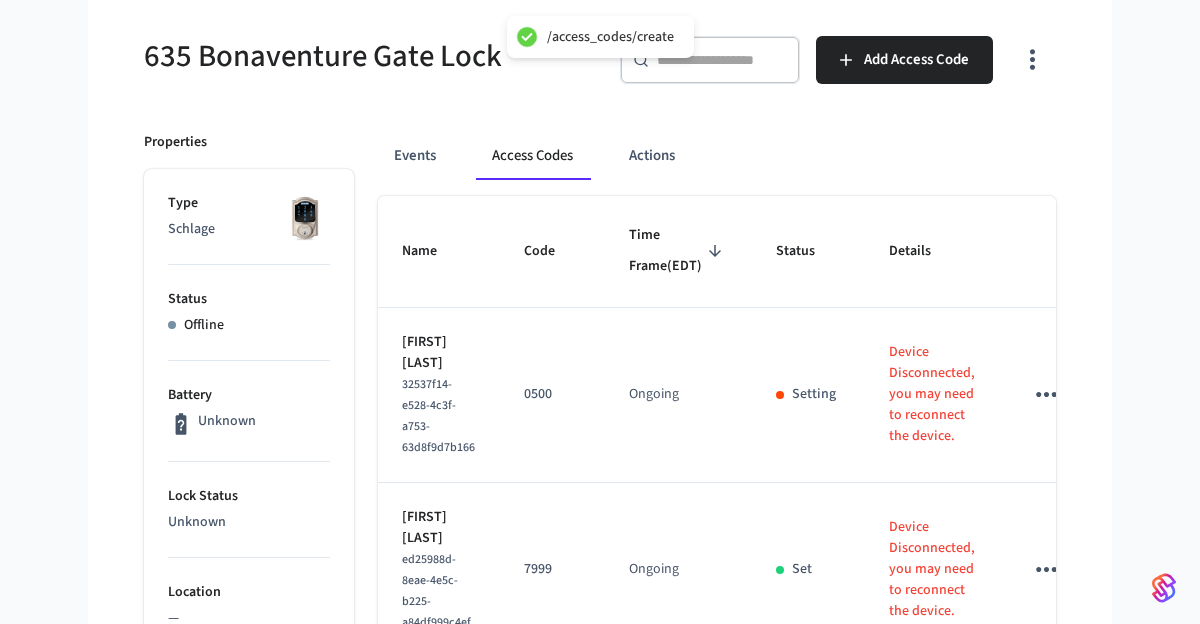 drag, startPoint x: 205, startPoint y: 131, endPoint x: 233, endPoint y: 112, distance: 33.83785 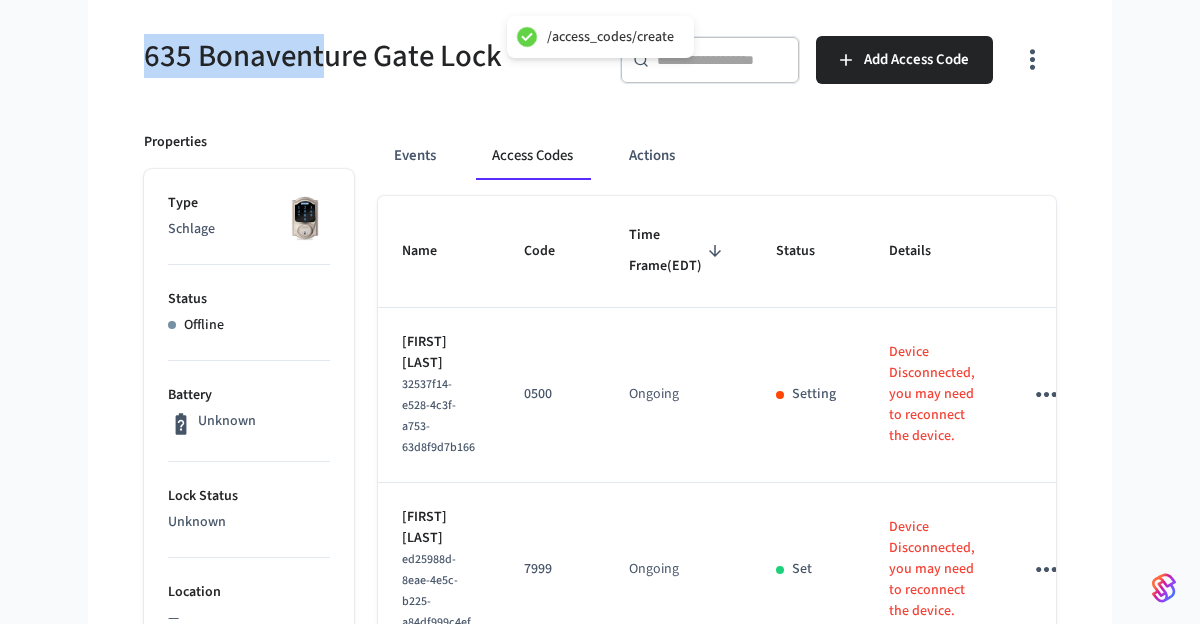 drag, startPoint x: 320, startPoint y: 60, endPoint x: 118, endPoint y: 44, distance: 202.63268 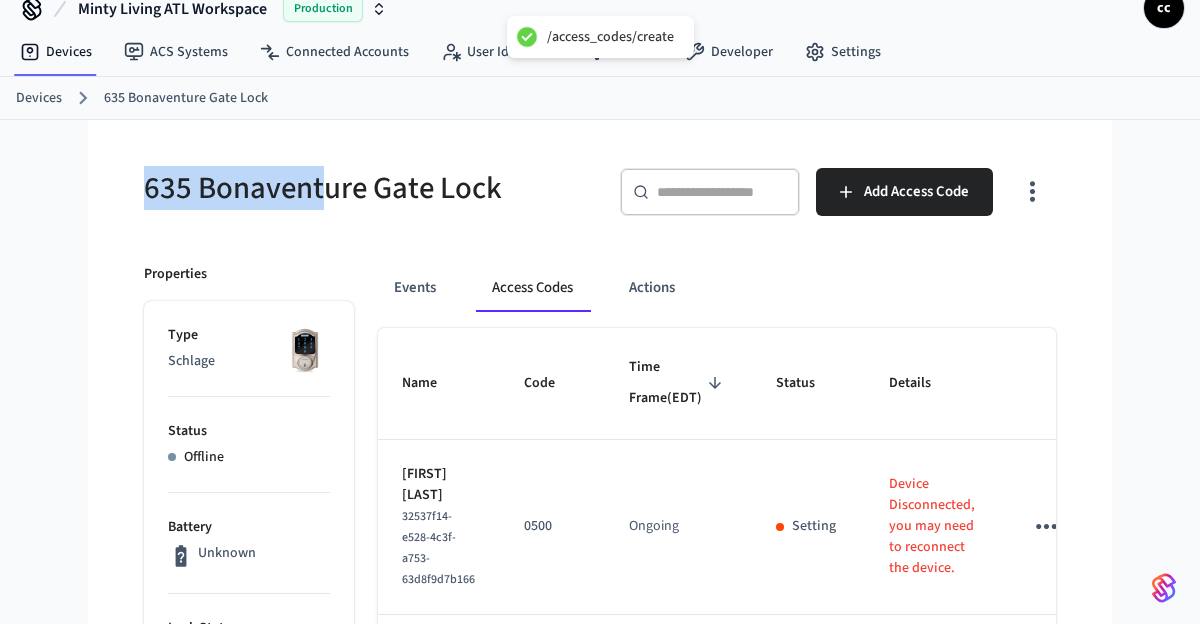 scroll, scrollTop: 0, scrollLeft: 0, axis: both 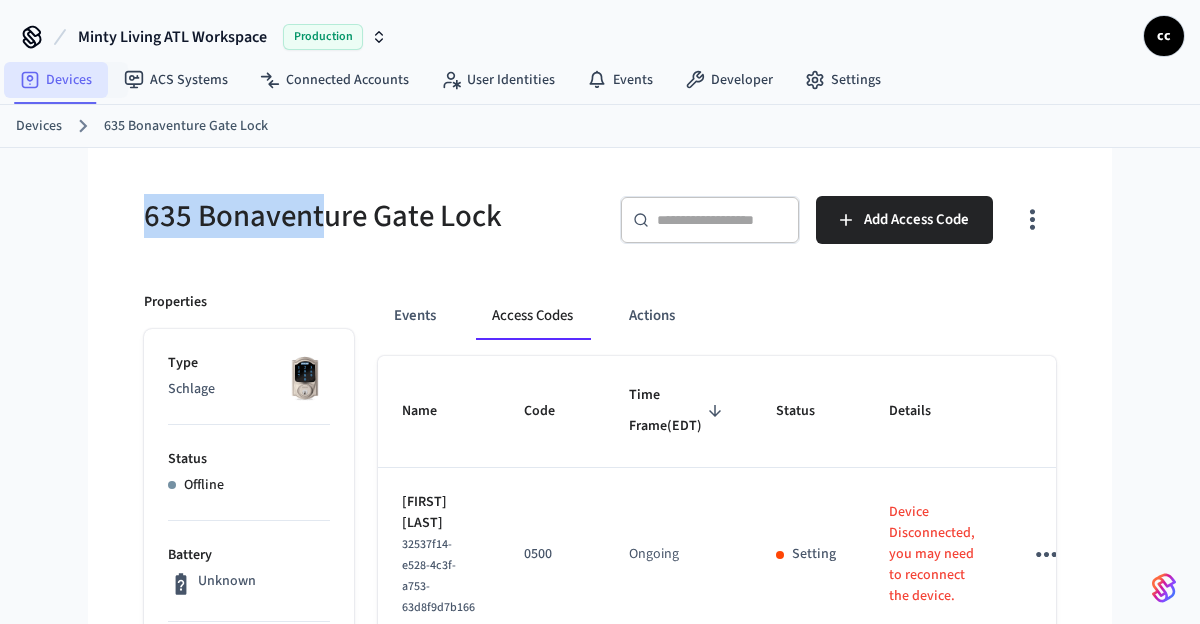 click on "Devices" at bounding box center [56, 80] 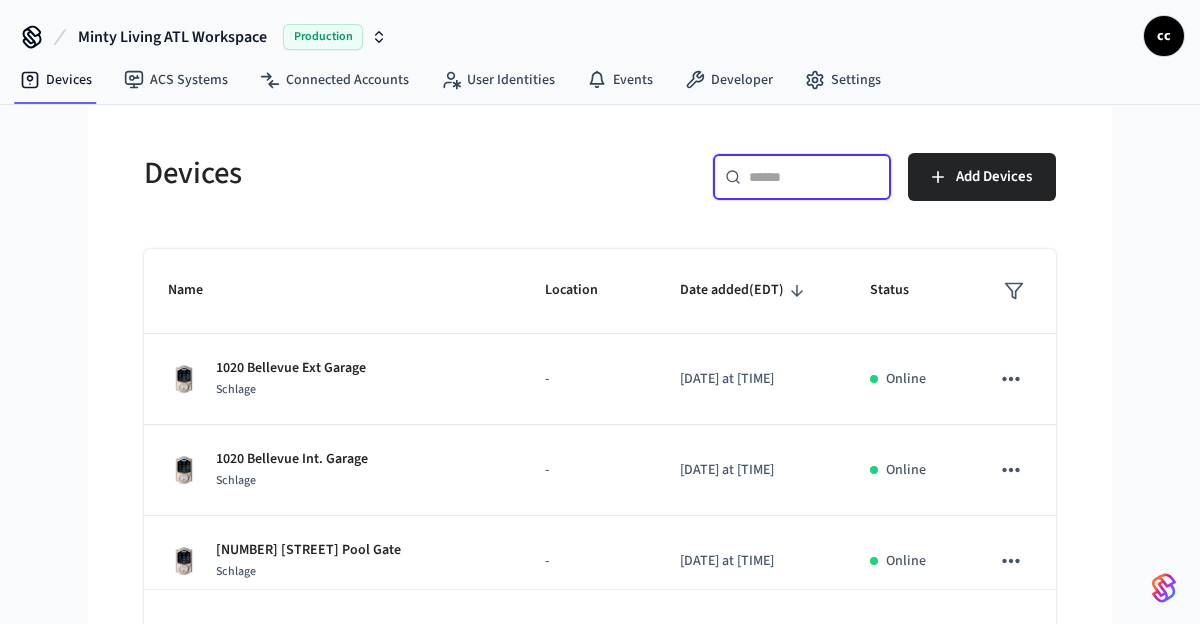 click at bounding box center [814, 177] 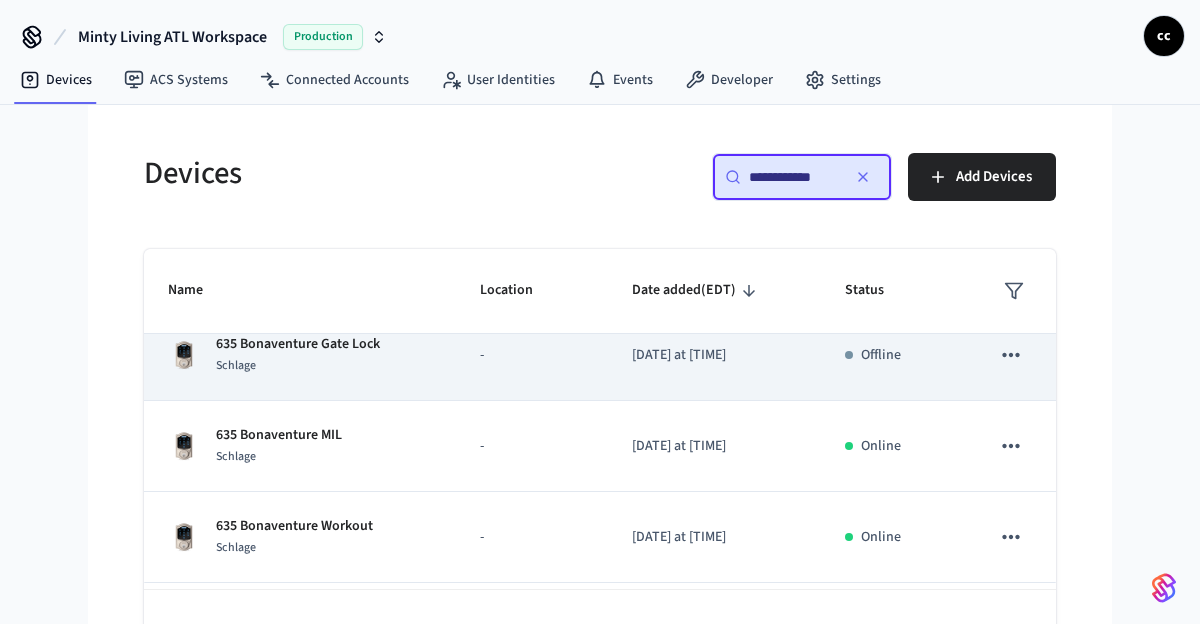 scroll, scrollTop: 45, scrollLeft: 0, axis: vertical 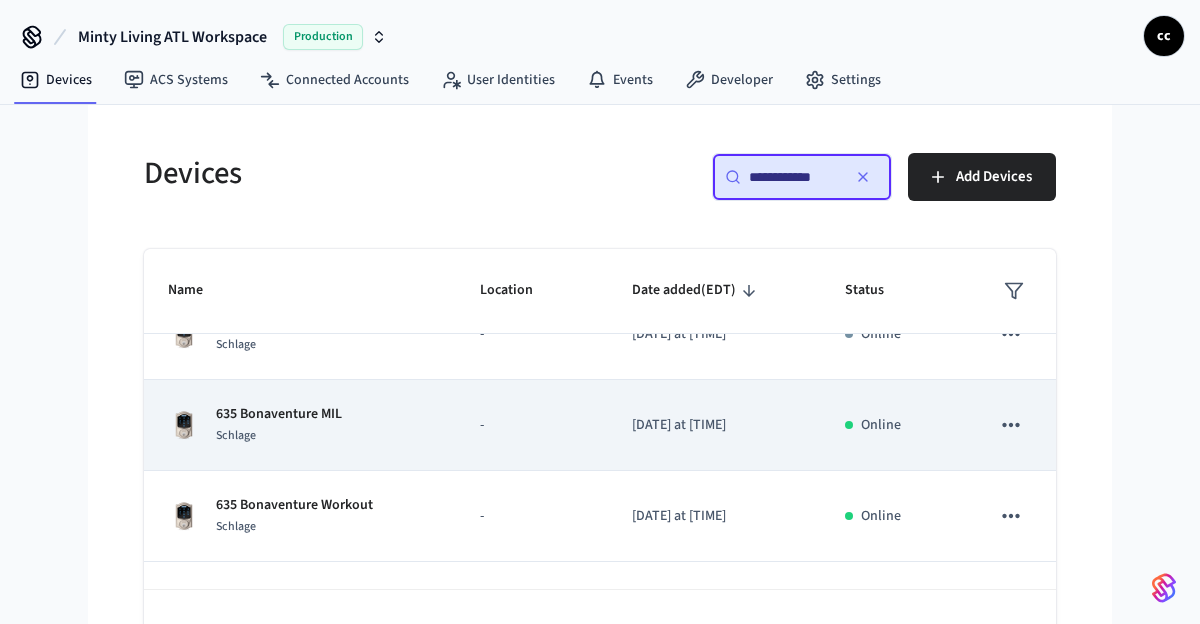 type on "**********" 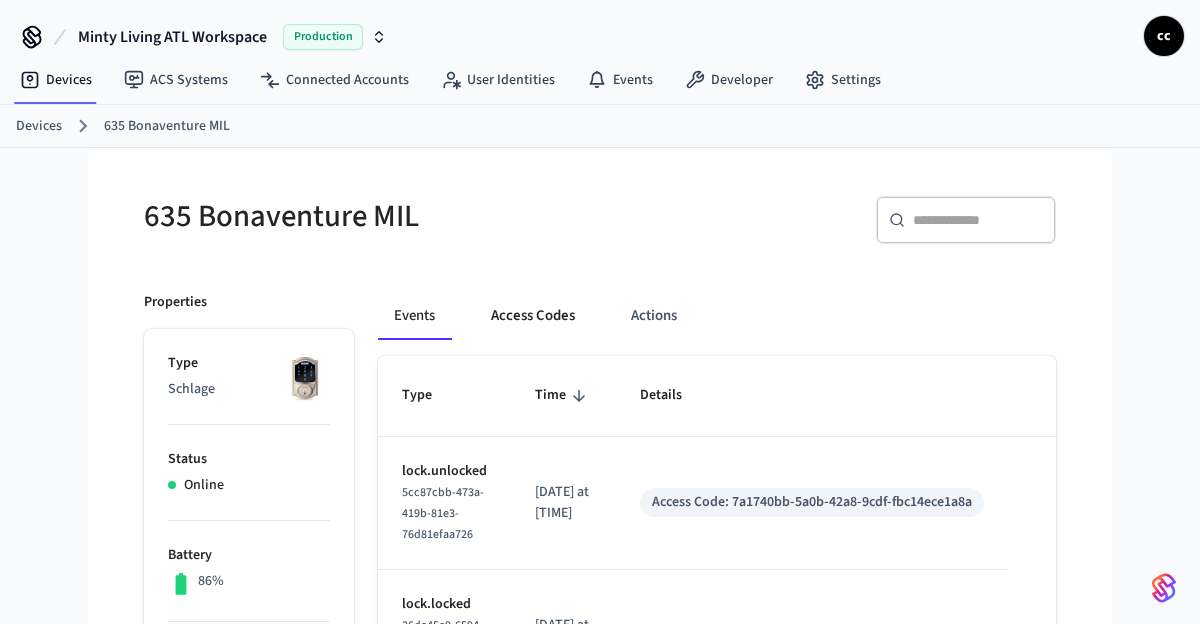 click on "Access Codes" at bounding box center (533, 316) 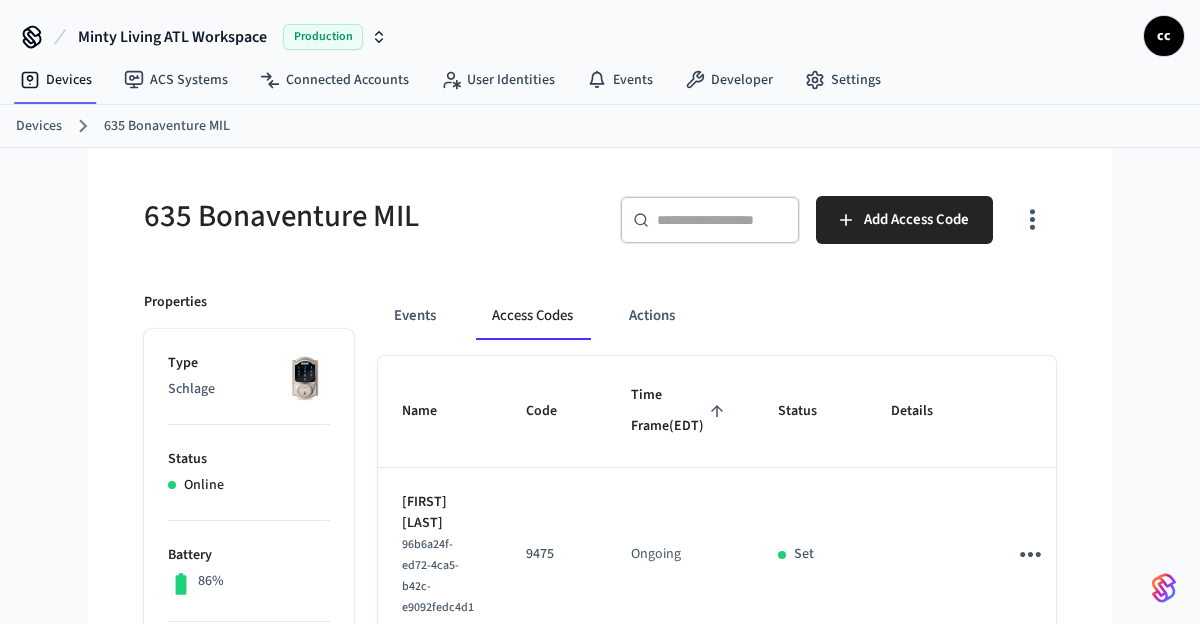 drag, startPoint x: 623, startPoint y: 413, endPoint x: 702, endPoint y: 456, distance: 89.94443 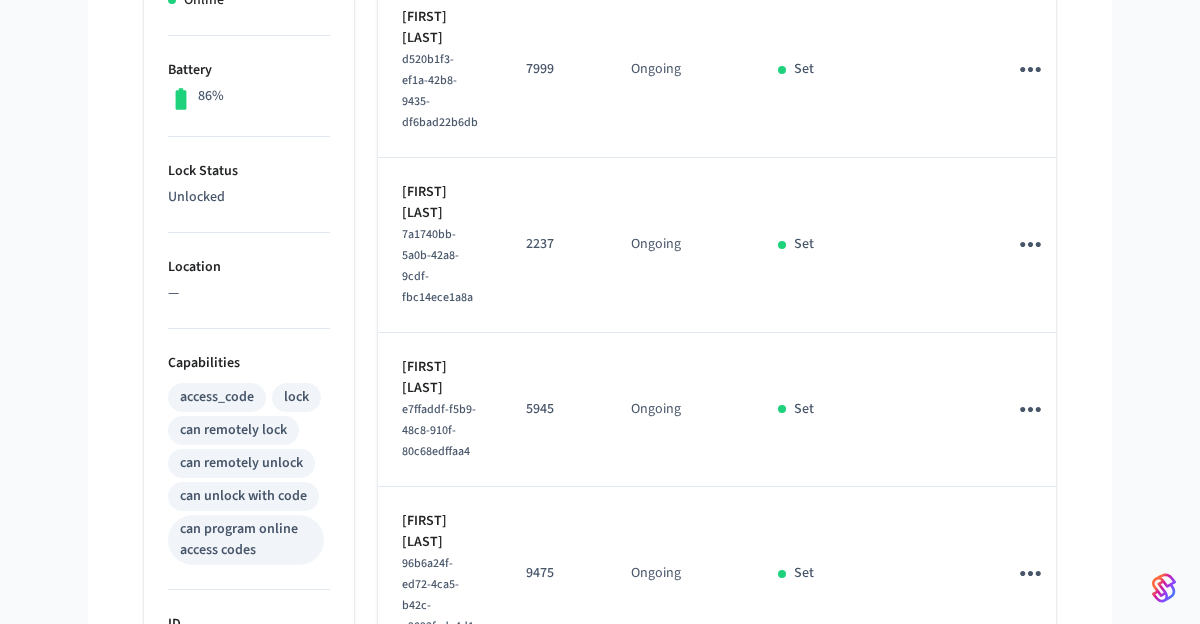 scroll, scrollTop: 655, scrollLeft: 0, axis: vertical 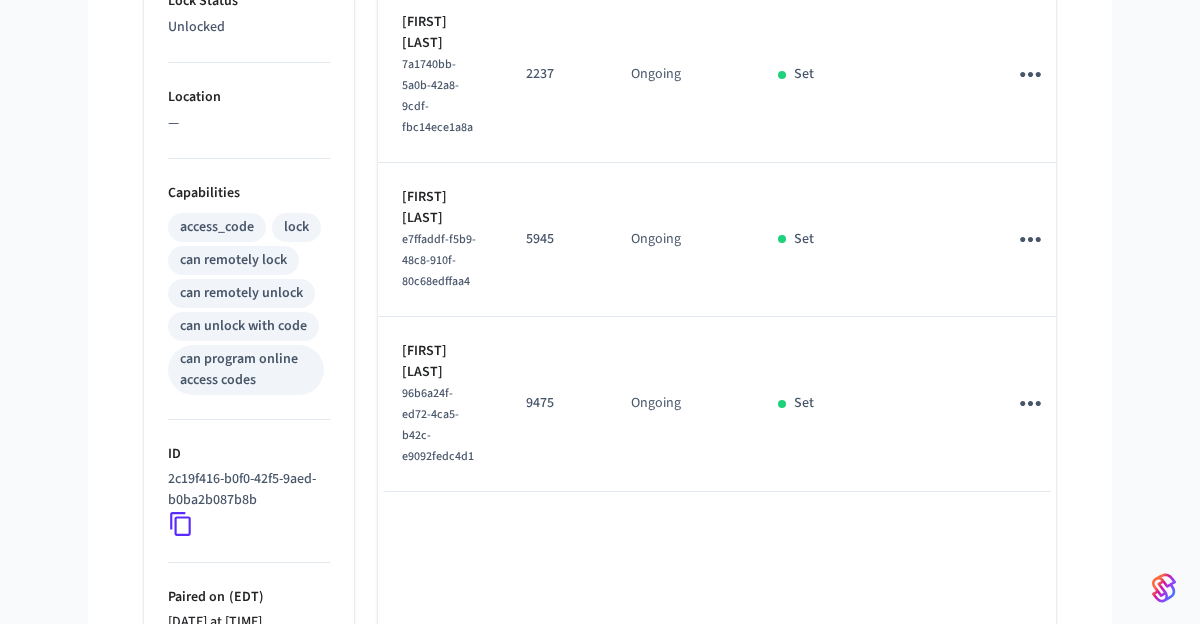 click 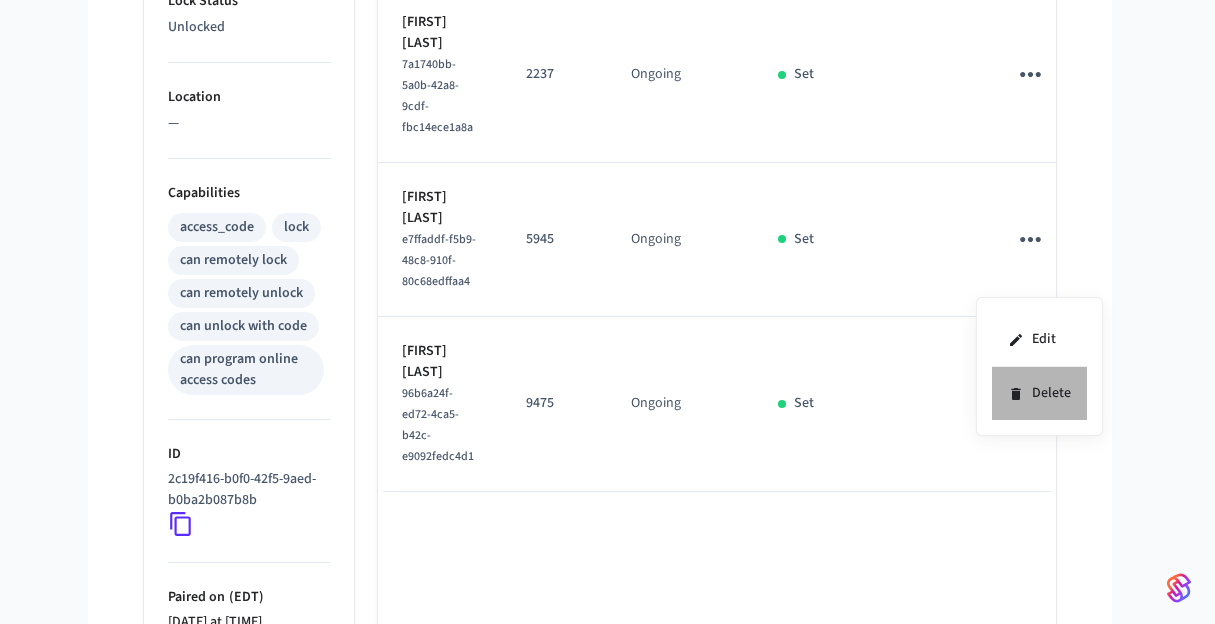click on "Delete" at bounding box center (1039, 393) 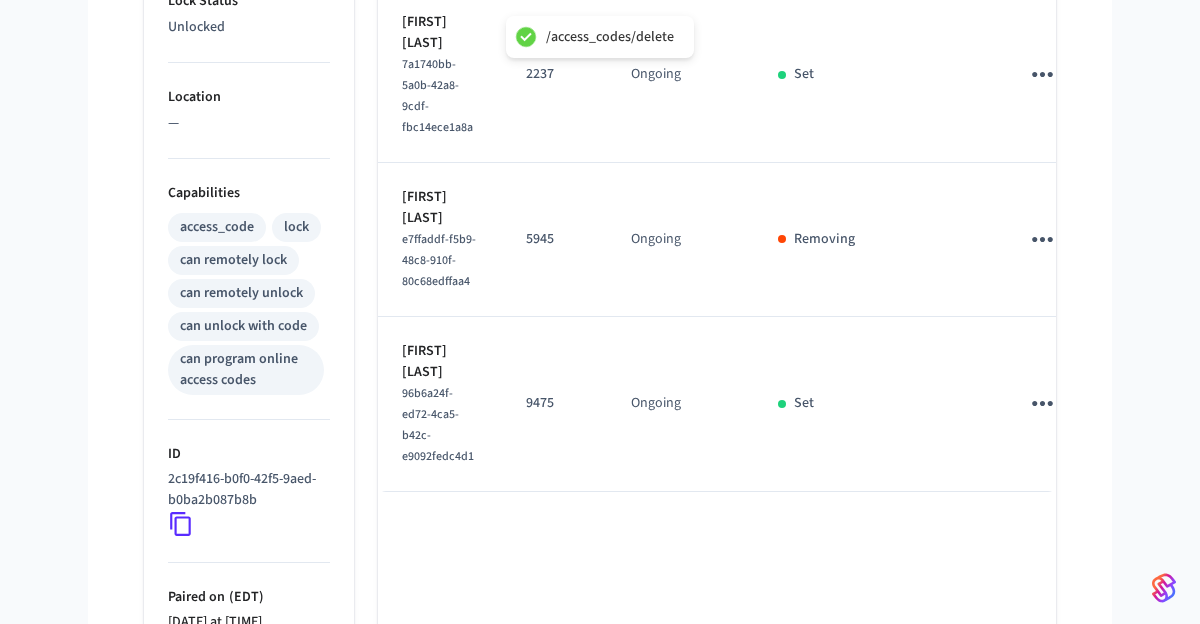 click 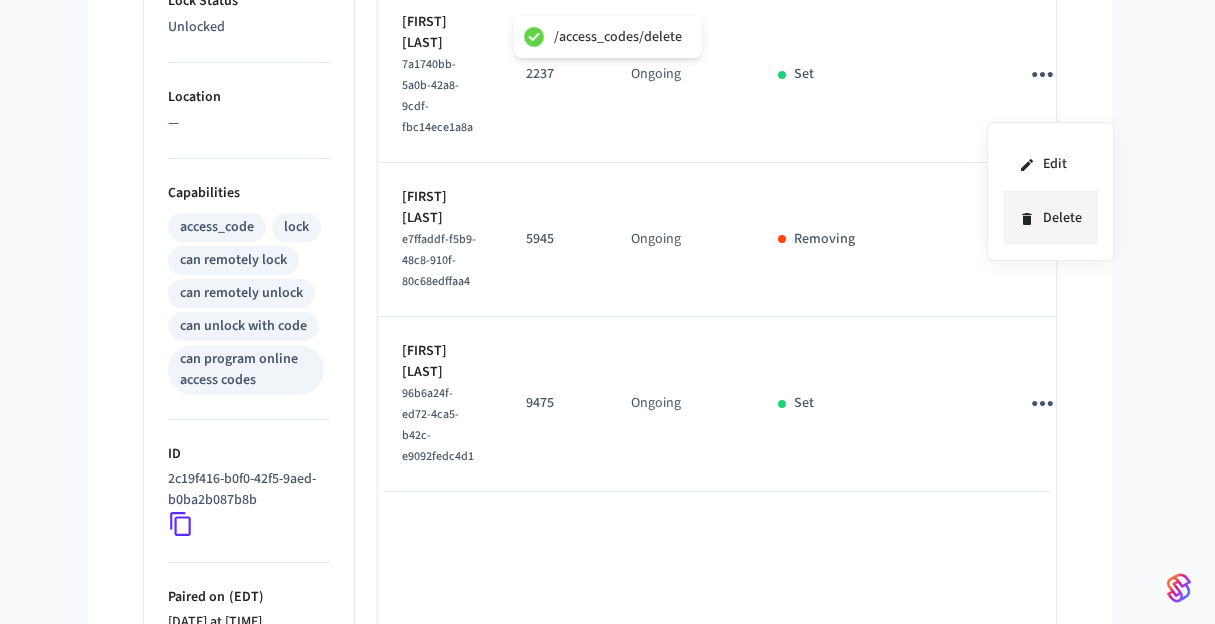 click 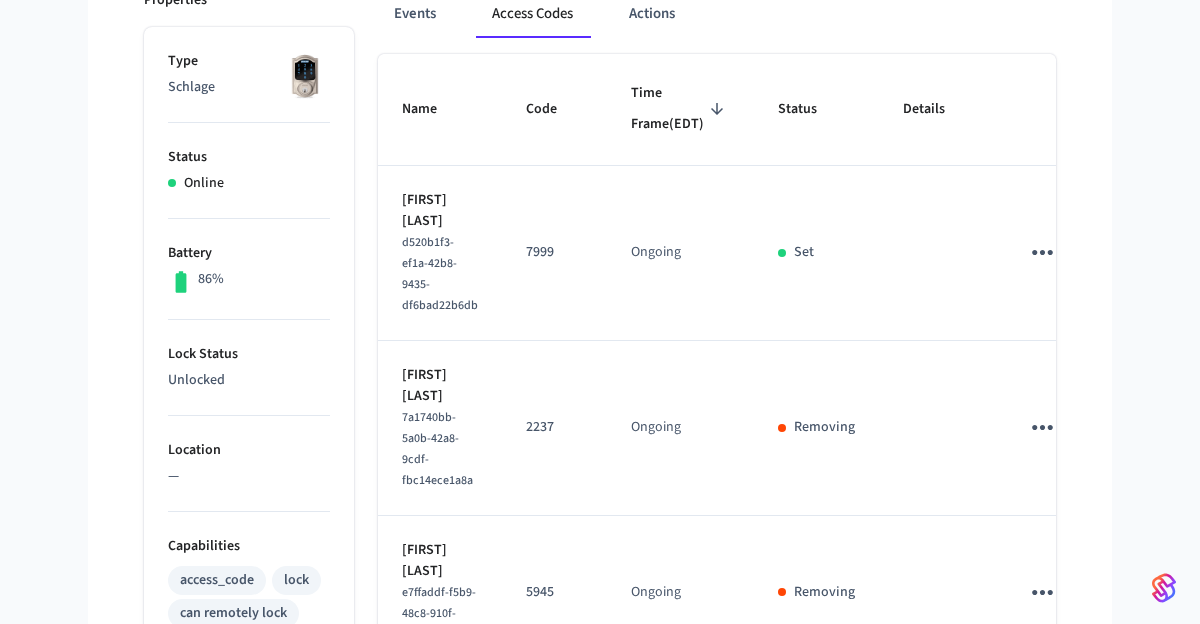 scroll, scrollTop: 0, scrollLeft: 0, axis: both 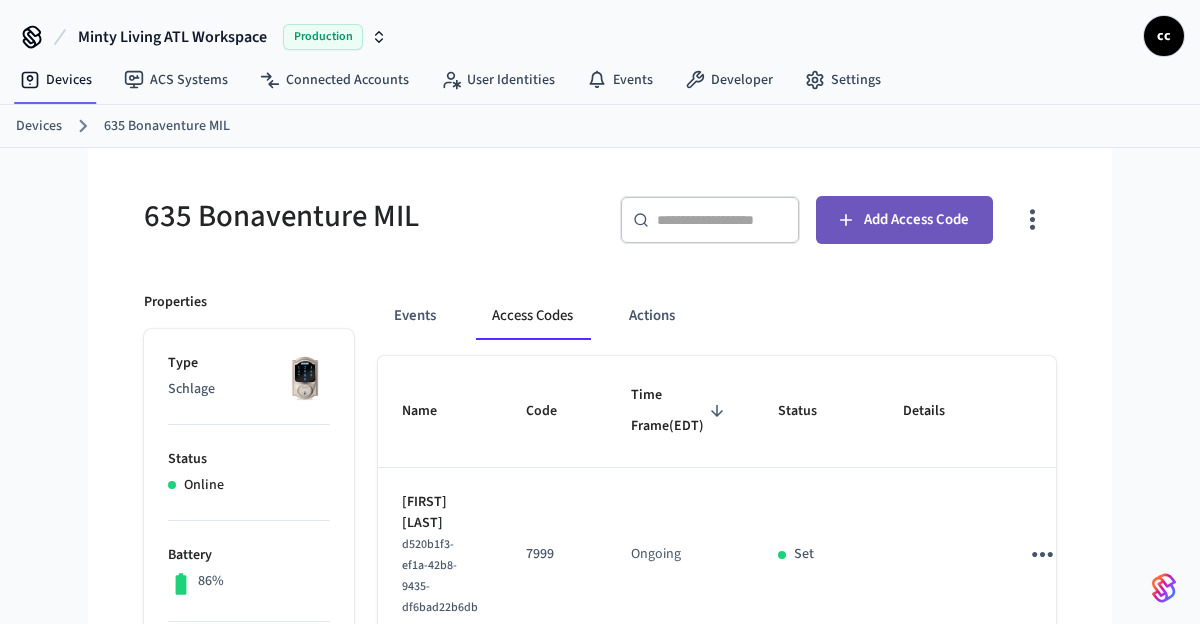click on "Add Access Code" at bounding box center [904, 220] 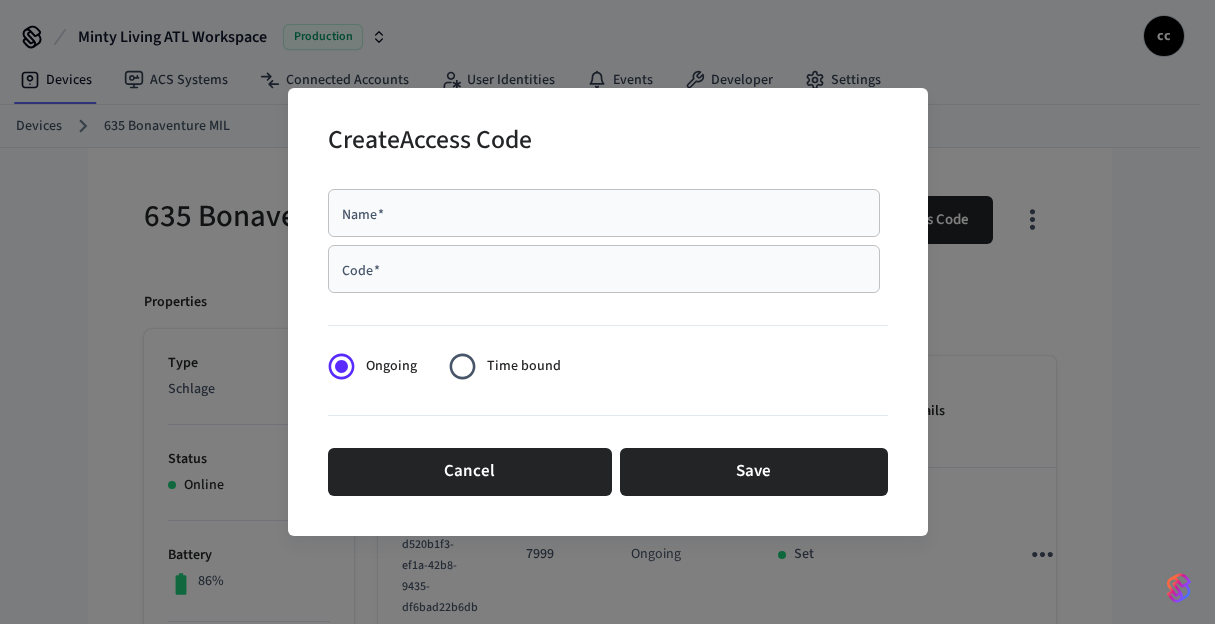 click on "Name   * Name   *" at bounding box center (604, 213) 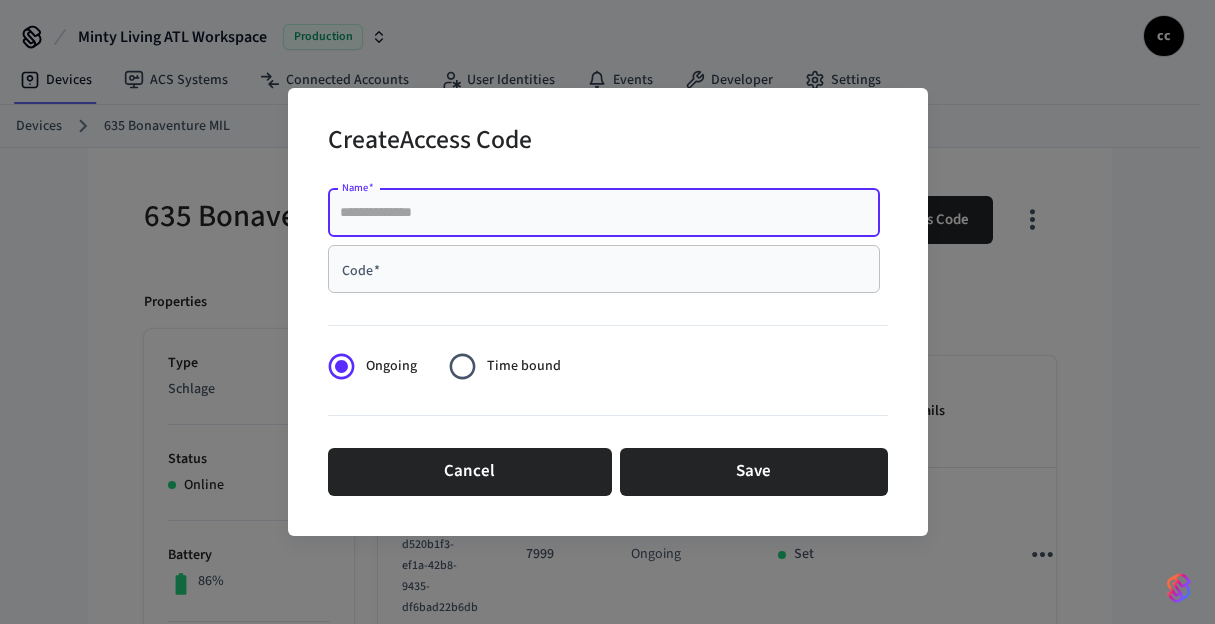 paste on "**********" 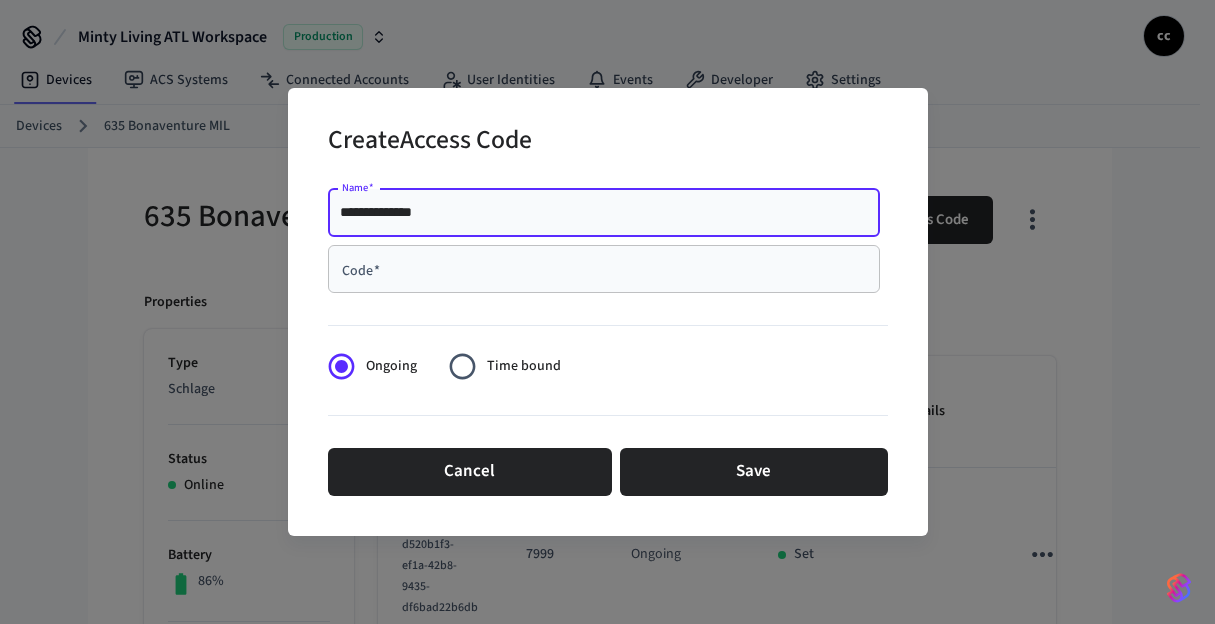 type on "**********" 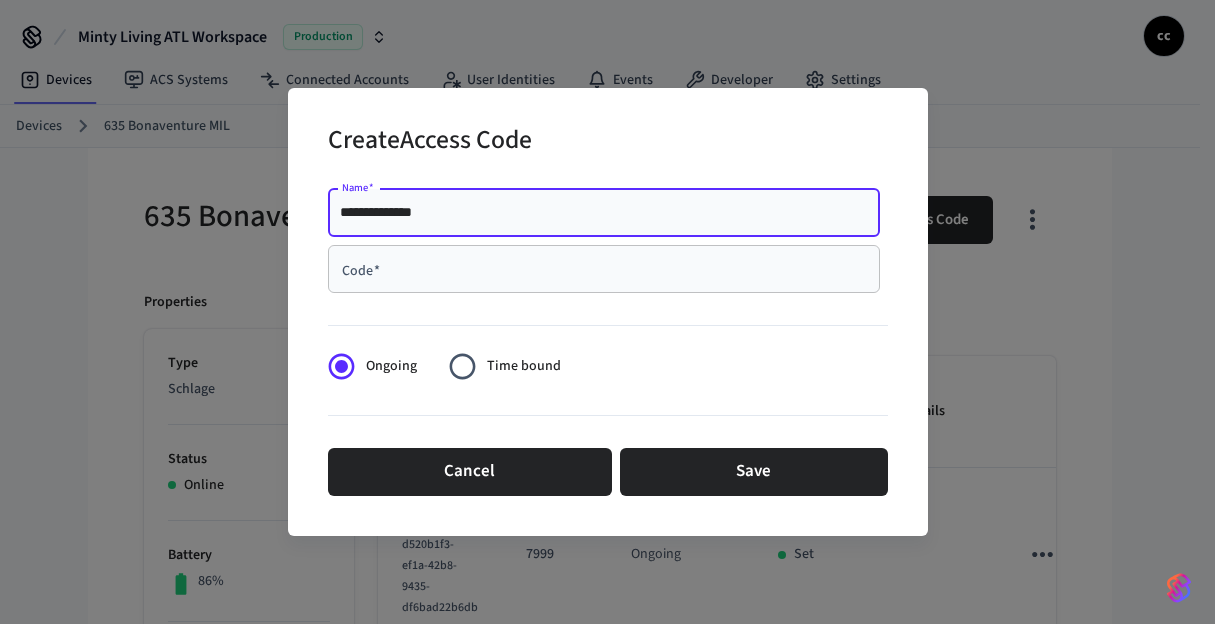 click on "Code   *" at bounding box center (604, 269) 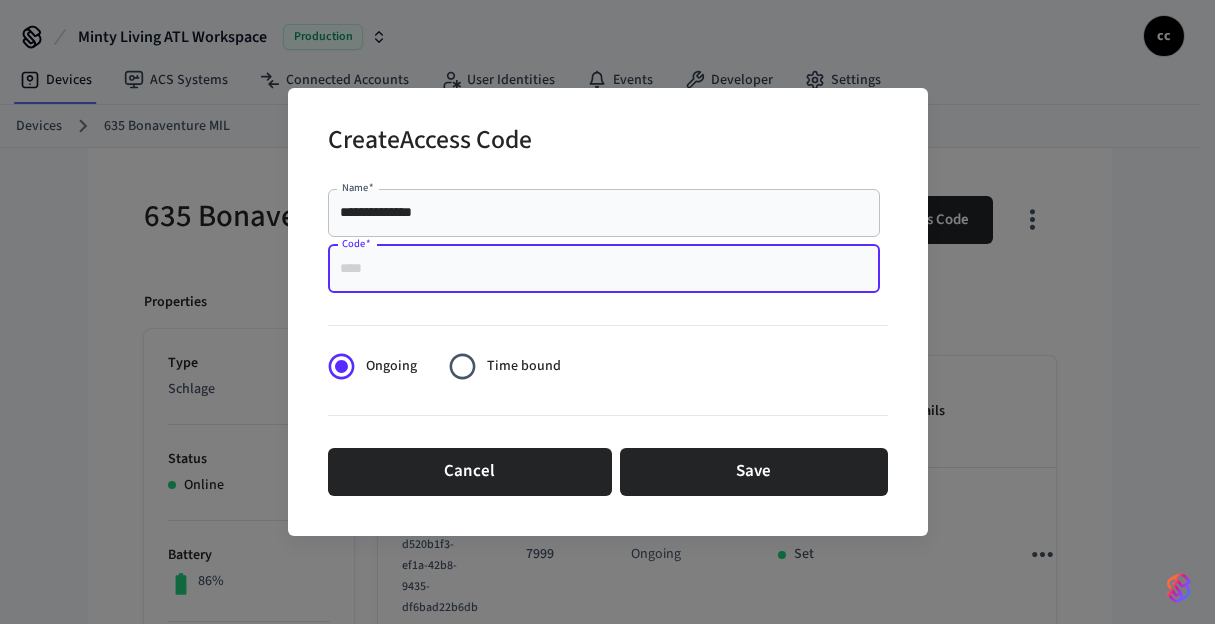 click on "Code   *" at bounding box center (604, 269) 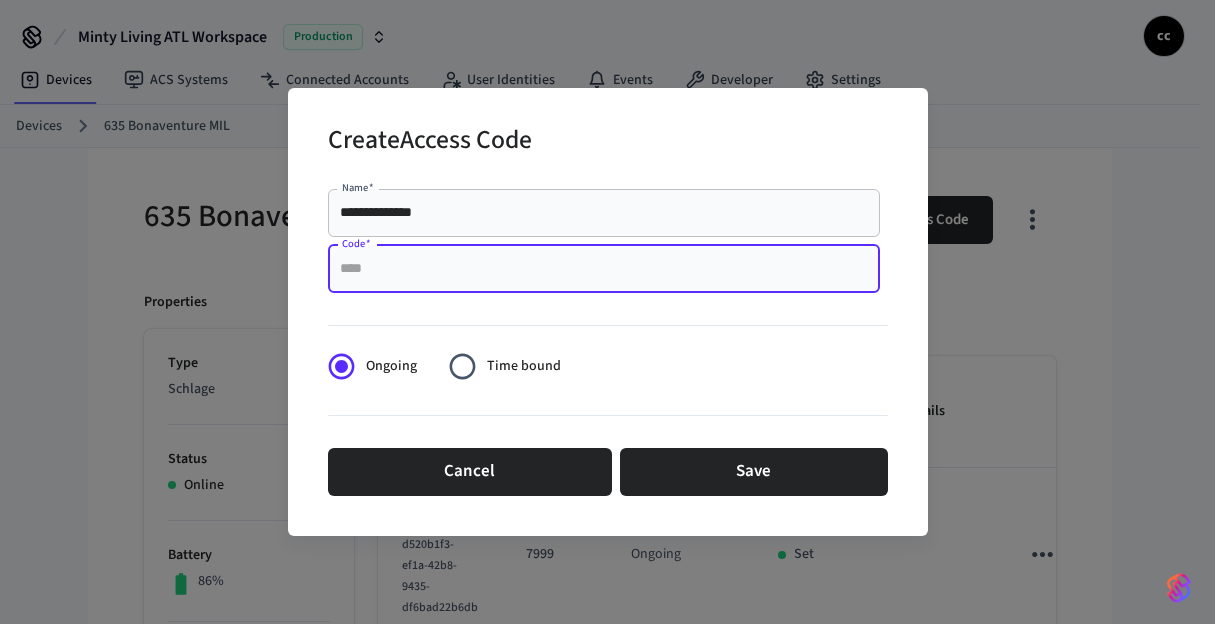 paste on "******" 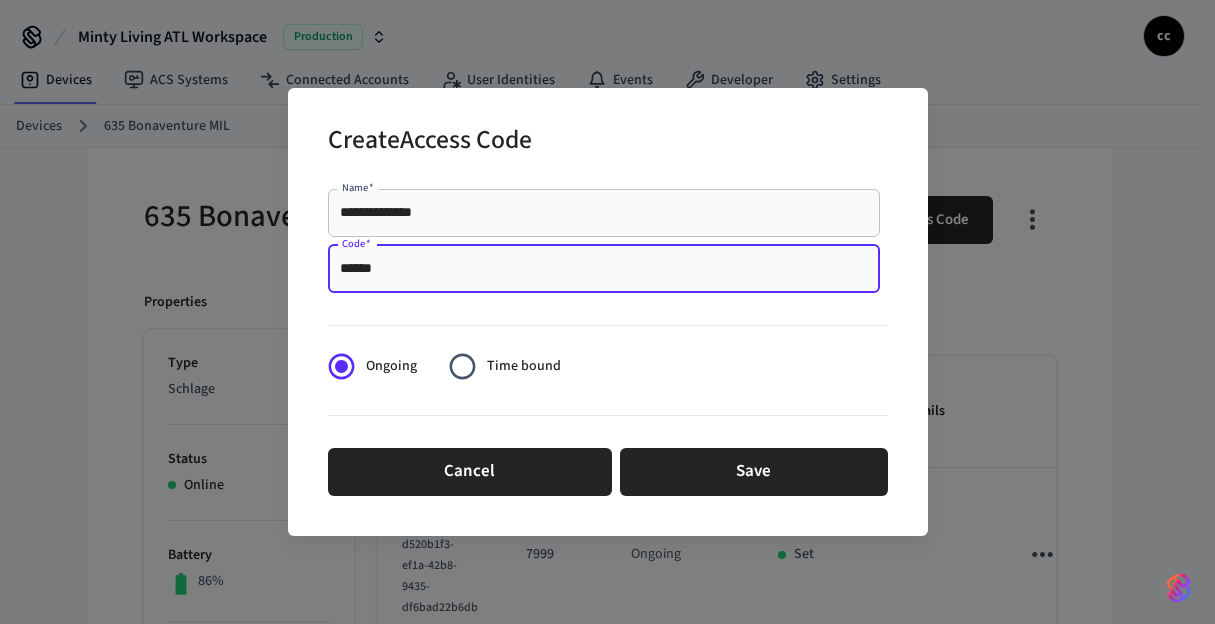 drag, startPoint x: 346, startPoint y: 272, endPoint x: 365, endPoint y: 307, distance: 39.824615 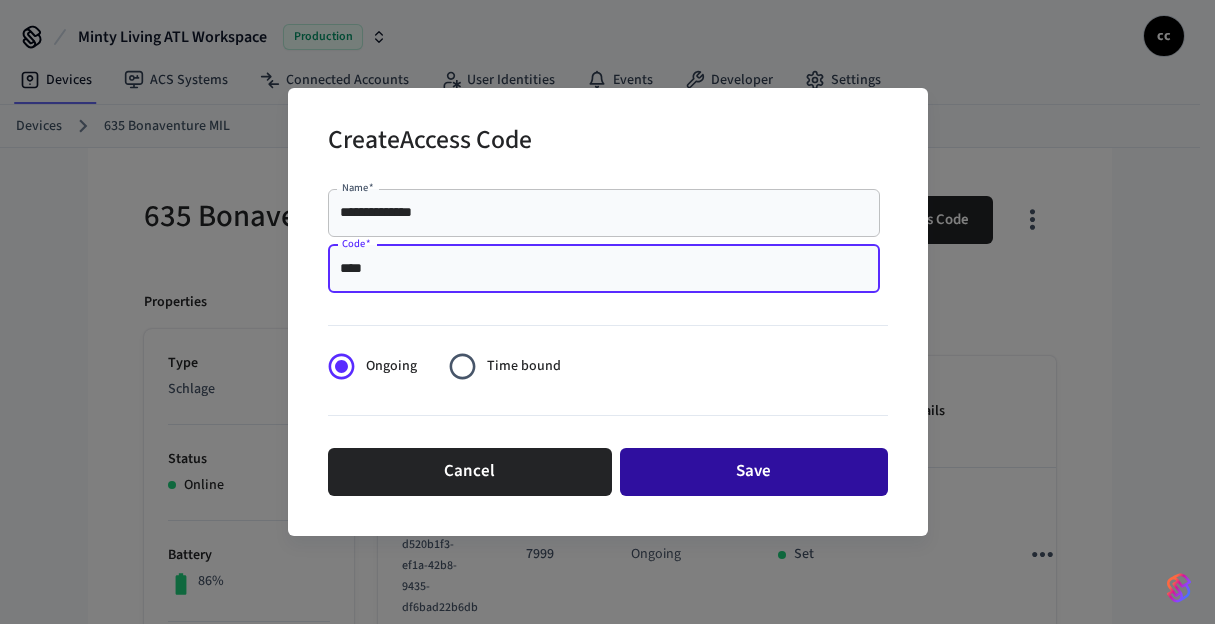 type on "****" 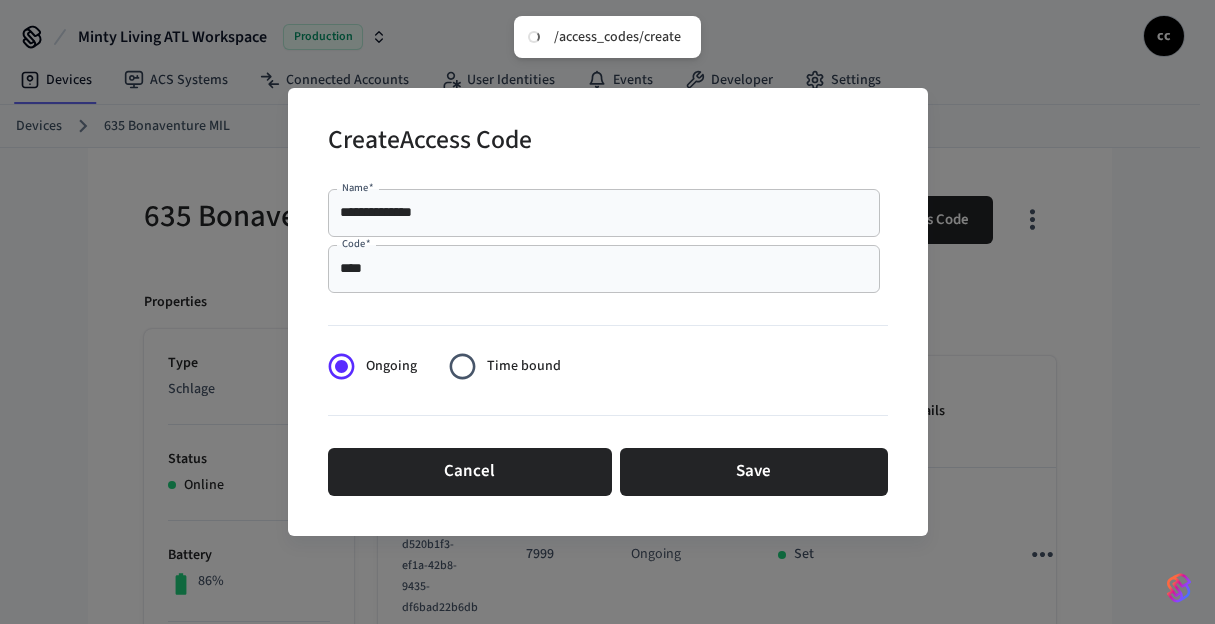click on "**********" at bounding box center (607, 312) 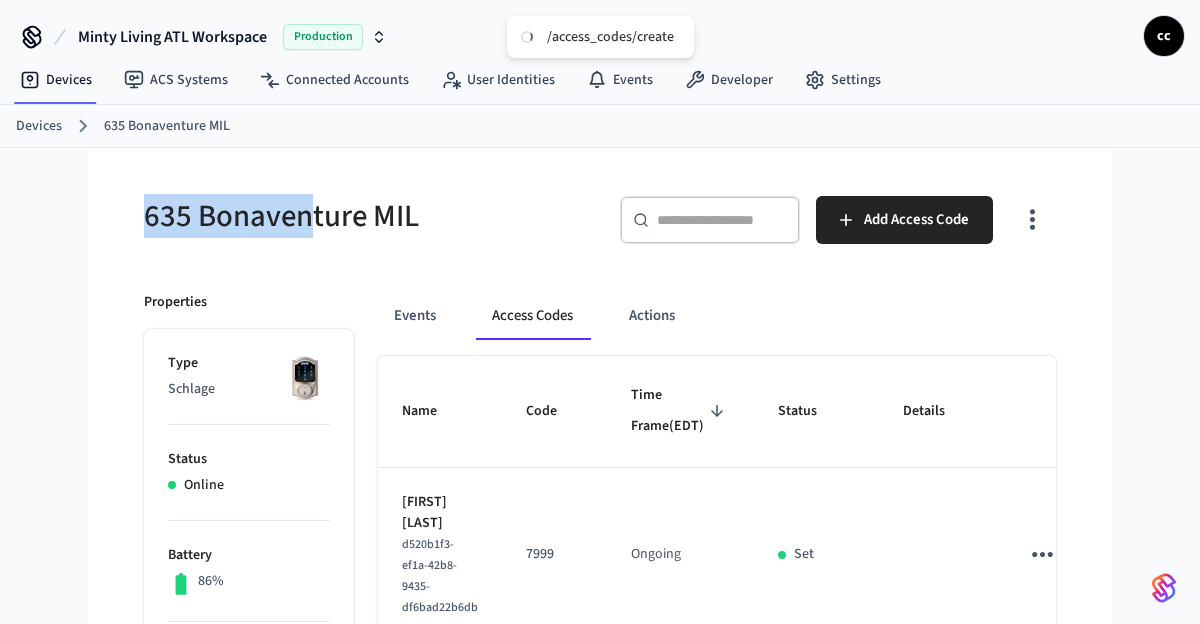drag, startPoint x: 314, startPoint y: 218, endPoint x: 99, endPoint y: 207, distance: 215.2812 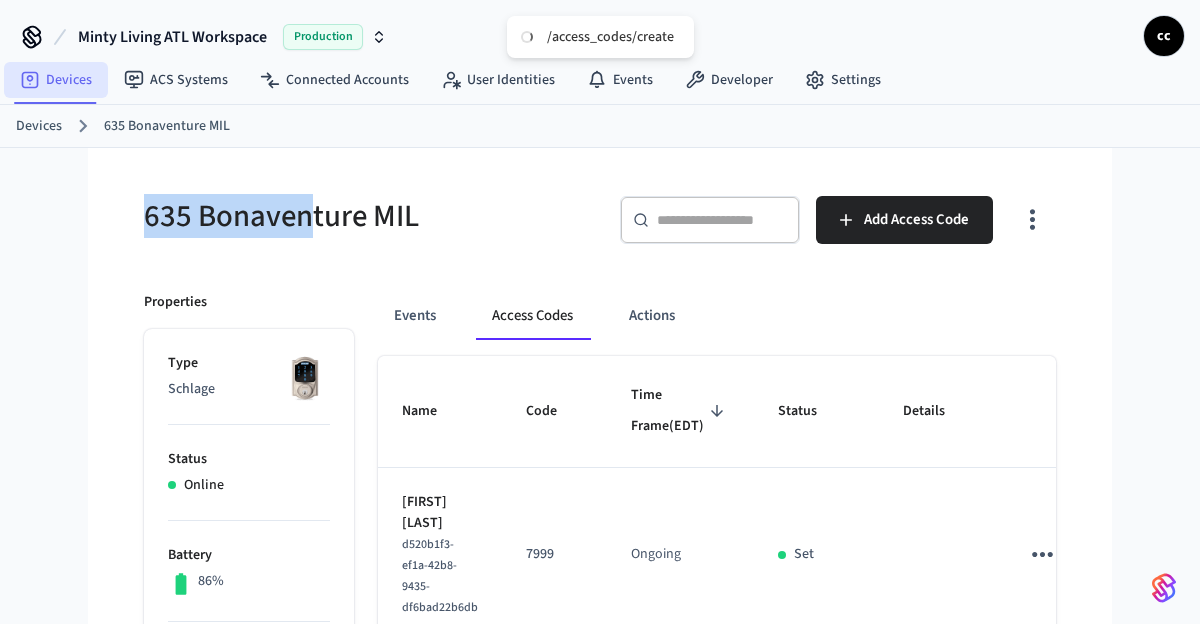 click on "Devices" at bounding box center (56, 80) 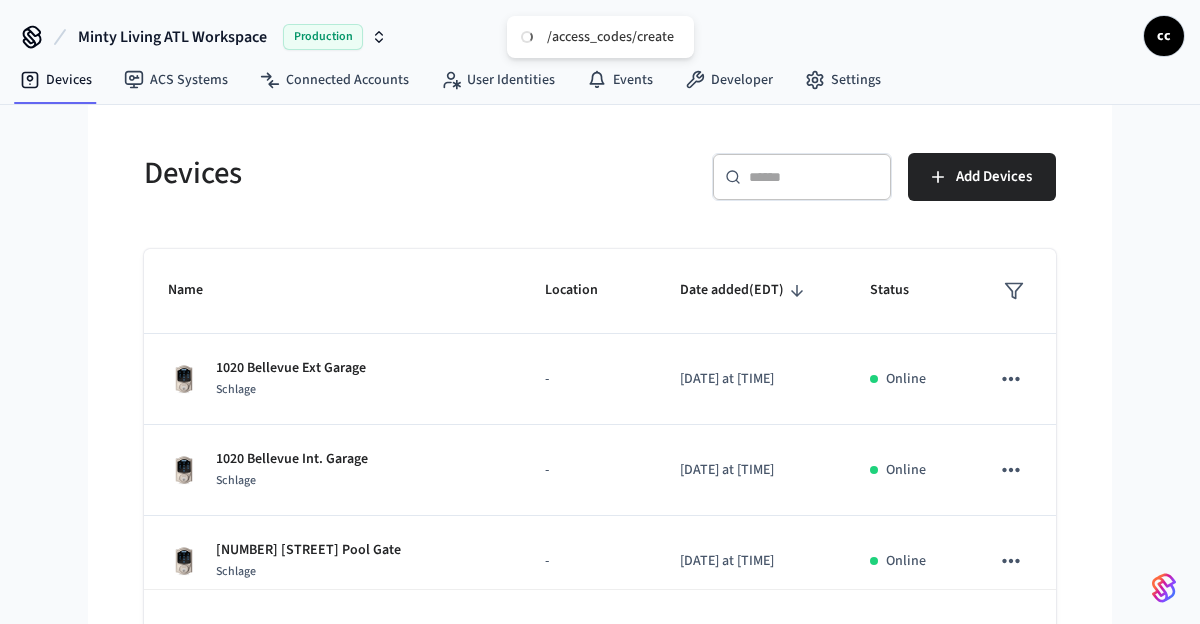 click on "​ ​" at bounding box center [802, 177] 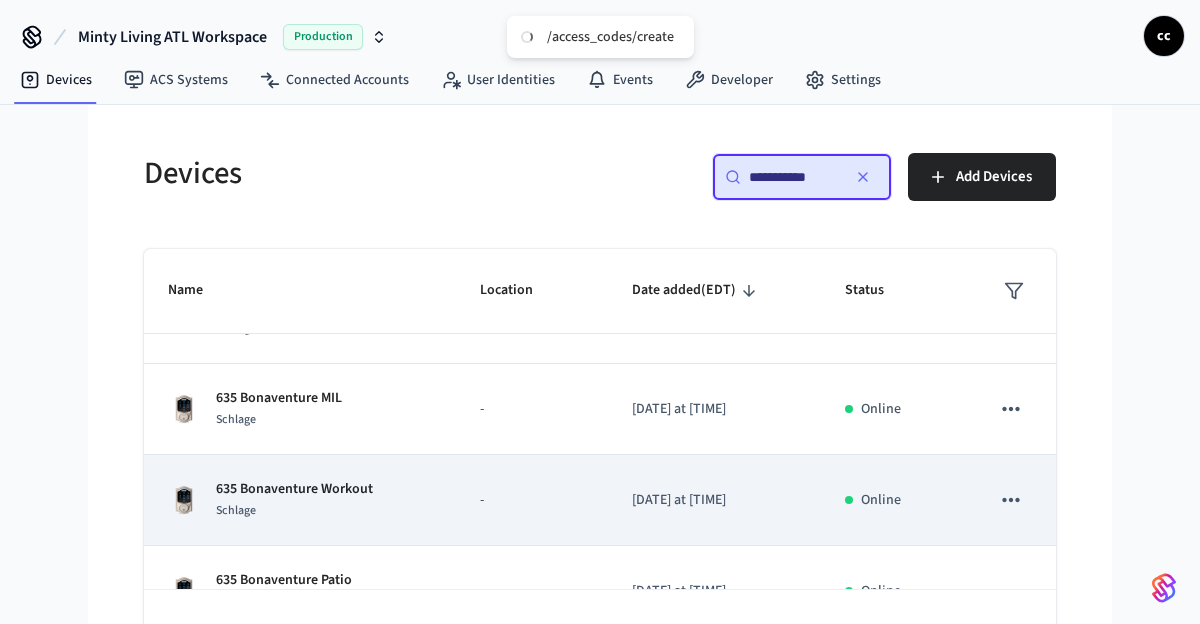 scroll, scrollTop: 150, scrollLeft: 0, axis: vertical 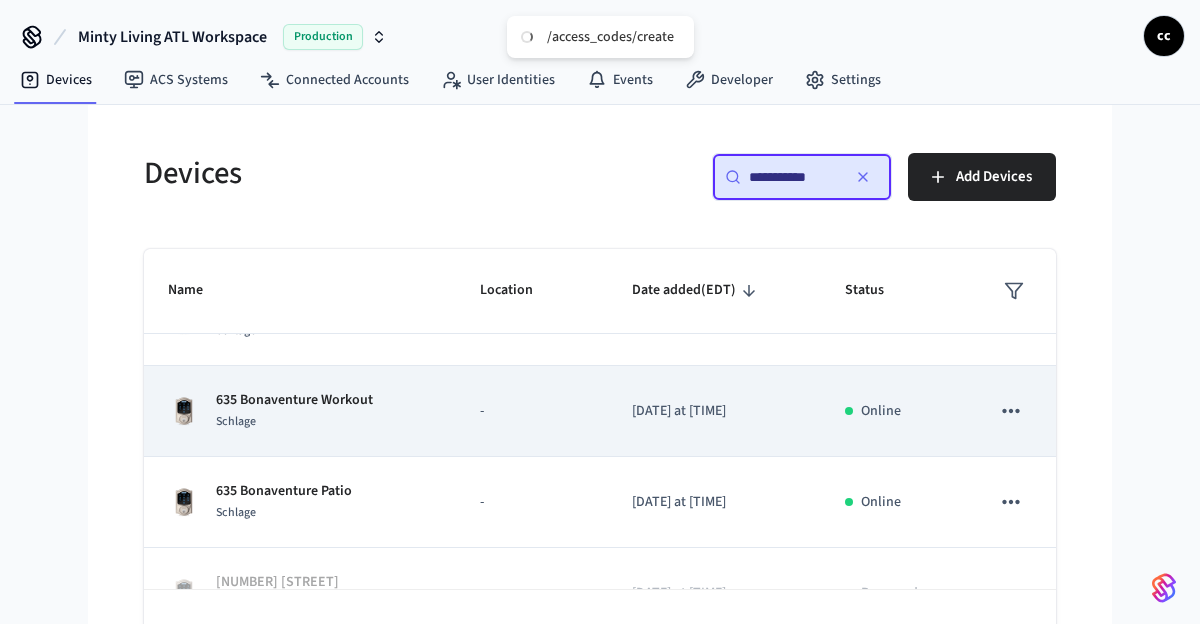 type on "**********" 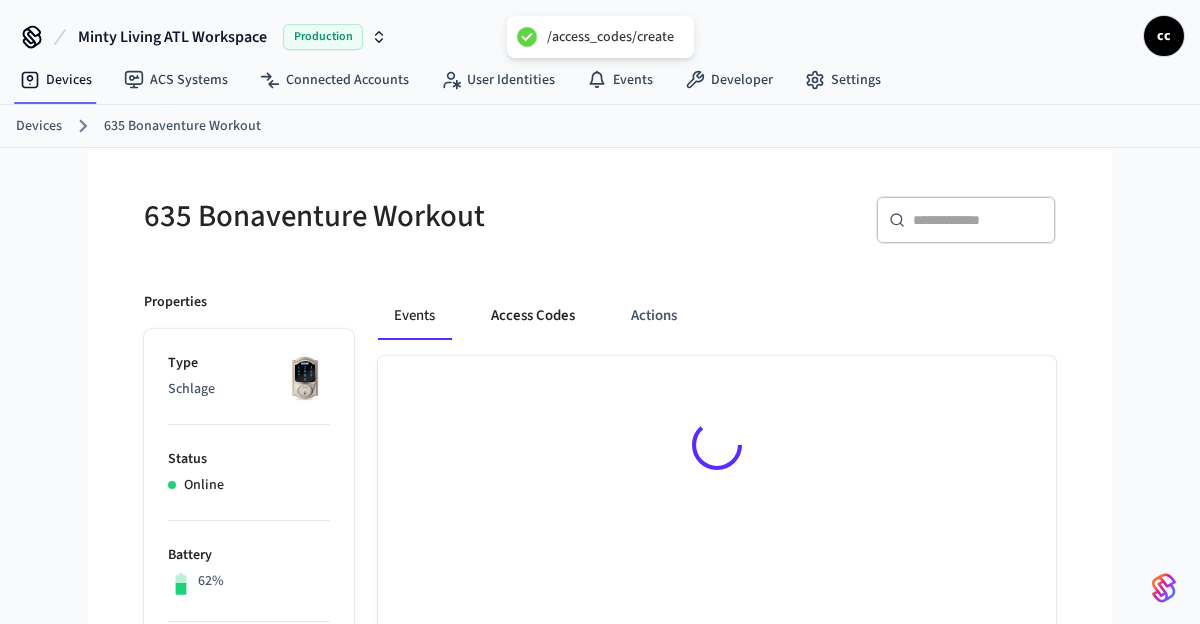 click on "Access Codes" at bounding box center [533, 316] 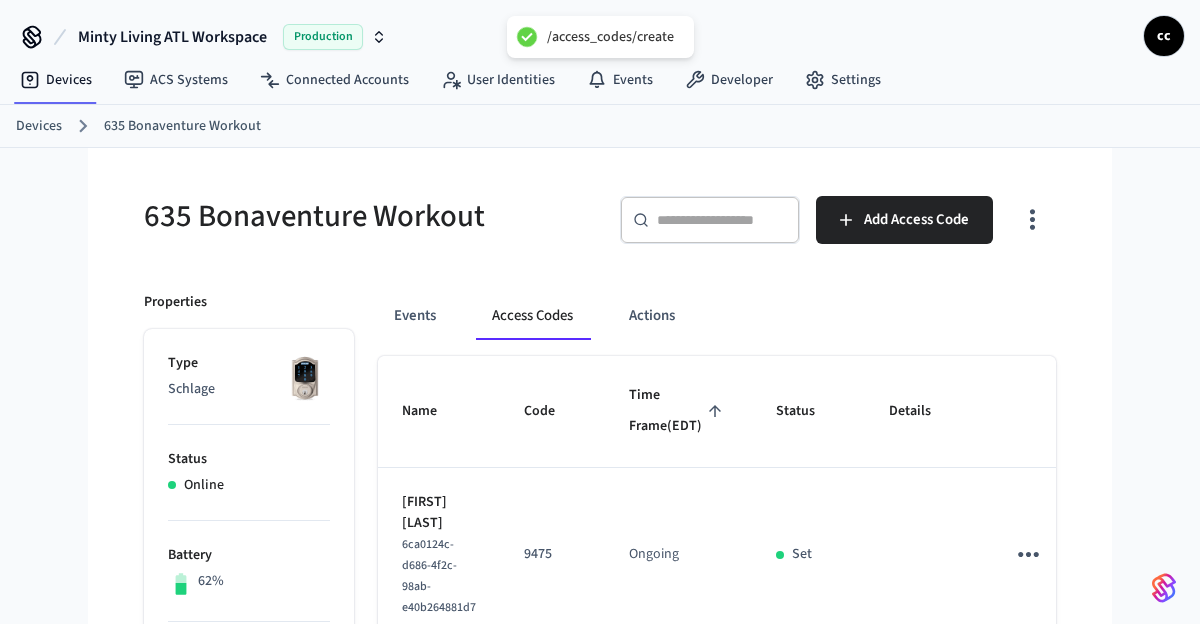 click on "Time Frame  (EDT)" at bounding box center (678, 411) 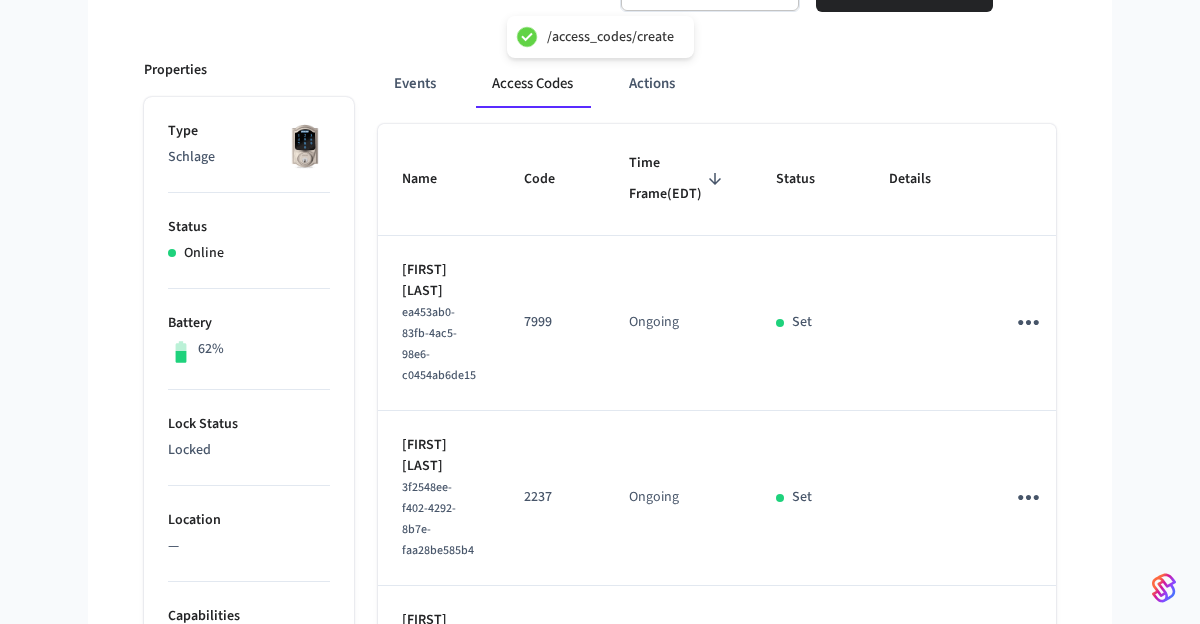 scroll, scrollTop: 309, scrollLeft: 0, axis: vertical 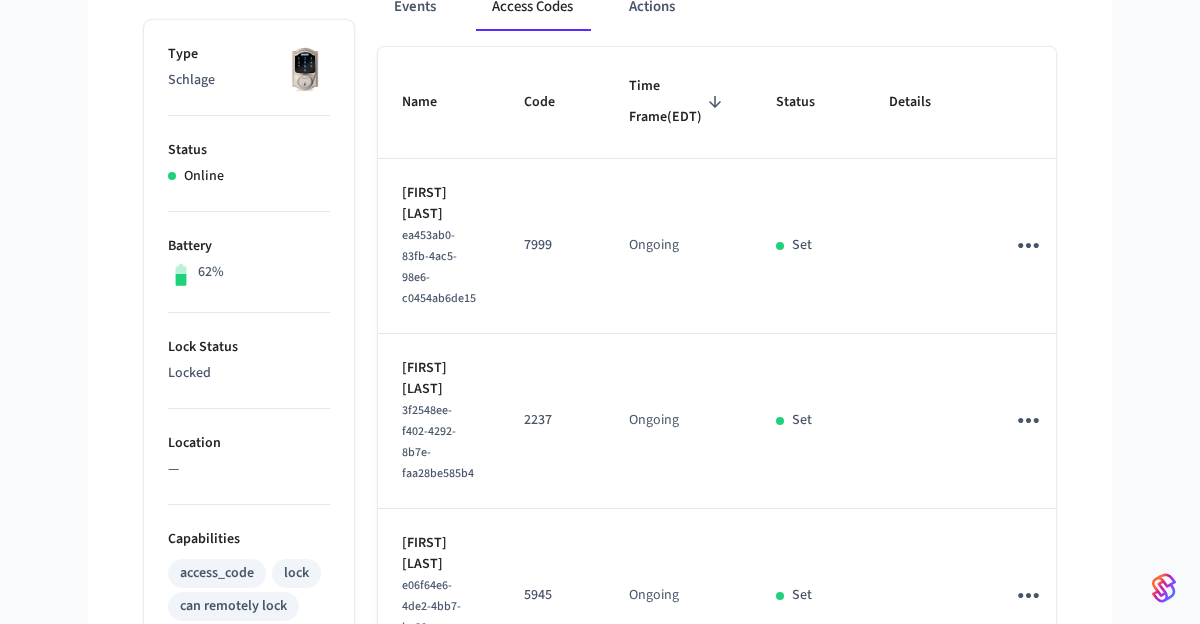 click 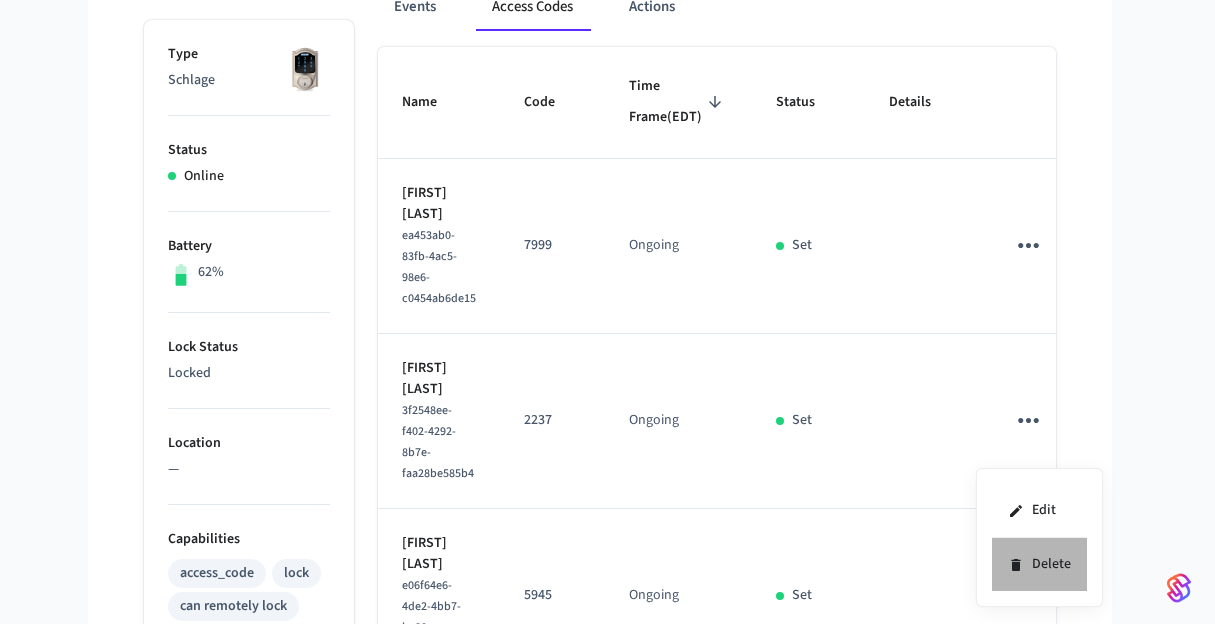 click 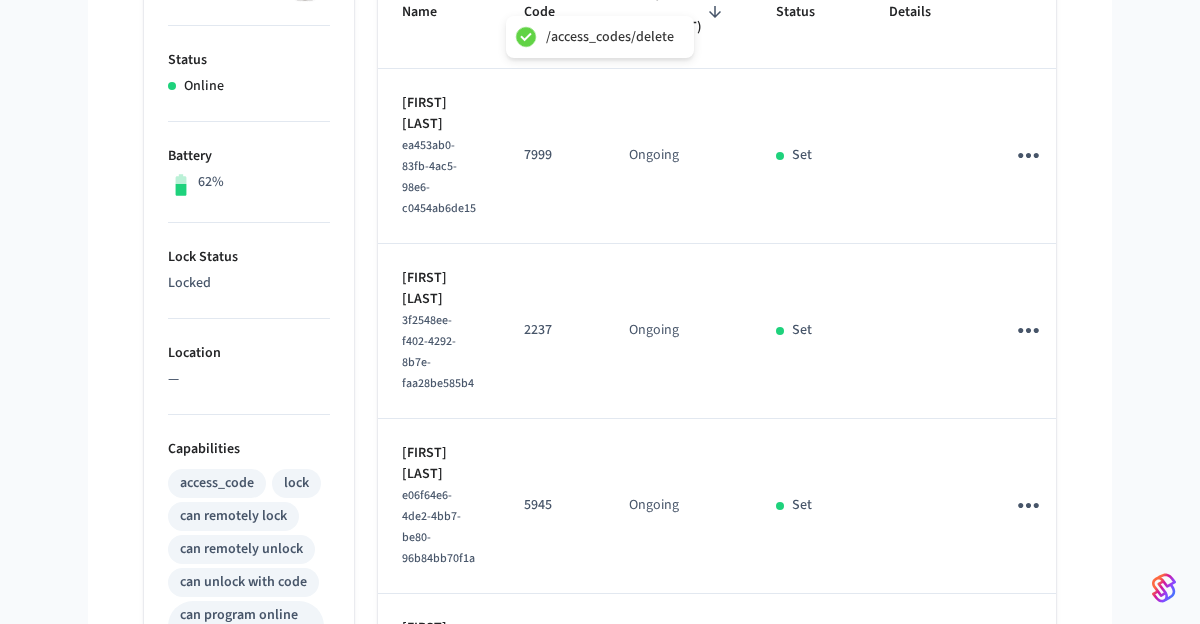 scroll, scrollTop: 569, scrollLeft: 0, axis: vertical 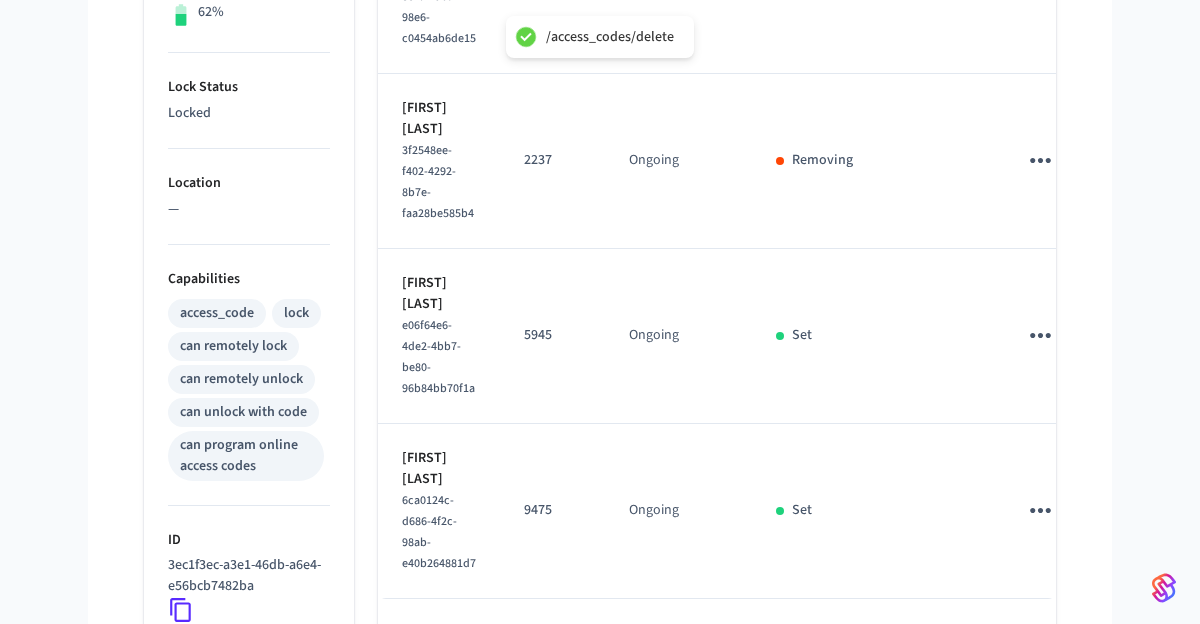 click 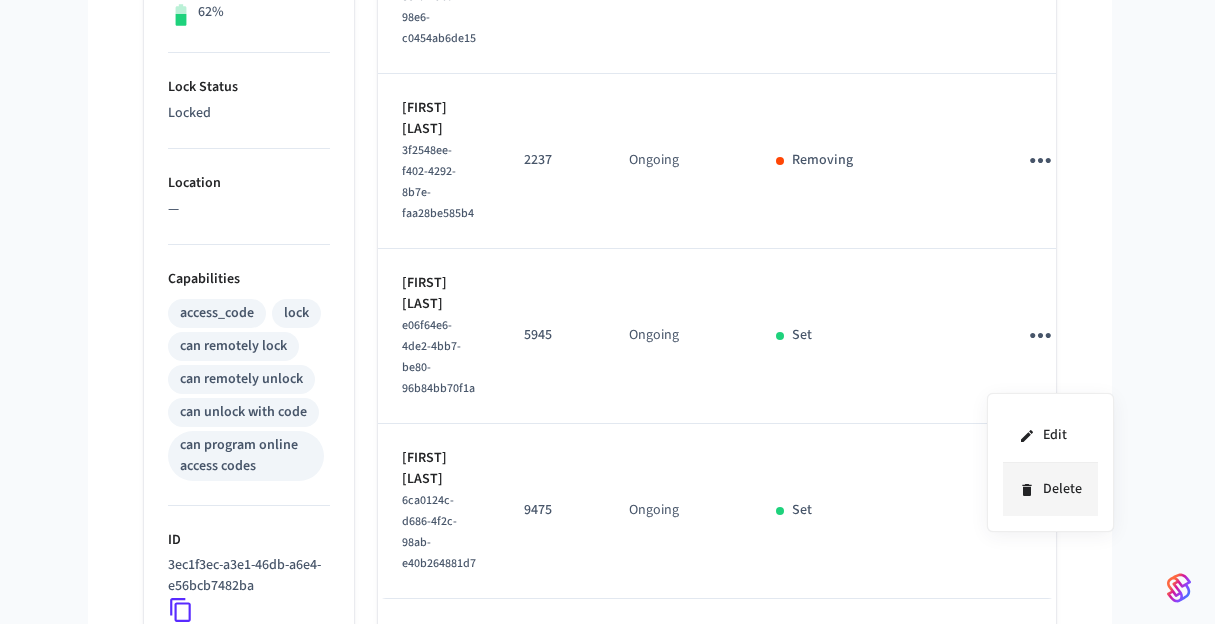 click on "Delete" at bounding box center (1050, 489) 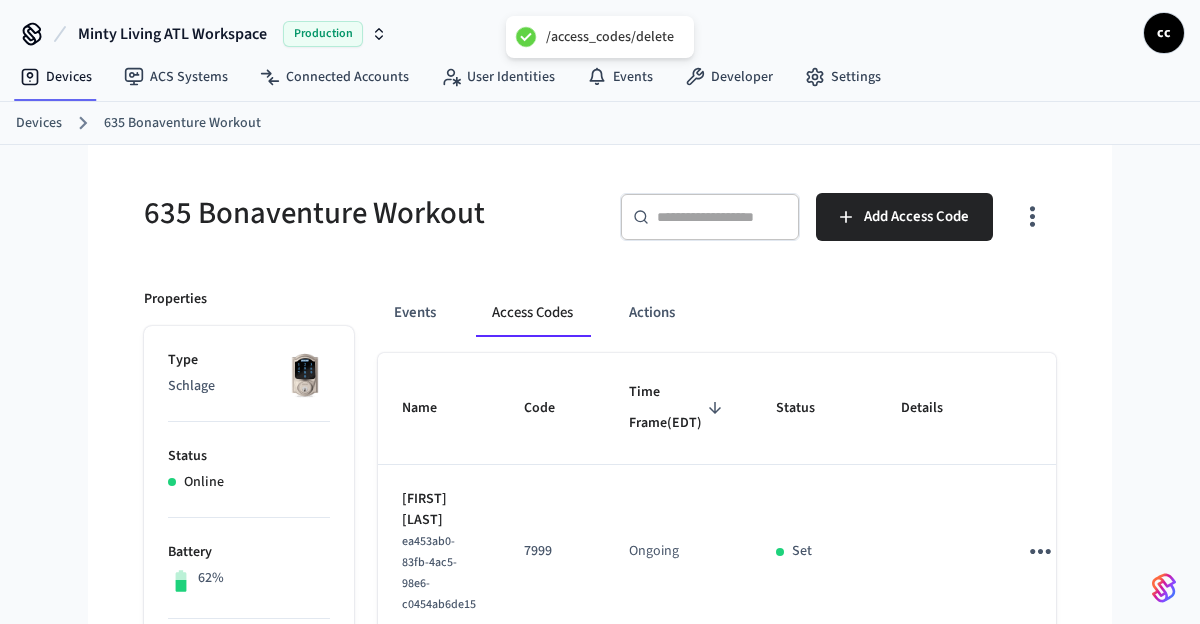 scroll, scrollTop: 0, scrollLeft: 0, axis: both 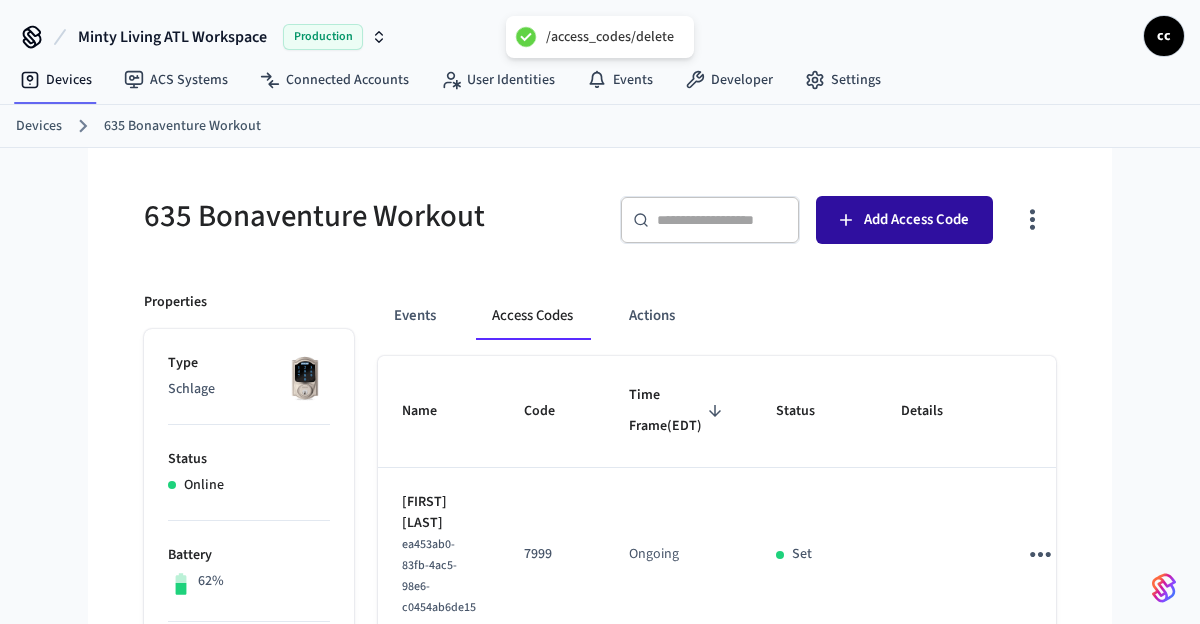 click on "Add Access Code" at bounding box center [916, 220] 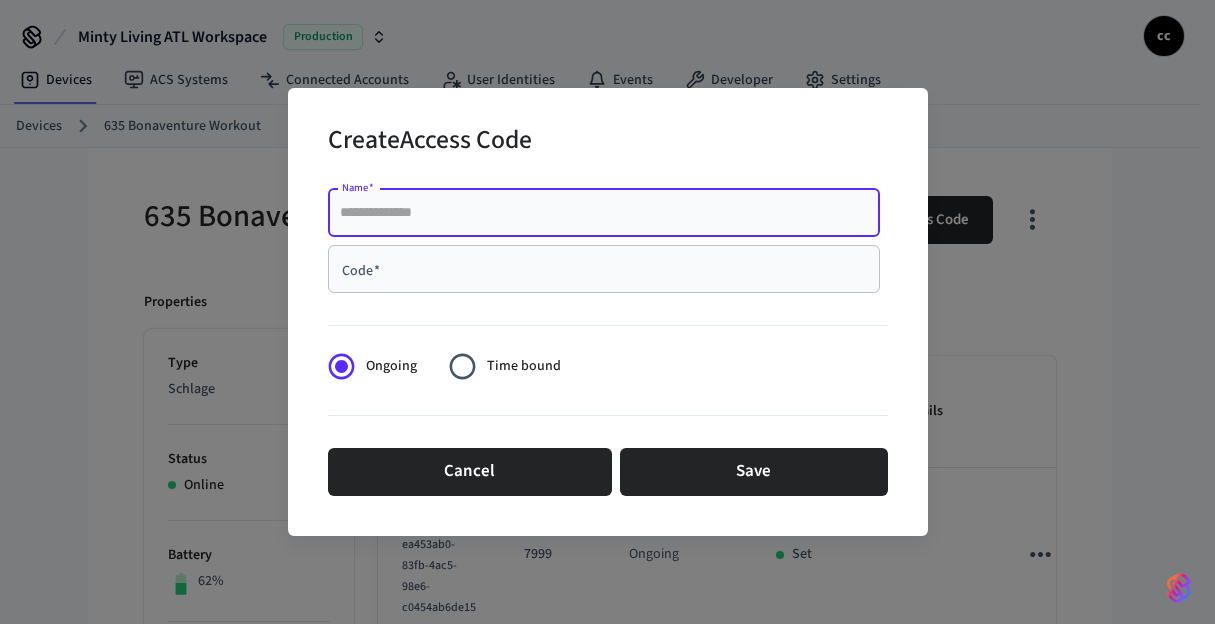 click on "Name   *" at bounding box center [604, 213] 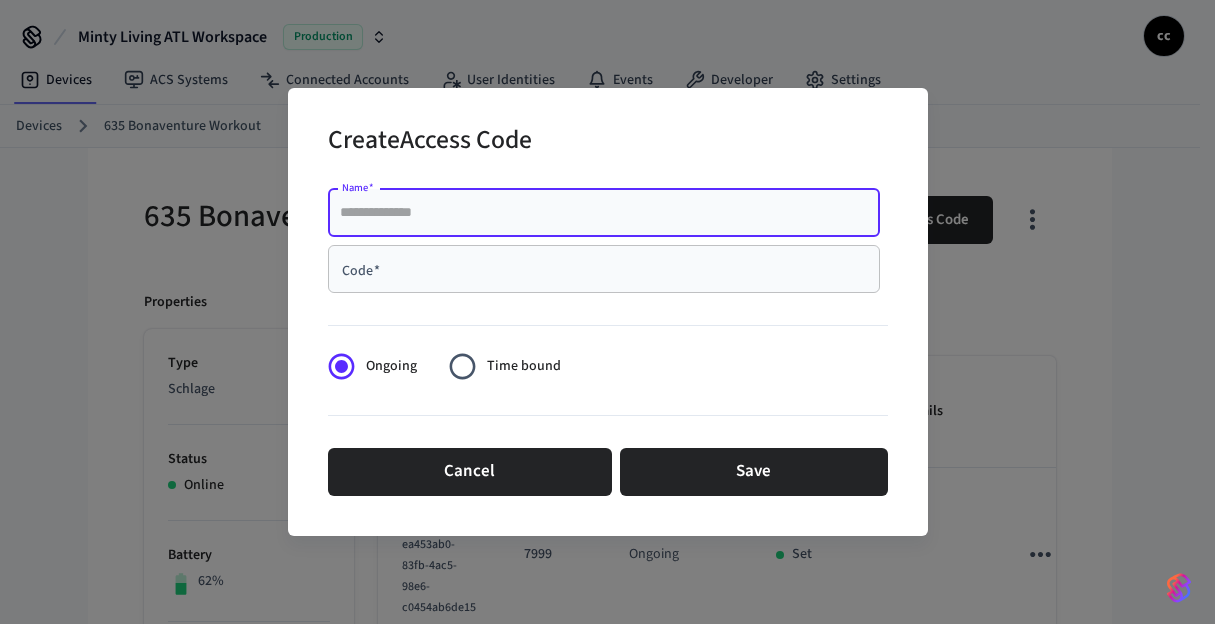paste on "**********" 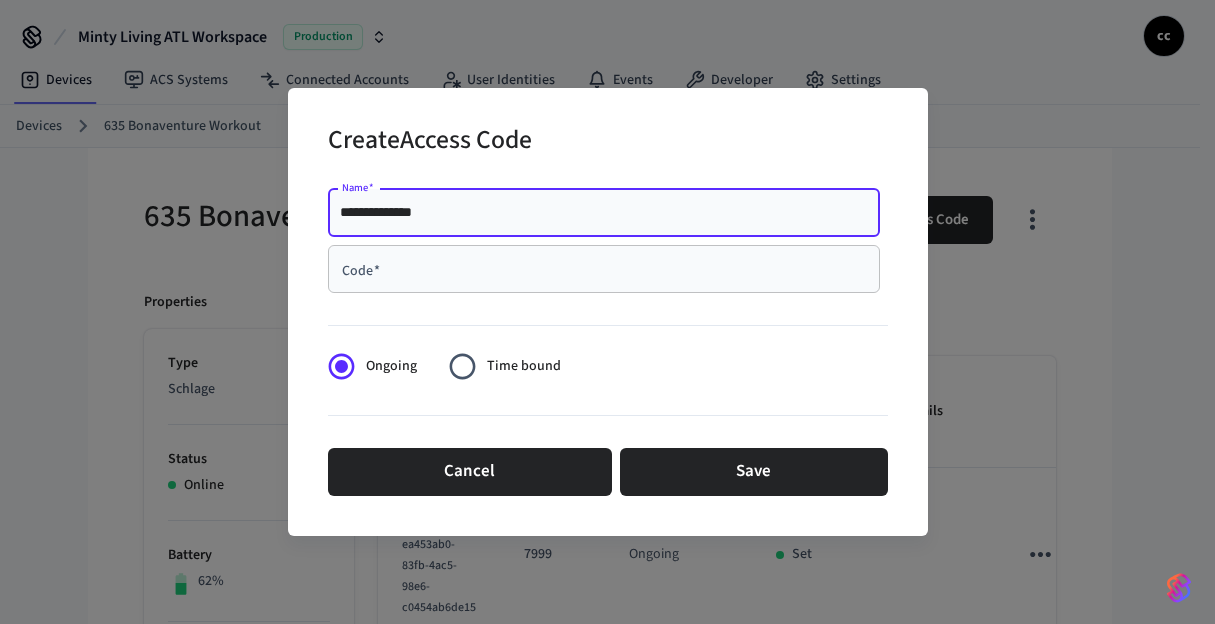 type on "**********" 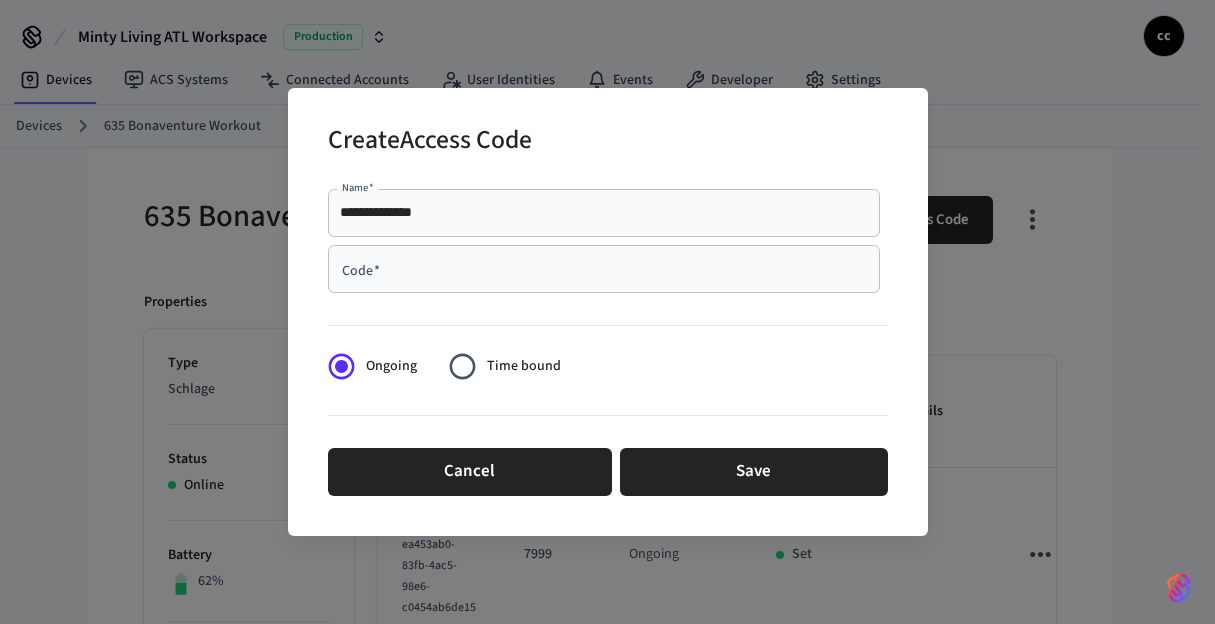 click on "Code   *" at bounding box center [604, 269] 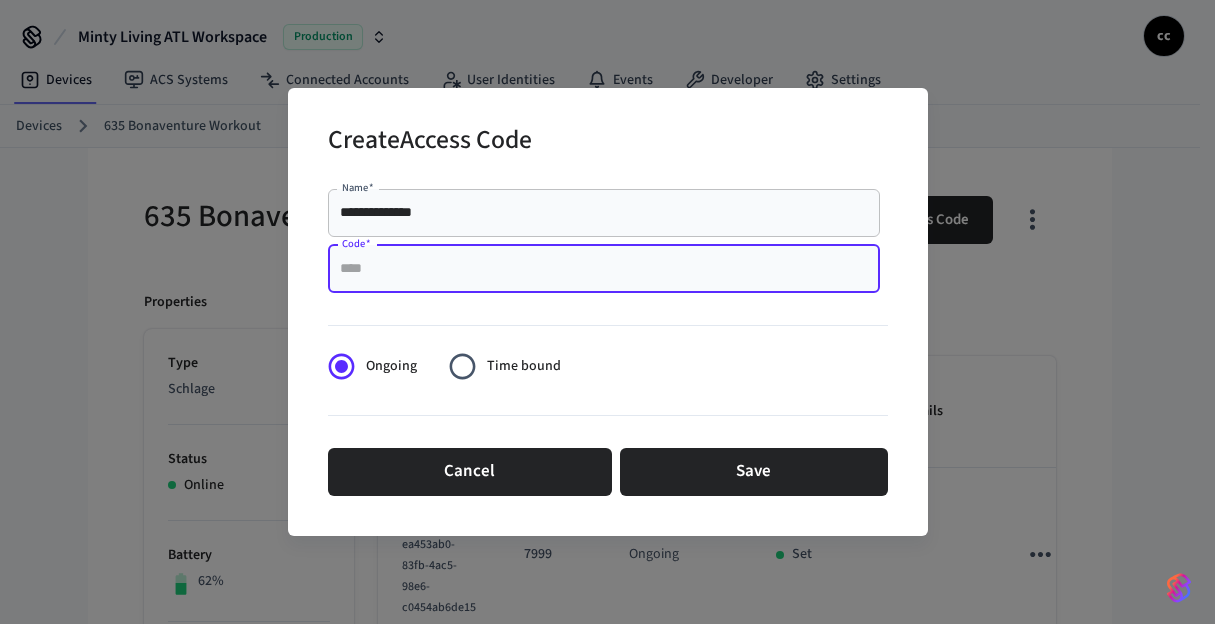 paste on "******" 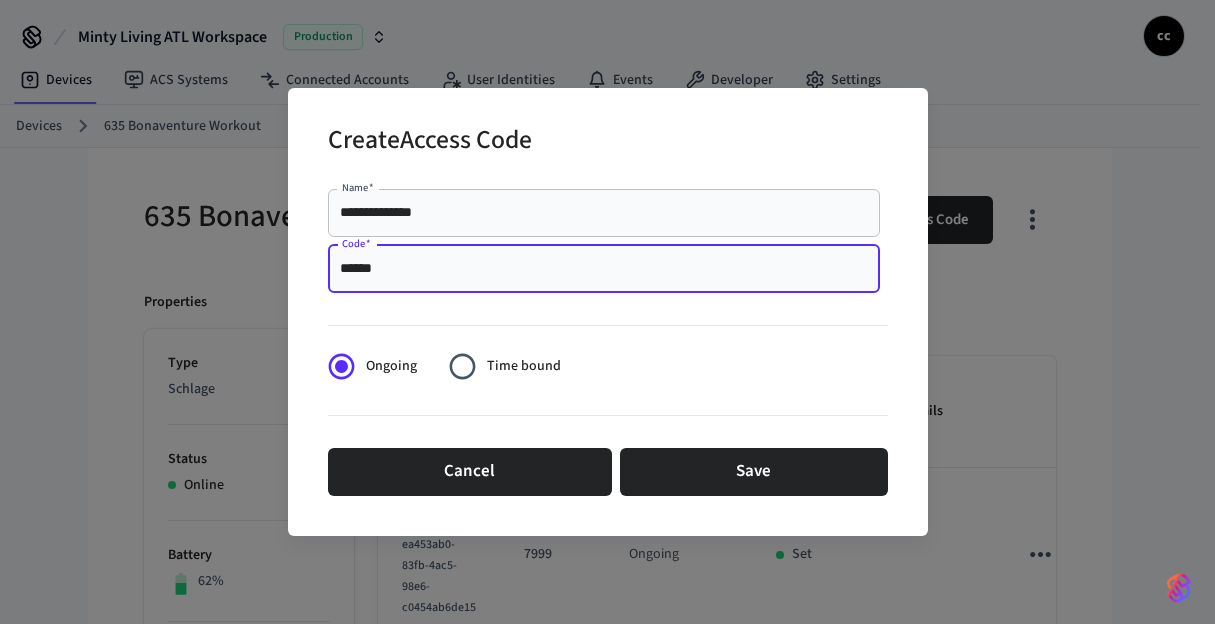 click on "******" at bounding box center (604, 269) 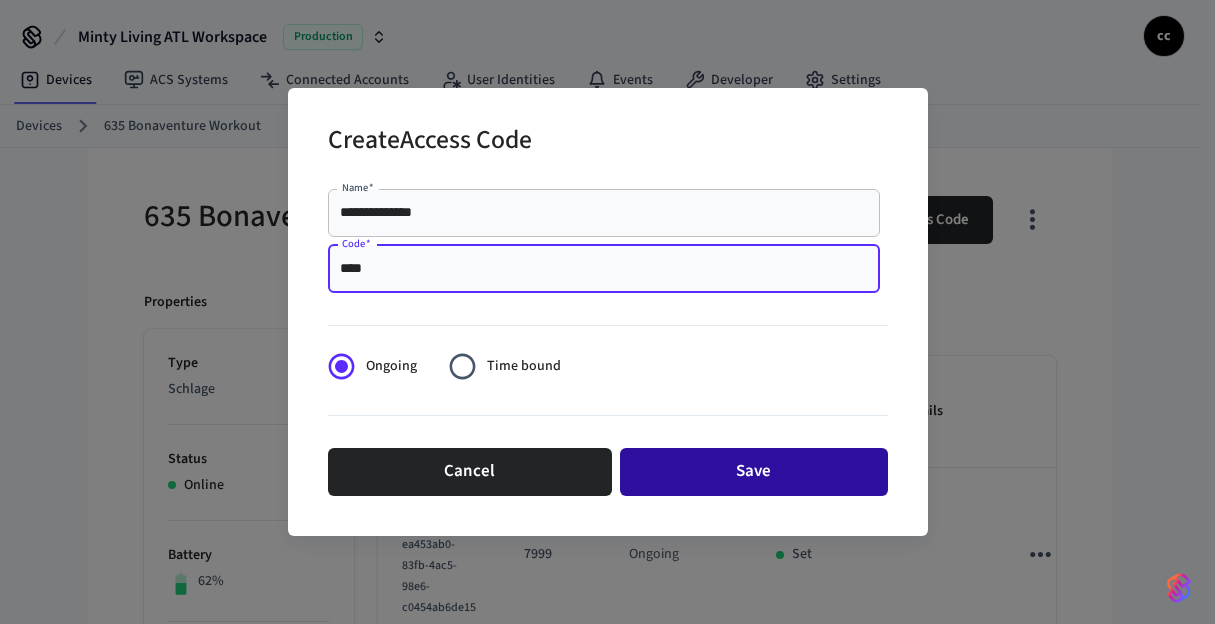 type on "****" 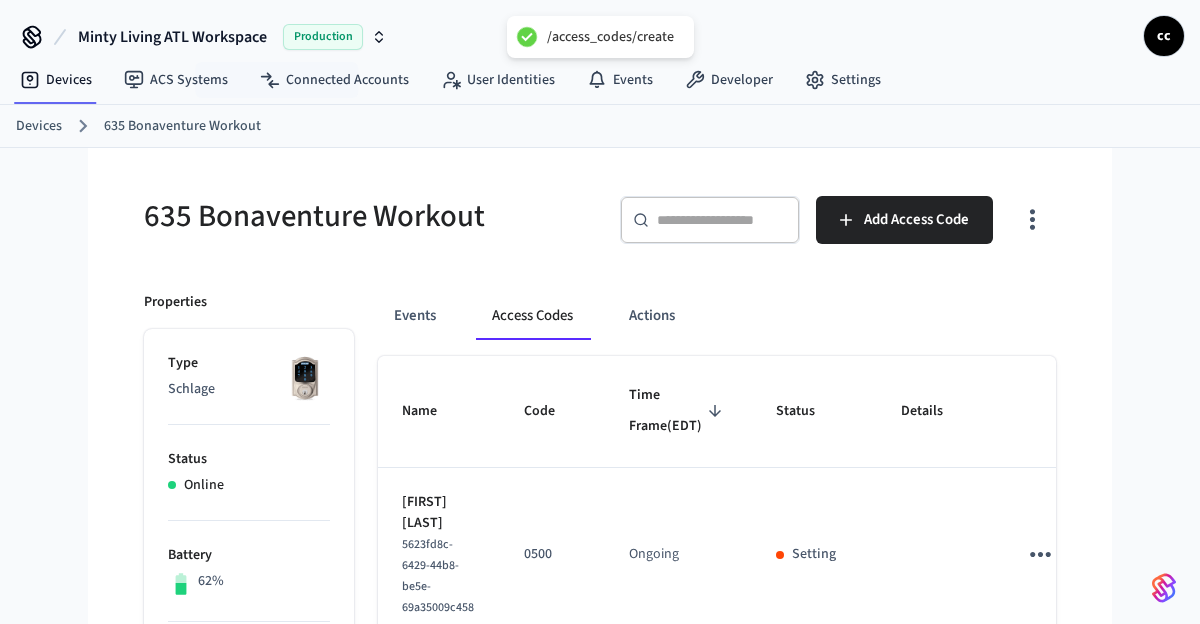 click on "[NUMBER] [STREET] [DOOR] ​ ​ Add Access Code Properties Type Schlage Status Online Battery 62% Lock Status Locked Location — Capabilities access_code lock can remotely lock can remotely unlock can unlock with code can program online access codes ID [UUID] Paired on ( EDT ) [DATE] at [TIME] Connected account [UUID] Custom Metadata Events Access Codes Actions Name Code Time Frame  (EDT) Status Details [FIRST] [LAST] [UUID] [CODE] Ongoing Setting [FIRST] [LAST] [UUID] [CODE] Ongoing Set [FIRST] [LAST] [UUID] [CODE] Ongoing Removing [FIRST] [LAST] [UUID] [CODE] Set Rows per page: 10 ** 1–4 of 4" at bounding box center [600, 826] 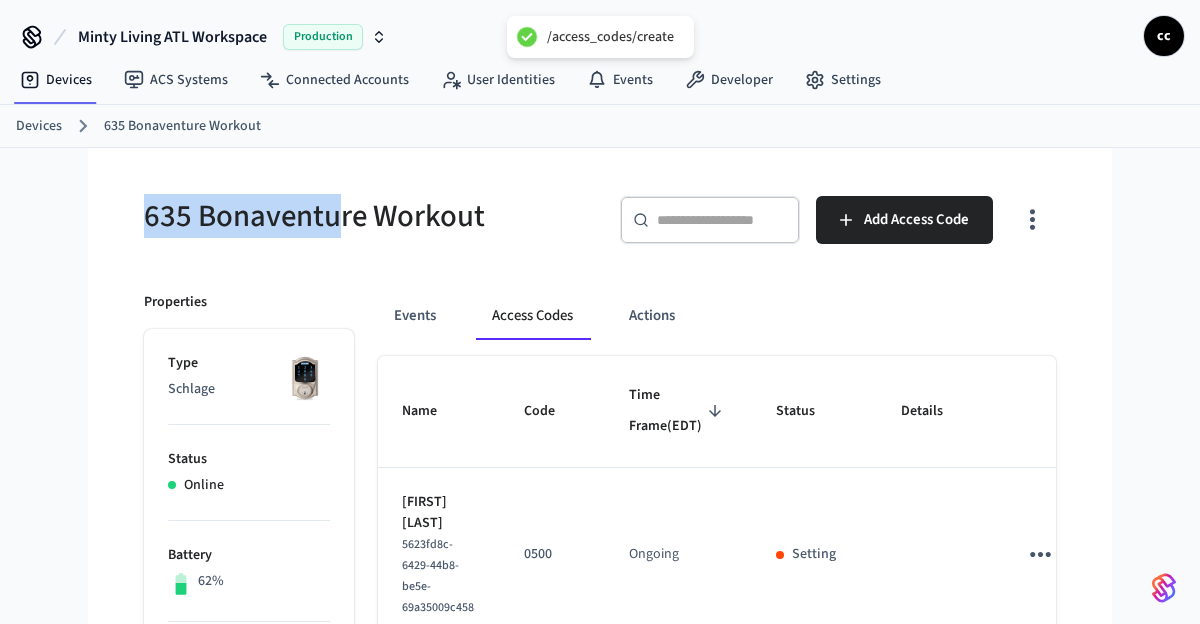 drag, startPoint x: 127, startPoint y: 225, endPoint x: 102, endPoint y: 204, distance: 32.649654 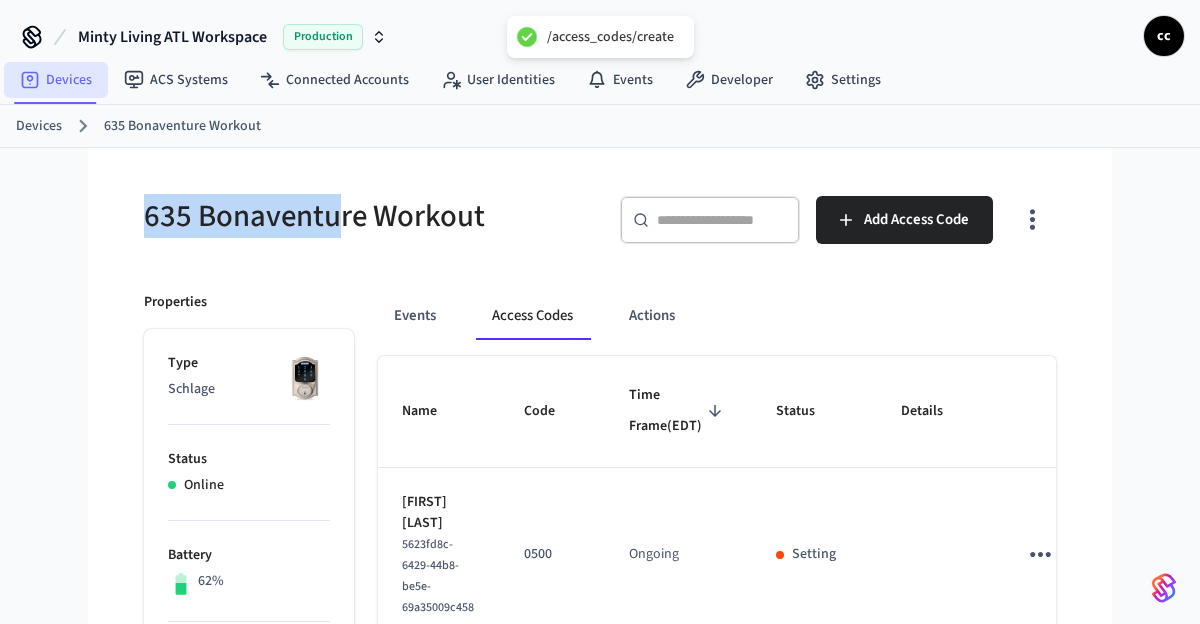 copy on "635 Bonaventu" 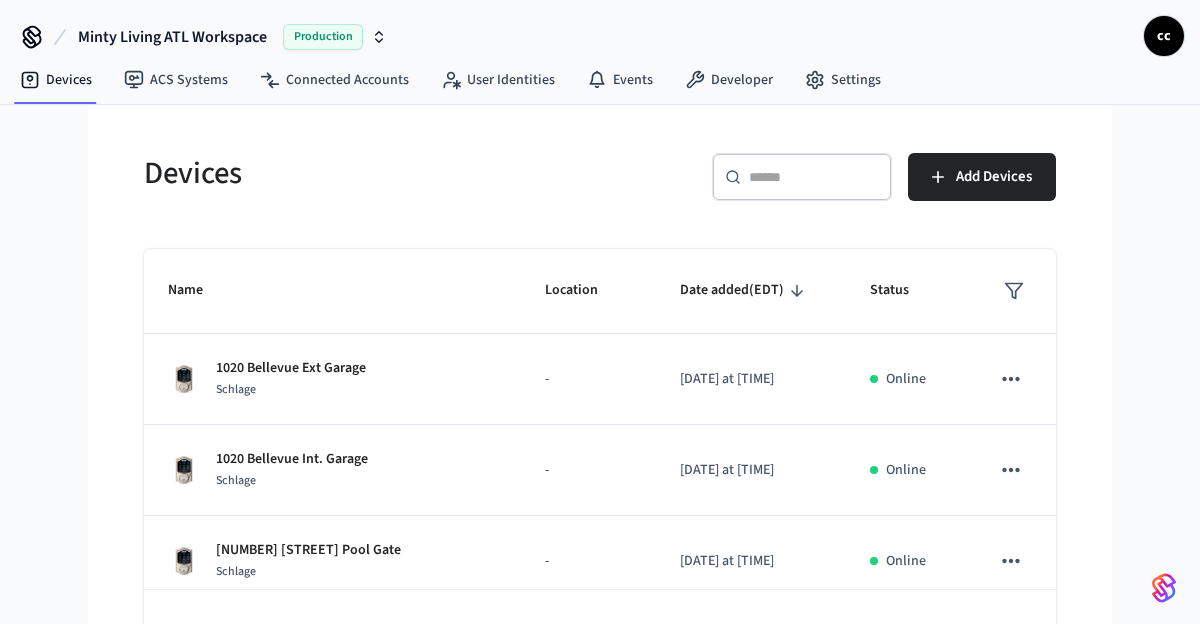 click at bounding box center (814, 177) 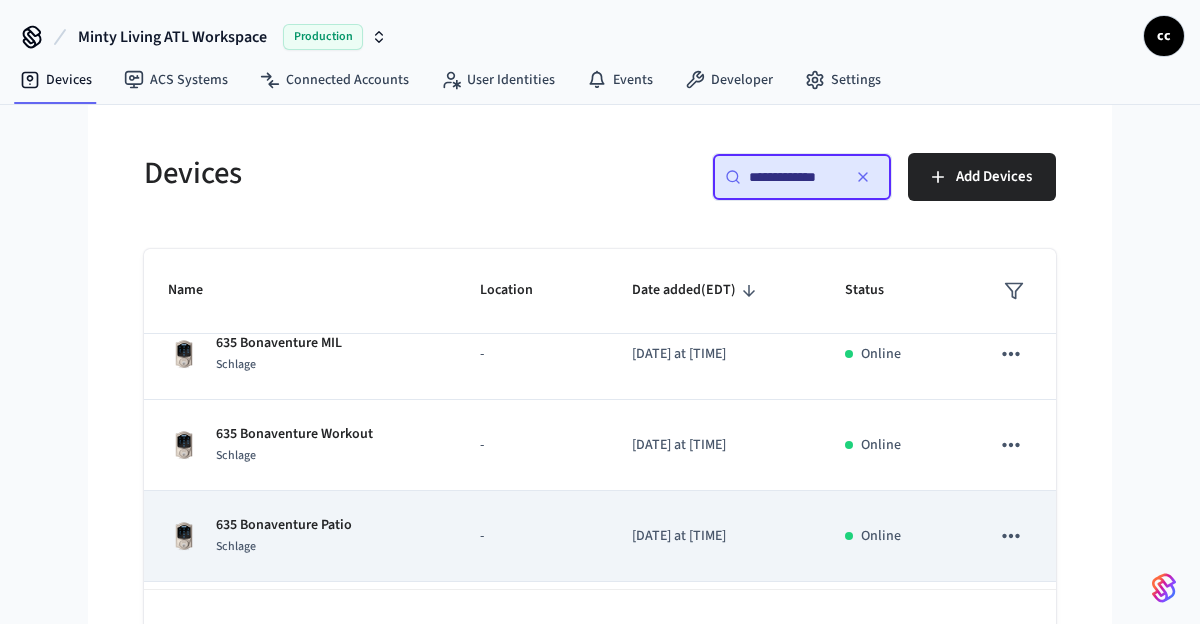 scroll, scrollTop: 200, scrollLeft: 0, axis: vertical 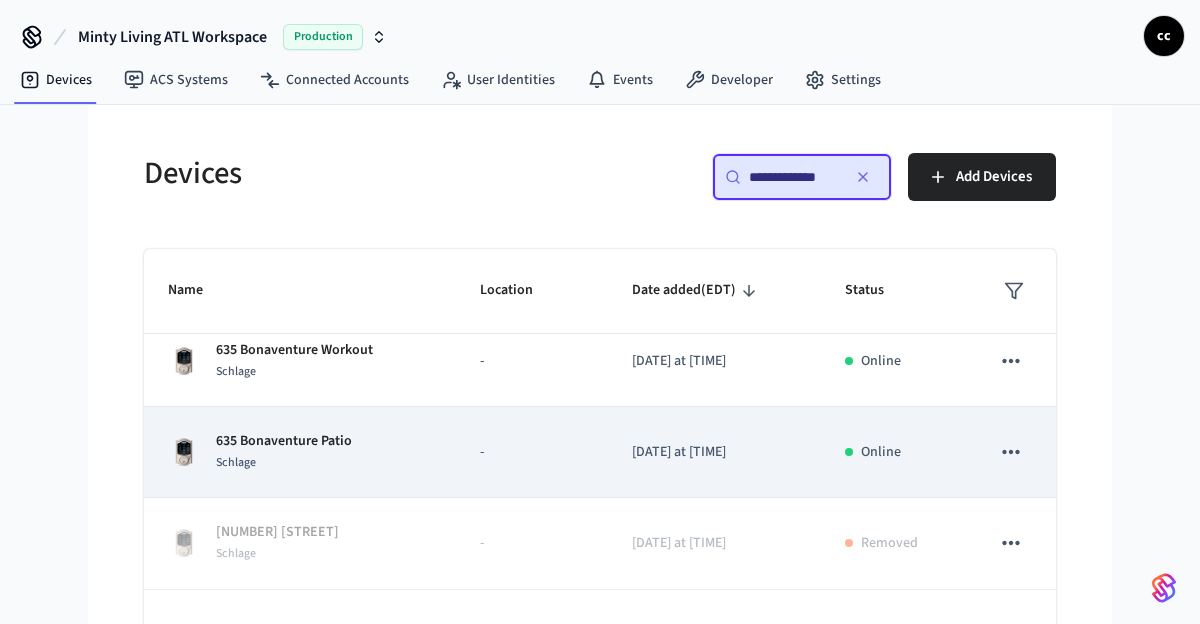 type on "**********" 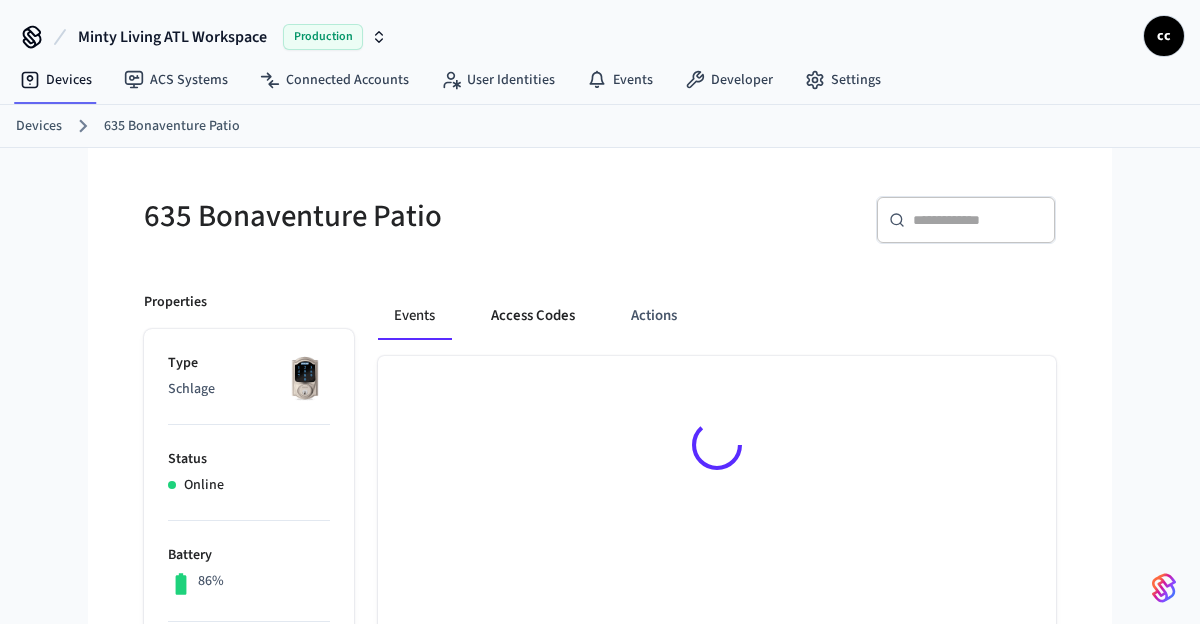 click on "Access Codes" at bounding box center (533, 316) 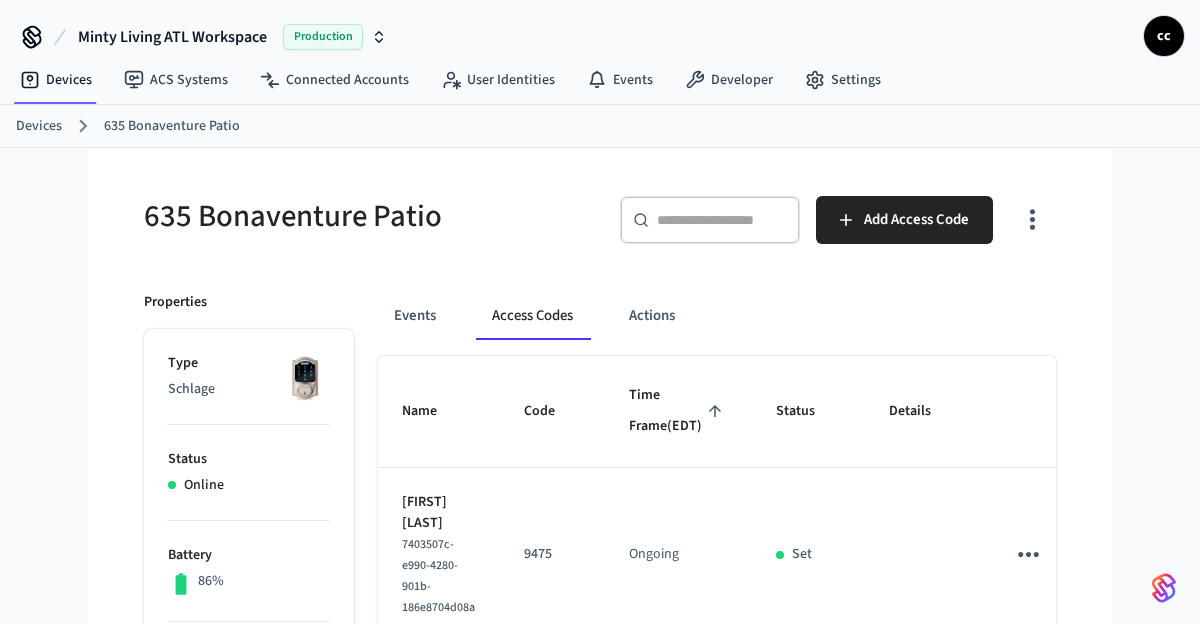 drag, startPoint x: 660, startPoint y: 425, endPoint x: 732, endPoint y: 441, distance: 73.756355 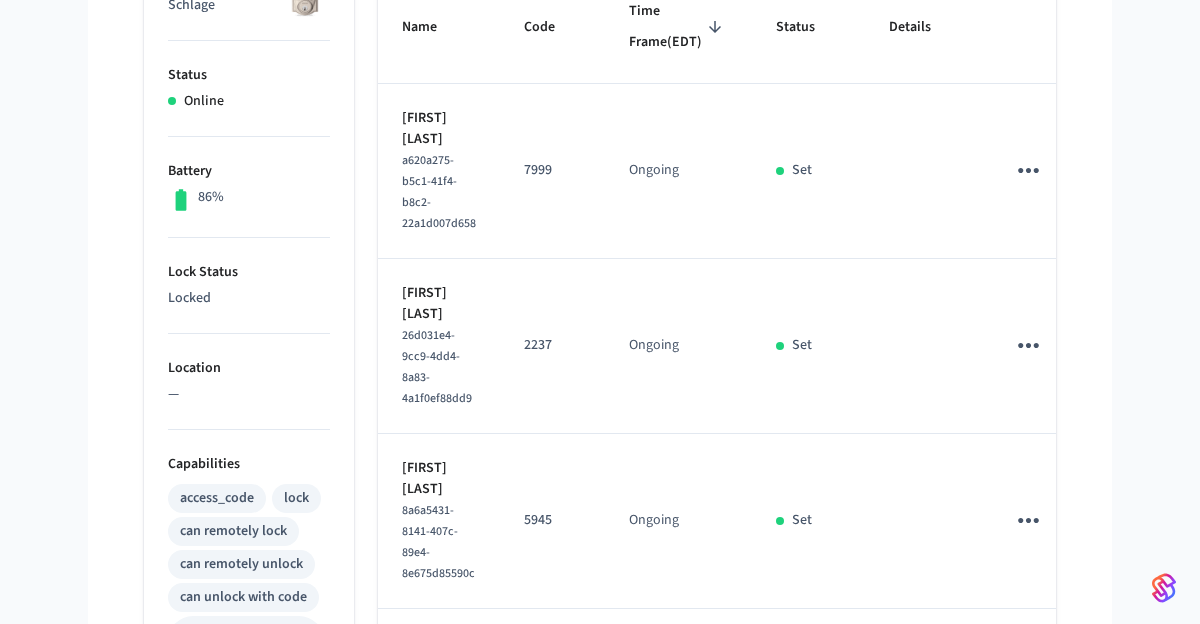 scroll, scrollTop: 554, scrollLeft: 0, axis: vertical 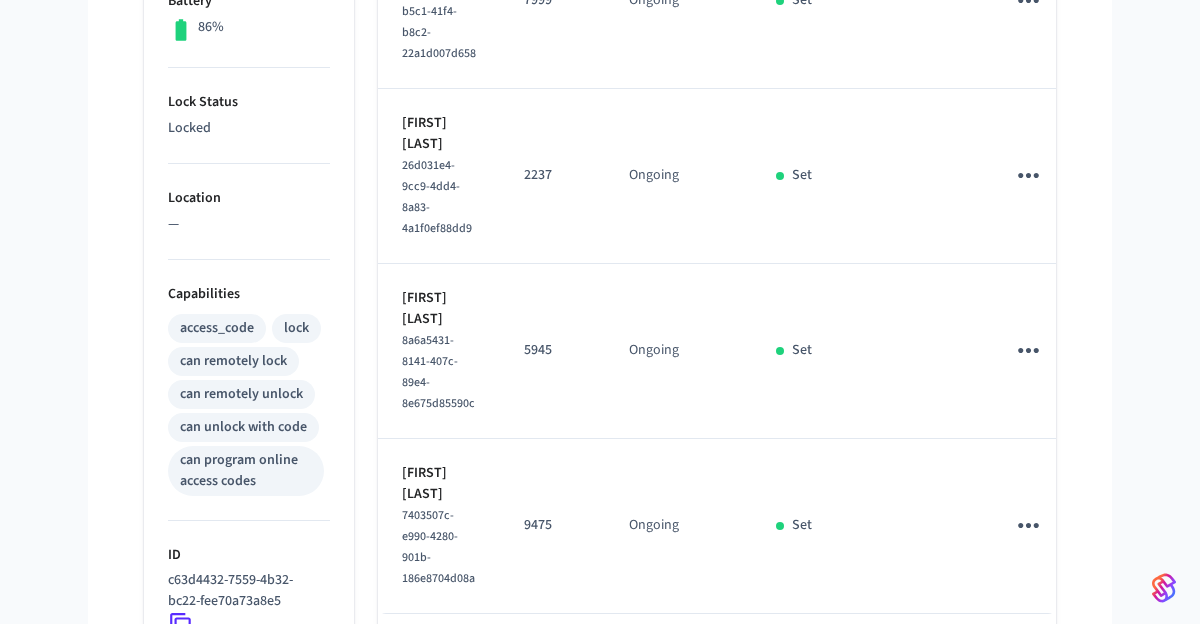 click 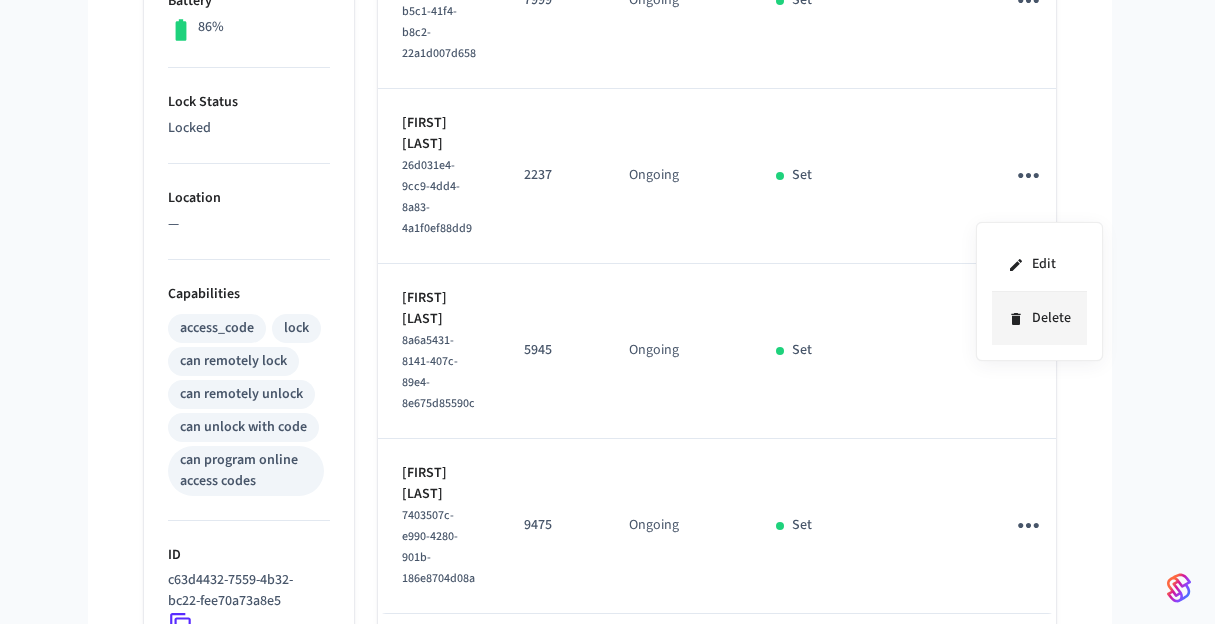 click on "Delete" at bounding box center [1039, 318] 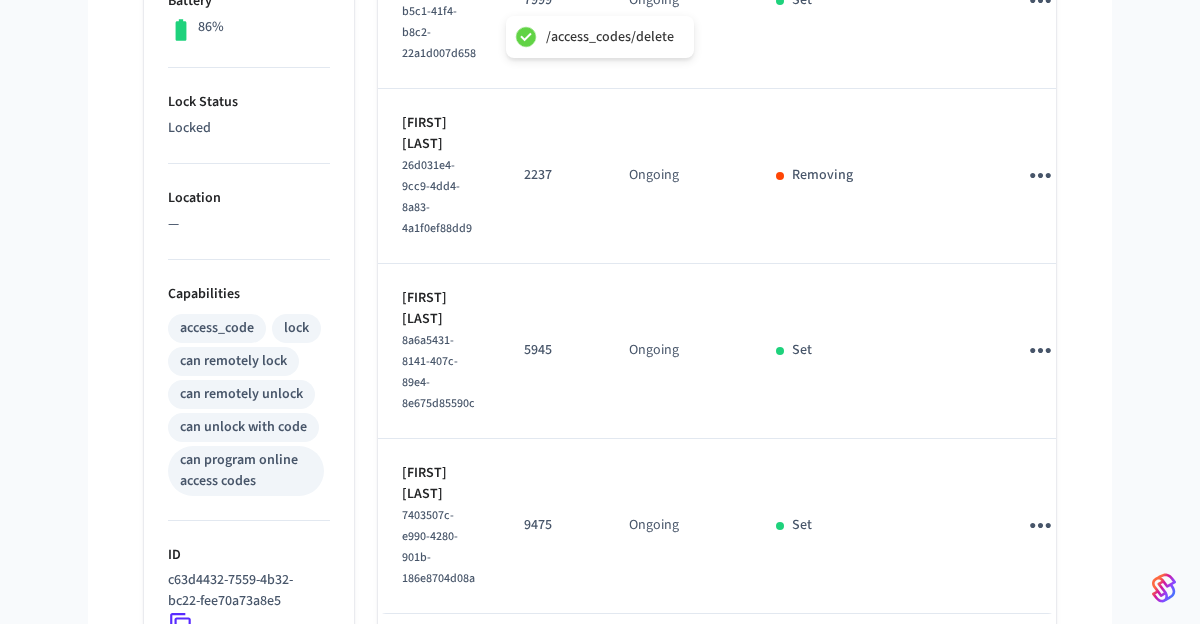 click 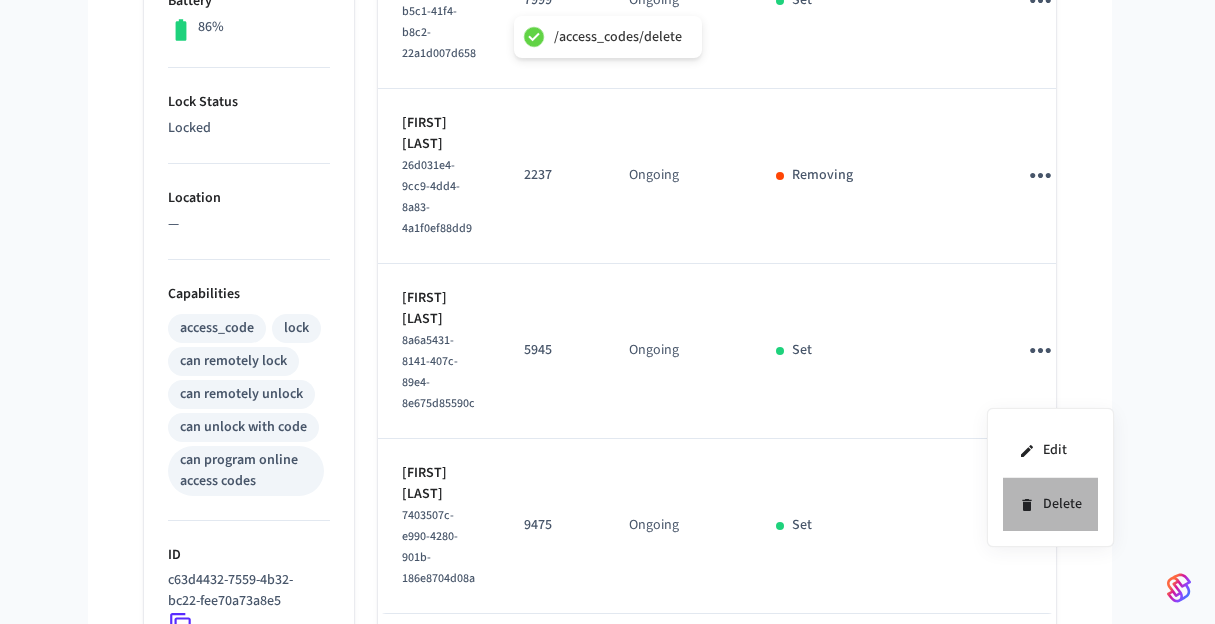 click 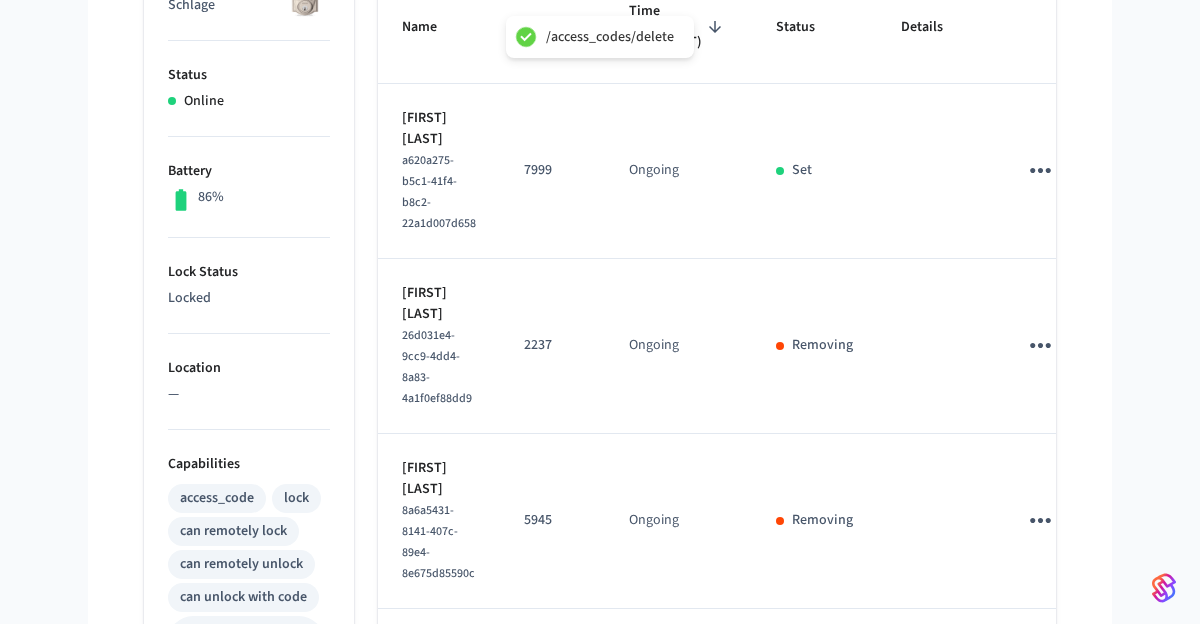 scroll, scrollTop: 0, scrollLeft: 0, axis: both 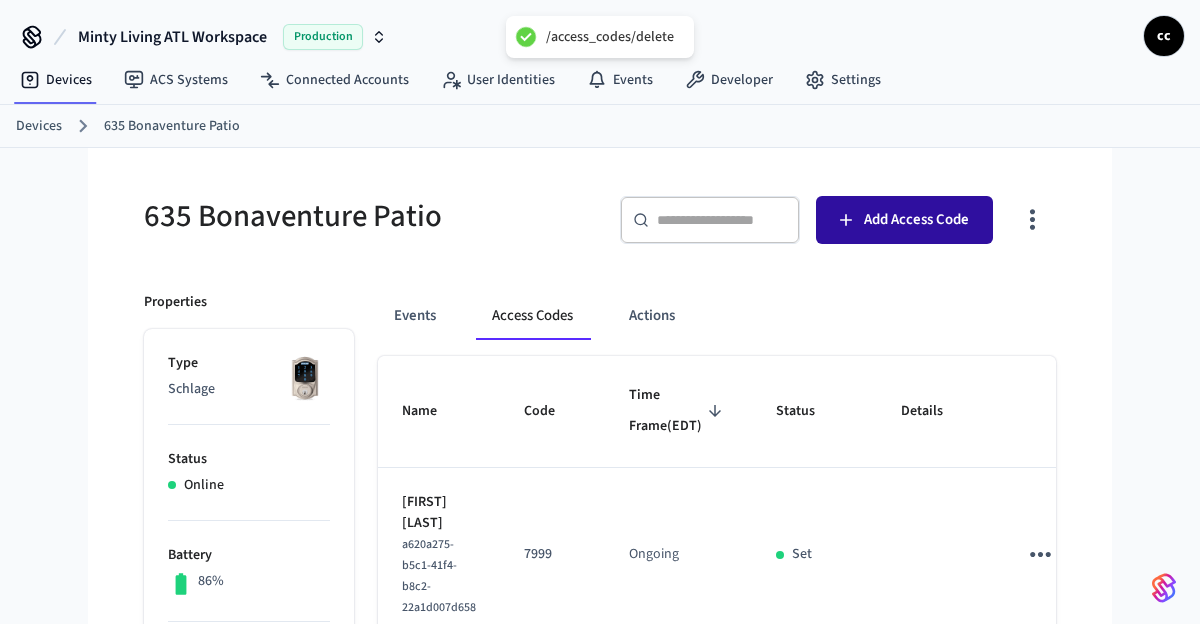click on "Add Access Code" at bounding box center (904, 220) 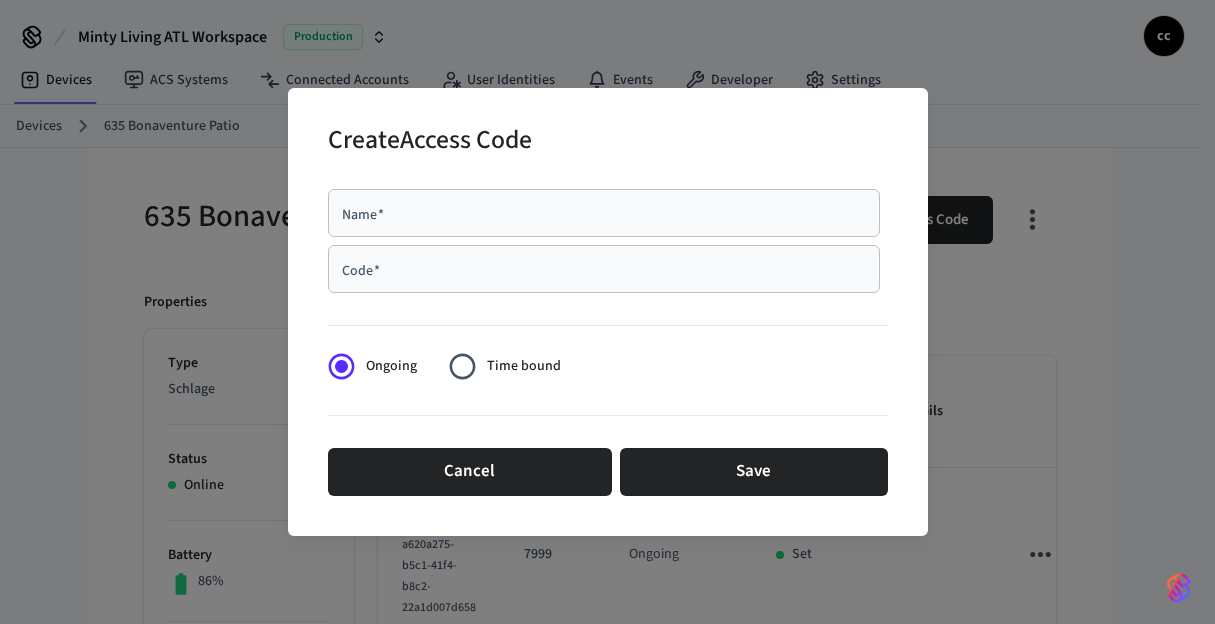click on "Name   * Name   *" at bounding box center (608, 217) 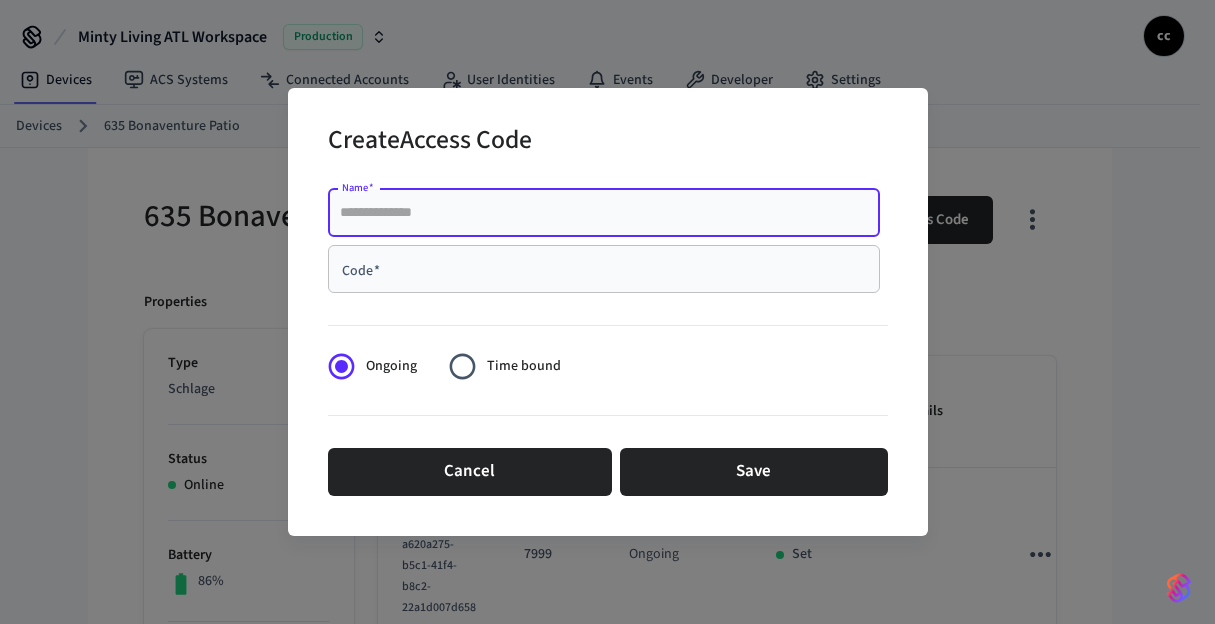 click on "Name   *" at bounding box center (604, 213) 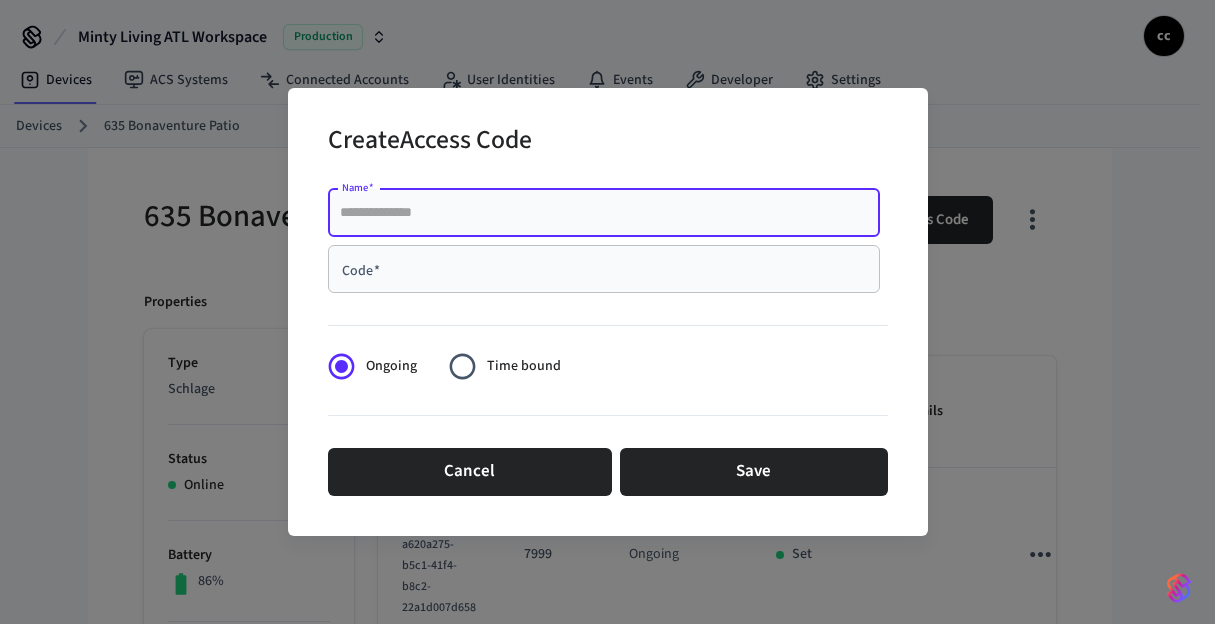 paste on "**********" 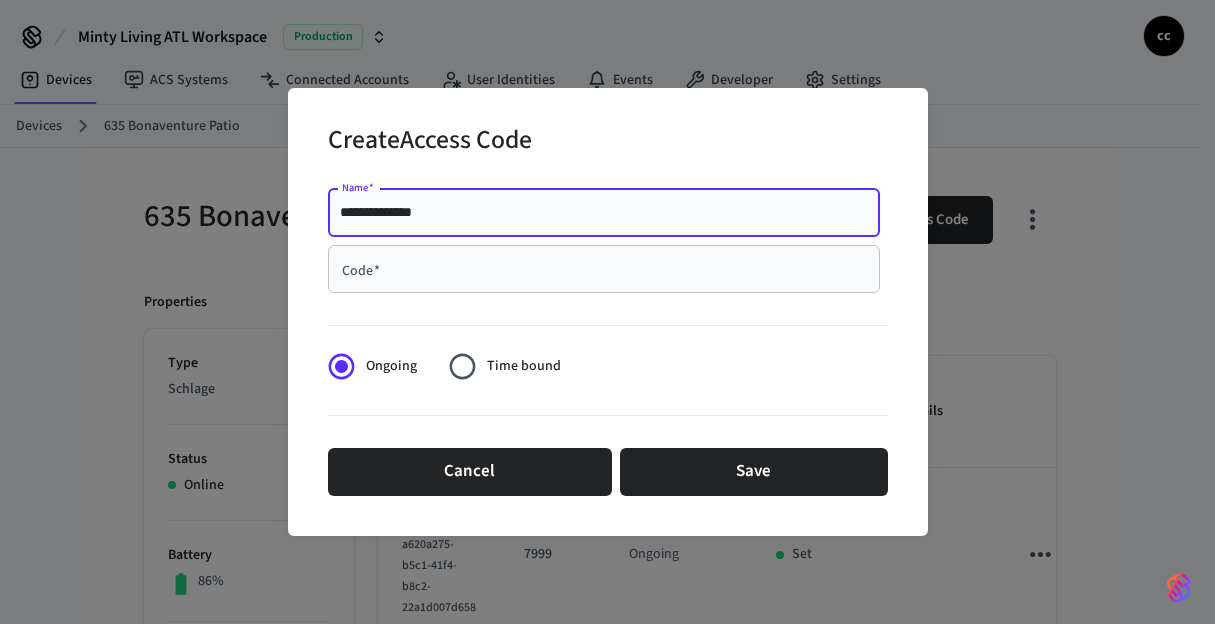 type on "**********" 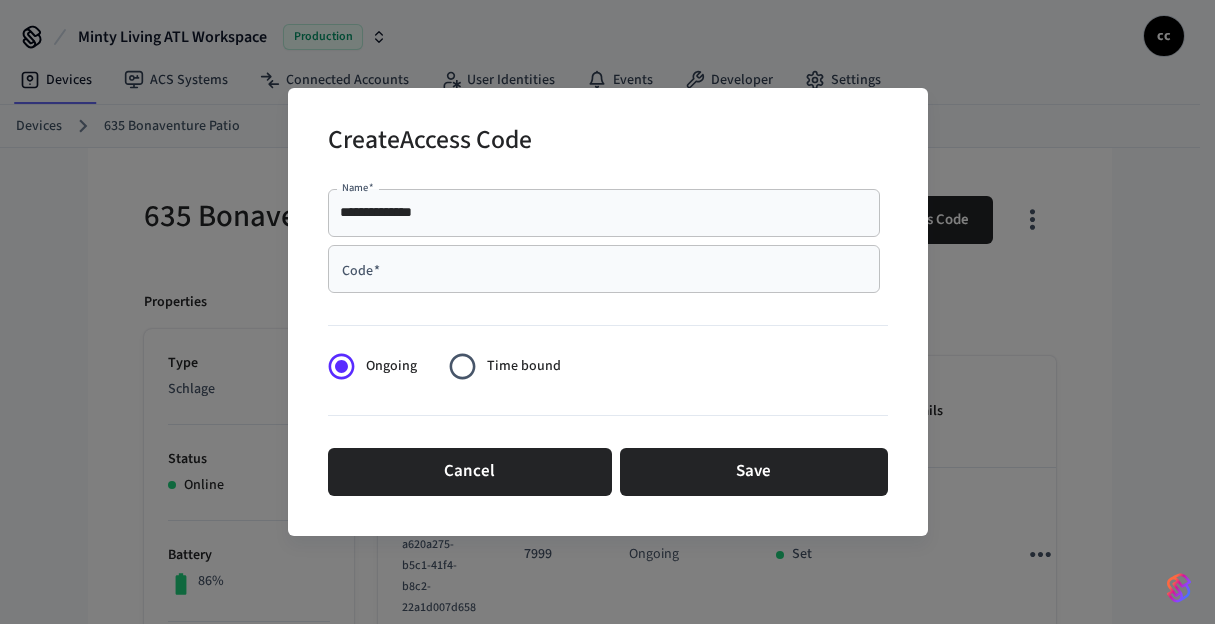 click on "Code   *" at bounding box center [604, 269] 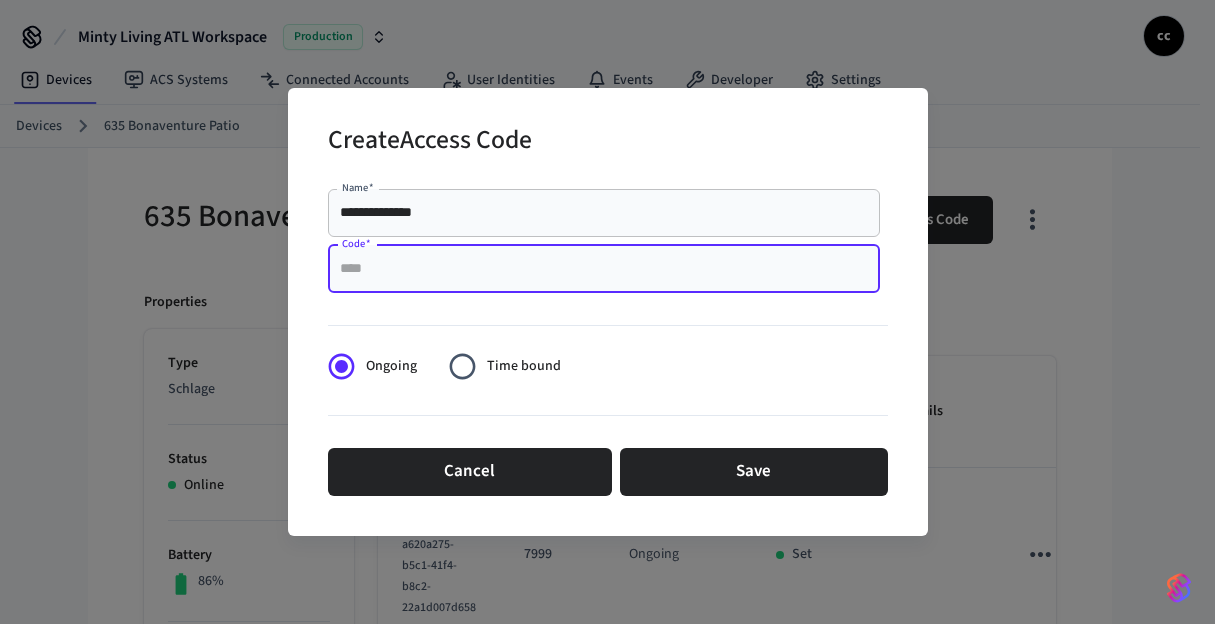 click on "Code   *" at bounding box center (604, 269) 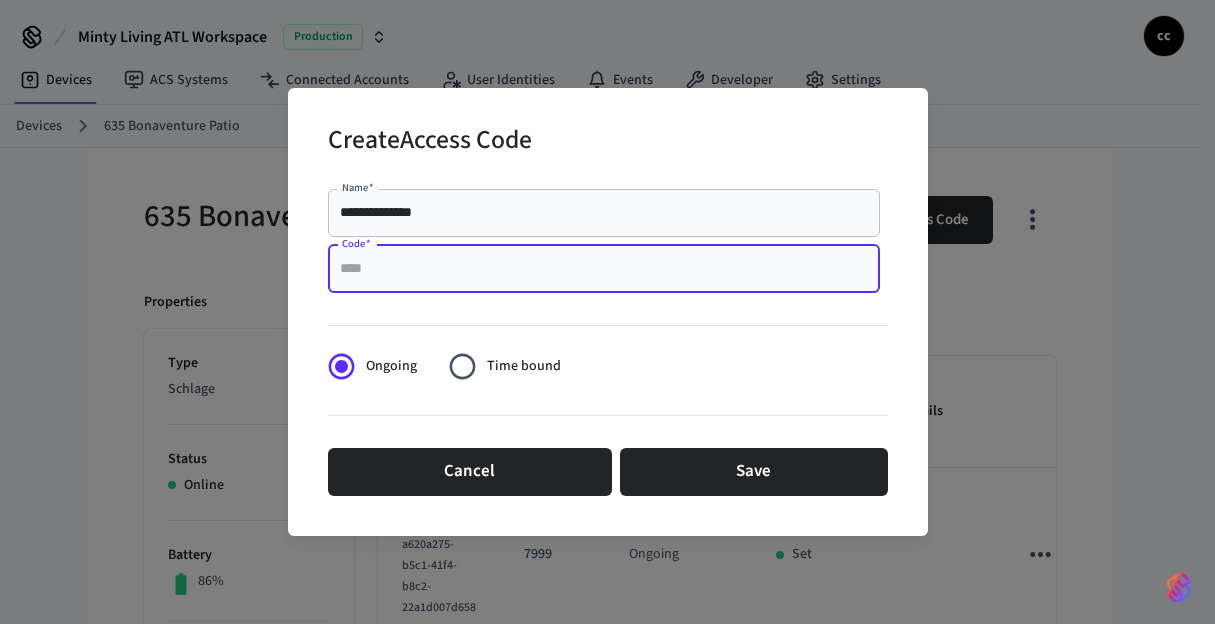 paste on "******" 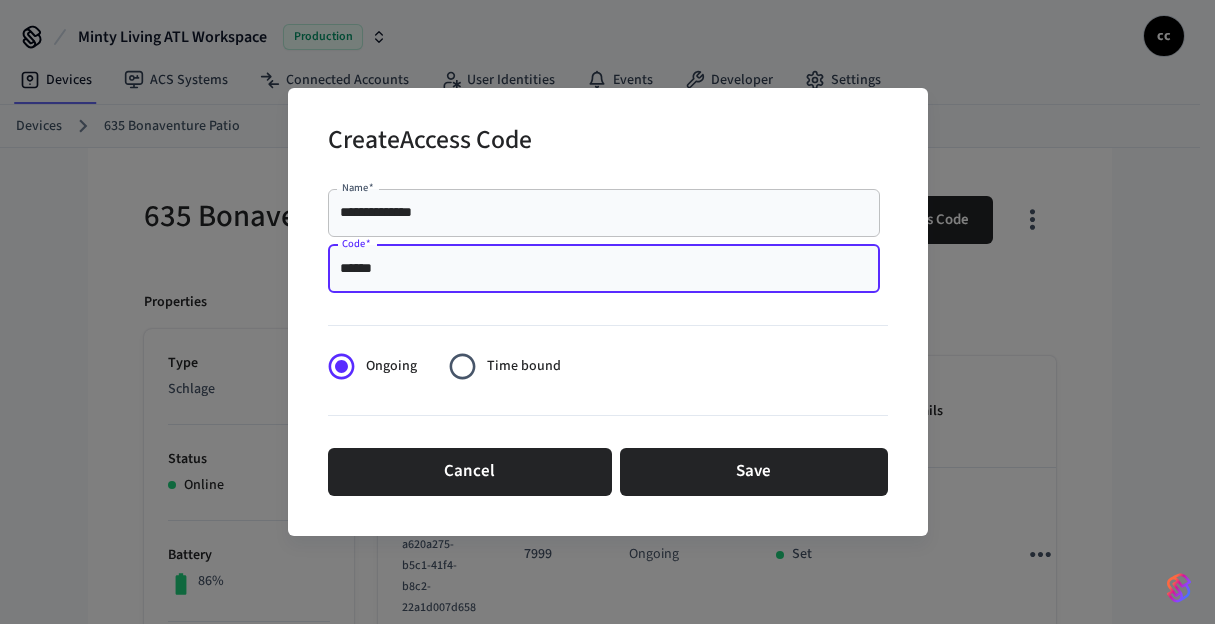 click on "******" at bounding box center (604, 269) 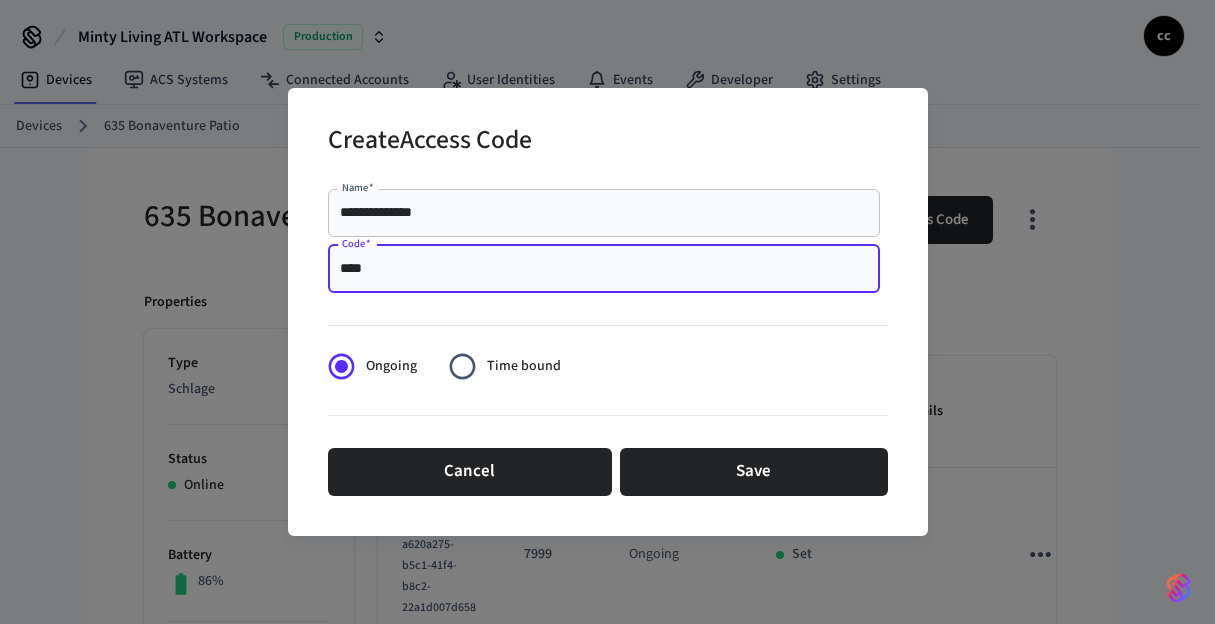 type on "****" 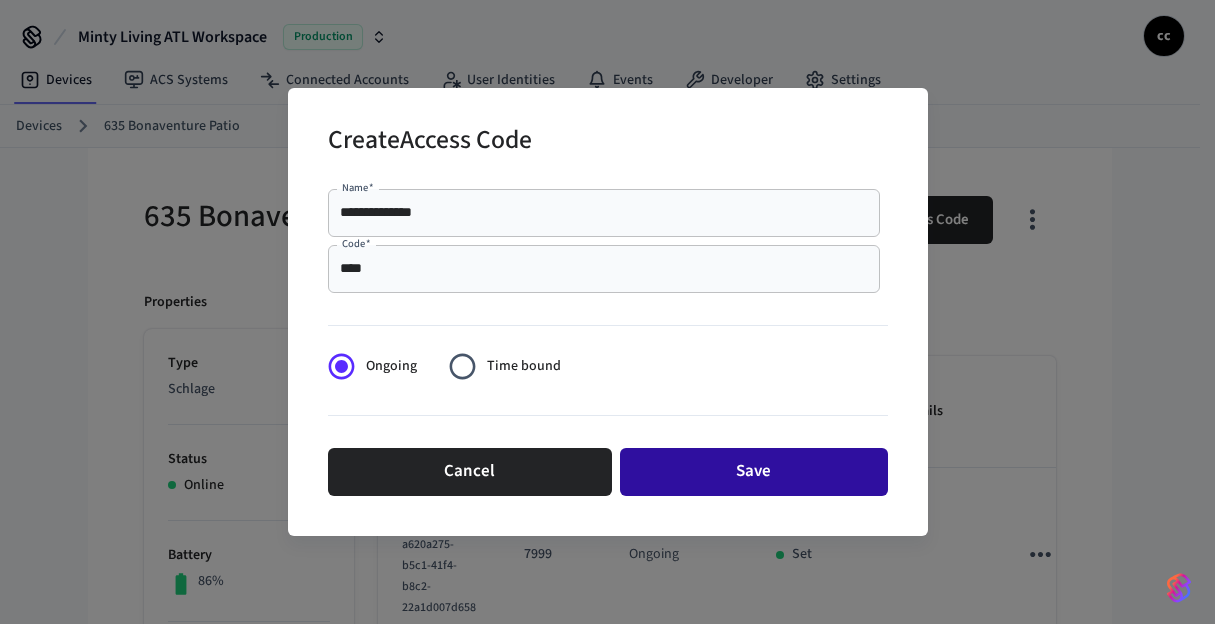 click on "Save" at bounding box center (754, 472) 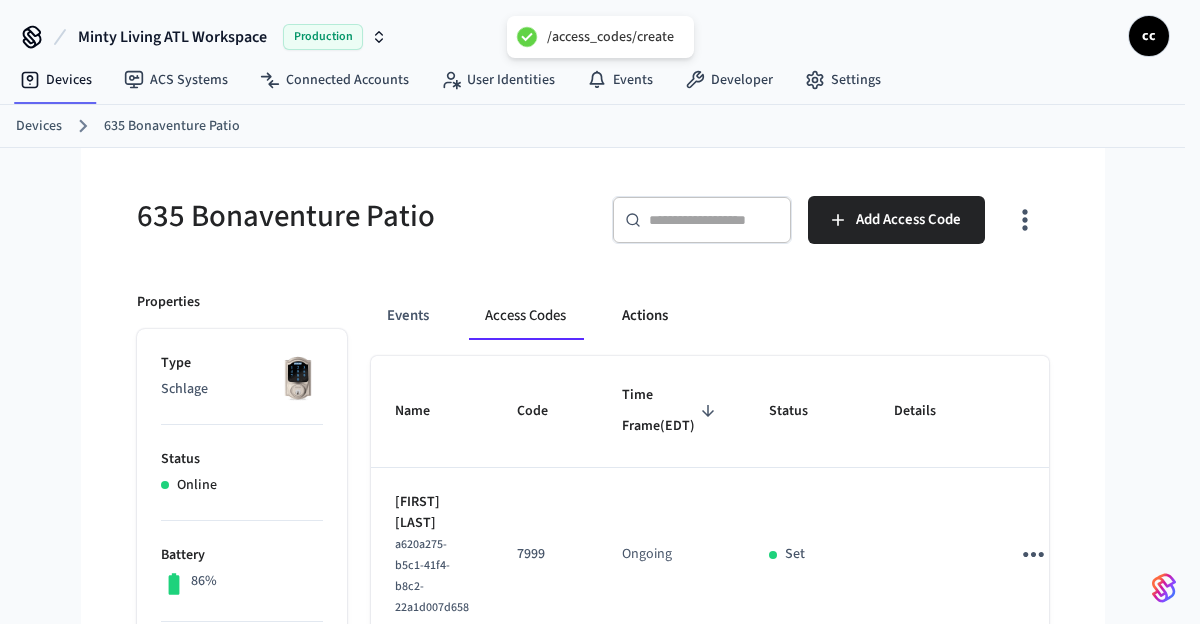 type 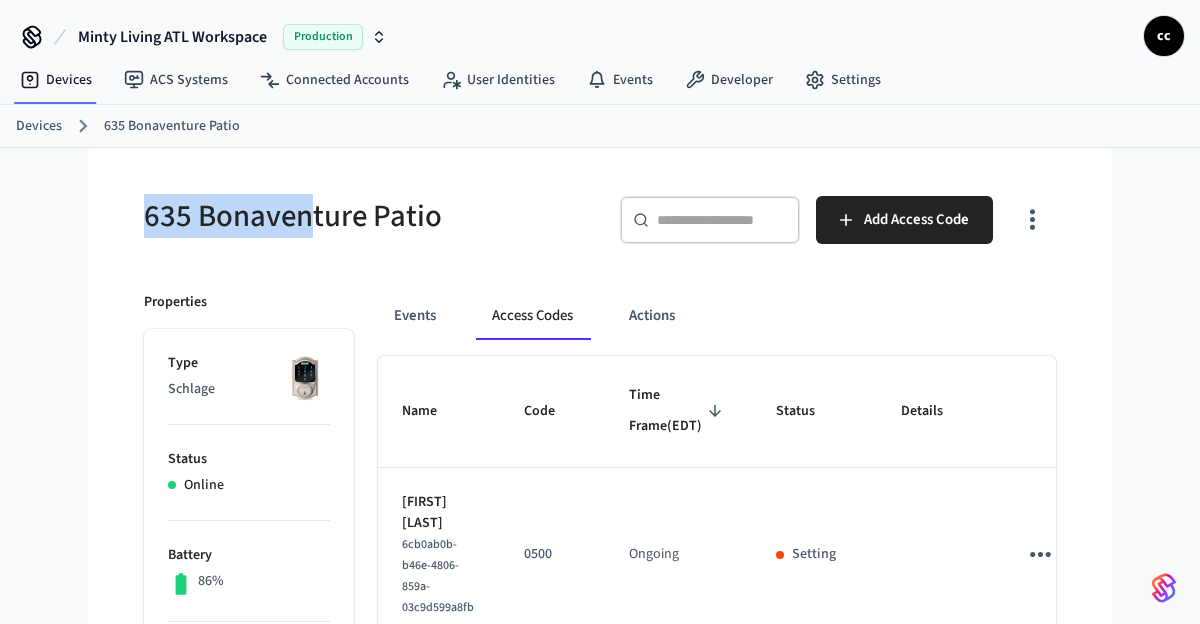 drag, startPoint x: 304, startPoint y: 220, endPoint x: 117, endPoint y: 215, distance: 187.06683 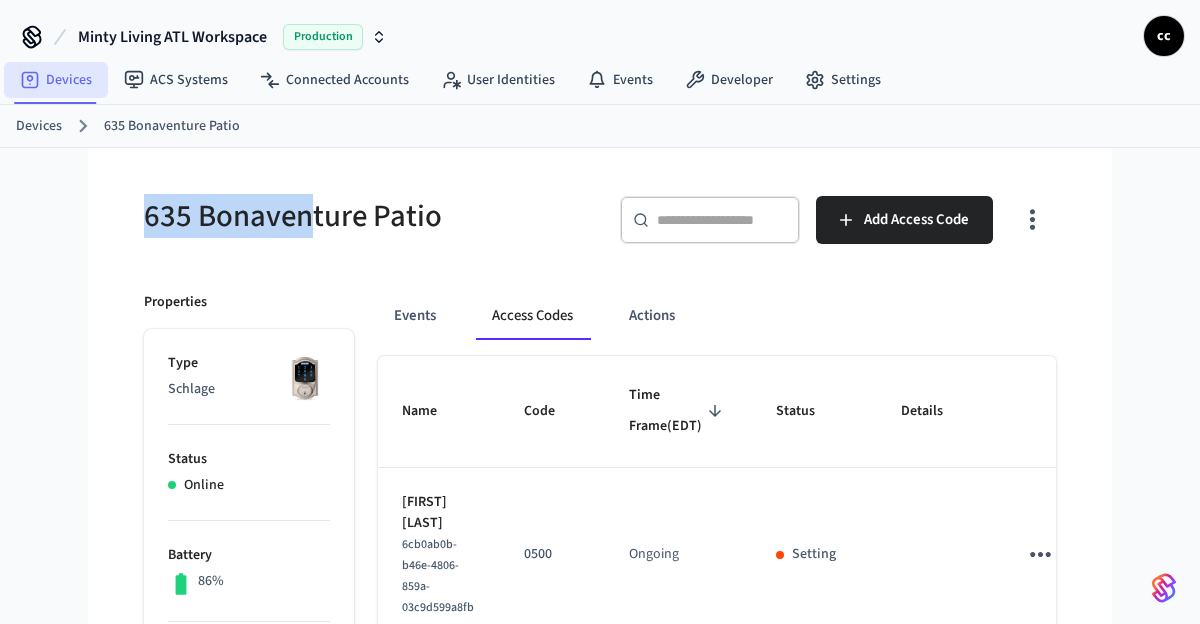 copy on "[NUMBER] [STREET]" 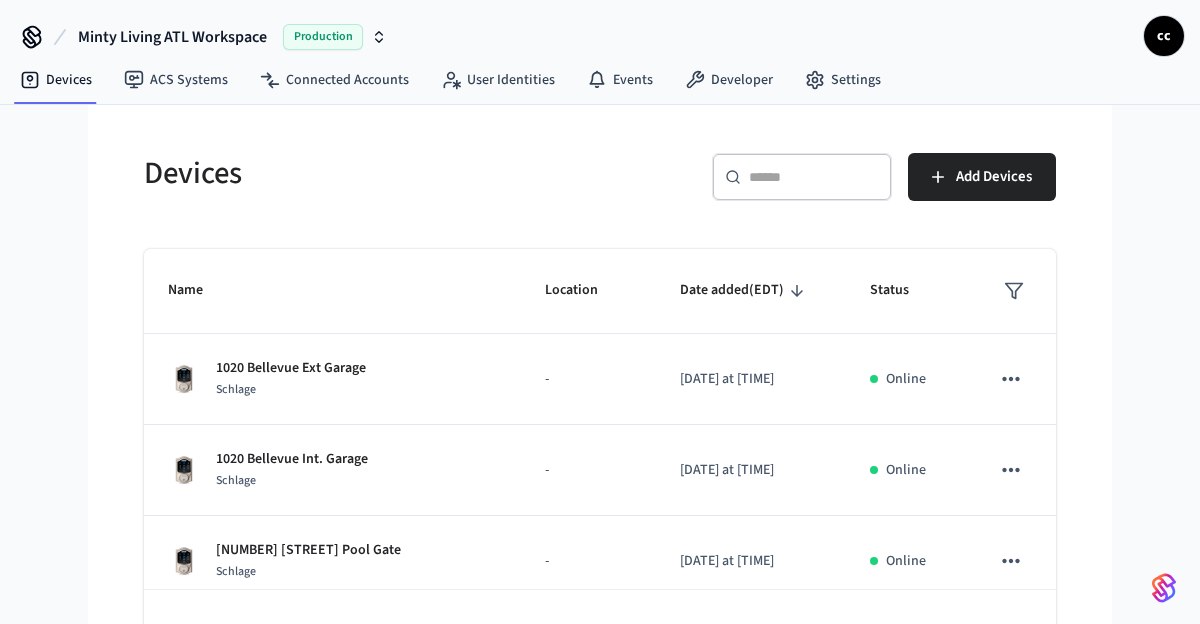 click at bounding box center [814, 177] 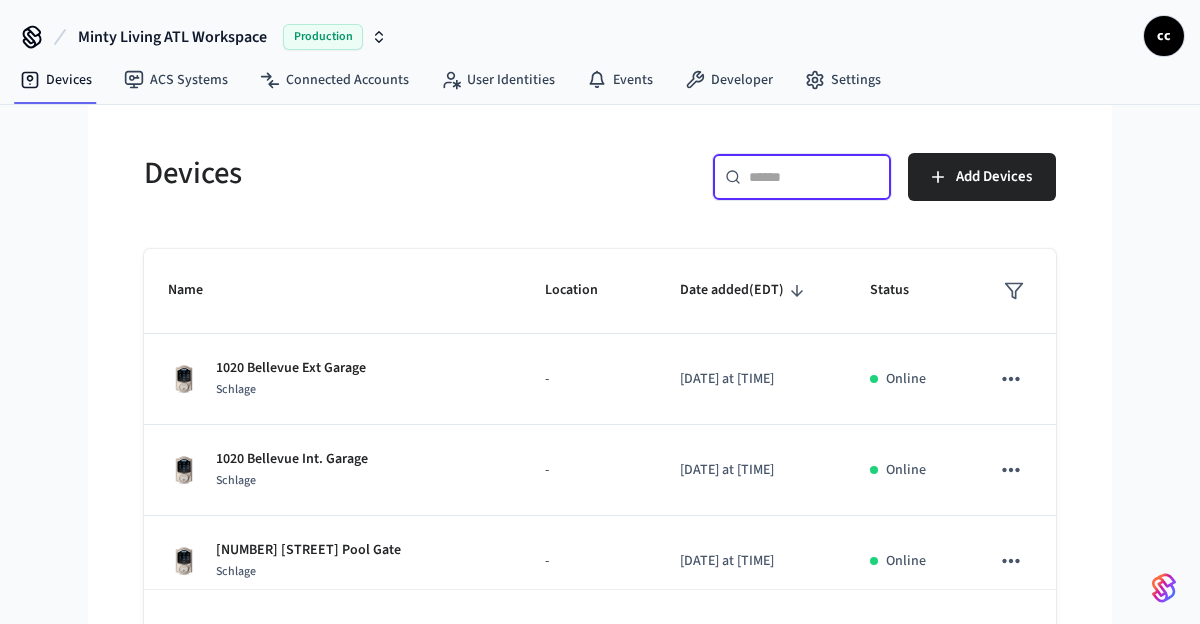 paste on "**********" 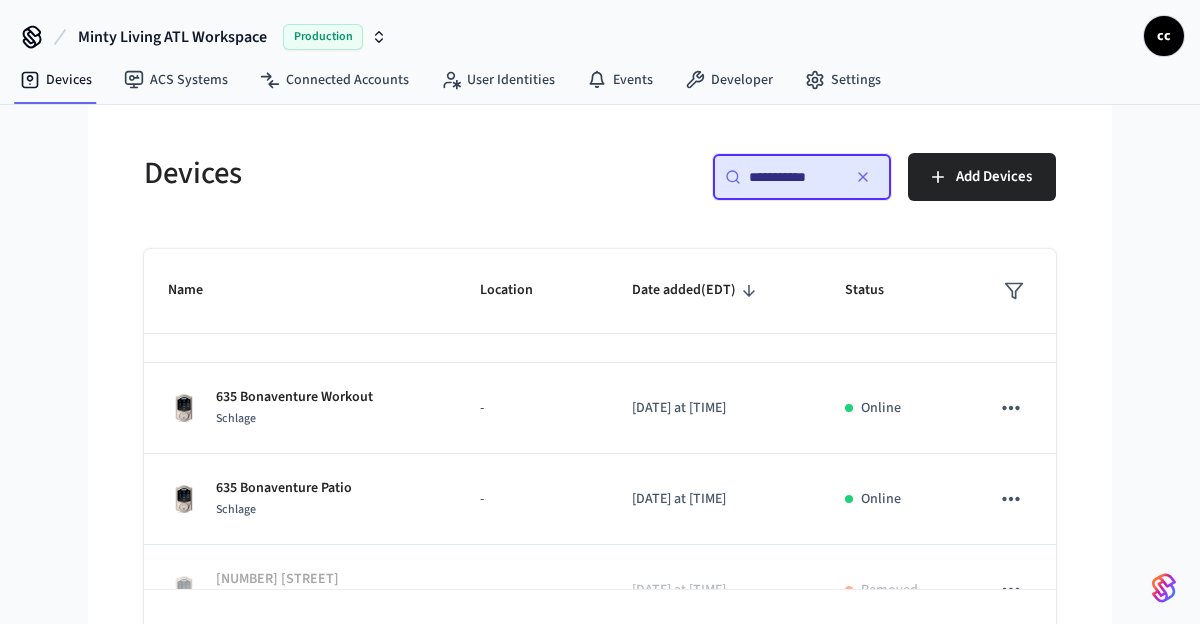 scroll, scrollTop: 166, scrollLeft: 0, axis: vertical 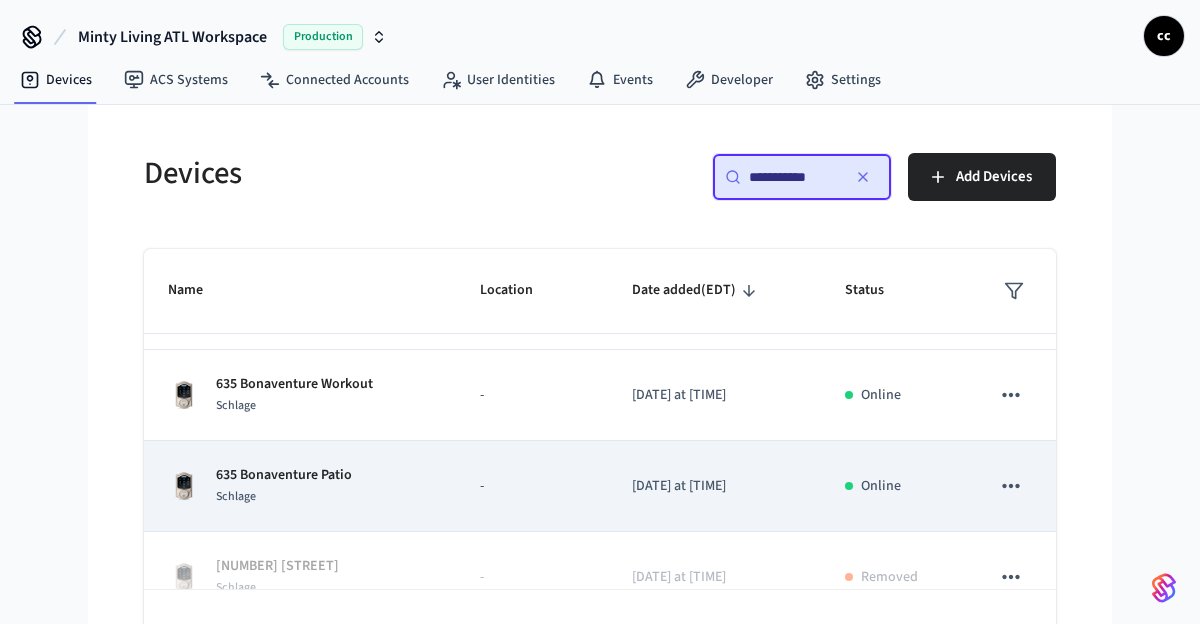 type on "**********" 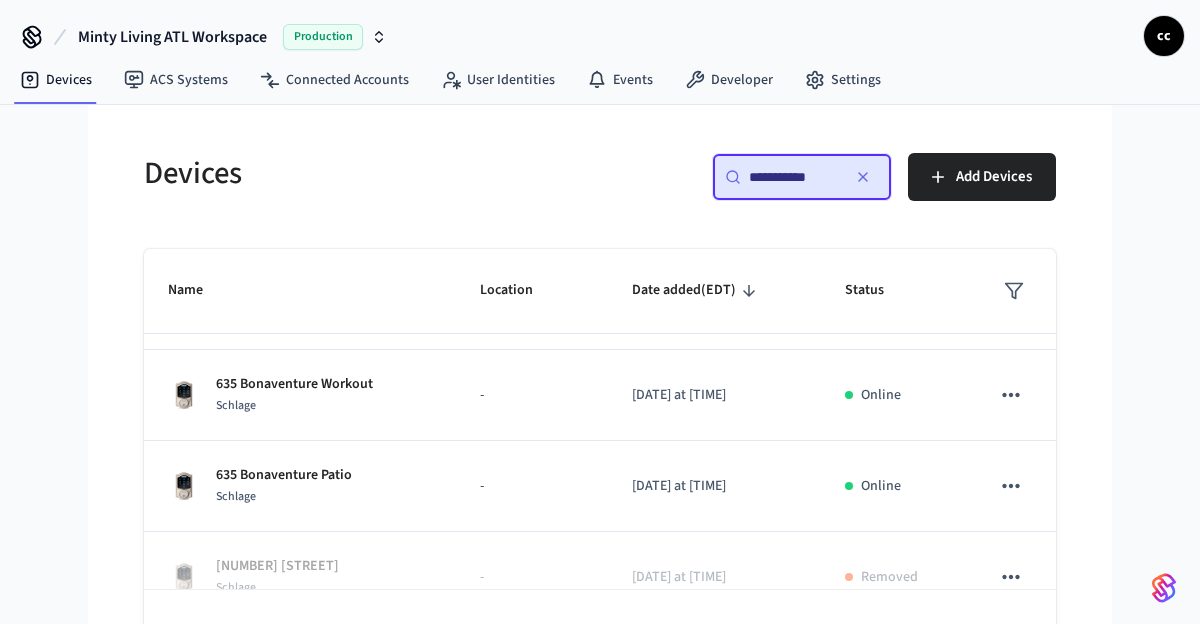 click on "**********" at bounding box center (802, 177) 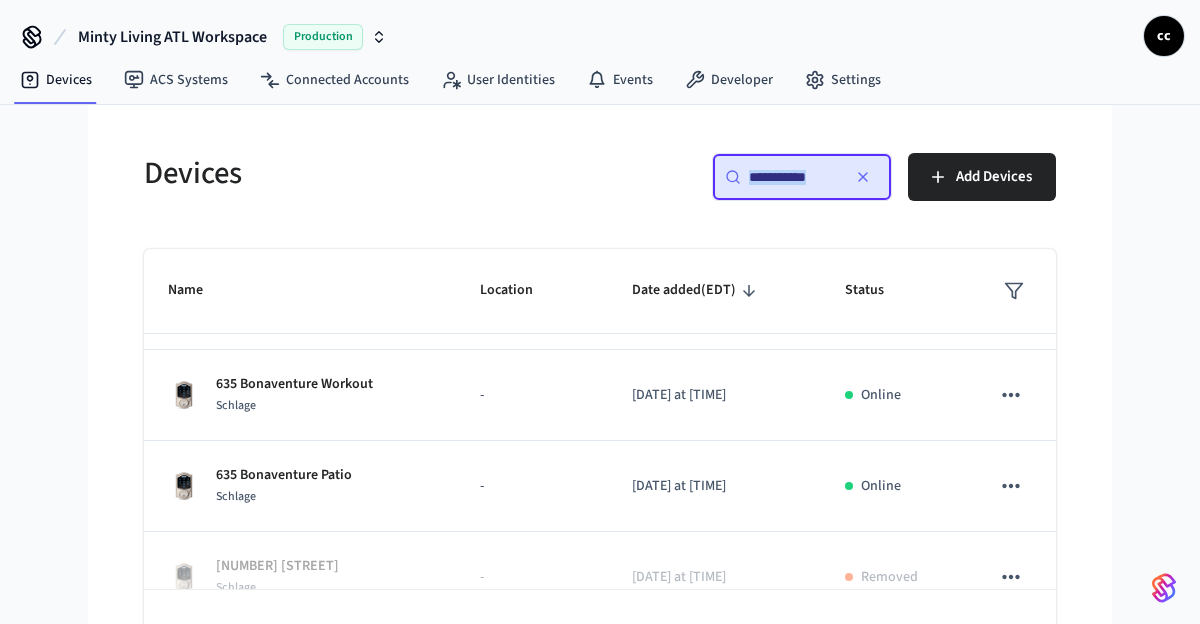 drag, startPoint x: 839, startPoint y: 176, endPoint x: 641, endPoint y: 168, distance: 198.16154 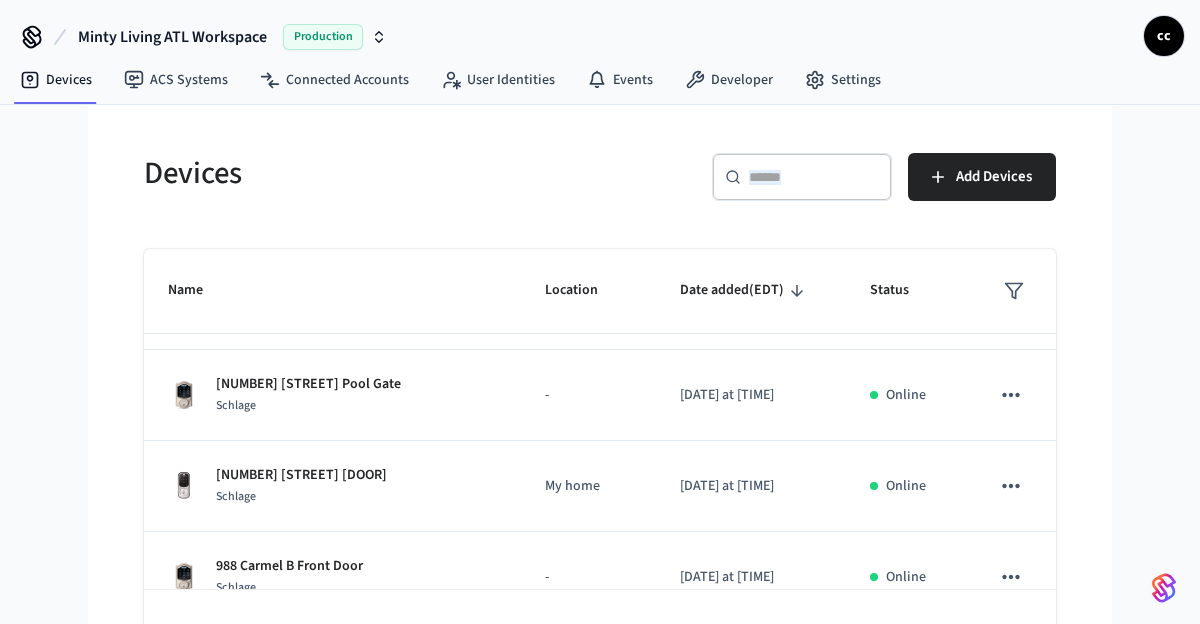 click at bounding box center (814, 177) 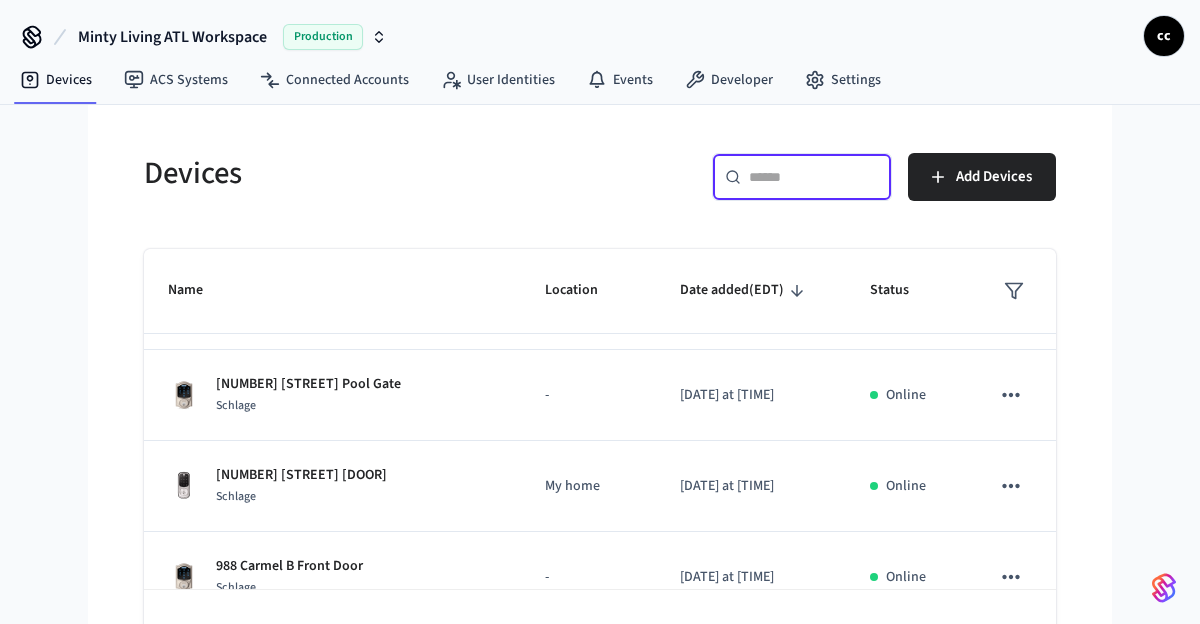 paste on "**********" 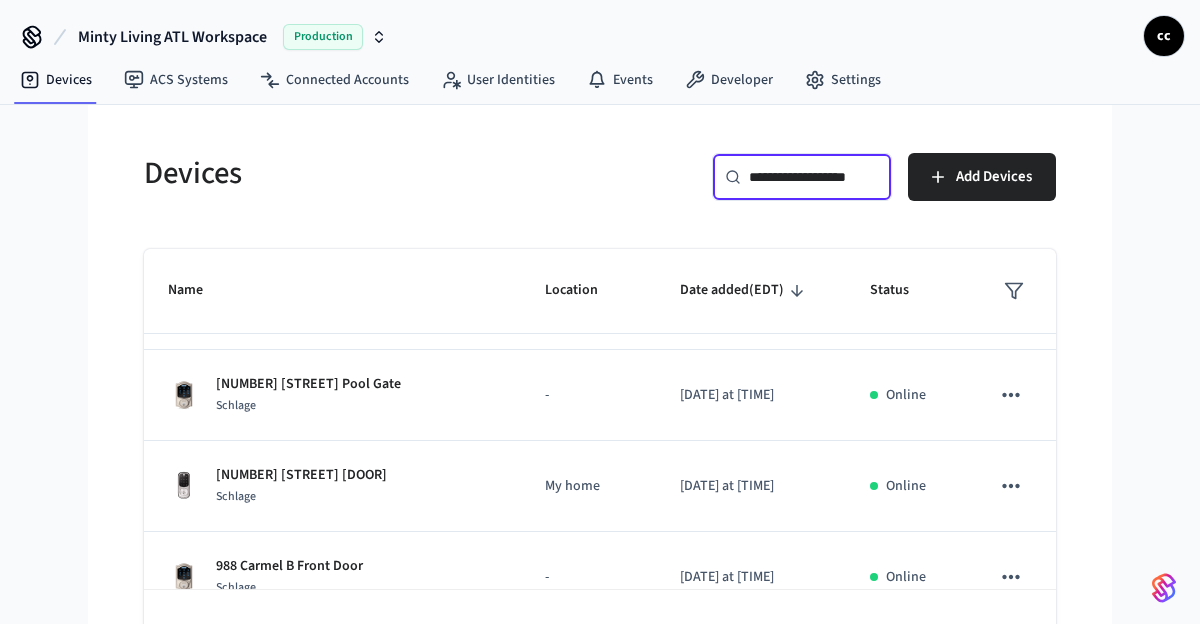 scroll, scrollTop: 0, scrollLeft: 25, axis: horizontal 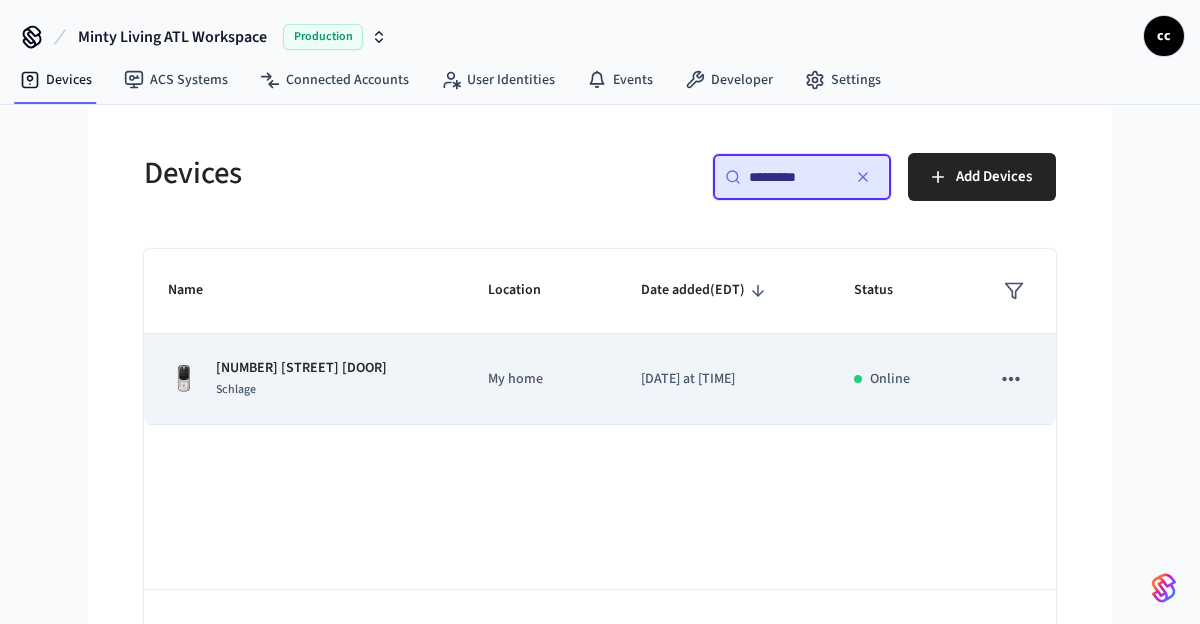 type on "*********" 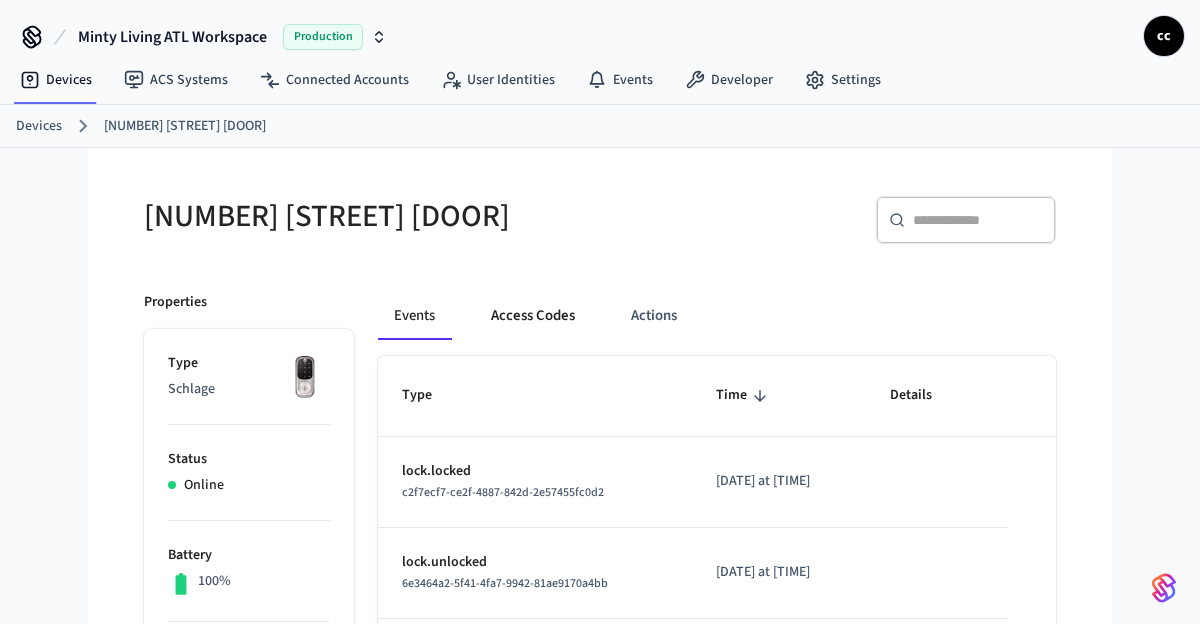 click on "Access Codes" at bounding box center [533, 316] 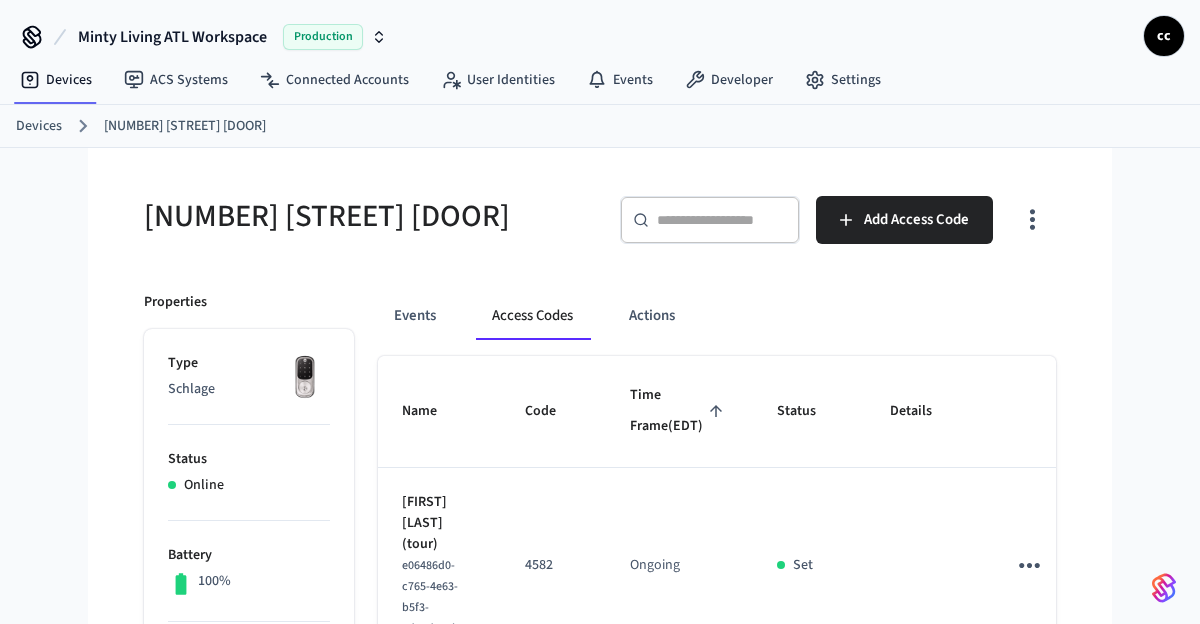 drag, startPoint x: 644, startPoint y: 435, endPoint x: 637, endPoint y: 443, distance: 10.630146 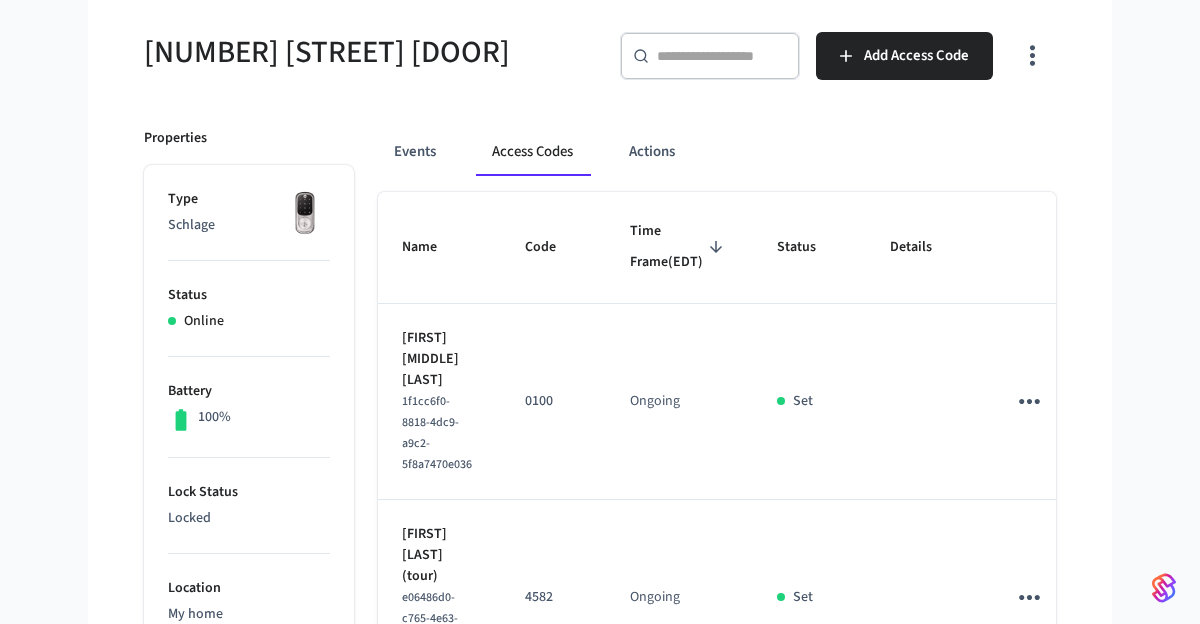 scroll, scrollTop: 156, scrollLeft: 0, axis: vertical 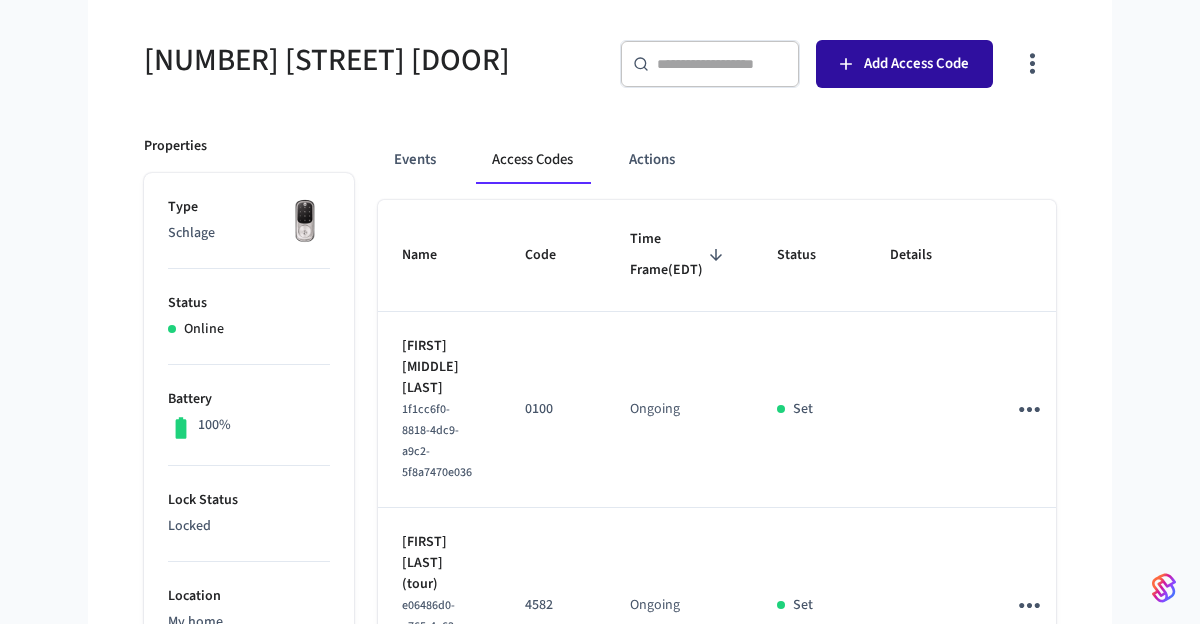 click 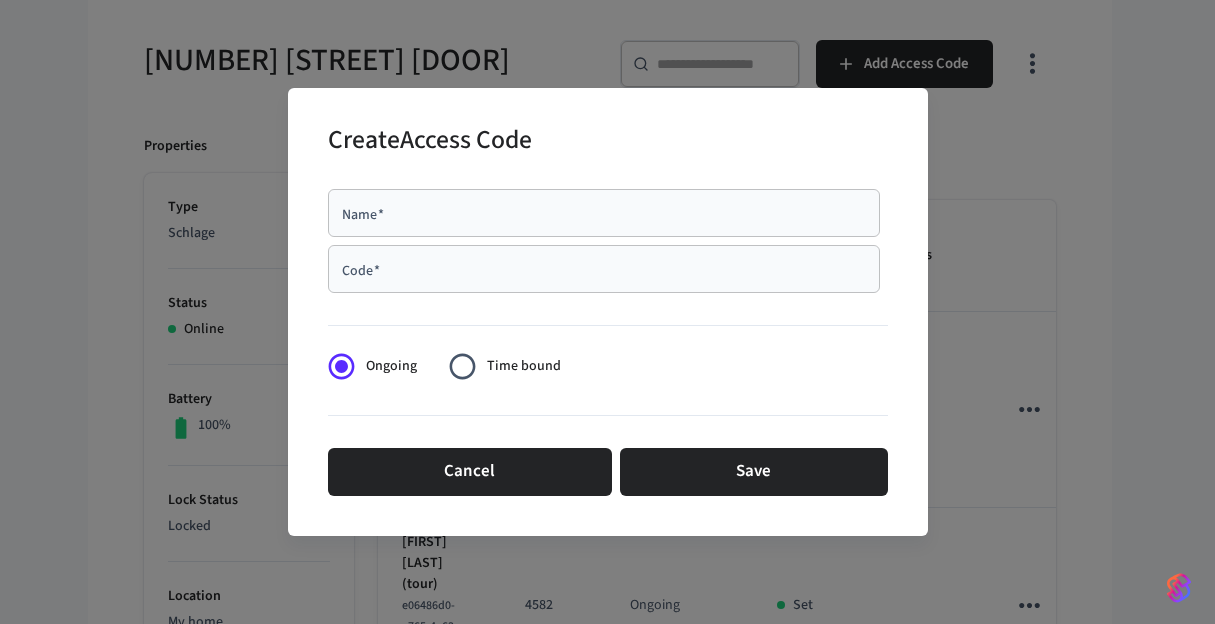 click on "Name   *" at bounding box center (604, 213) 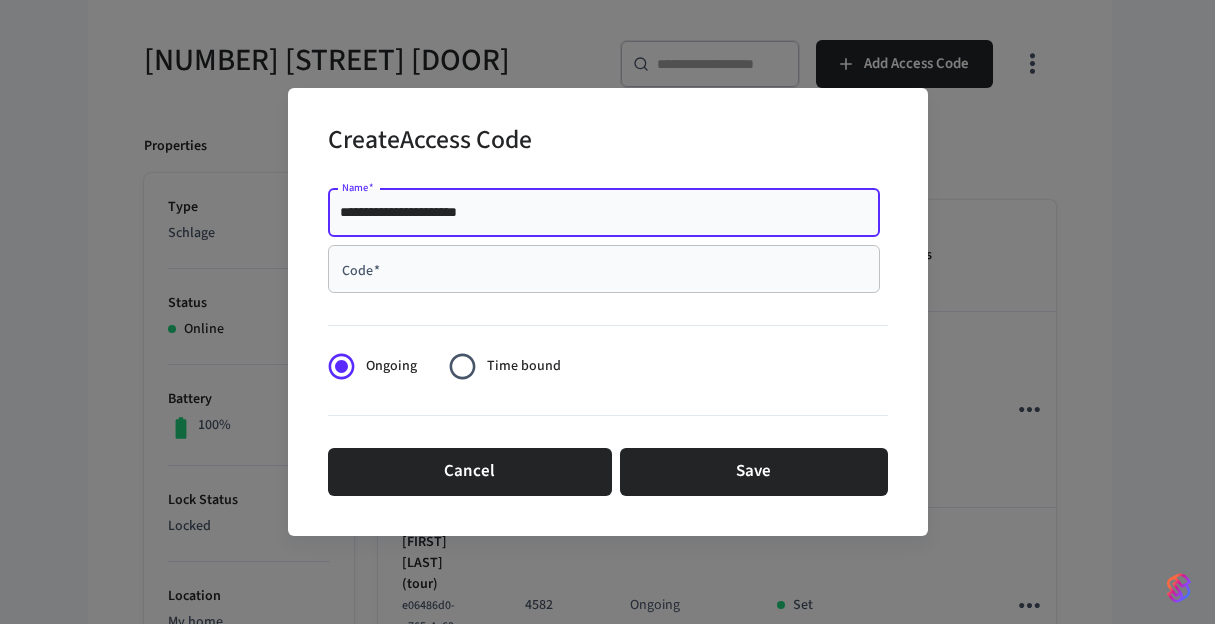 type on "**********" 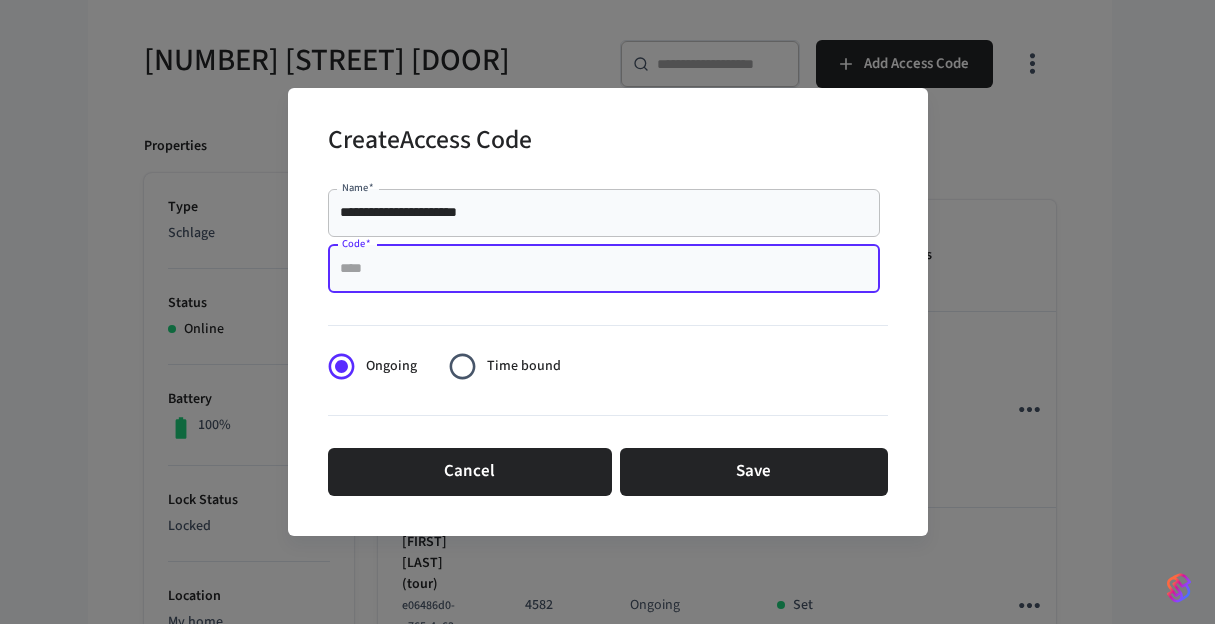 paste on "****" 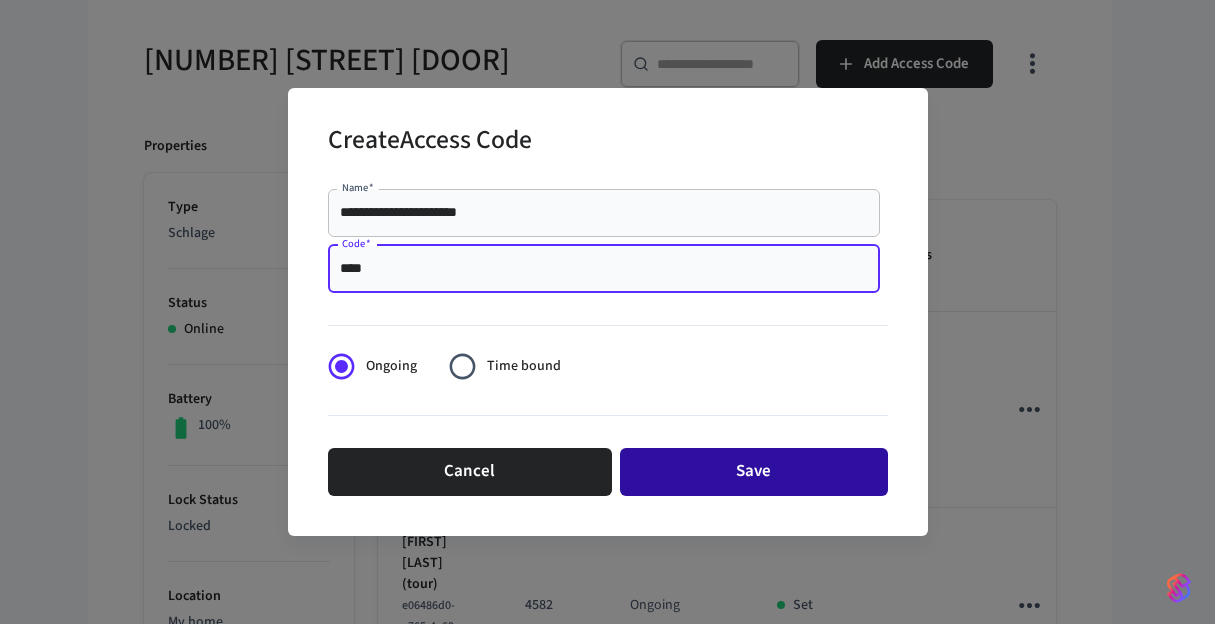 type on "****" 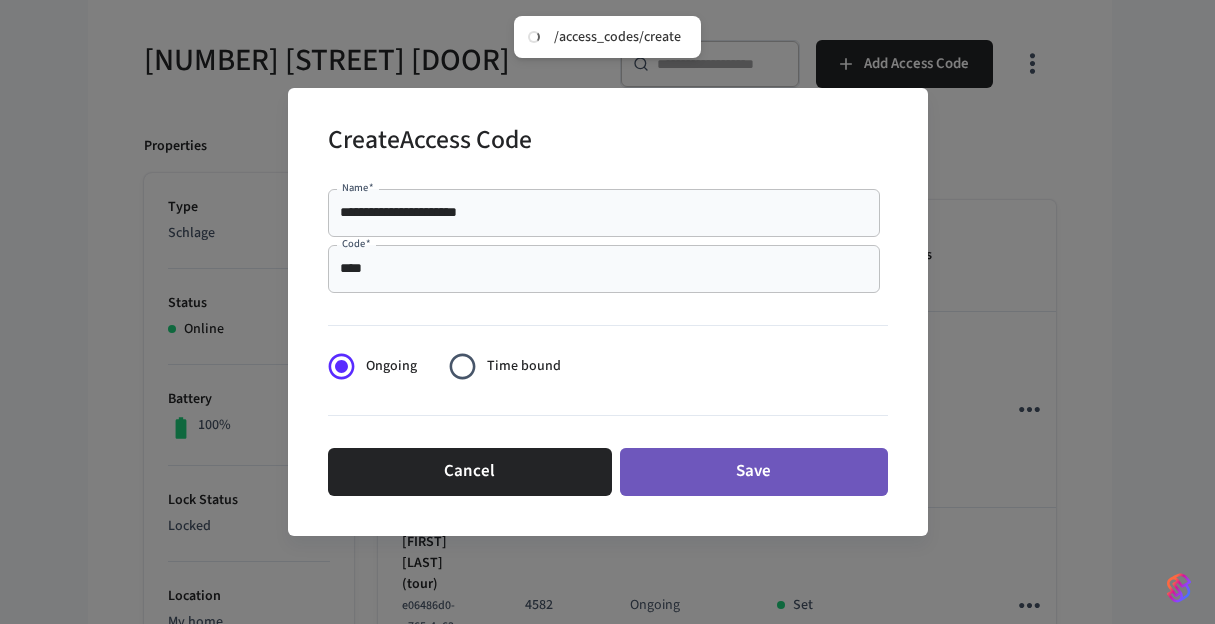 click on "Save" at bounding box center [754, 472] 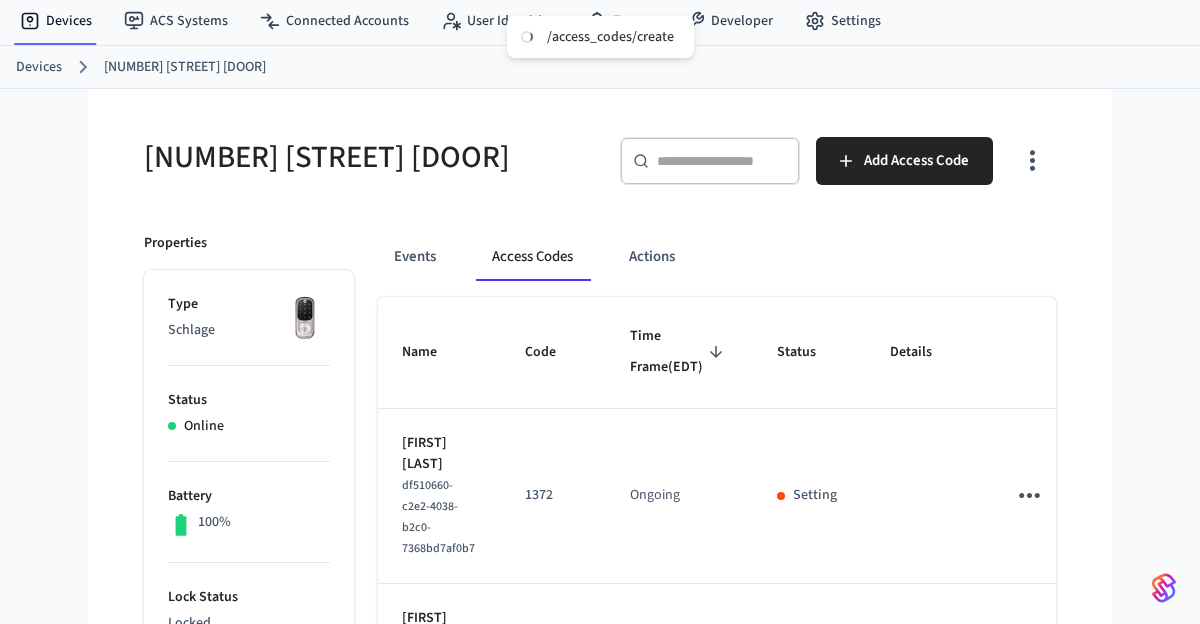 scroll, scrollTop: 0, scrollLeft: 0, axis: both 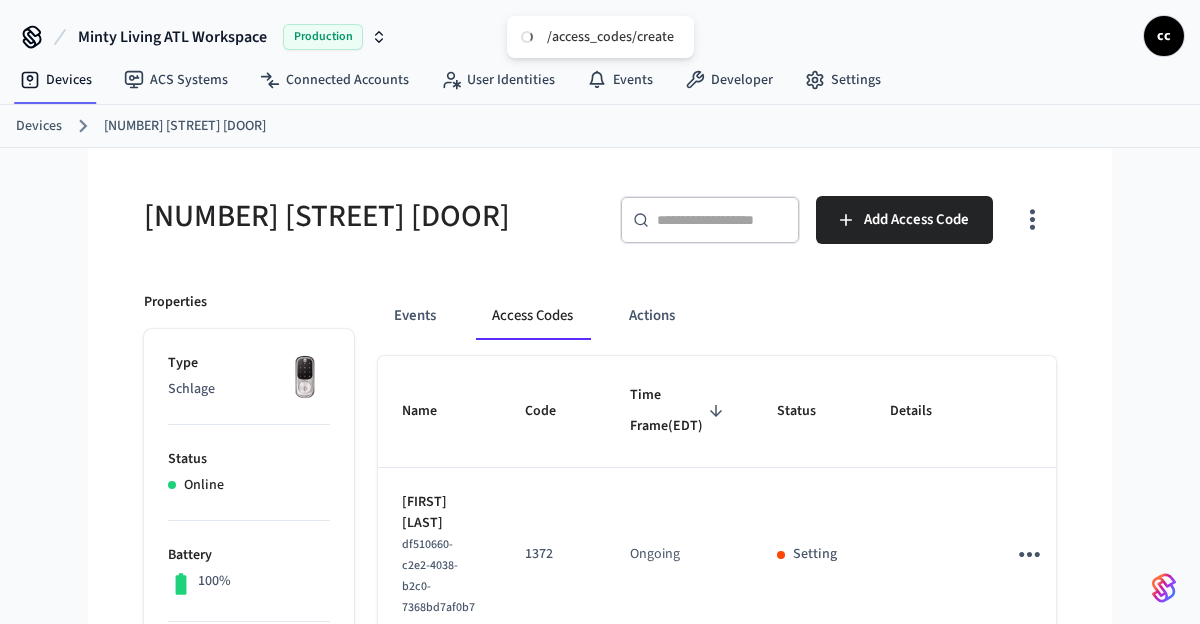 type 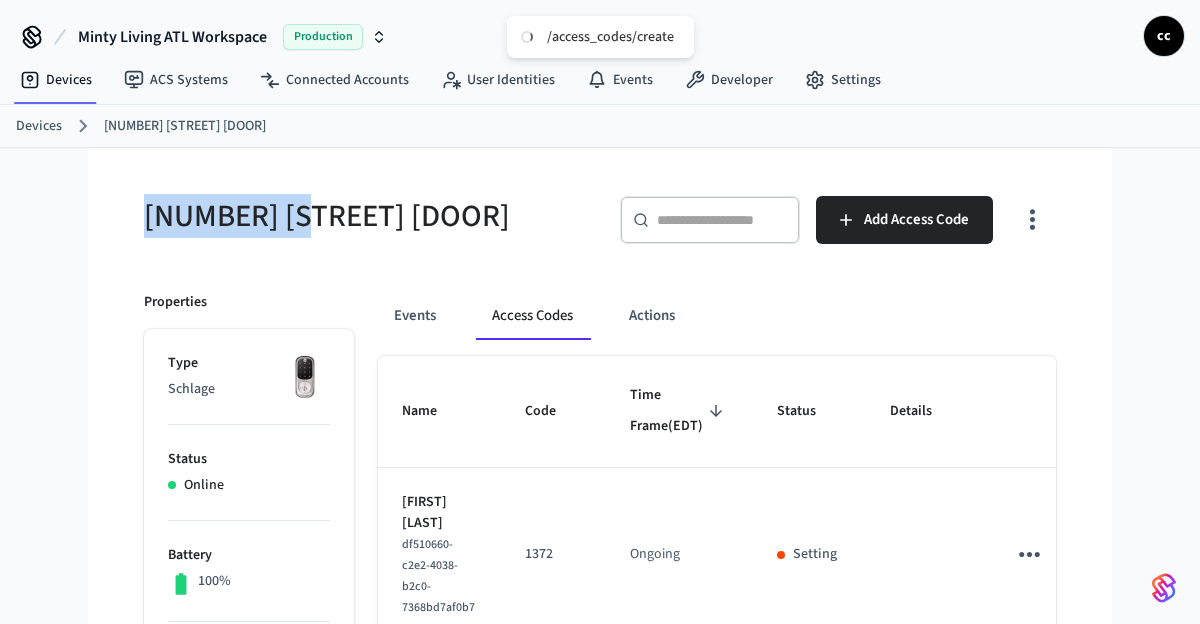 drag, startPoint x: 291, startPoint y: 219, endPoint x: 141, endPoint y: 210, distance: 150.26976 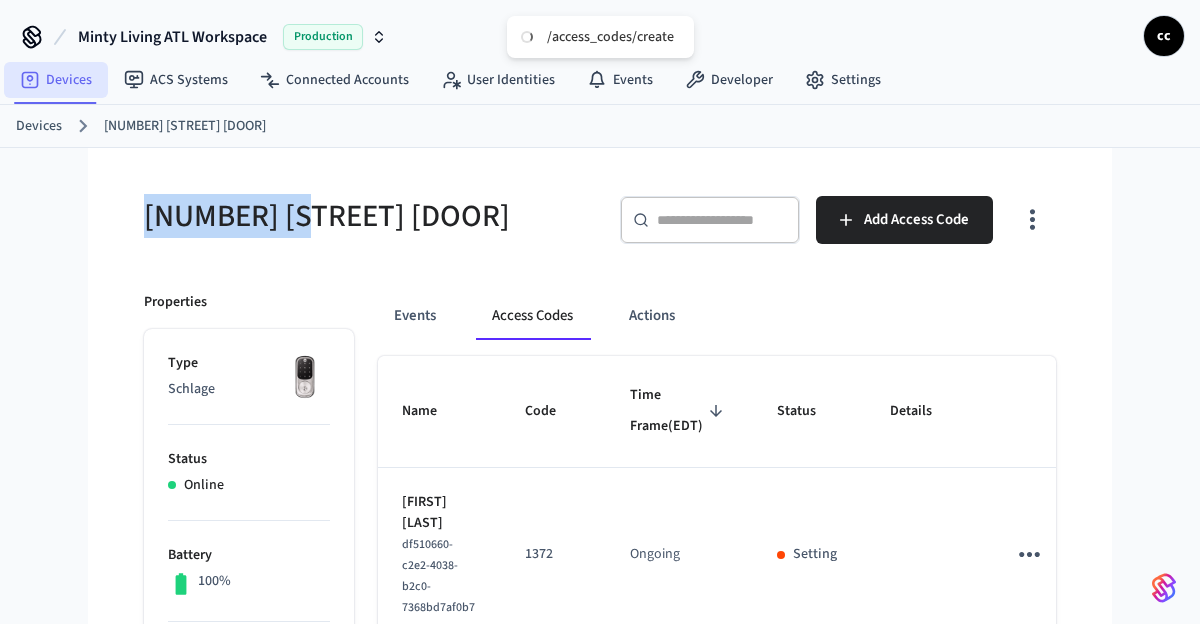 click on "Devices" at bounding box center (56, 80) 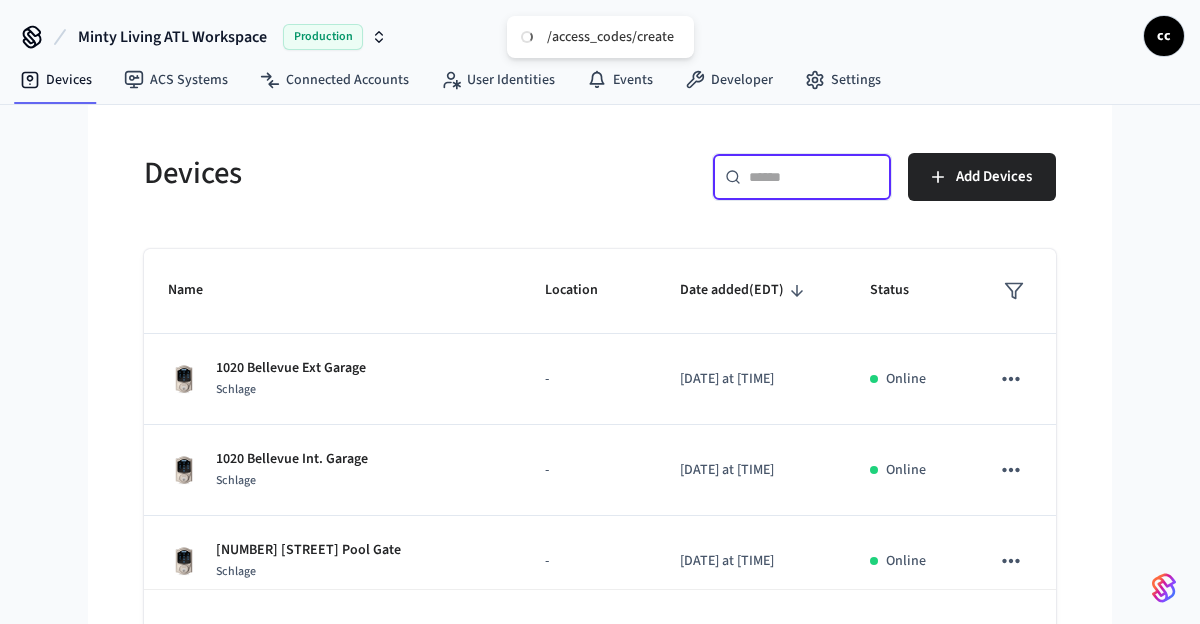 click at bounding box center [814, 177] 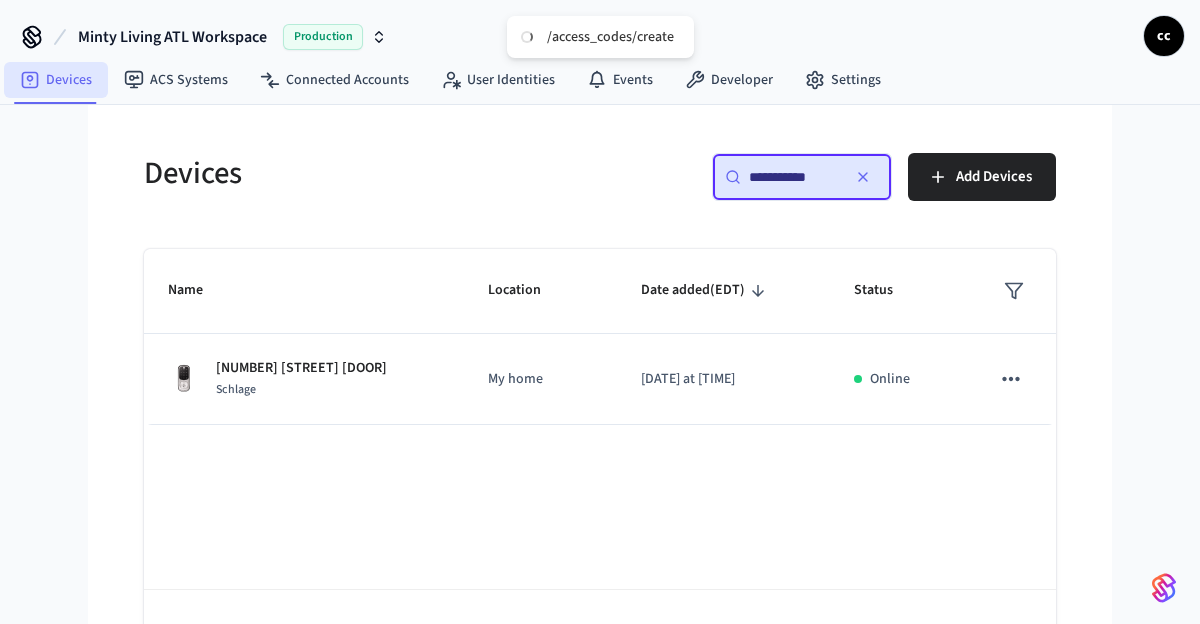 click on "Devices" at bounding box center (56, 80) 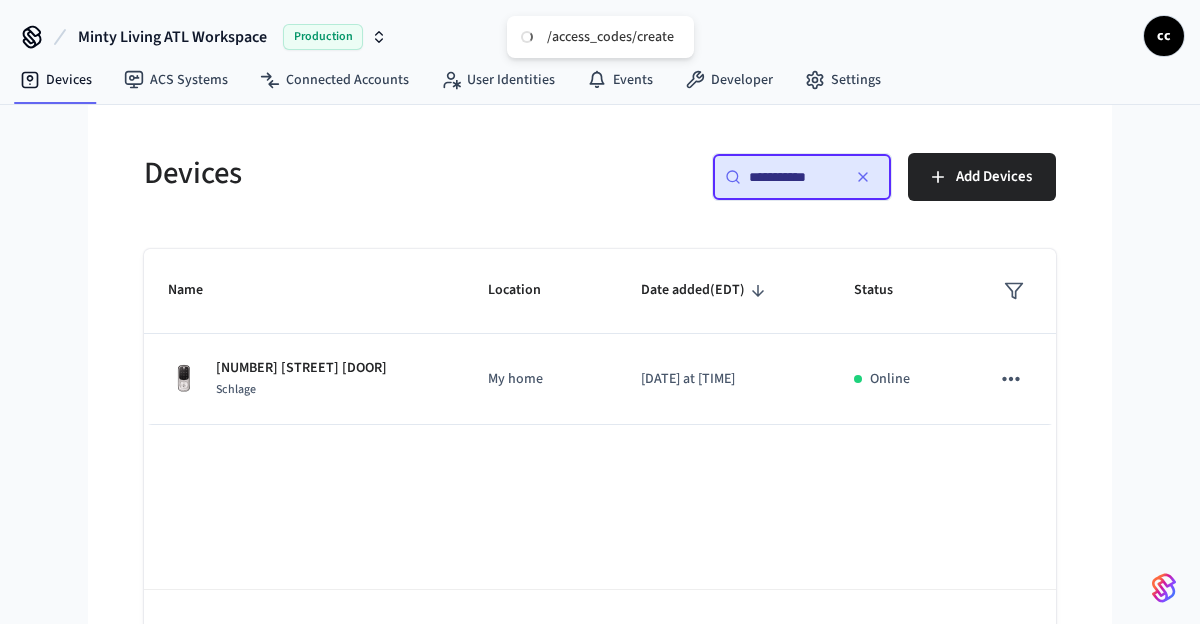 drag, startPoint x: 823, startPoint y: 172, endPoint x: 655, endPoint y: 160, distance: 168.42802 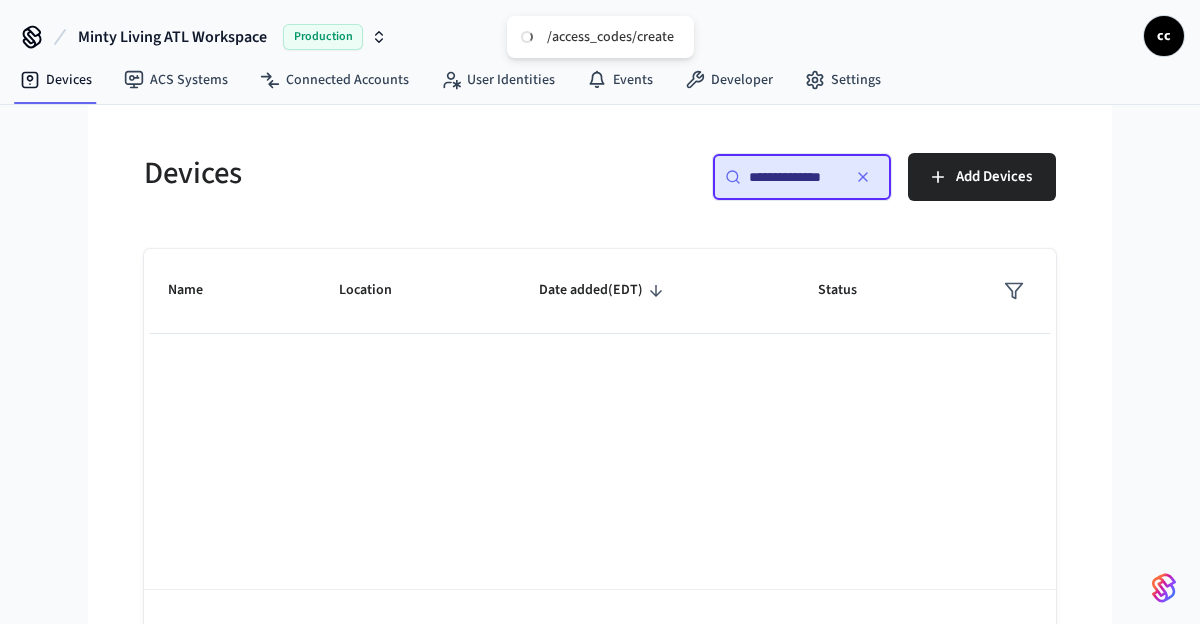 scroll, scrollTop: 0, scrollLeft: 0, axis: both 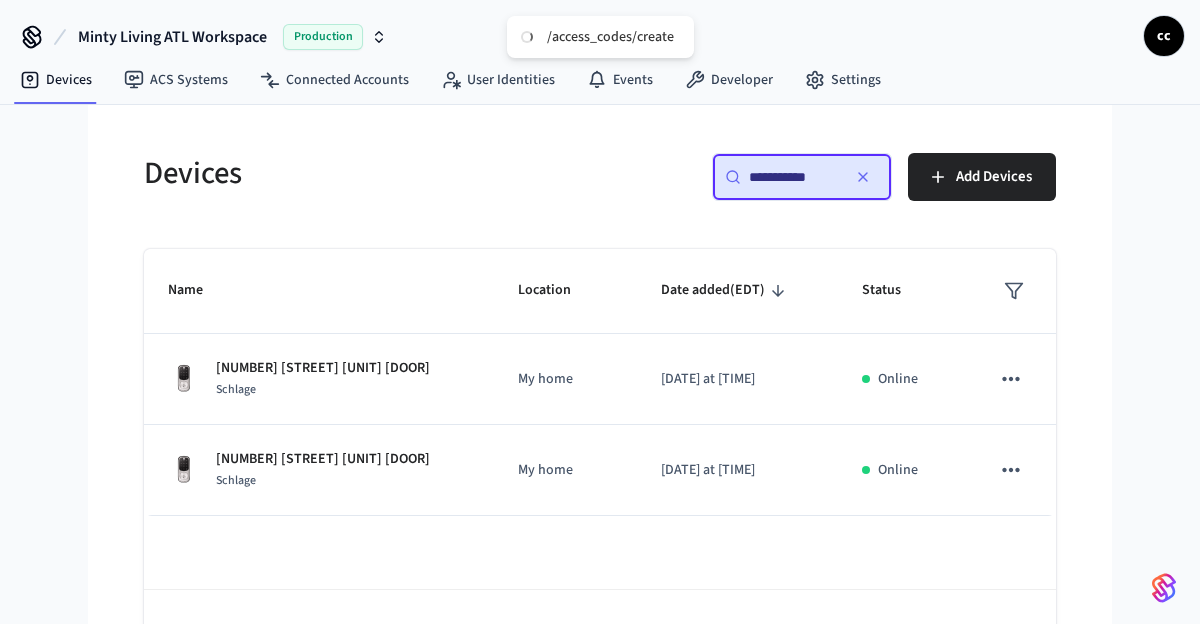 type on "**********" 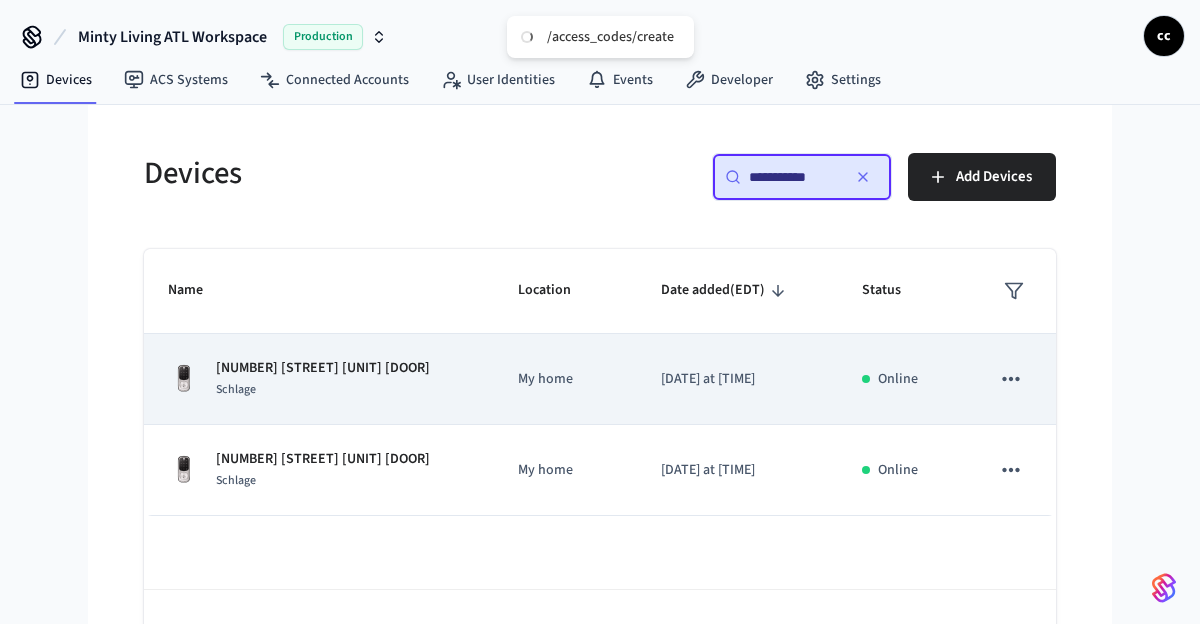 click on "Schlage" at bounding box center [323, 389] 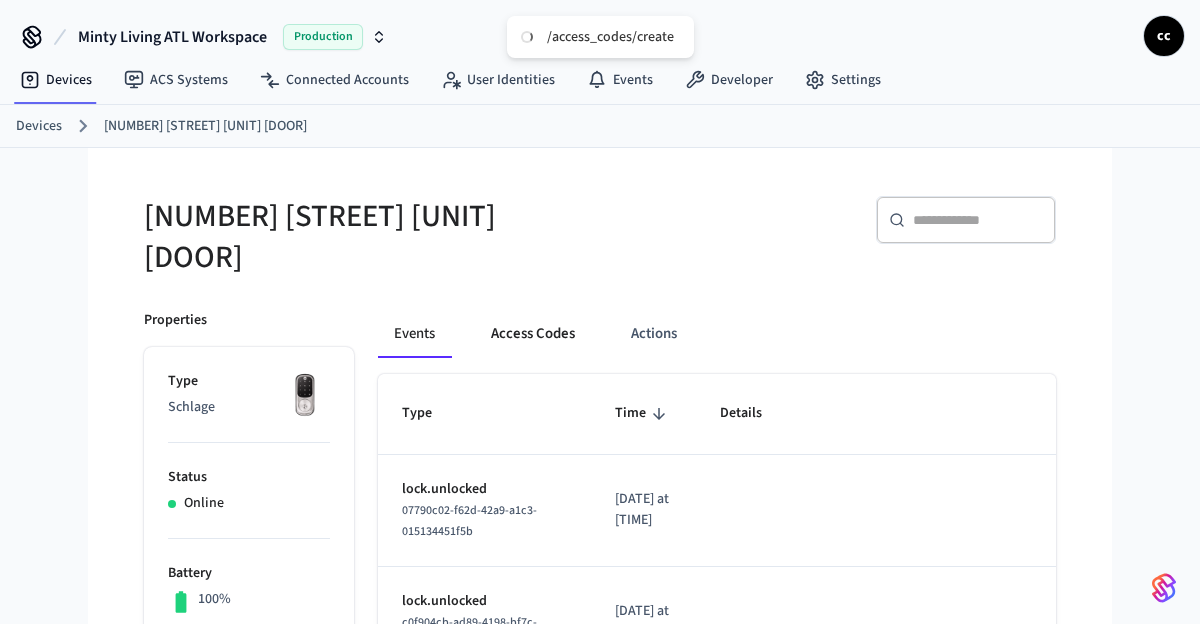 click on "Access Codes" at bounding box center (533, 334) 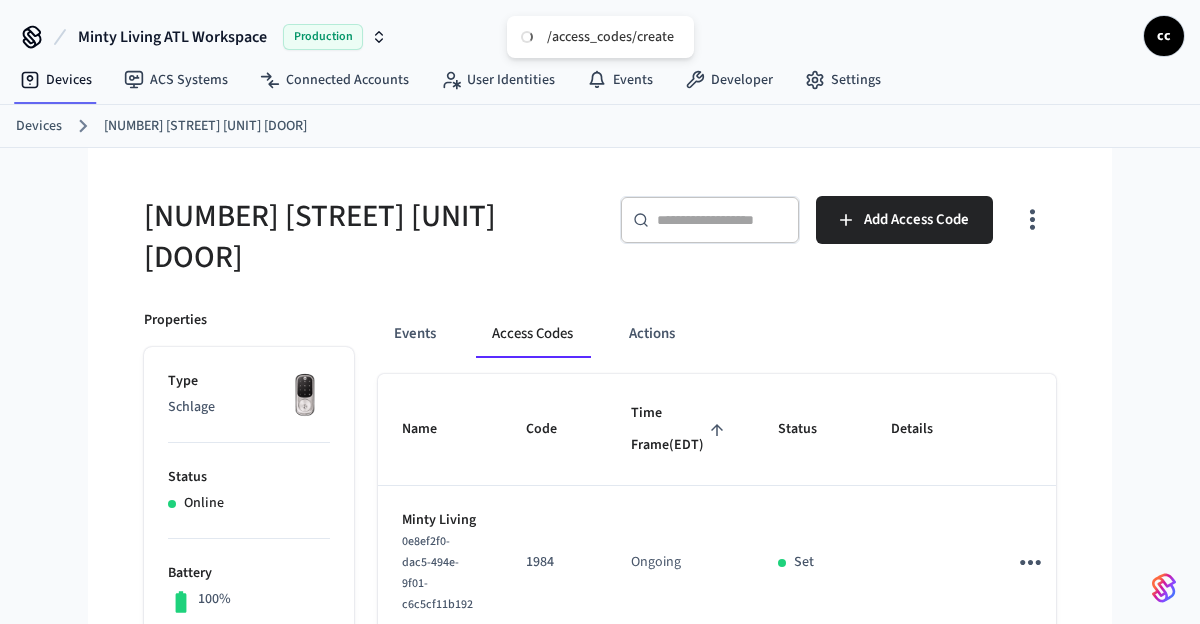 click on "Time Frame  (EDT)" at bounding box center [680, 429] 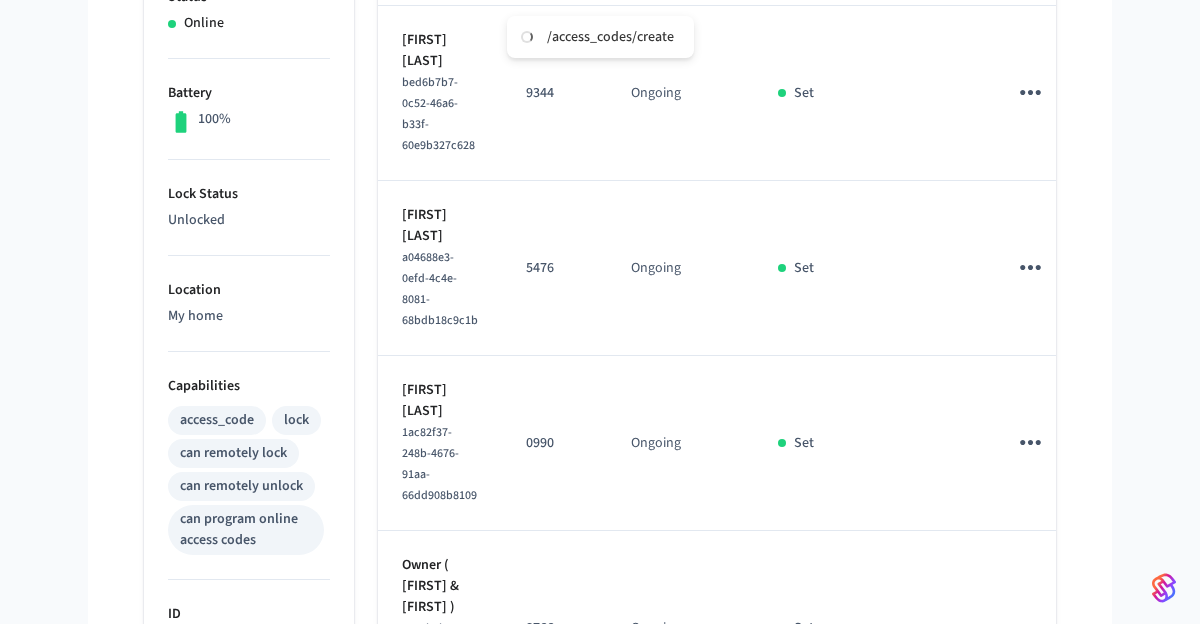 scroll, scrollTop: 546, scrollLeft: 0, axis: vertical 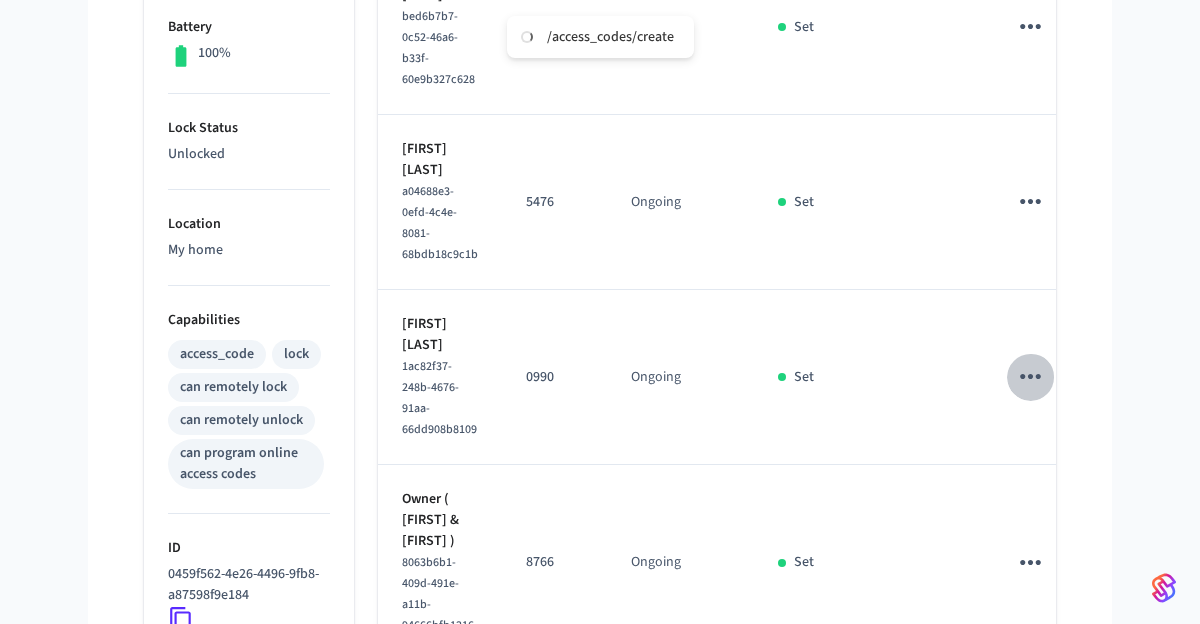 click 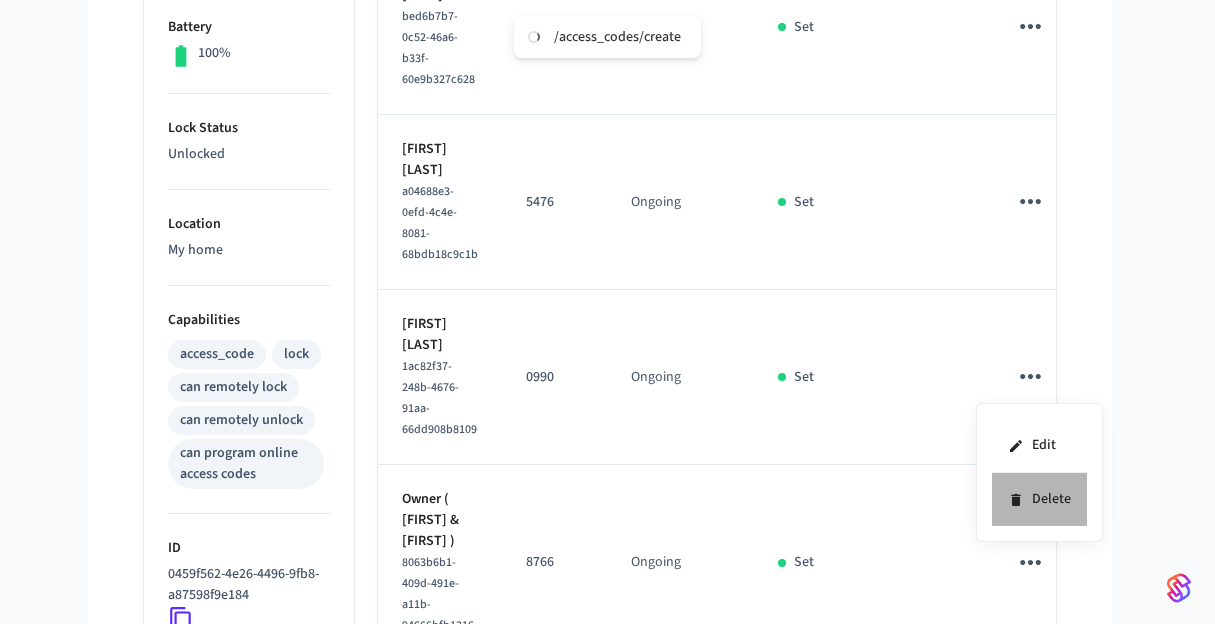 click on "Delete" at bounding box center (1039, 499) 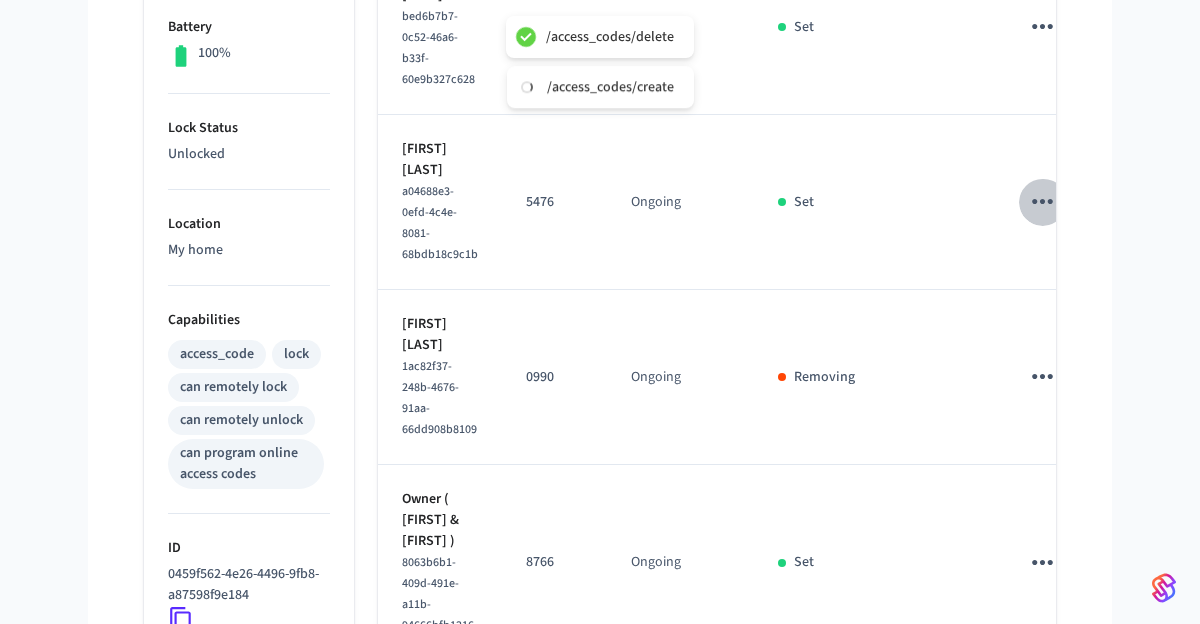 click 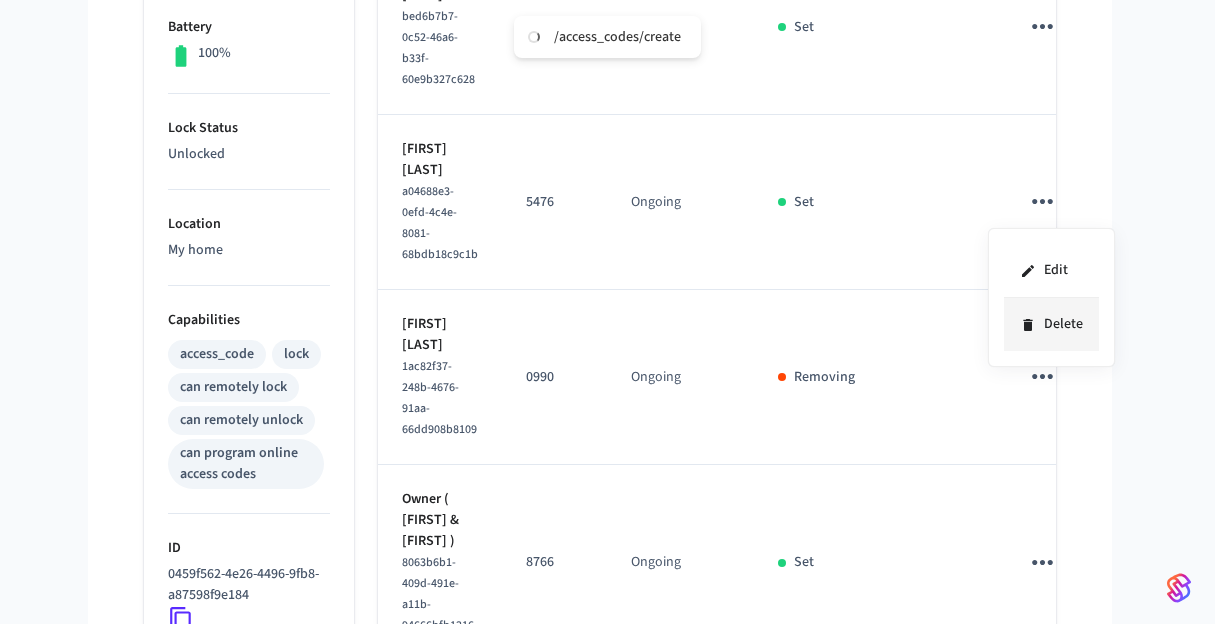 click 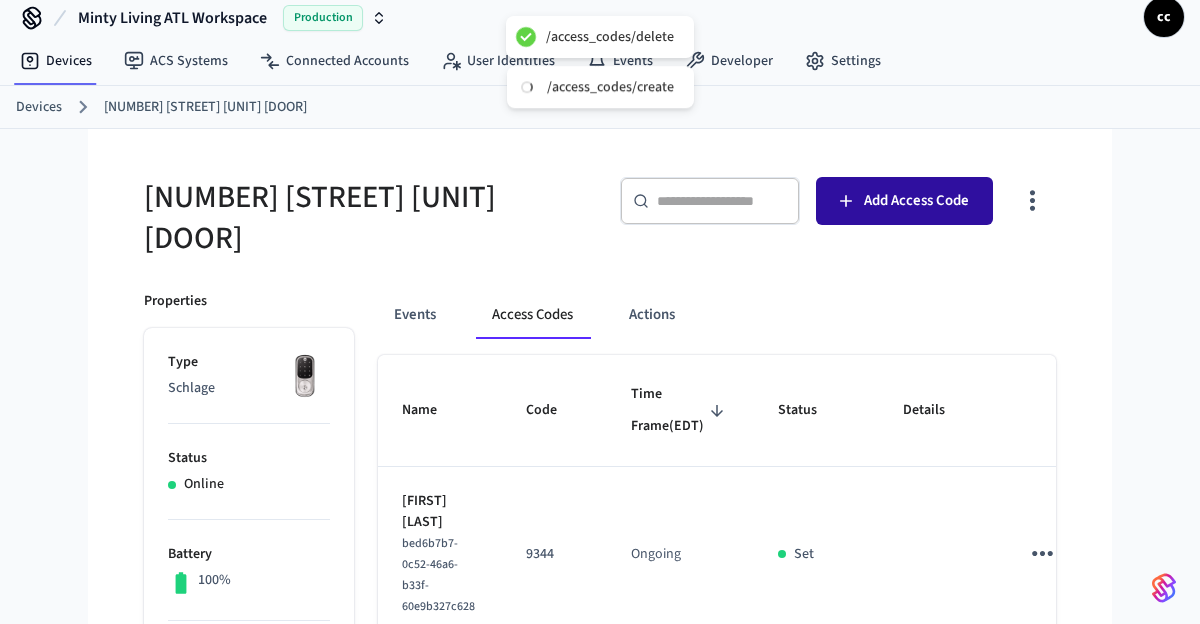 scroll, scrollTop: 0, scrollLeft: 0, axis: both 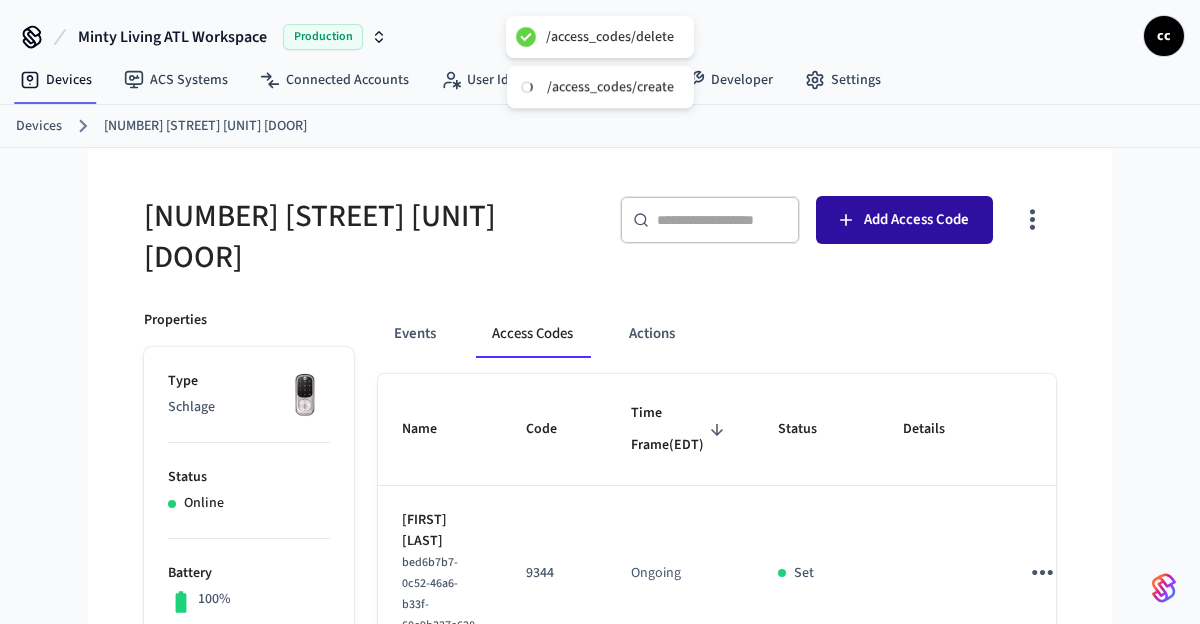 click 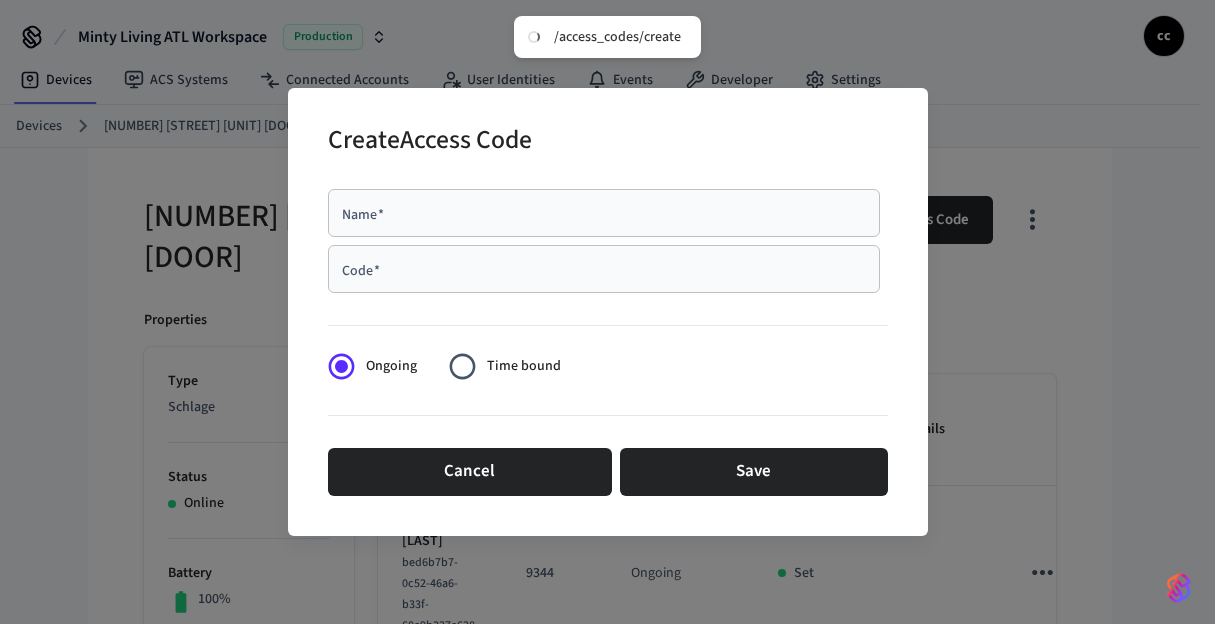 click on "Name   *" at bounding box center [604, 213] 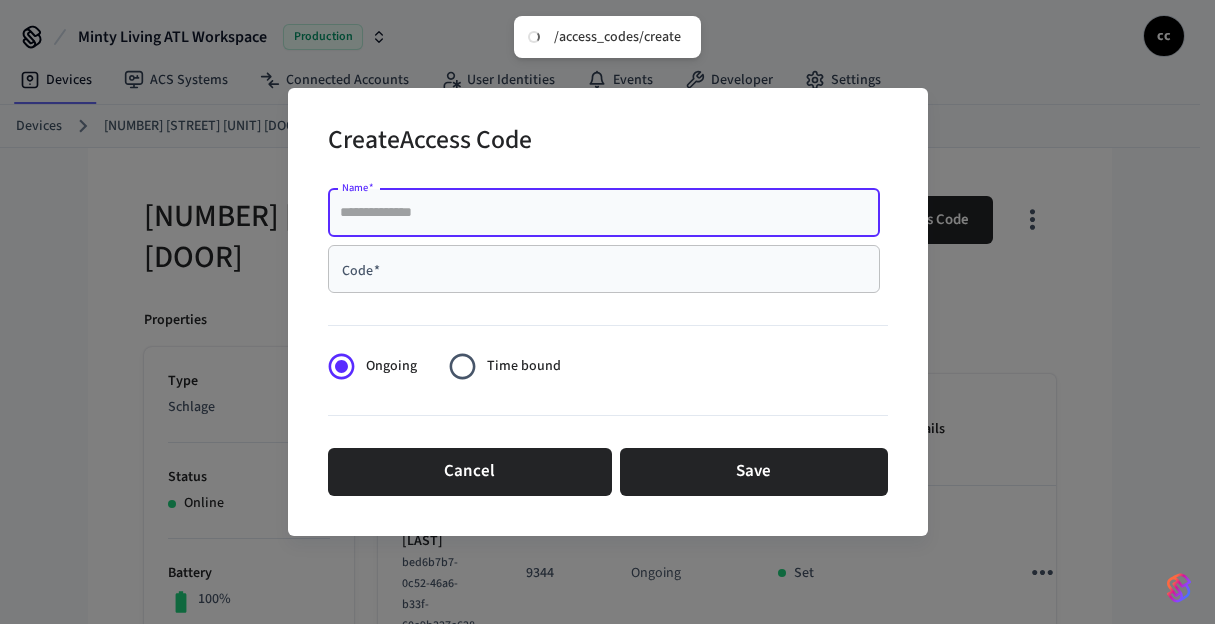 paste on "**********" 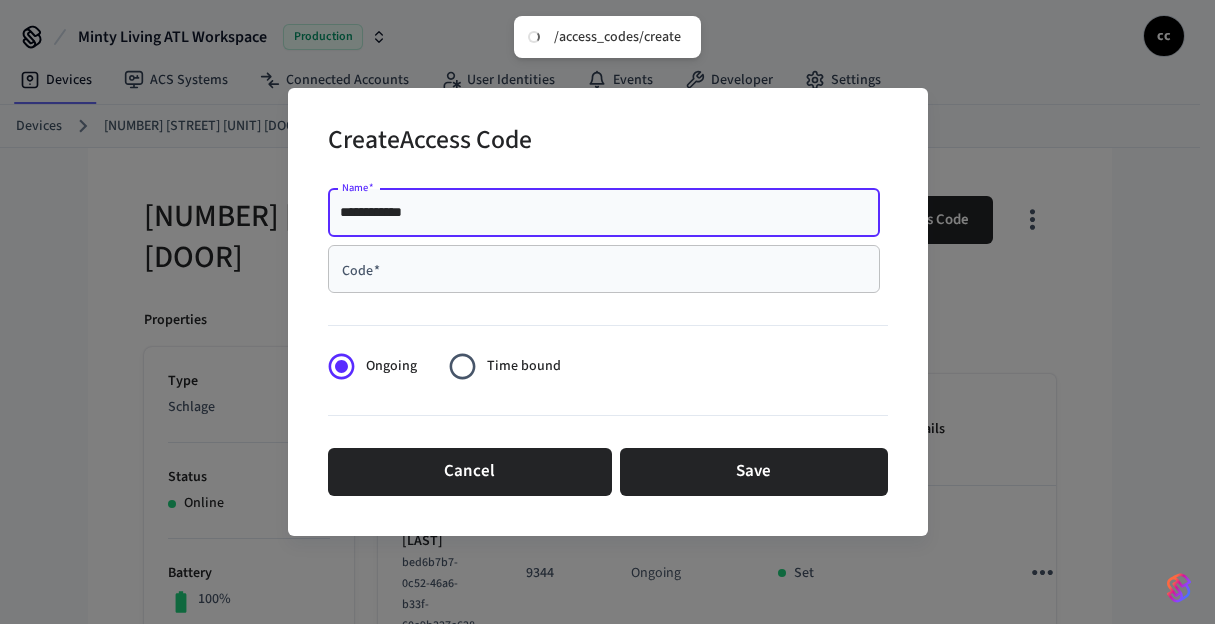 type on "**********" 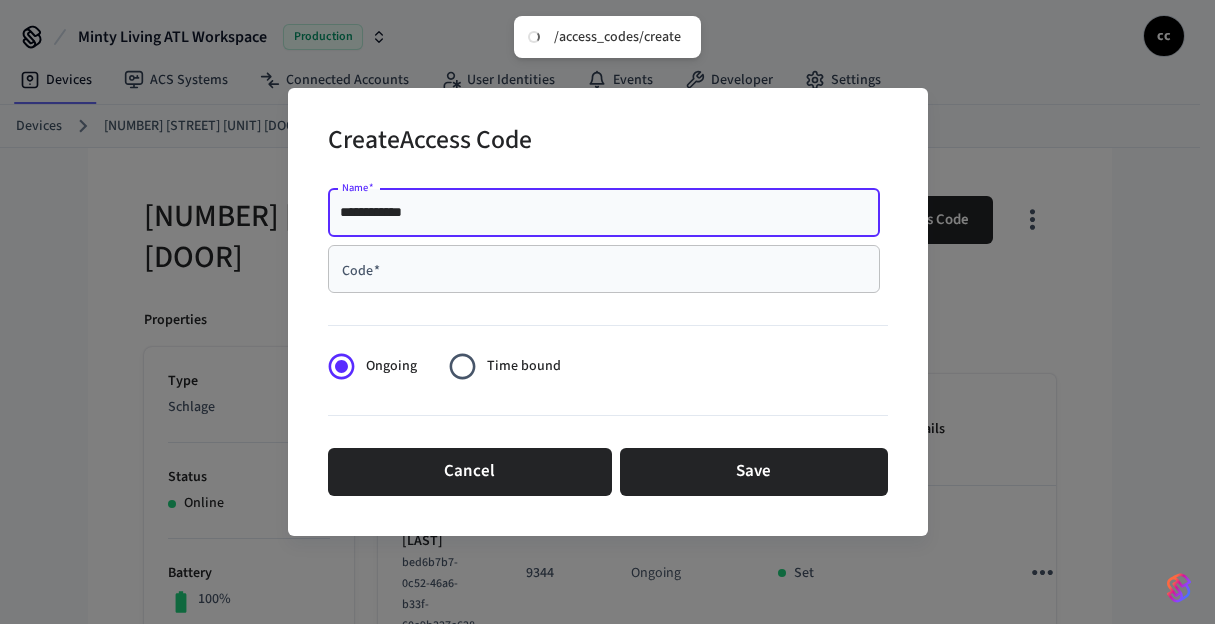 click on "Code   *" at bounding box center [604, 269] 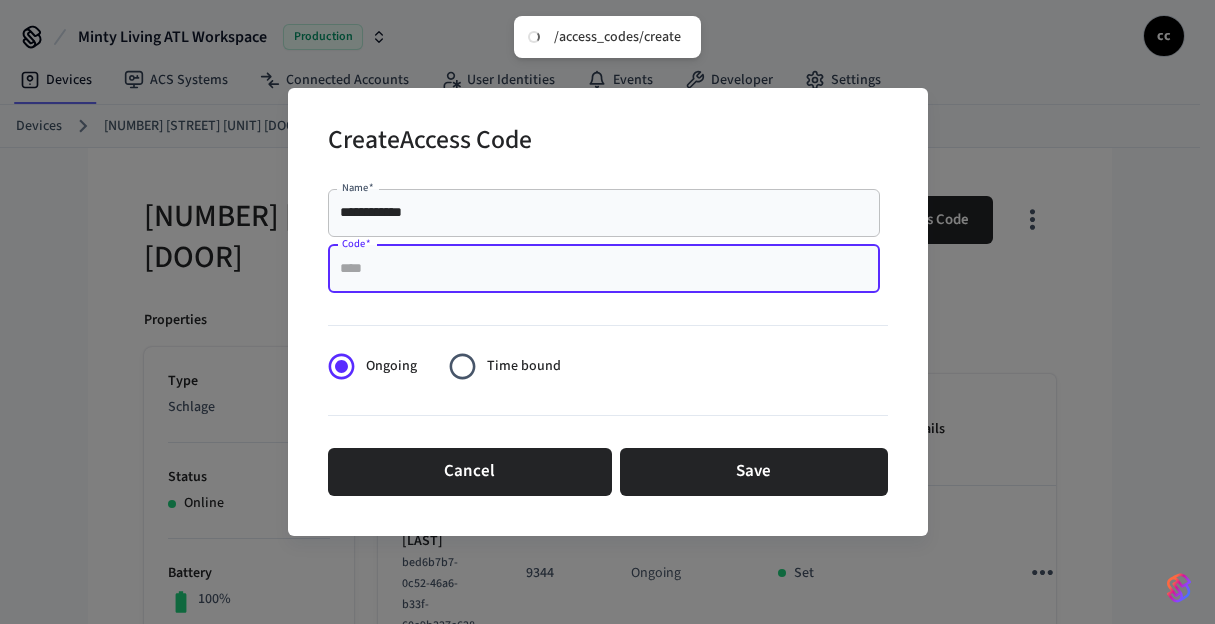 paste on "****" 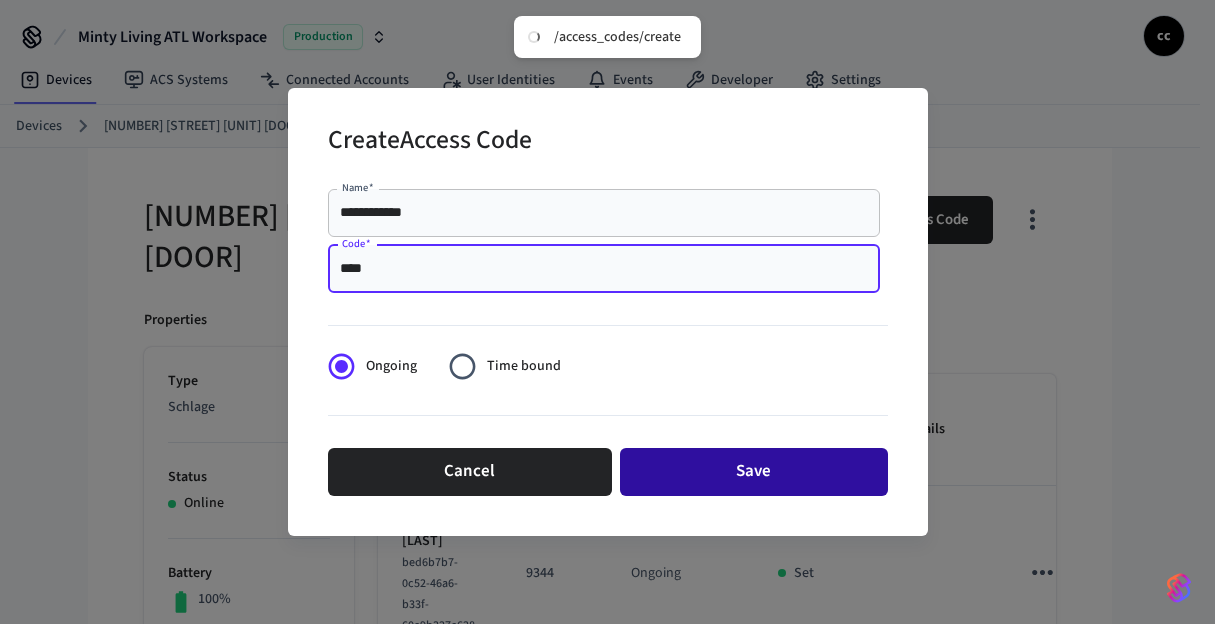 type on "****" 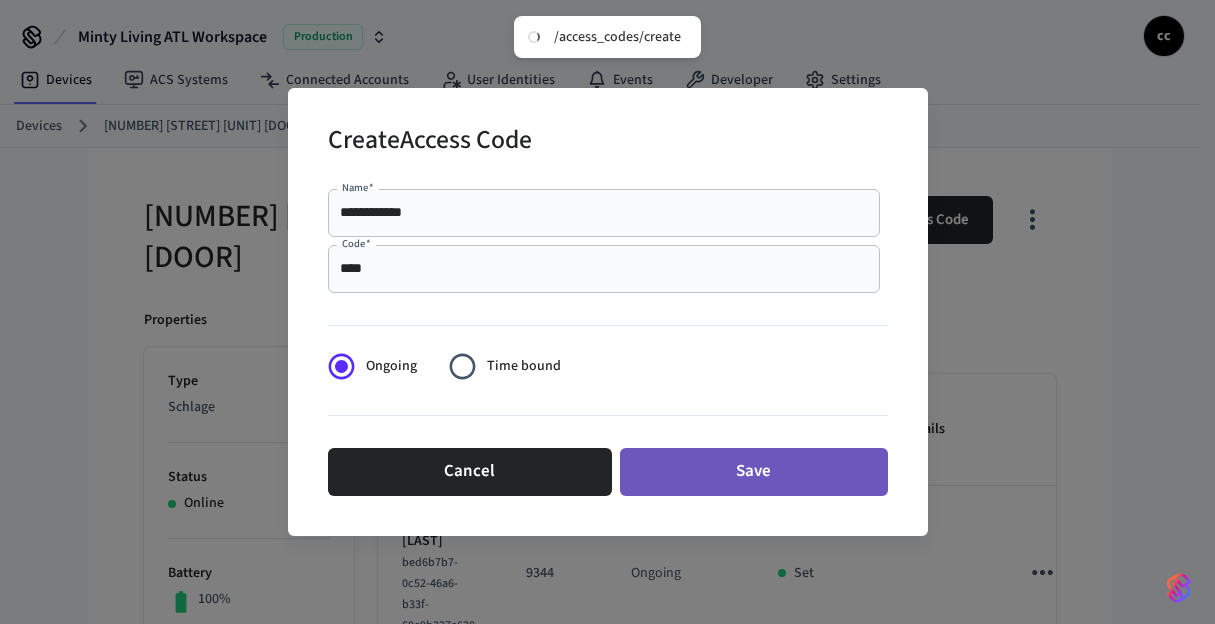 click on "Save" at bounding box center [754, 472] 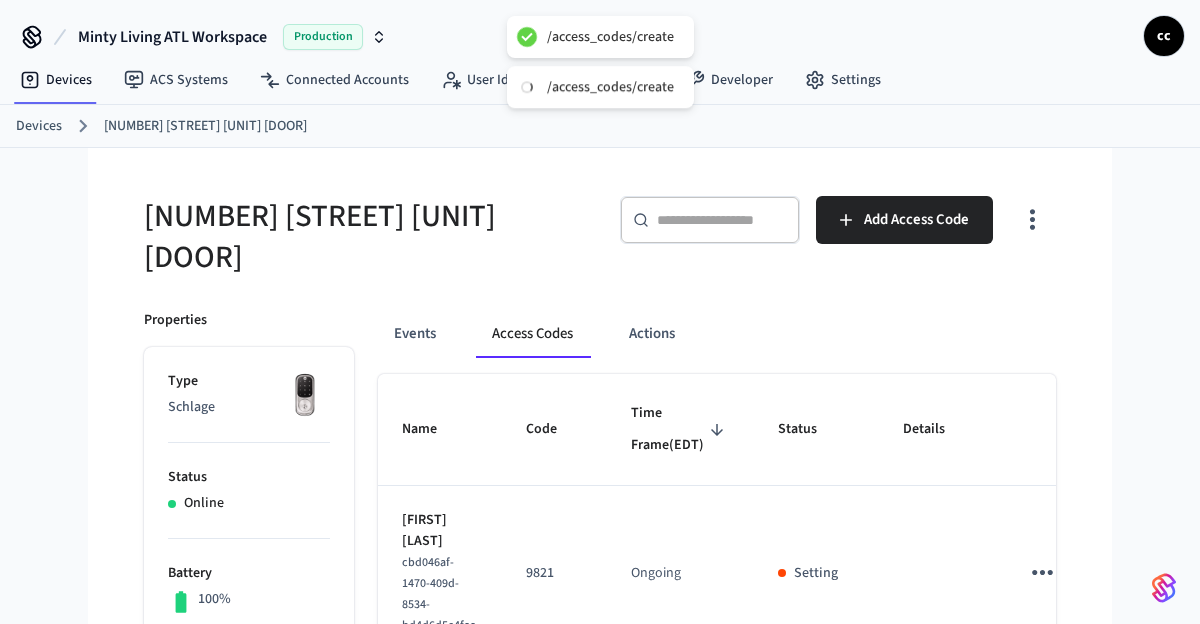 type 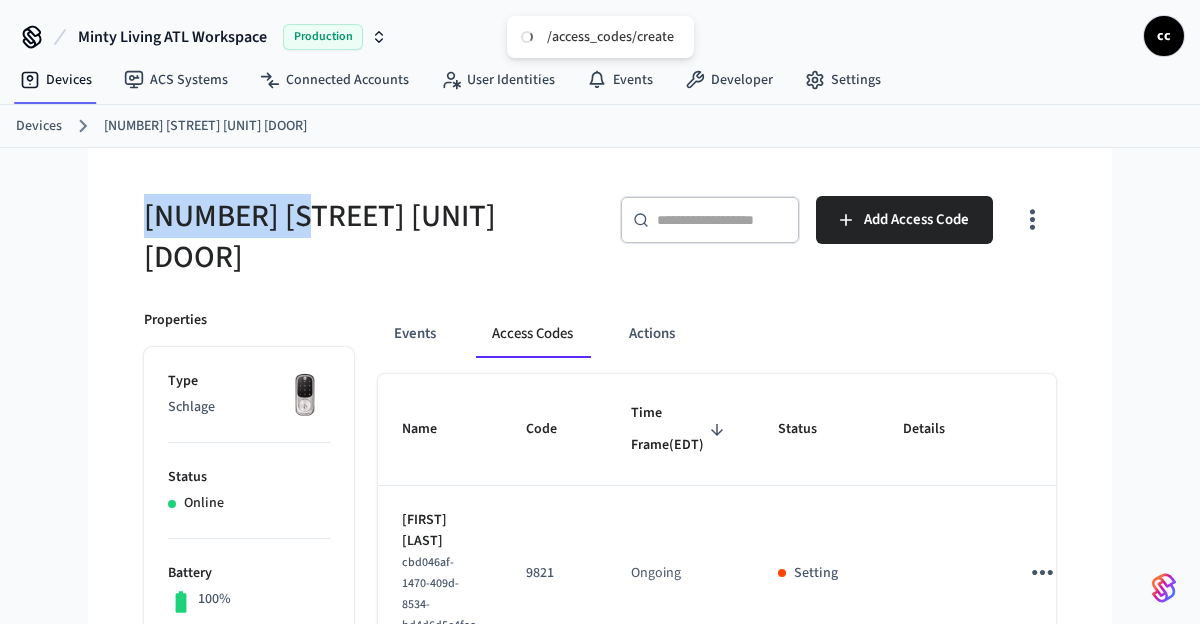 drag, startPoint x: 308, startPoint y: 227, endPoint x: 110, endPoint y: 198, distance: 200.11247 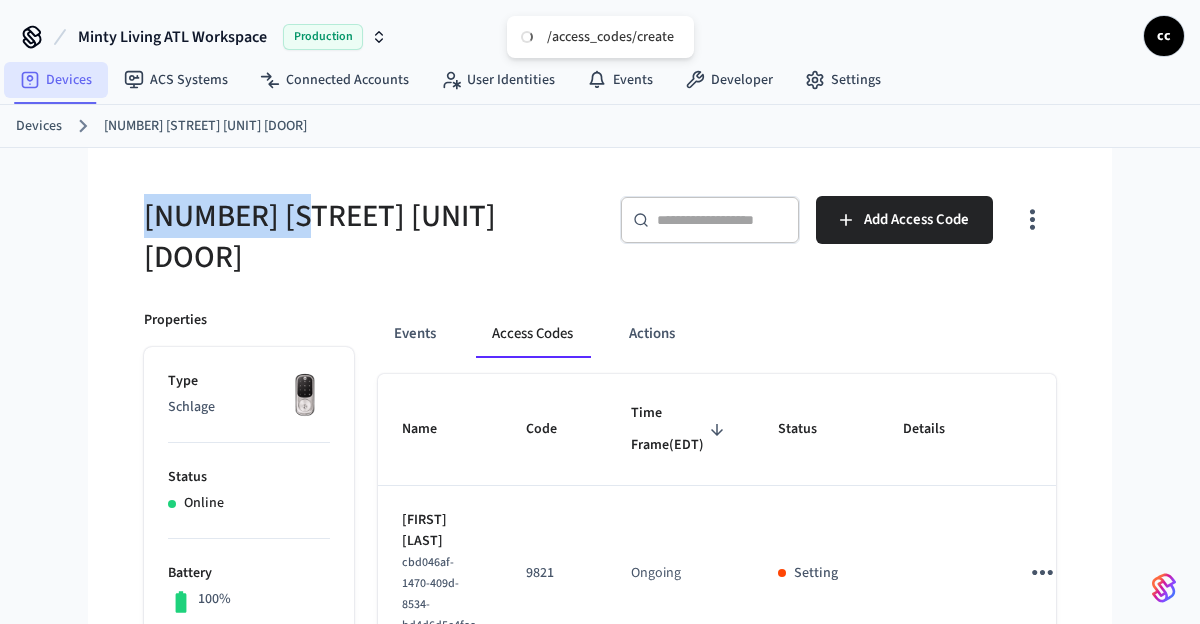 click on "Devices" at bounding box center (56, 80) 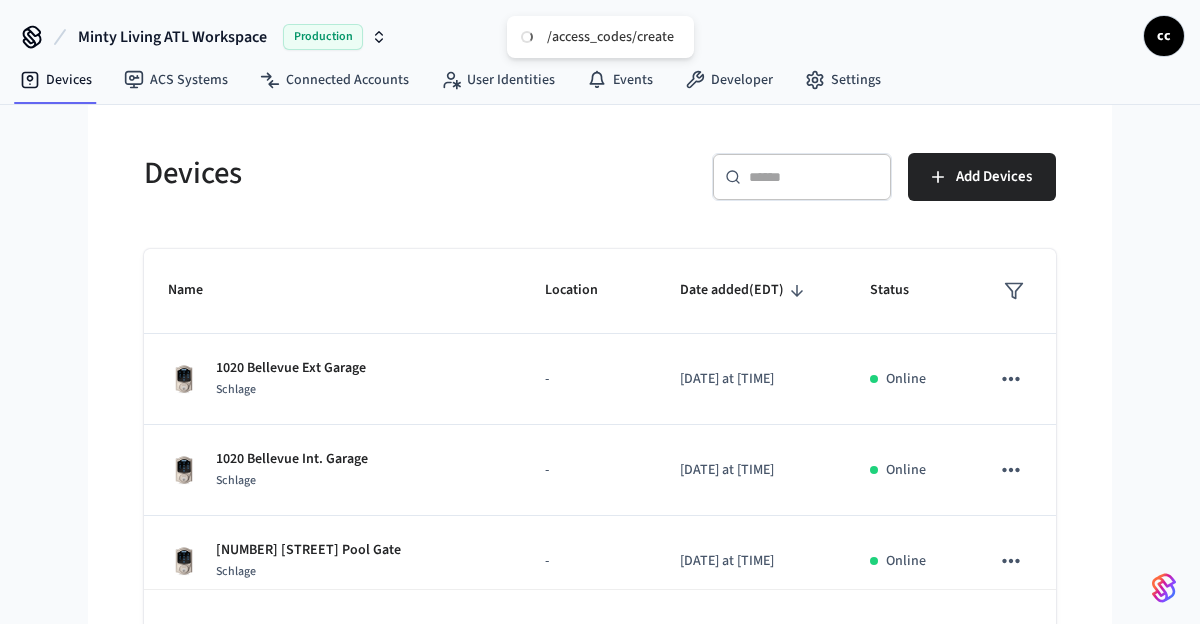 click at bounding box center [814, 177] 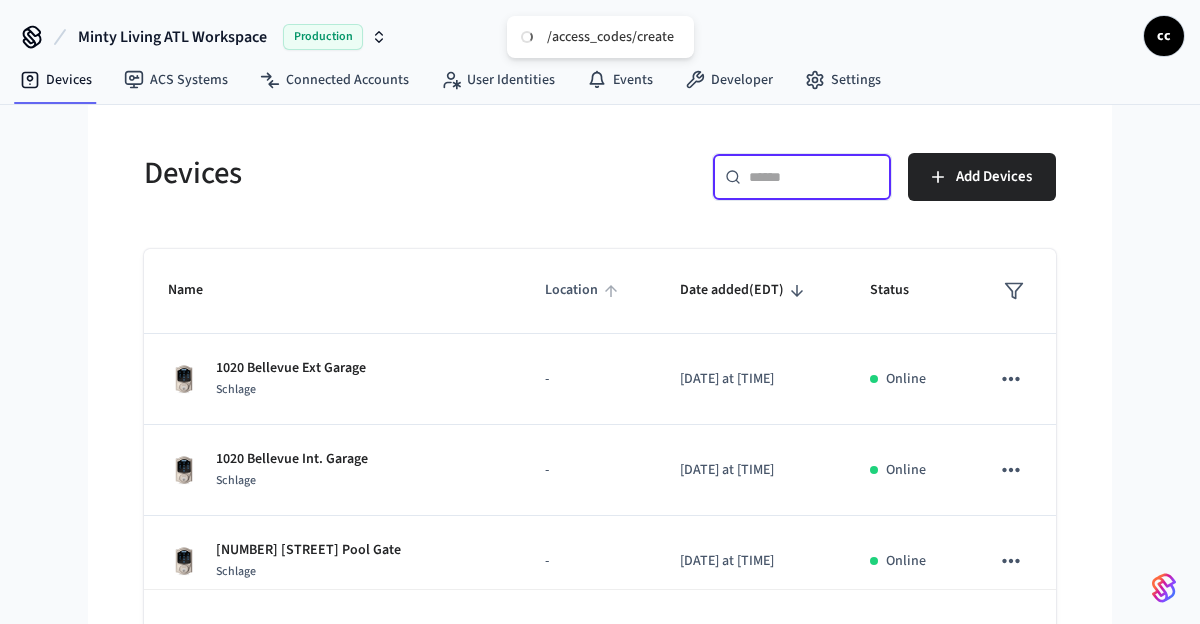 paste on "**********" 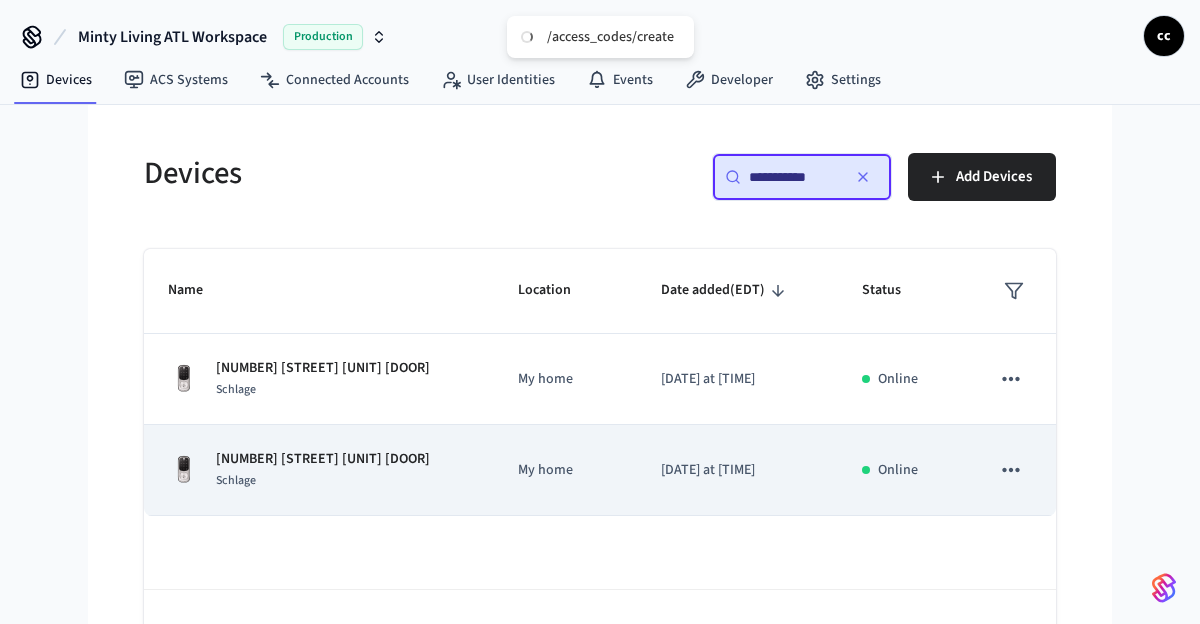 type on "**********" 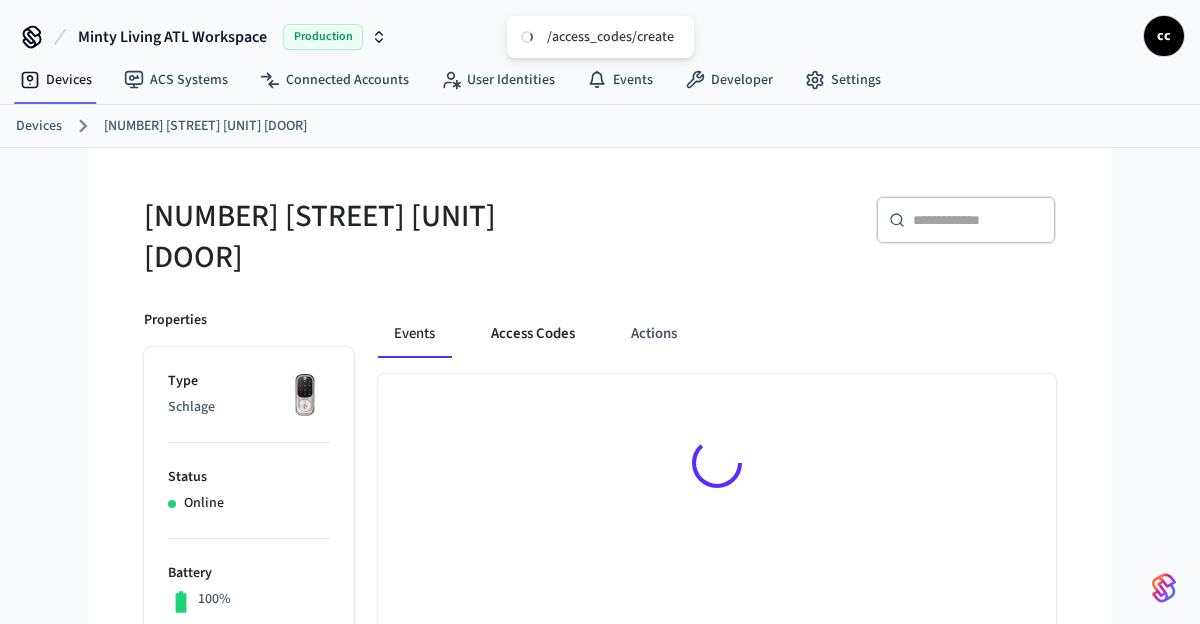 drag, startPoint x: 546, startPoint y: 319, endPoint x: 567, endPoint y: 328, distance: 22.847319 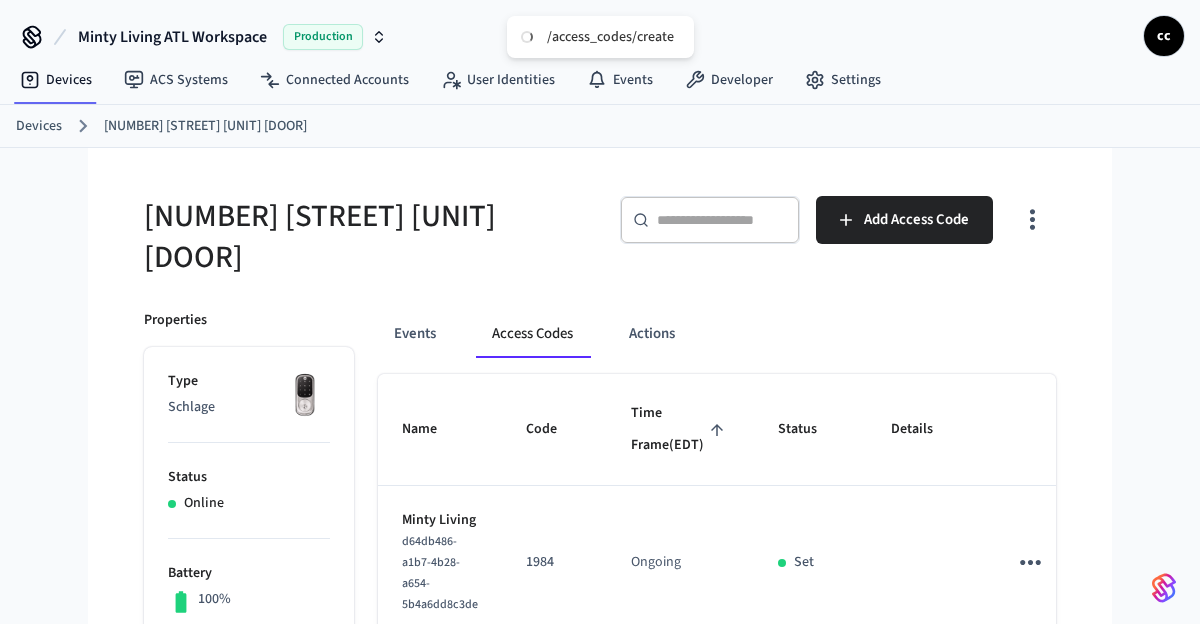 click on "Time Frame  (EDT)" at bounding box center [680, 429] 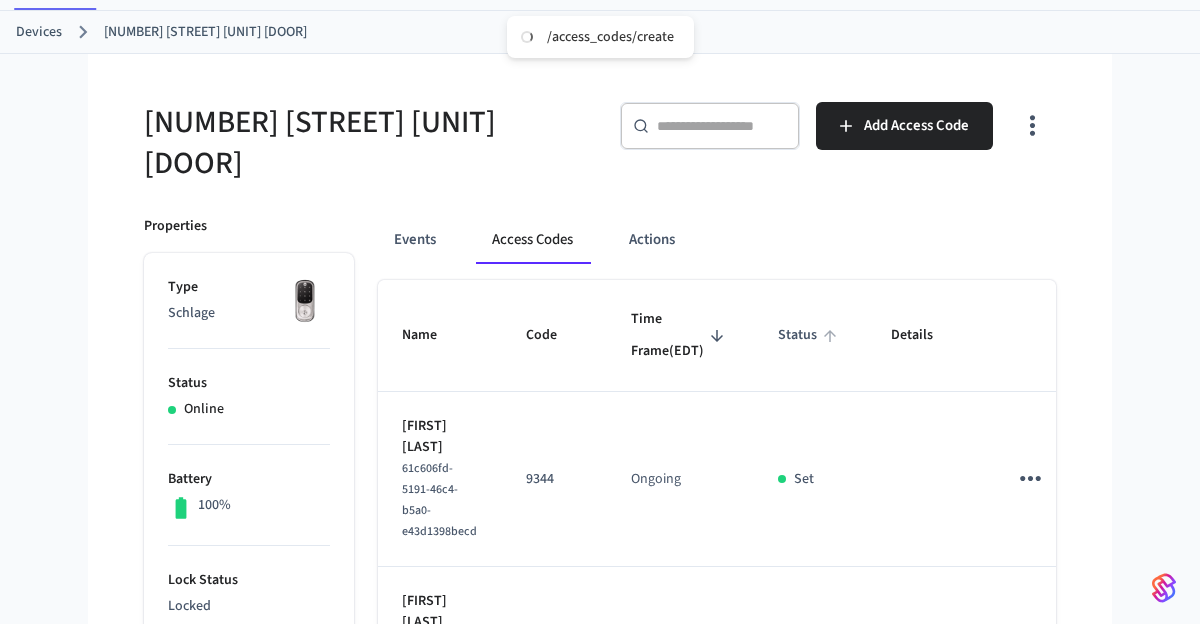 scroll, scrollTop: 466, scrollLeft: 0, axis: vertical 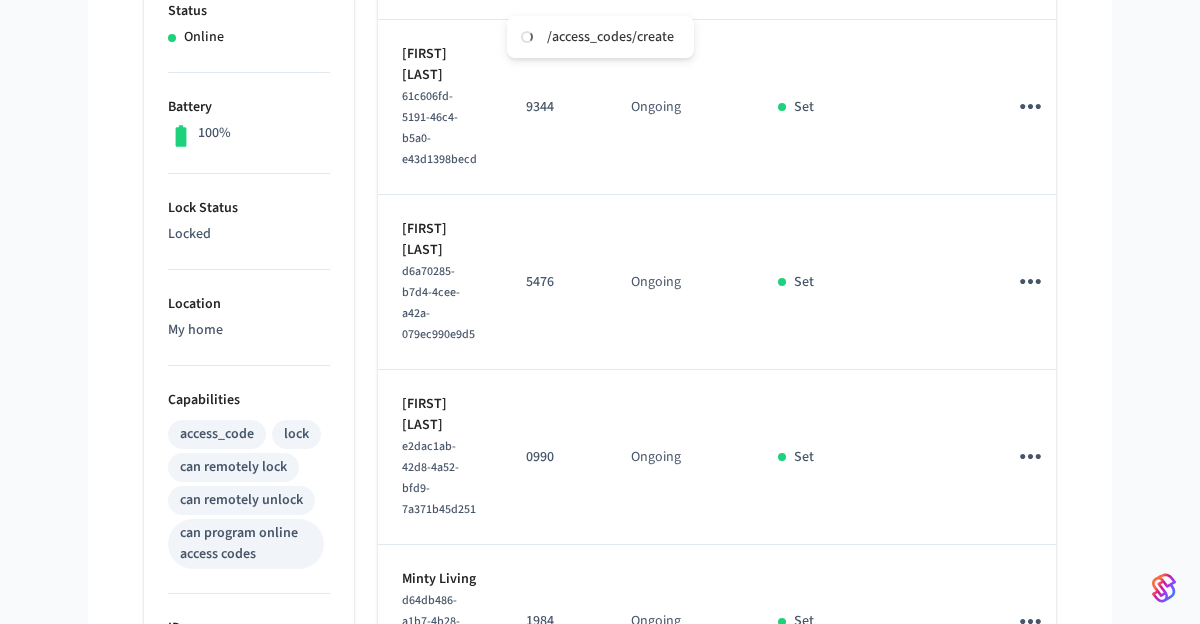 click 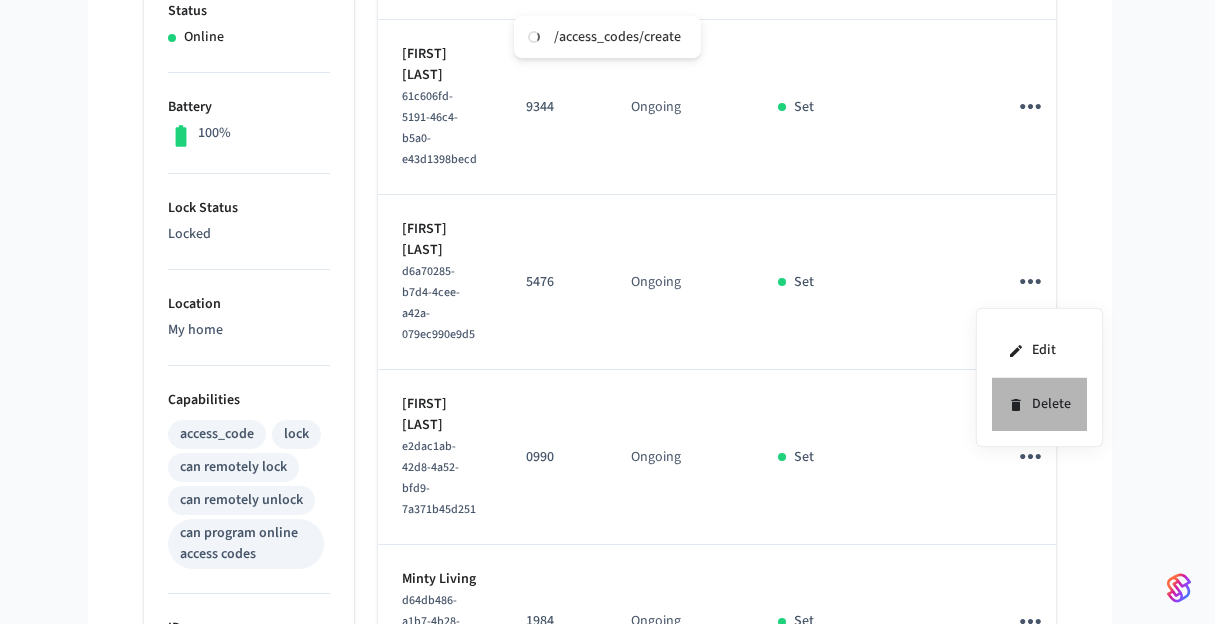 click on "Delete" at bounding box center (1039, 404) 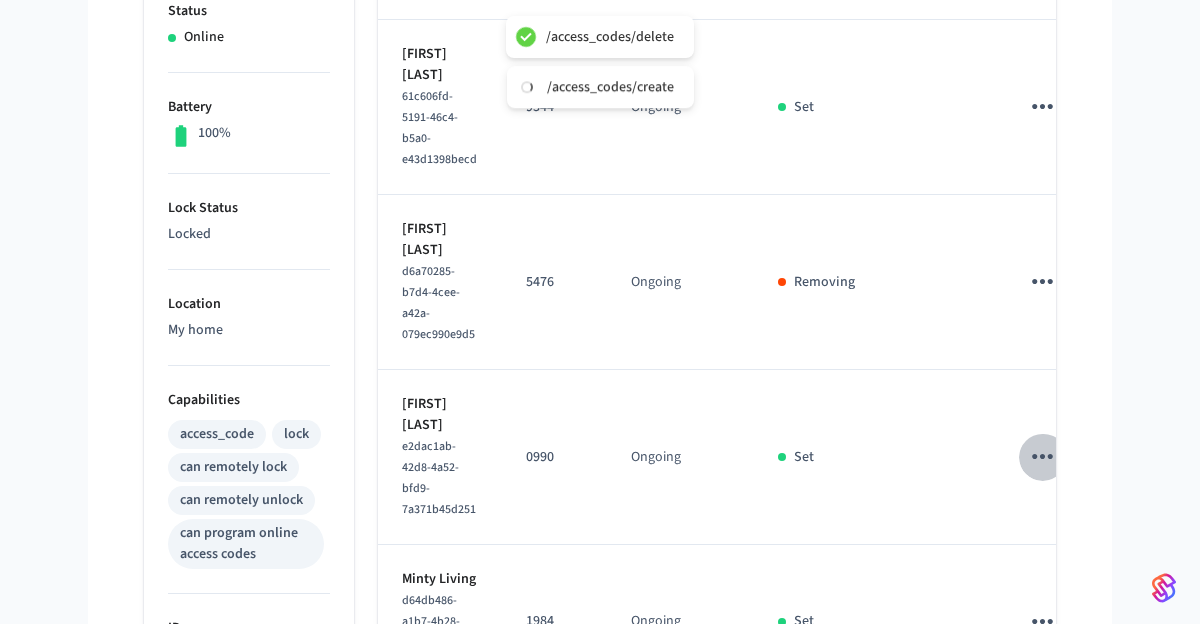 click 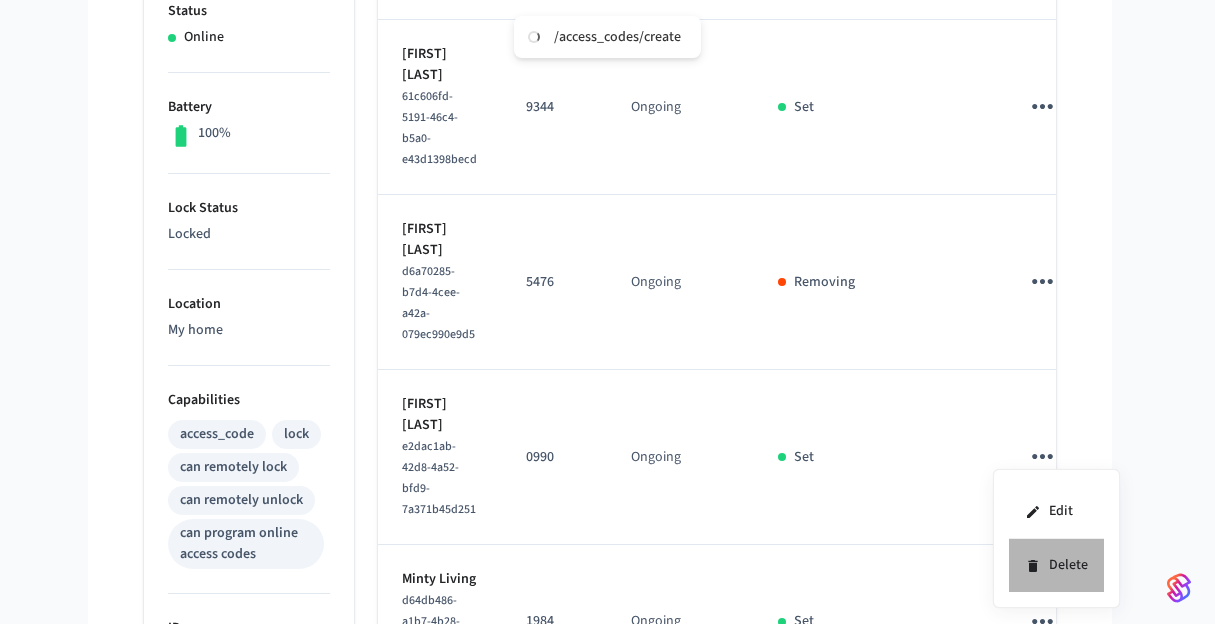 click on "Delete" at bounding box center (1056, 565) 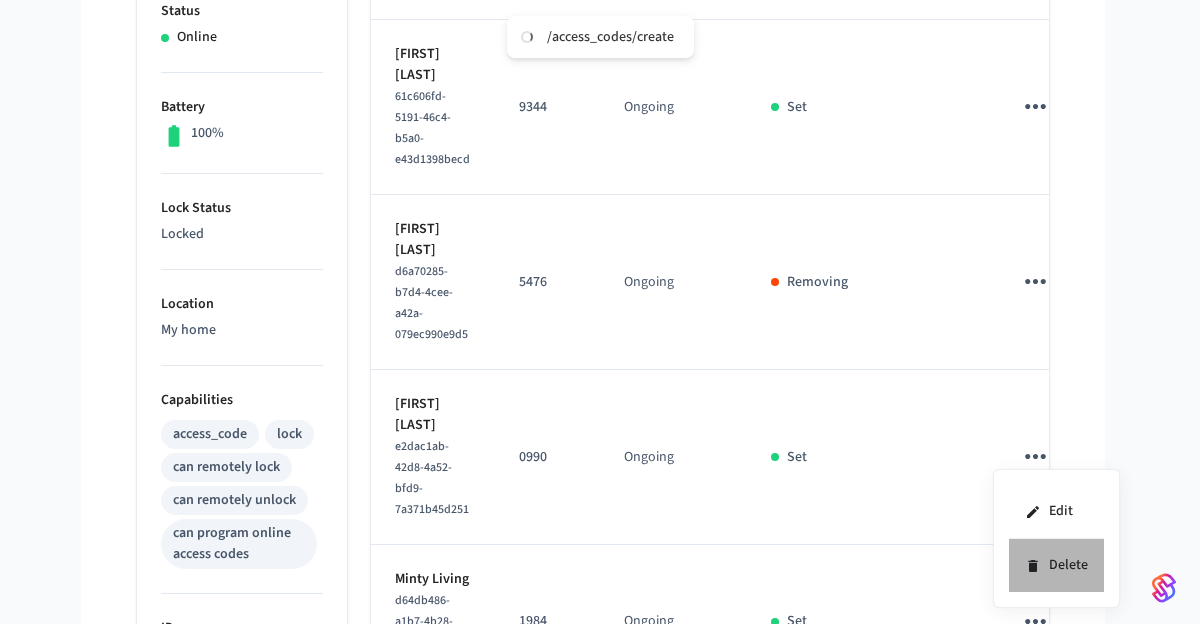 type 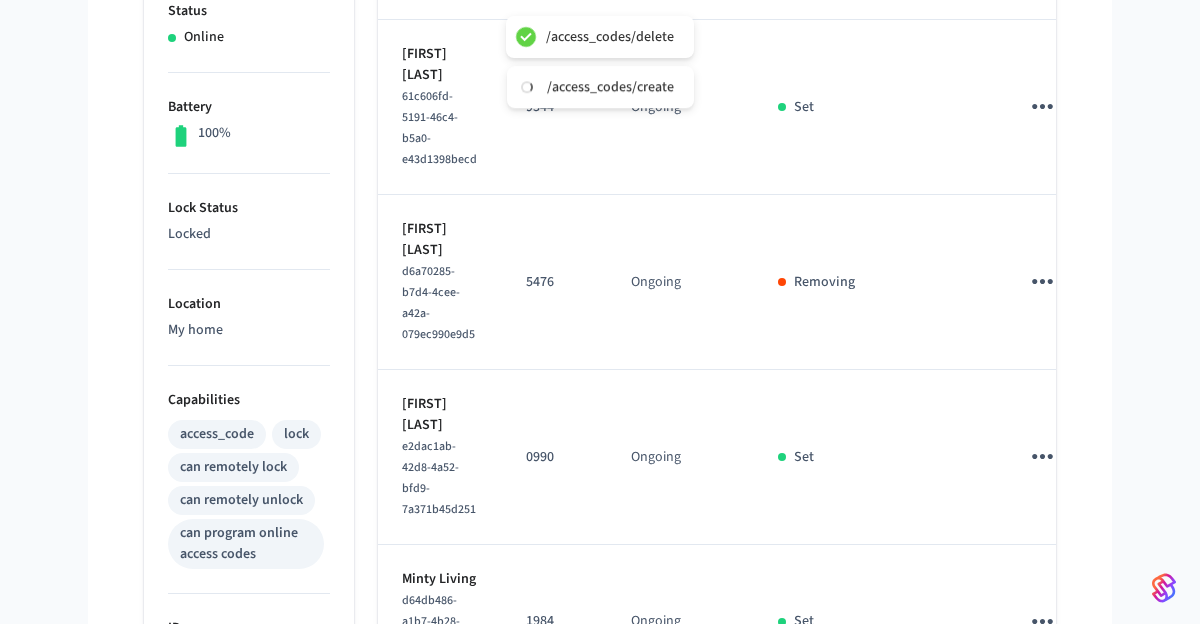 scroll, scrollTop: 24, scrollLeft: 0, axis: vertical 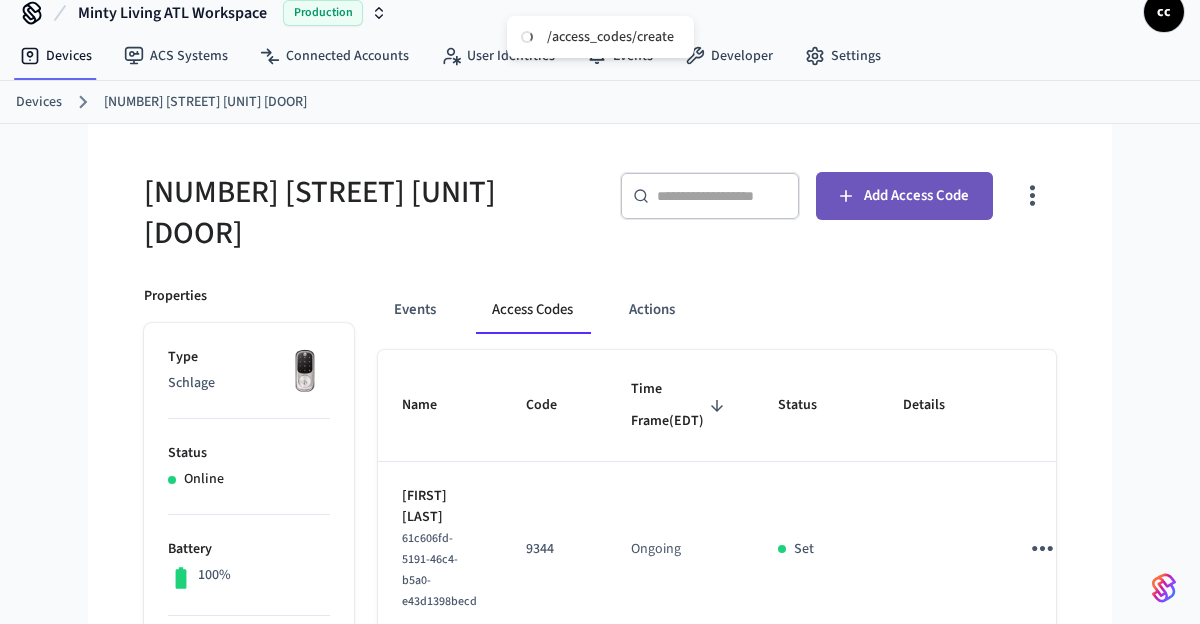 click on "Add Access Code" at bounding box center [904, 196] 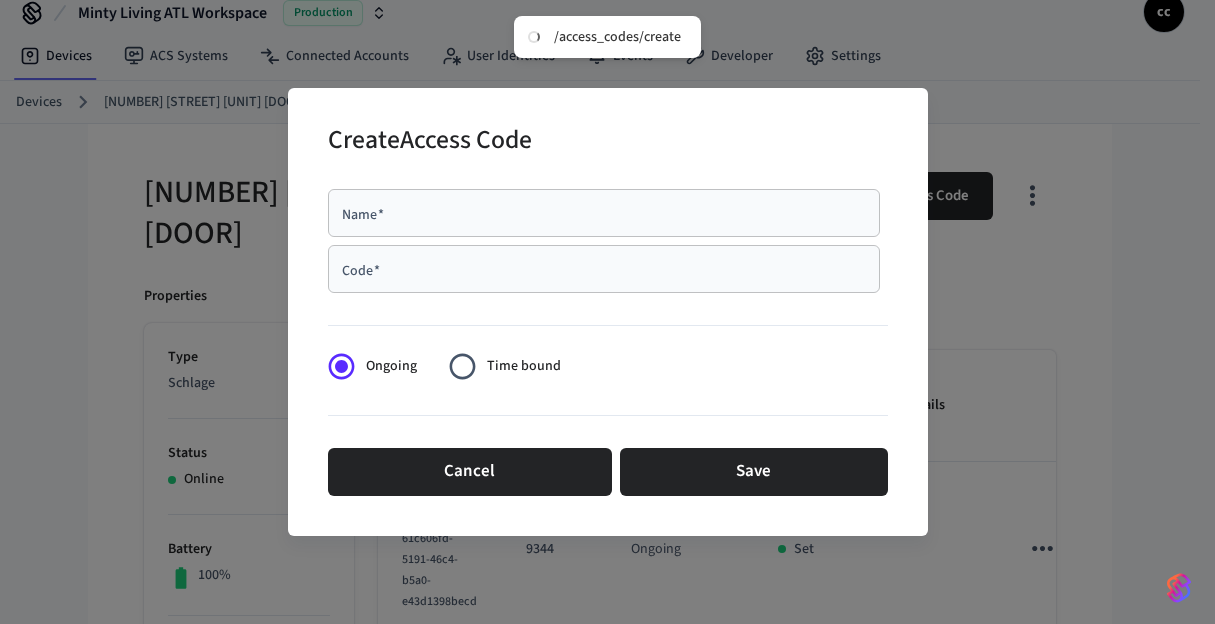 click on "Name   *" at bounding box center [604, 213] 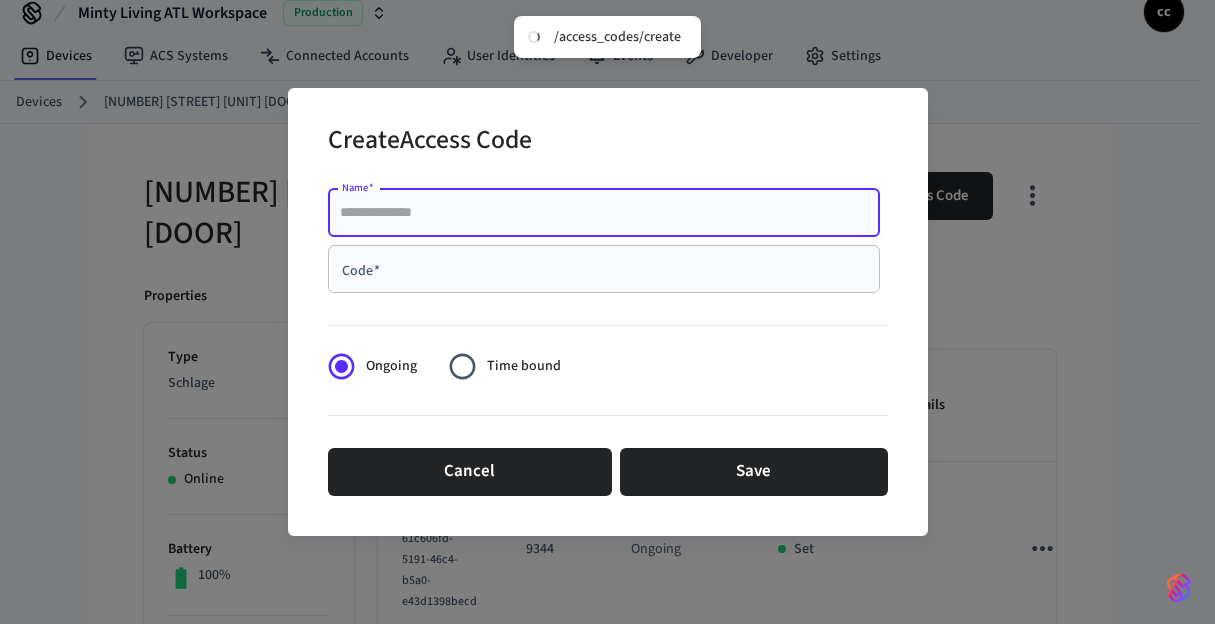 paste on "**********" 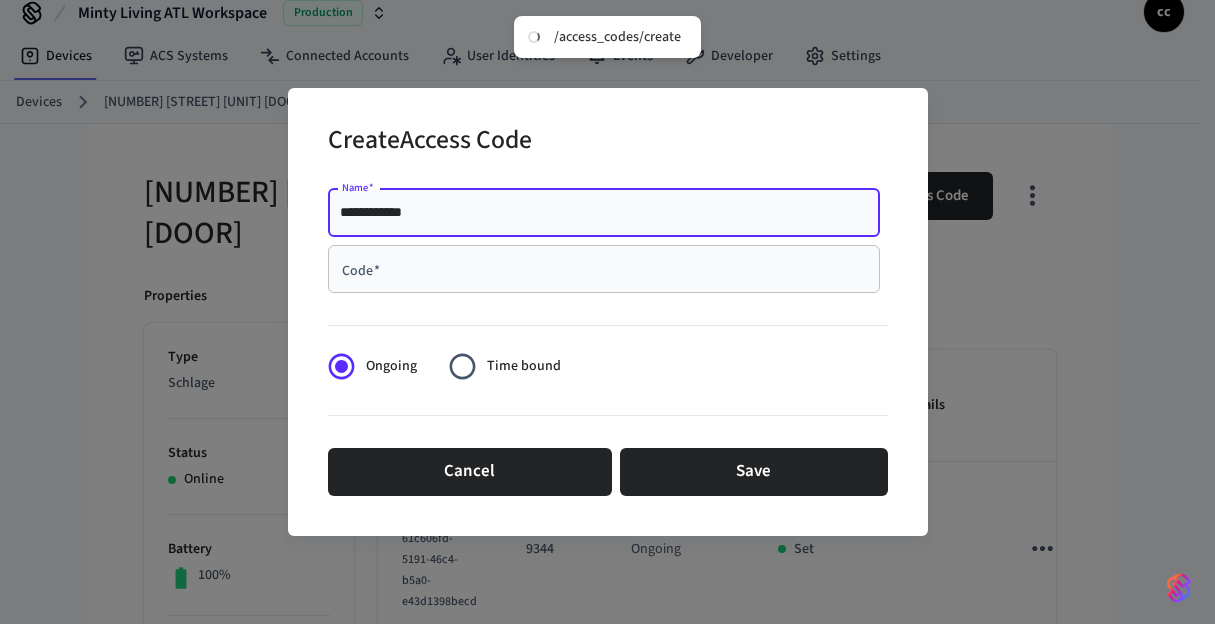 type on "**********" 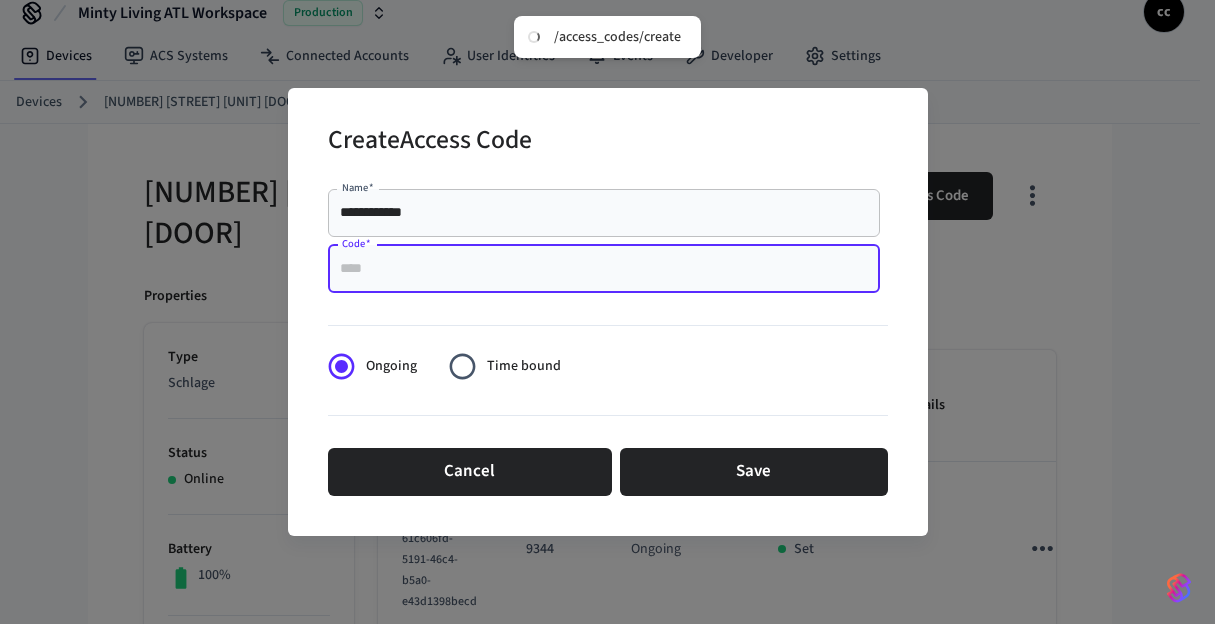 paste on "****" 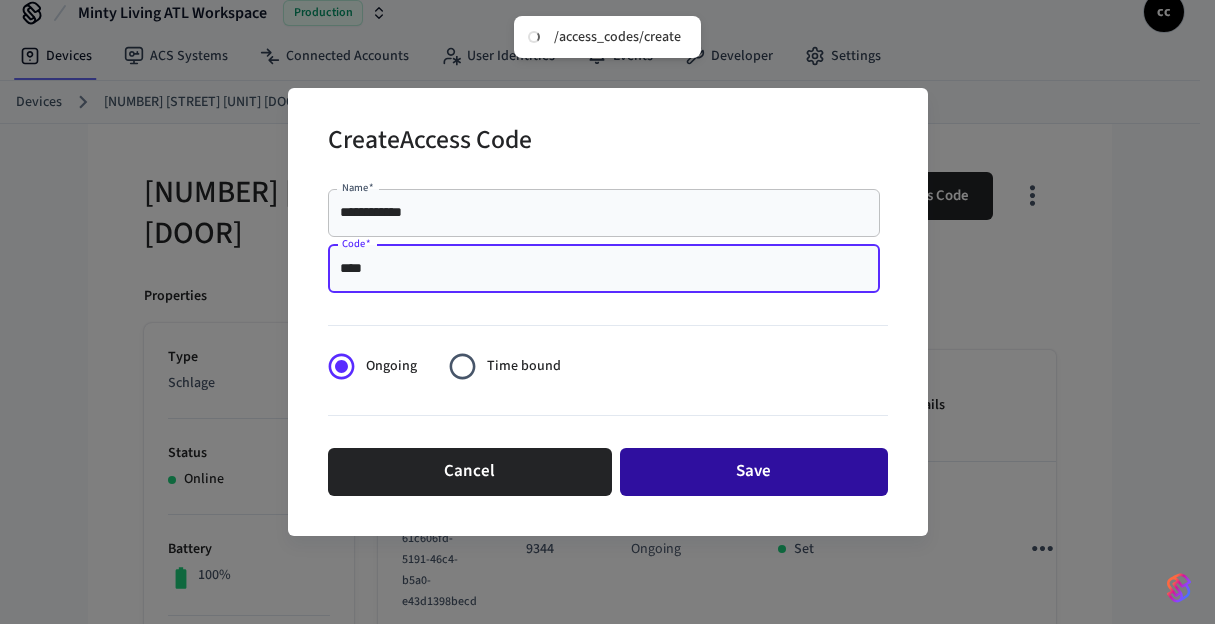 type on "****" 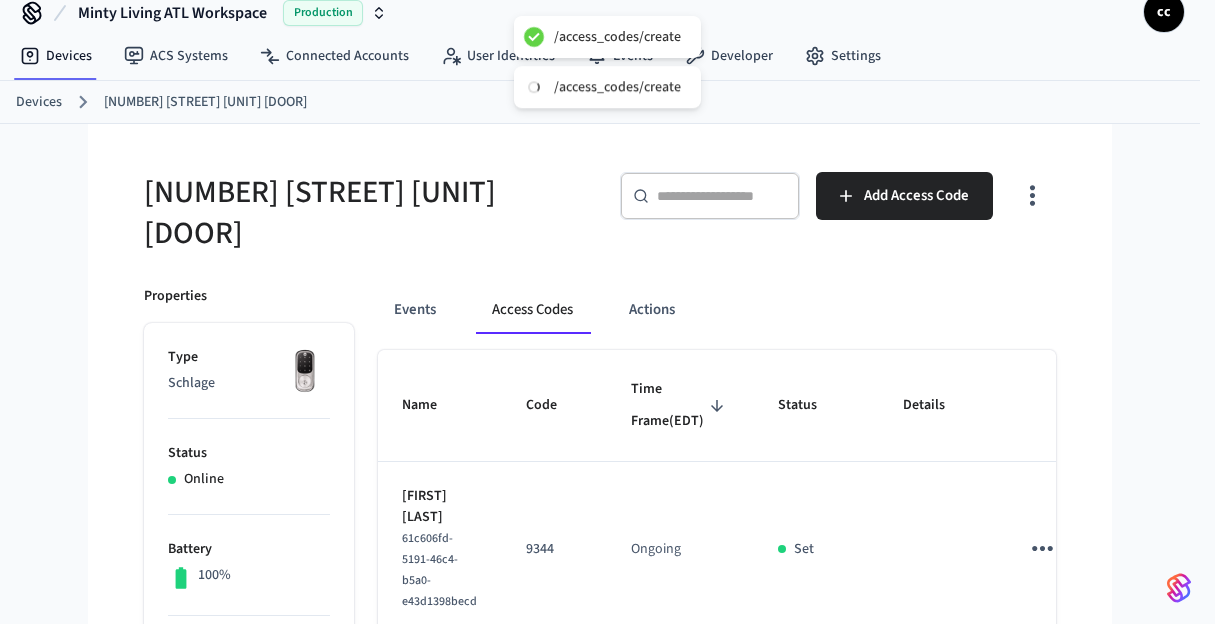 type 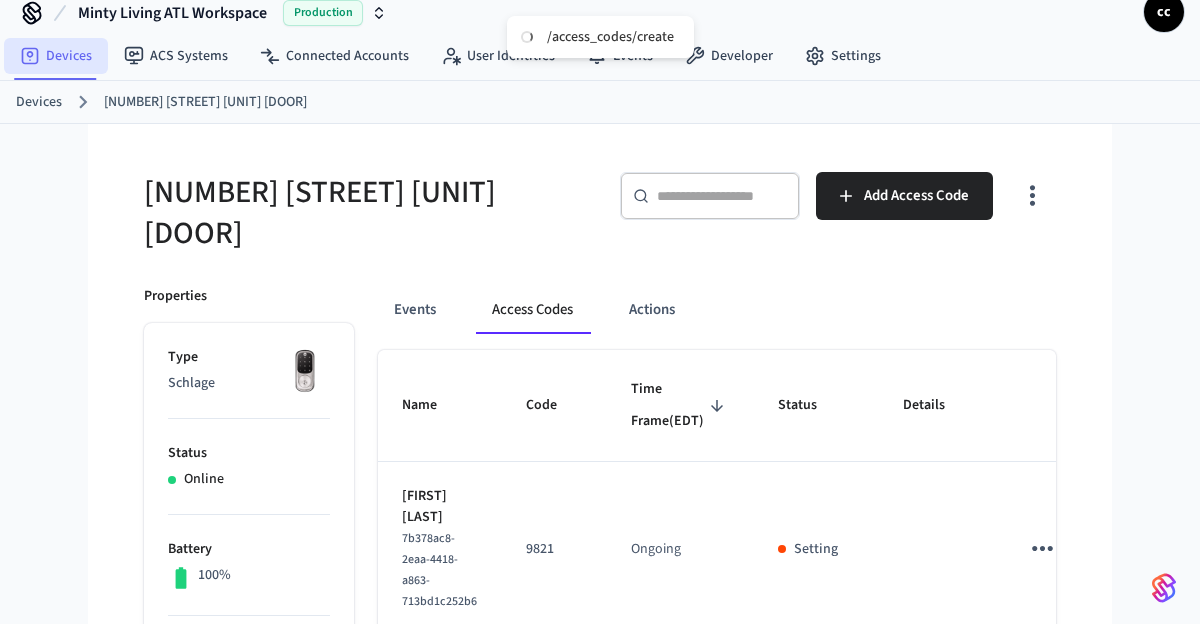 click on "Devices" at bounding box center [56, 56] 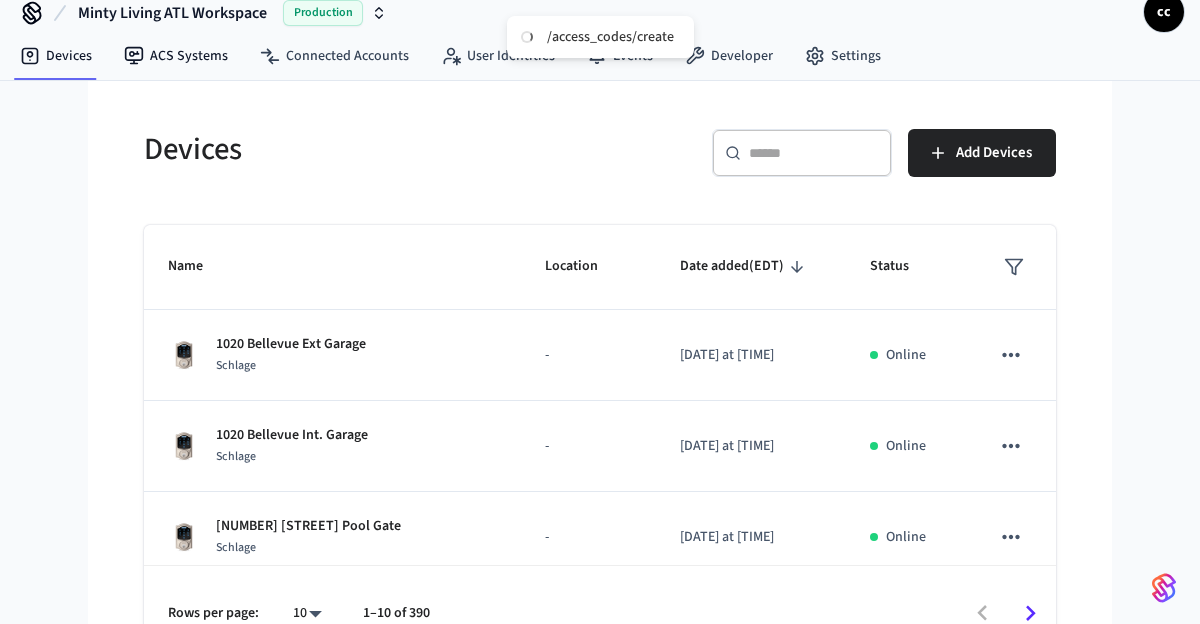 scroll, scrollTop: 0, scrollLeft: 0, axis: both 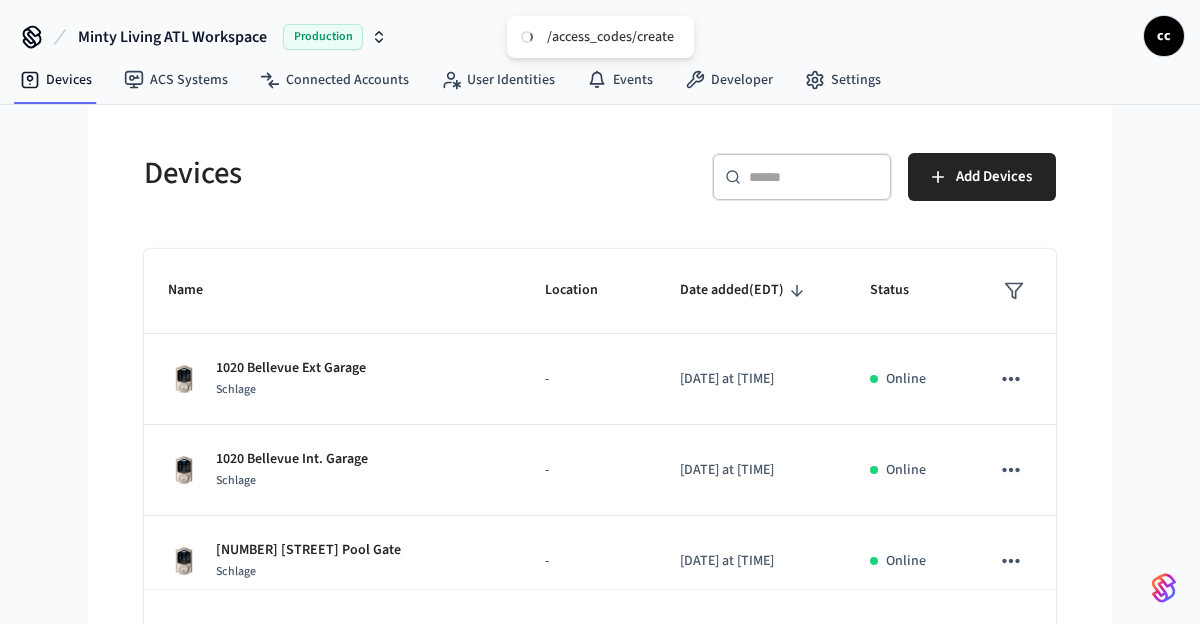 click on "​ ​" at bounding box center (802, 177) 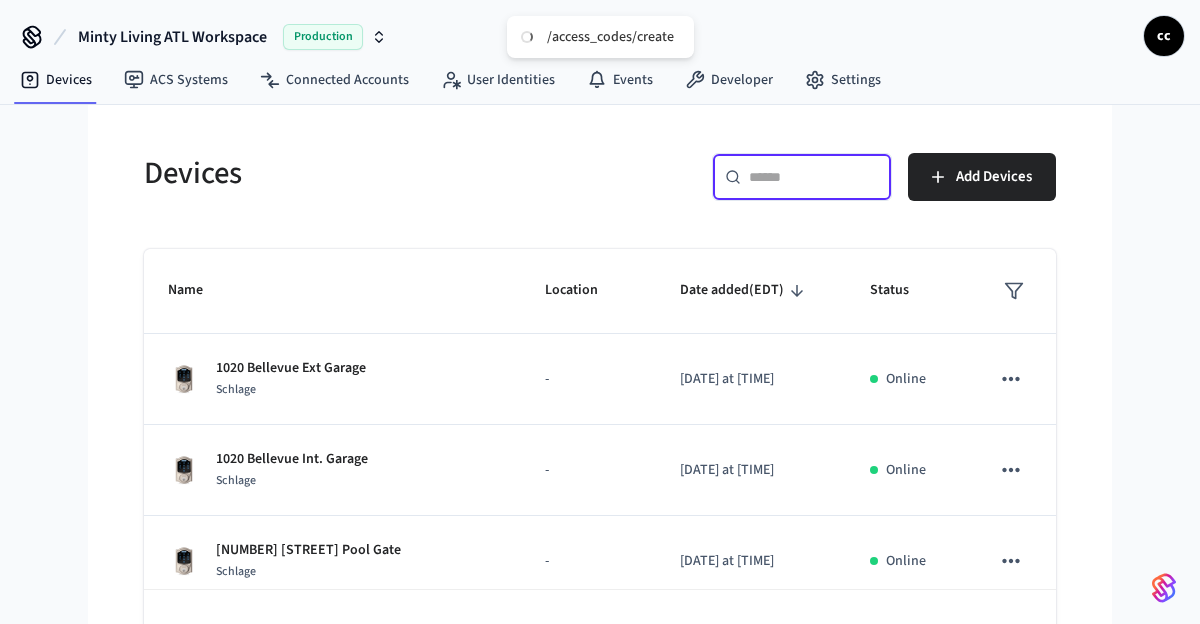 paste on "**********" 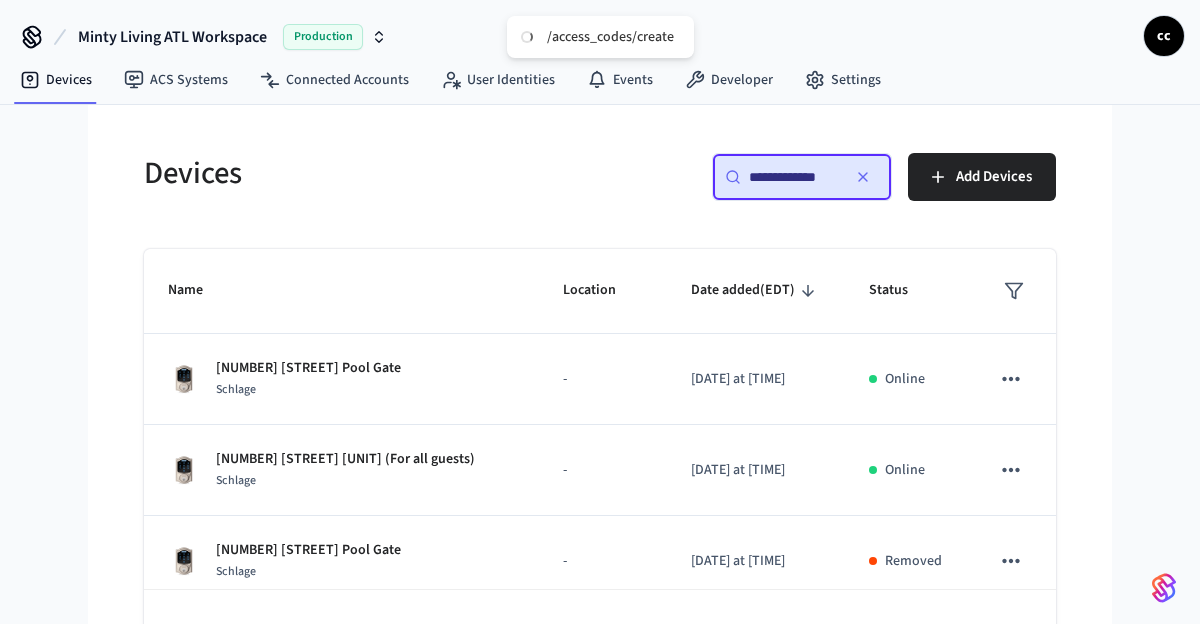 scroll, scrollTop: 0, scrollLeft: 3, axis: horizontal 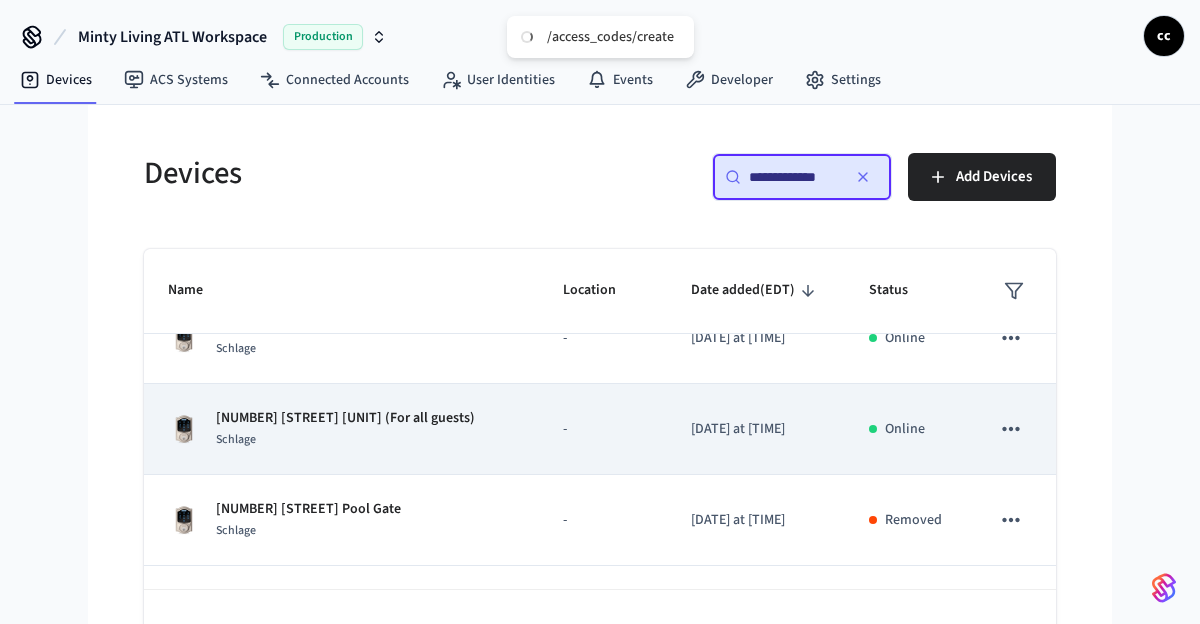 click on "[NUMBER] [STREET] [UNIT] (For all guests)" at bounding box center [345, 418] 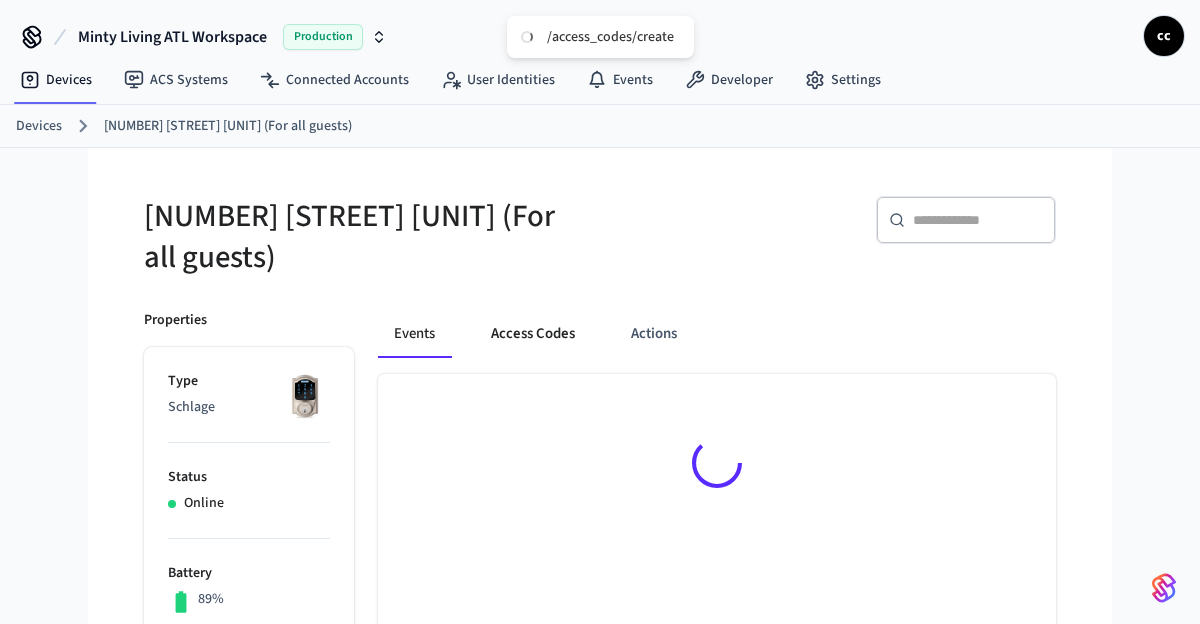 drag, startPoint x: 521, startPoint y: 329, endPoint x: 570, endPoint y: 353, distance: 54.56189 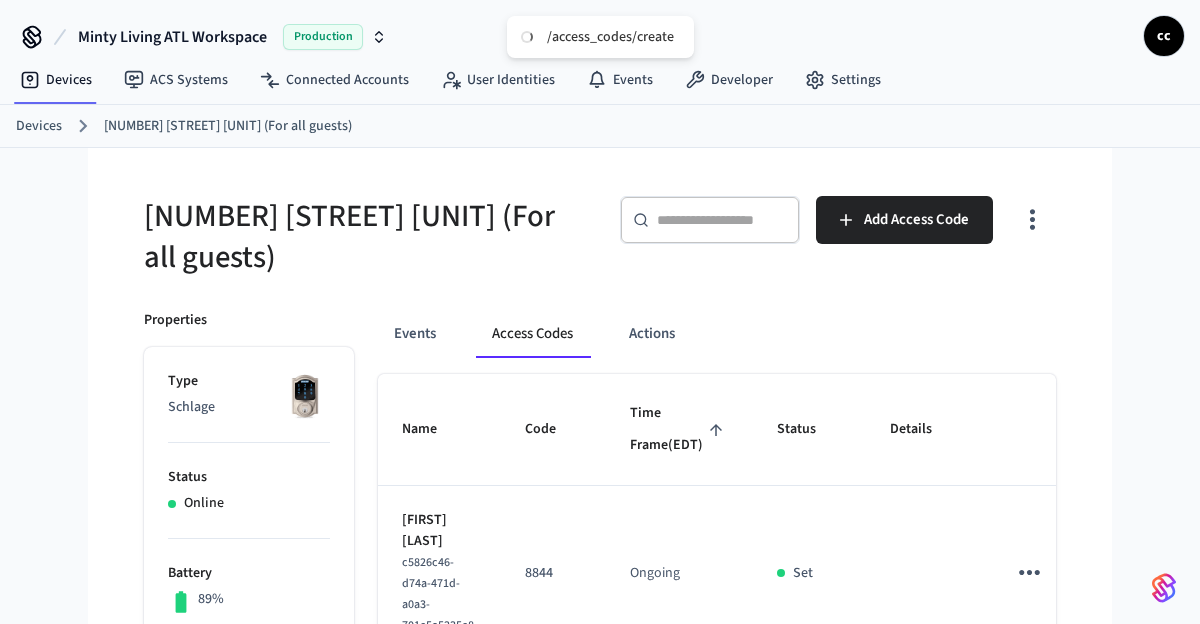 click on "Time Frame  (EDT)" at bounding box center (679, 429) 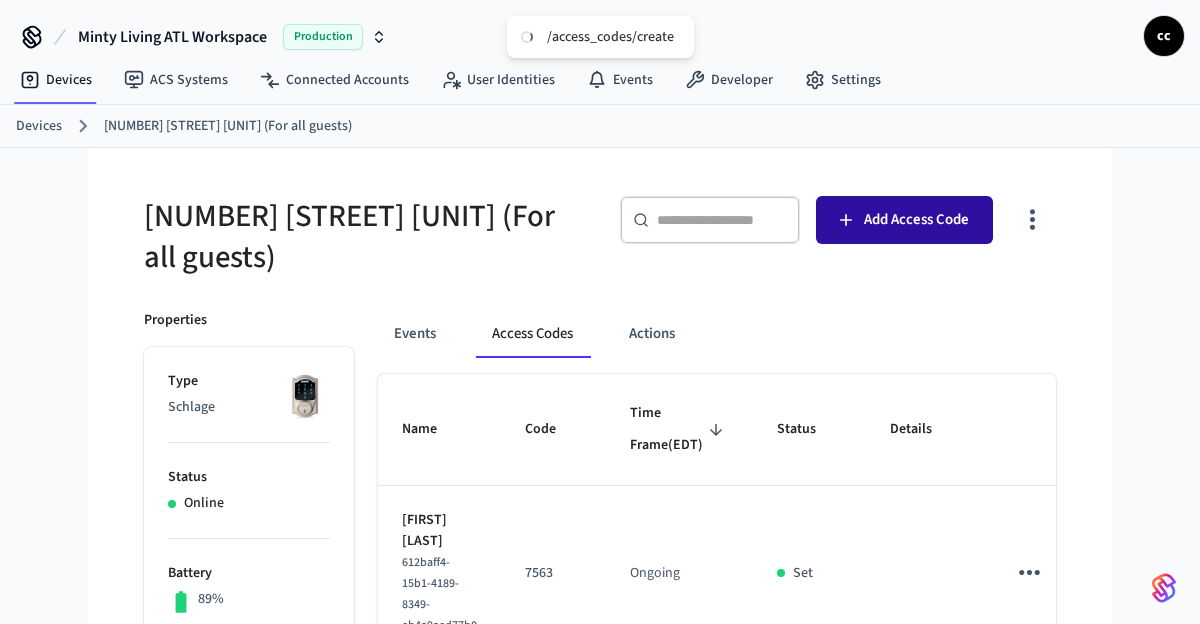 click on "Add Access Code" at bounding box center (916, 220) 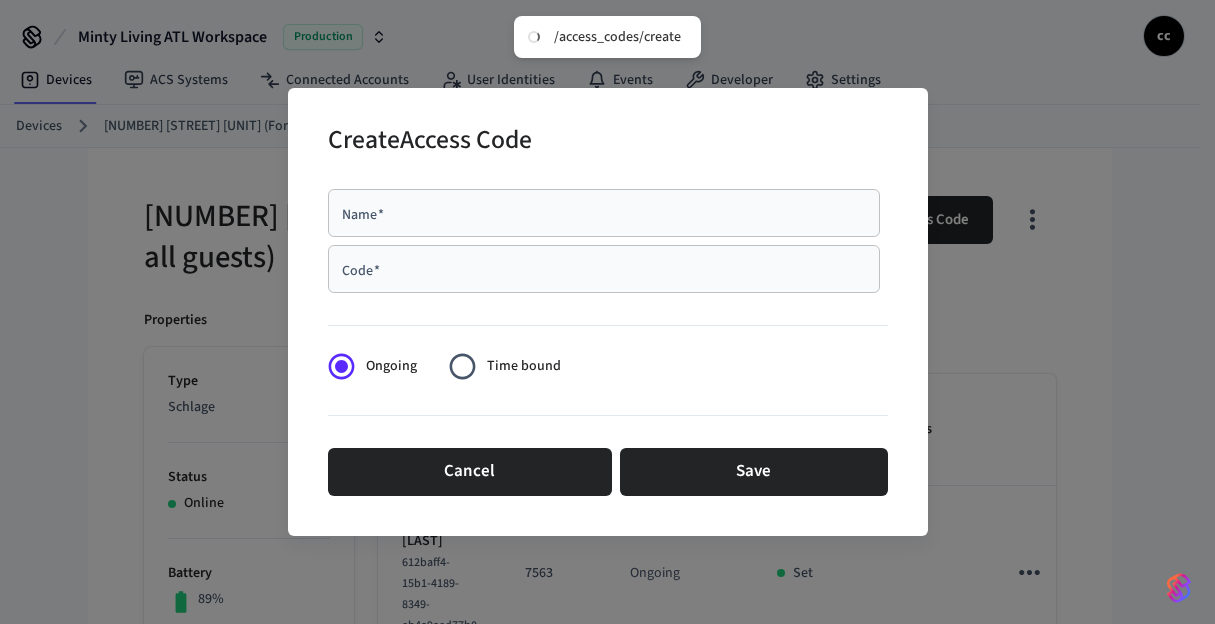 click on "Code   *" at bounding box center (604, 269) 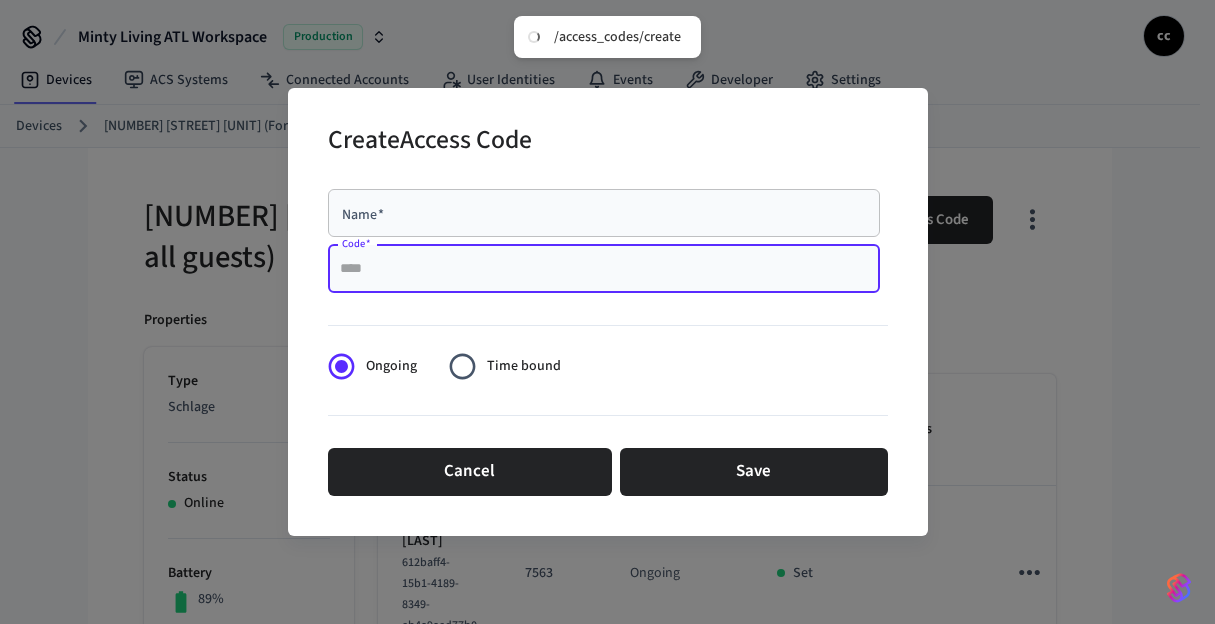 click on "Name   *" at bounding box center [604, 213] 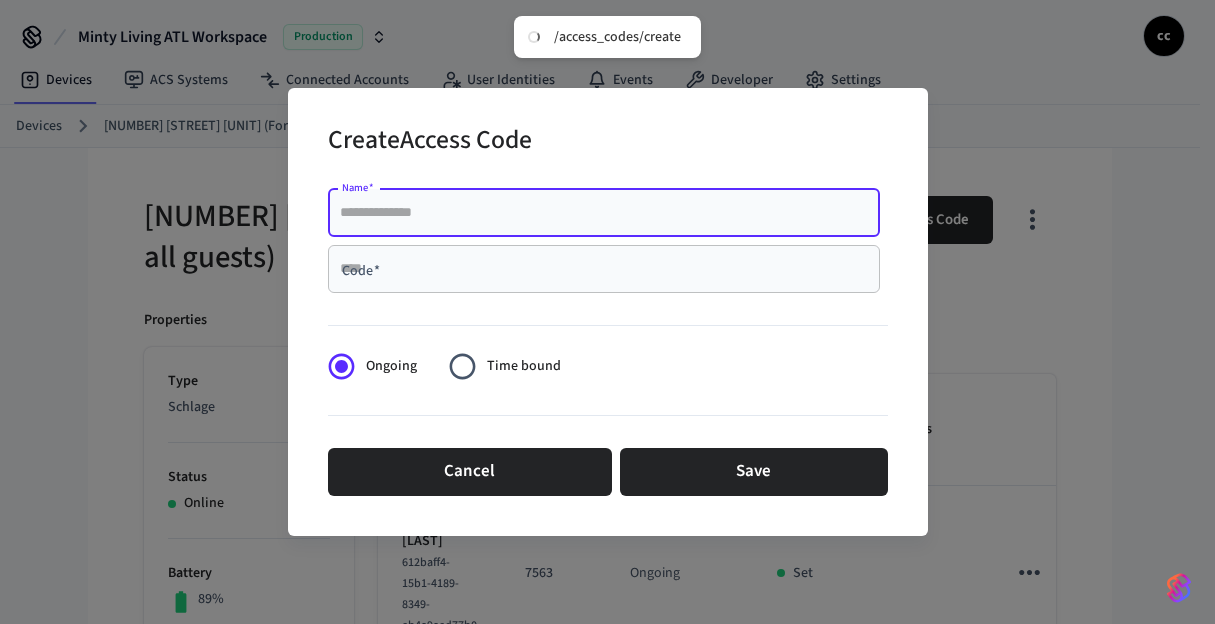 paste on "**********" 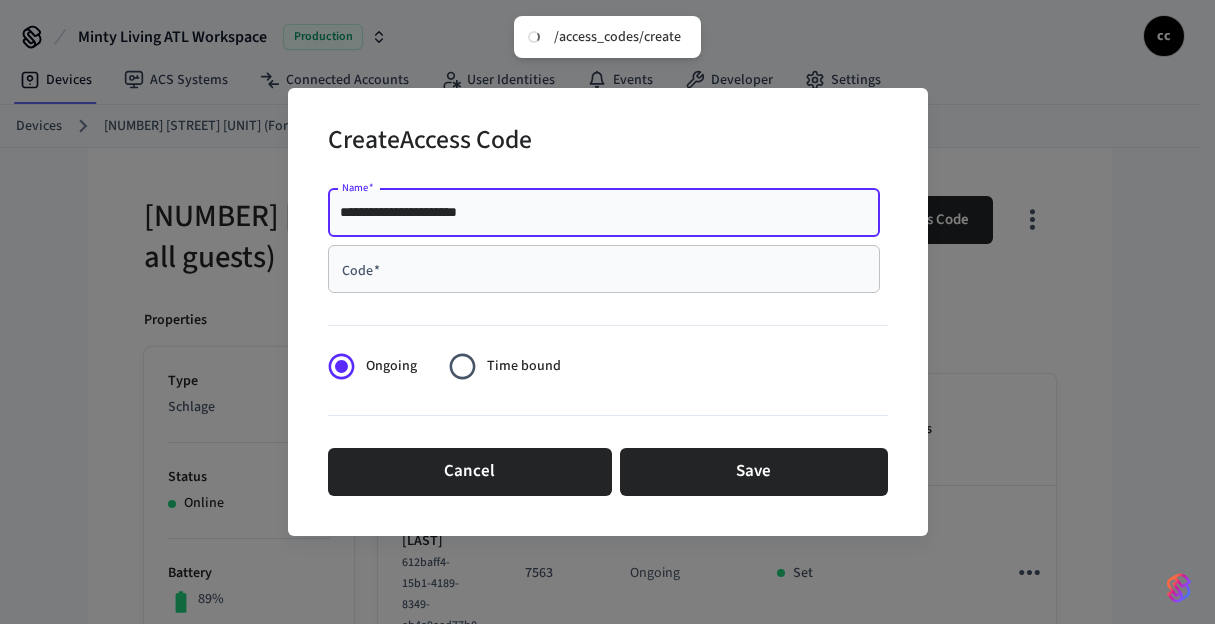type on "**********" 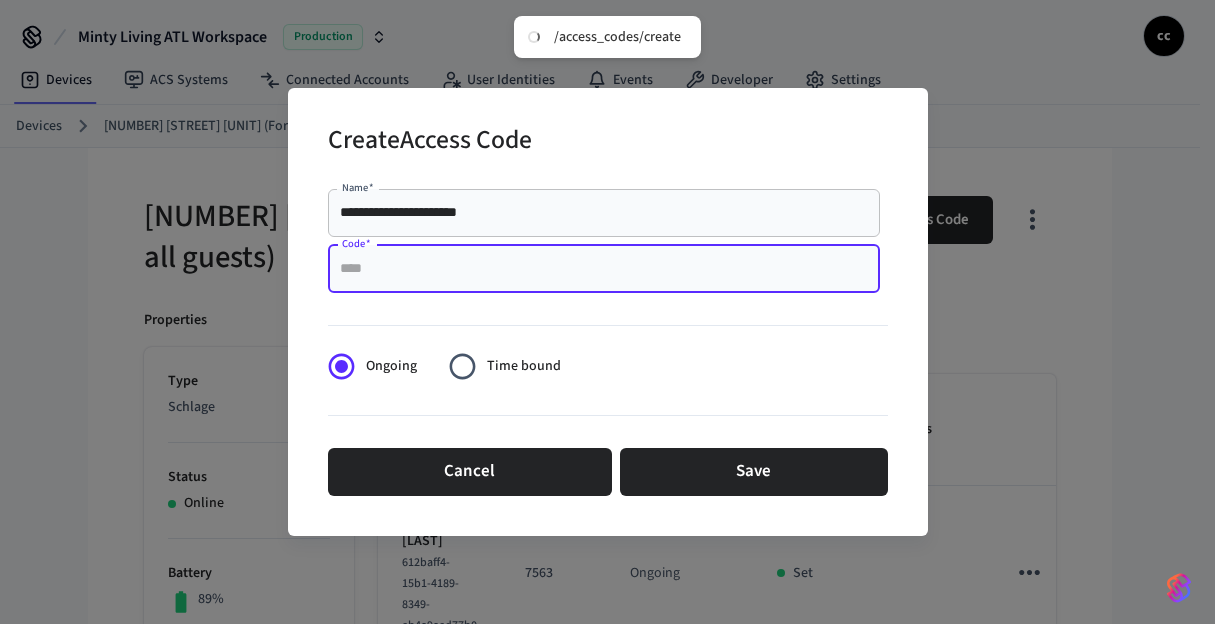 paste on "****" 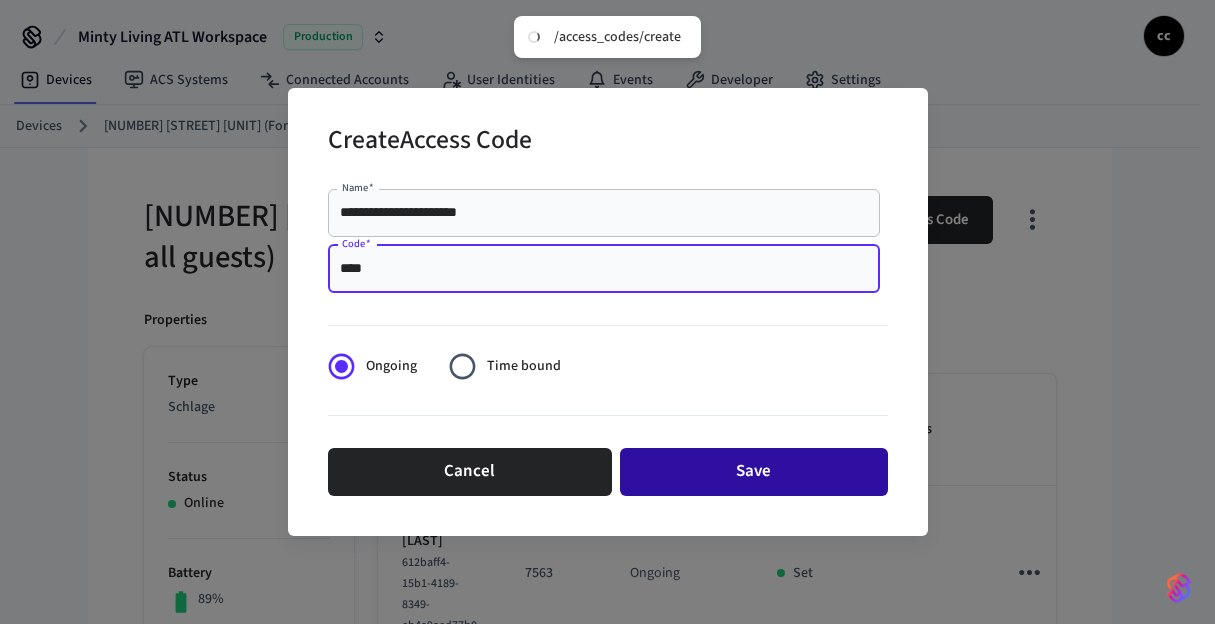 type on "****" 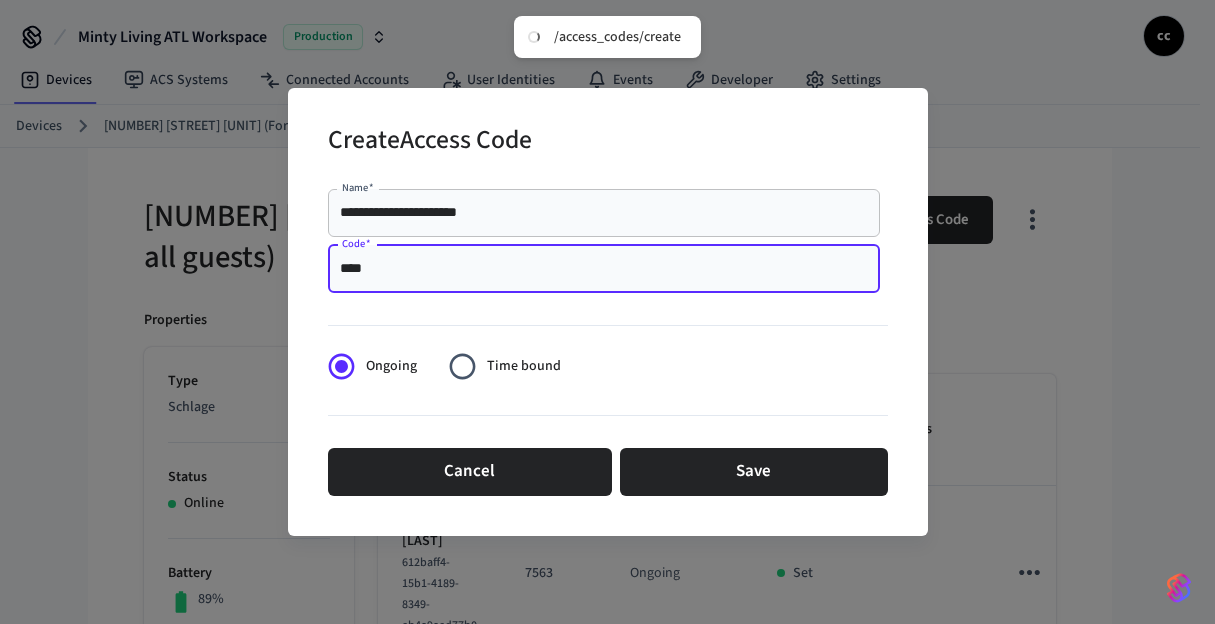 drag, startPoint x: 673, startPoint y: 485, endPoint x: 505, endPoint y: 423, distance: 179.07541 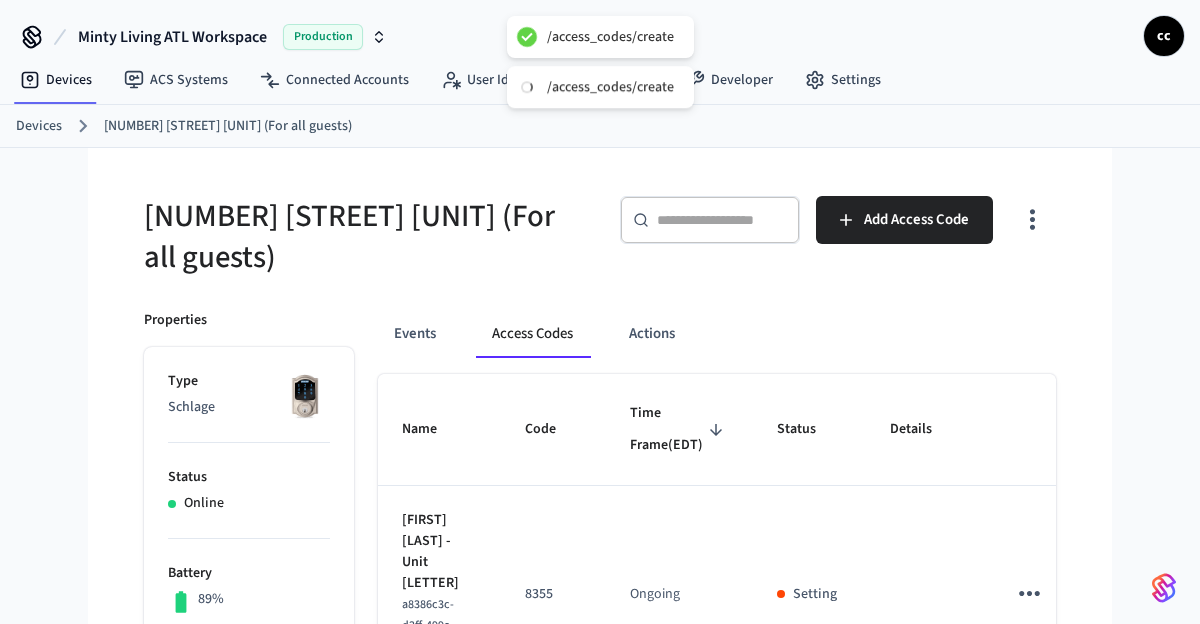 click on "[NUMBER] [STREET] [UNIT] (For all guests)" at bounding box center [366, 237] 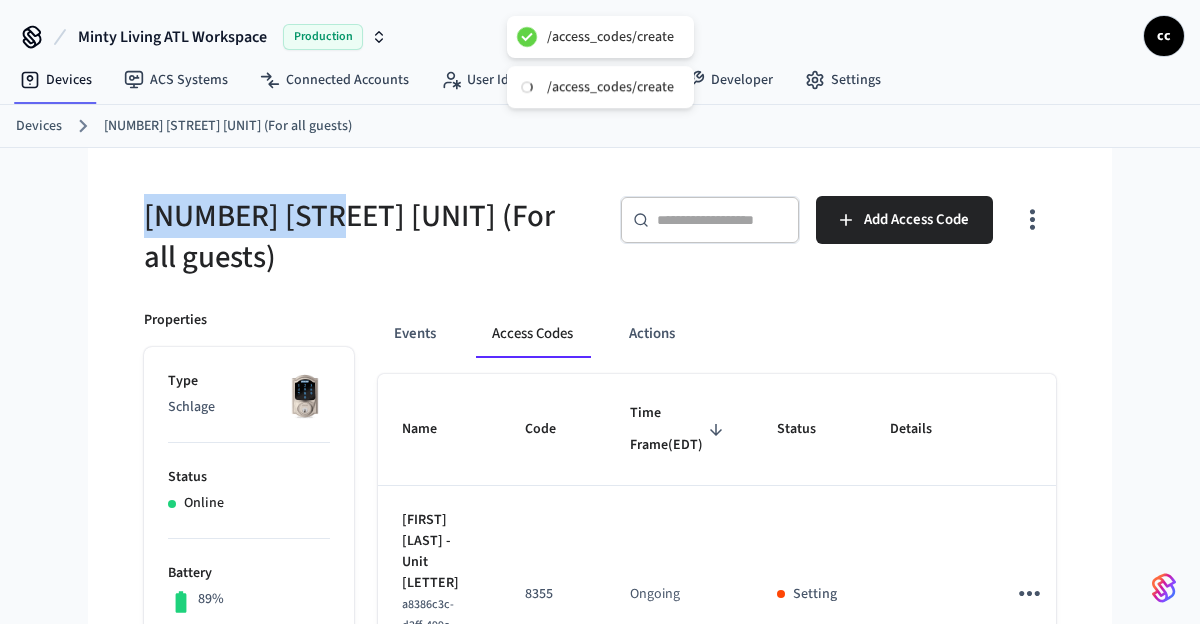drag, startPoint x: 351, startPoint y: 226, endPoint x: 124, endPoint y: 216, distance: 227.22015 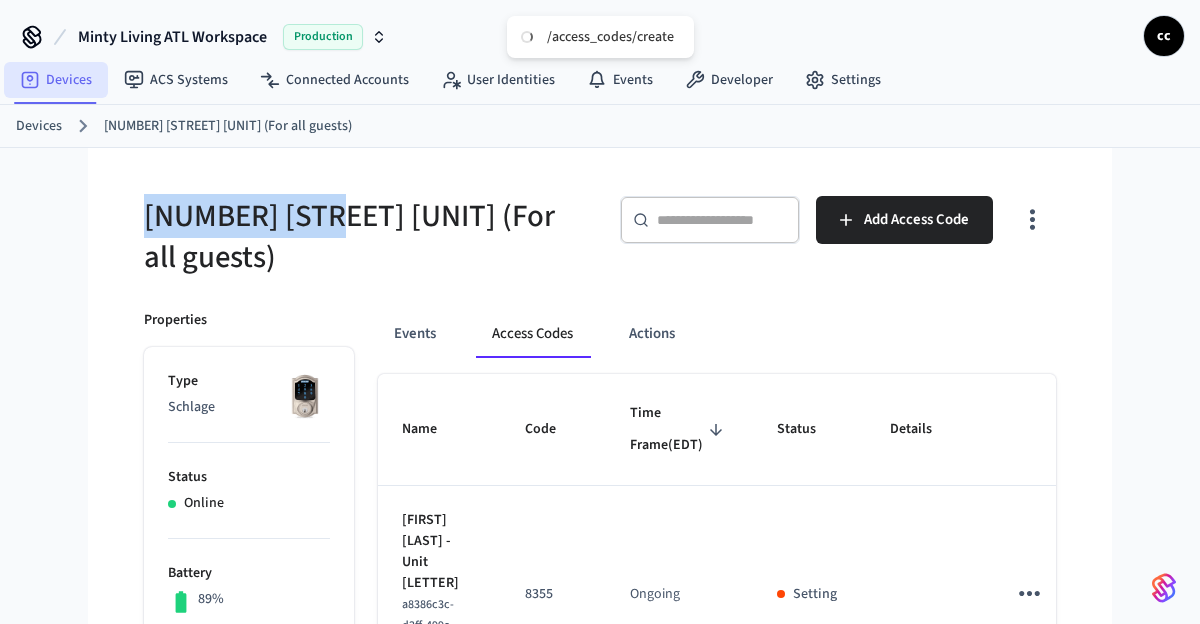 click on "Devices" at bounding box center [56, 80] 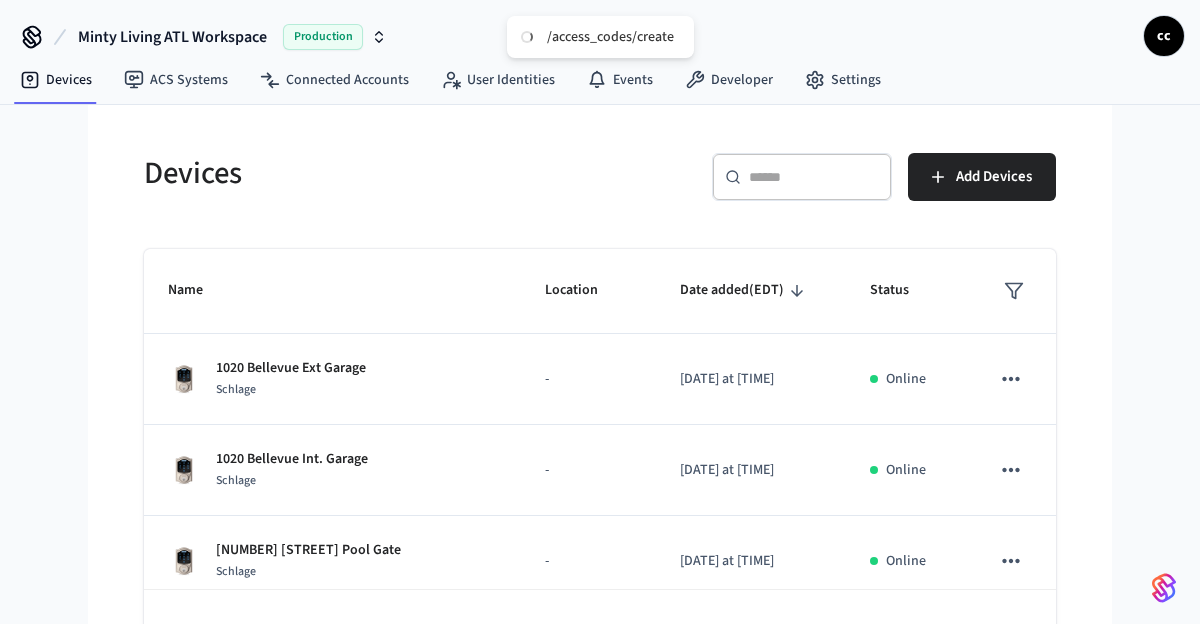 click on "​ ​" at bounding box center (802, 177) 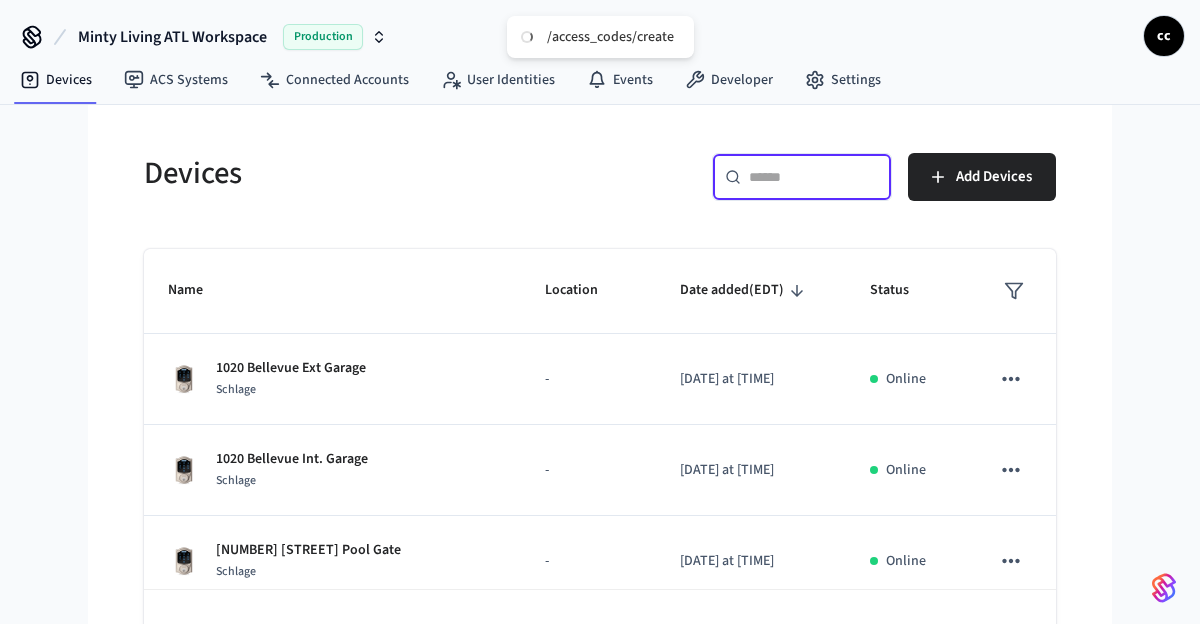 paste on "**********" 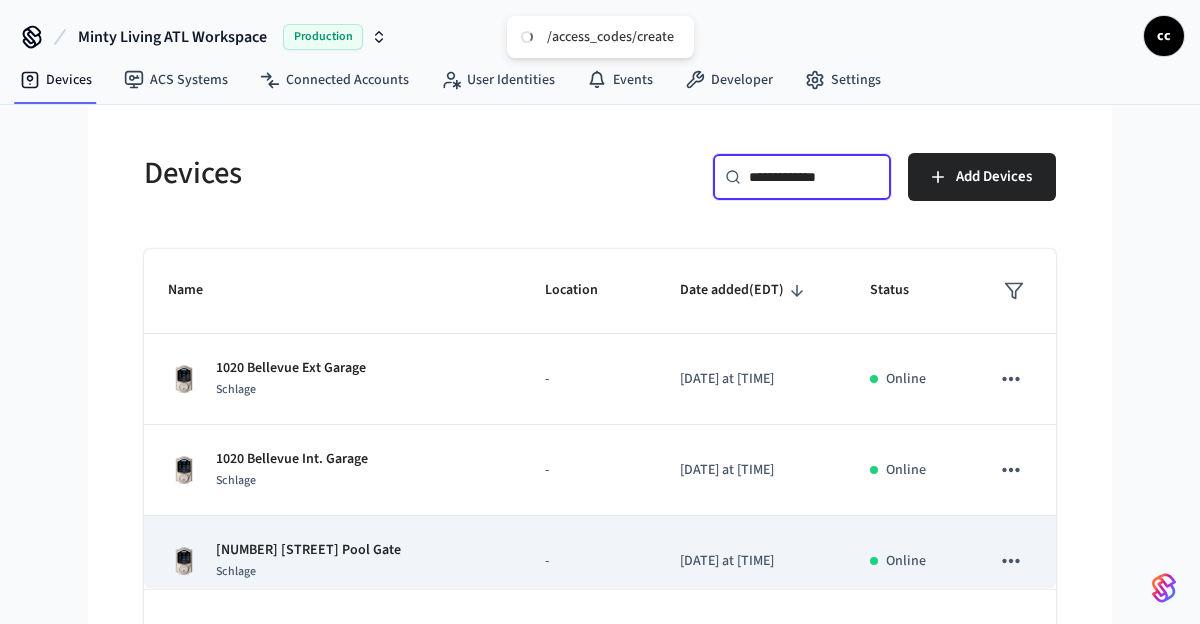 scroll, scrollTop: 0, scrollLeft: 3, axis: horizontal 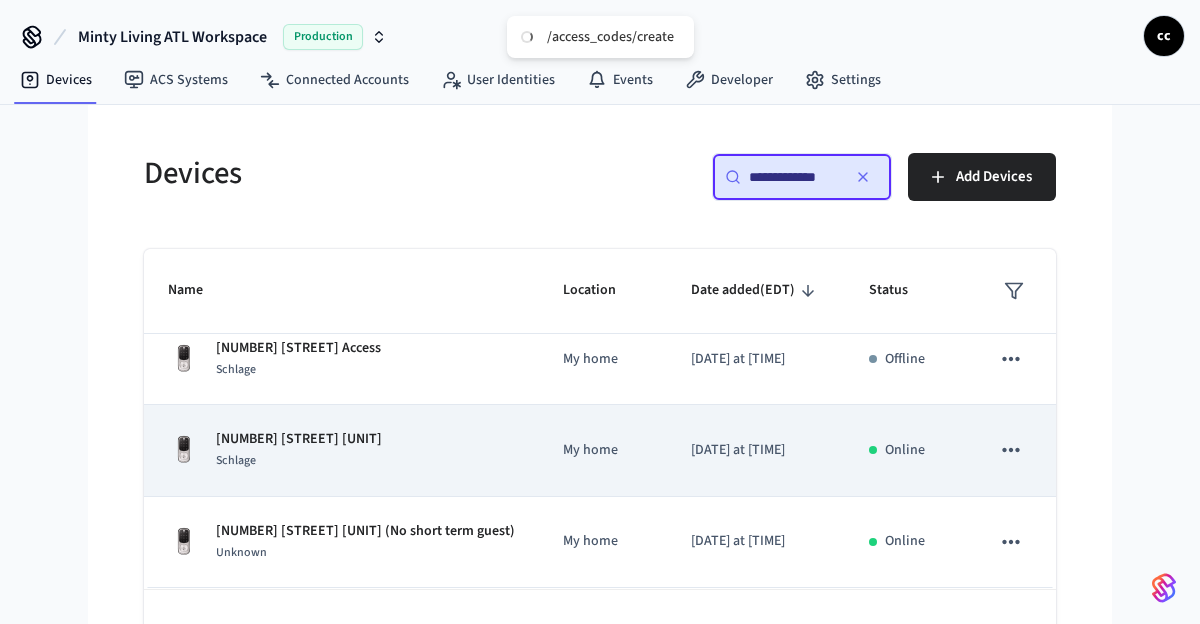 type on "**********" 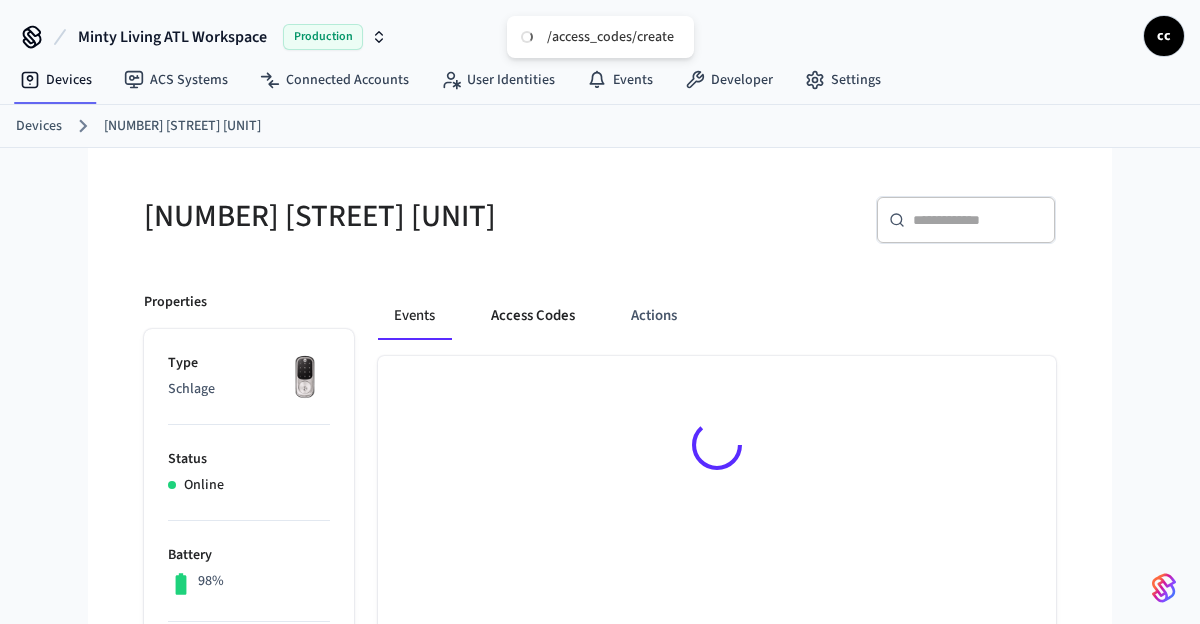 click on "Access Codes" at bounding box center (533, 316) 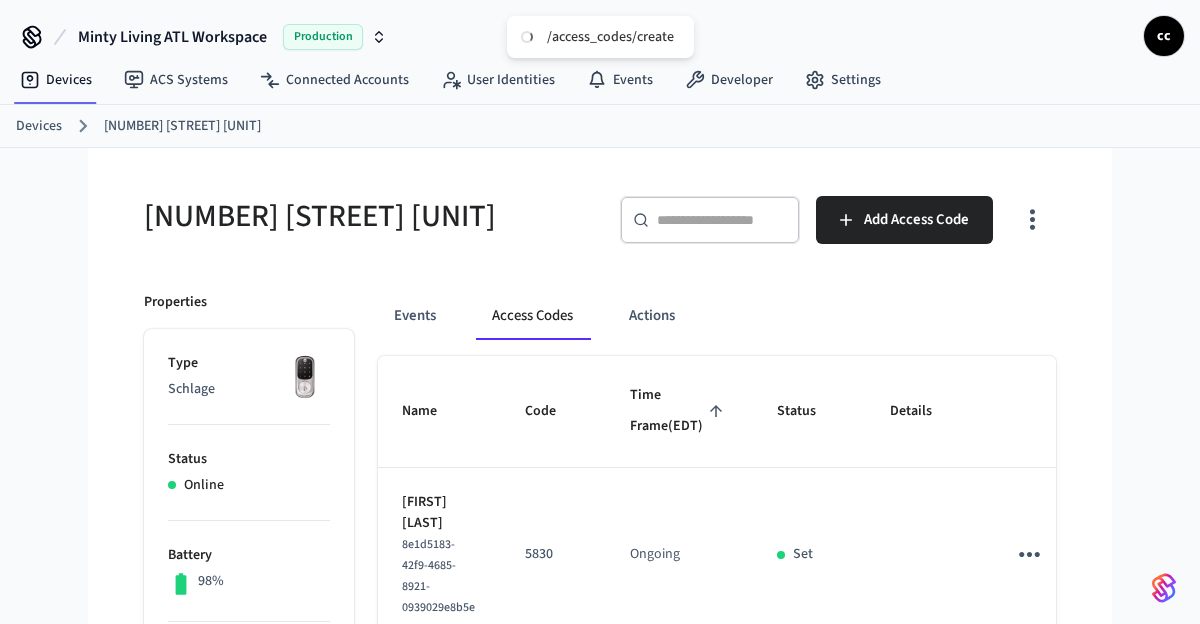 click 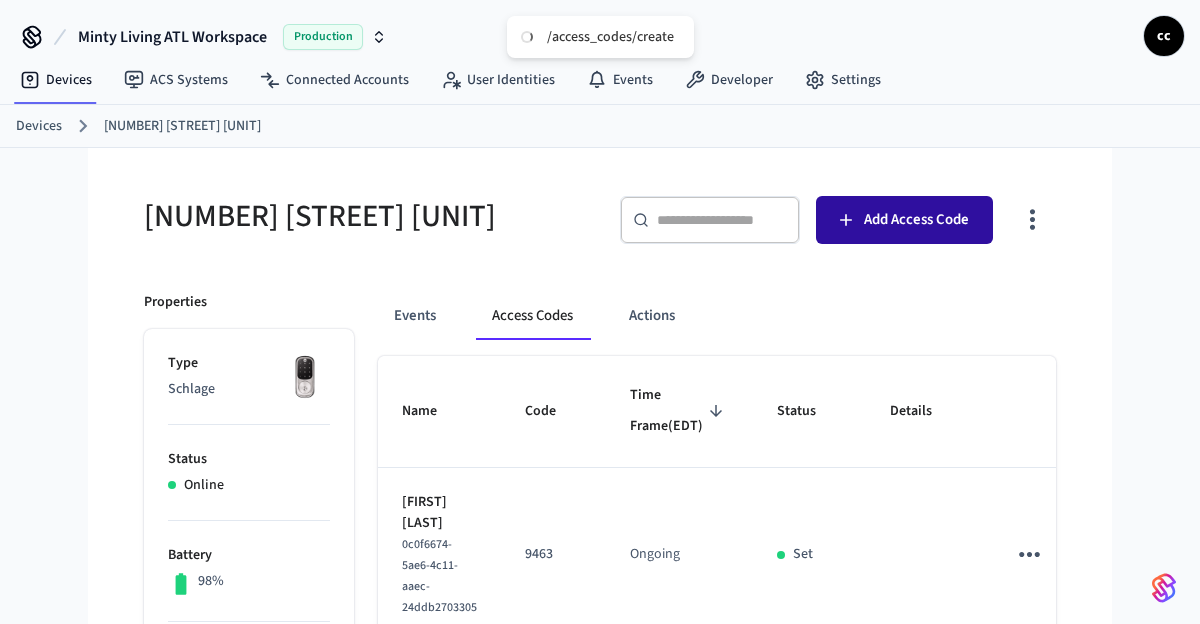 click on "Add Access Code" at bounding box center [916, 220] 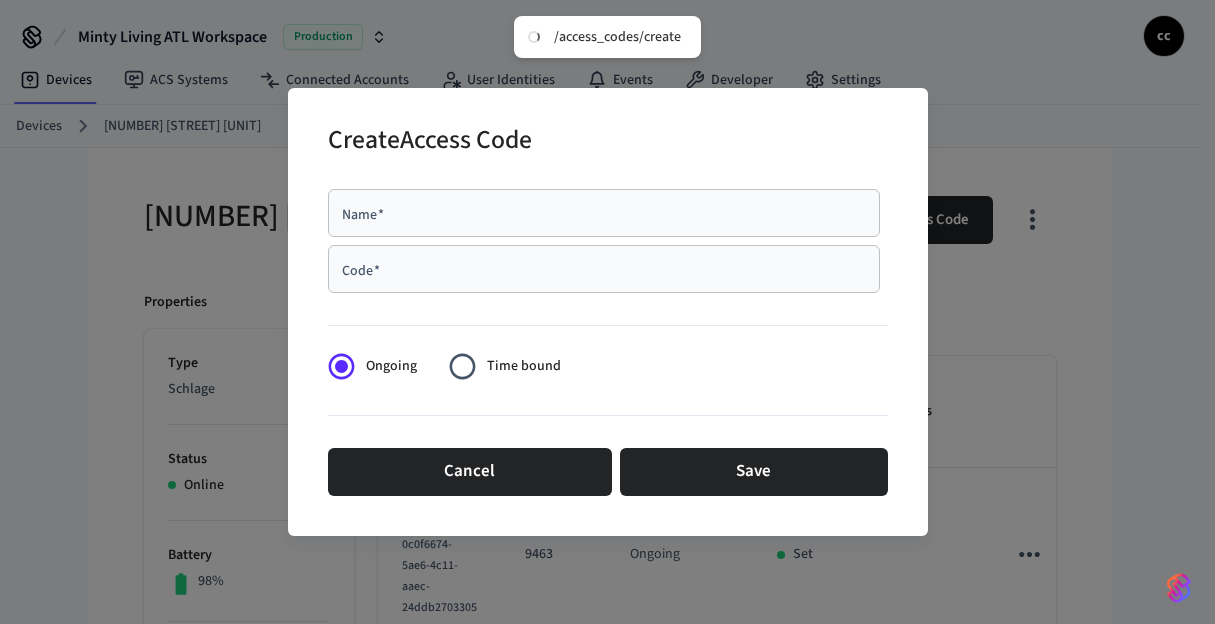 click on "Name   *" at bounding box center [604, 213] 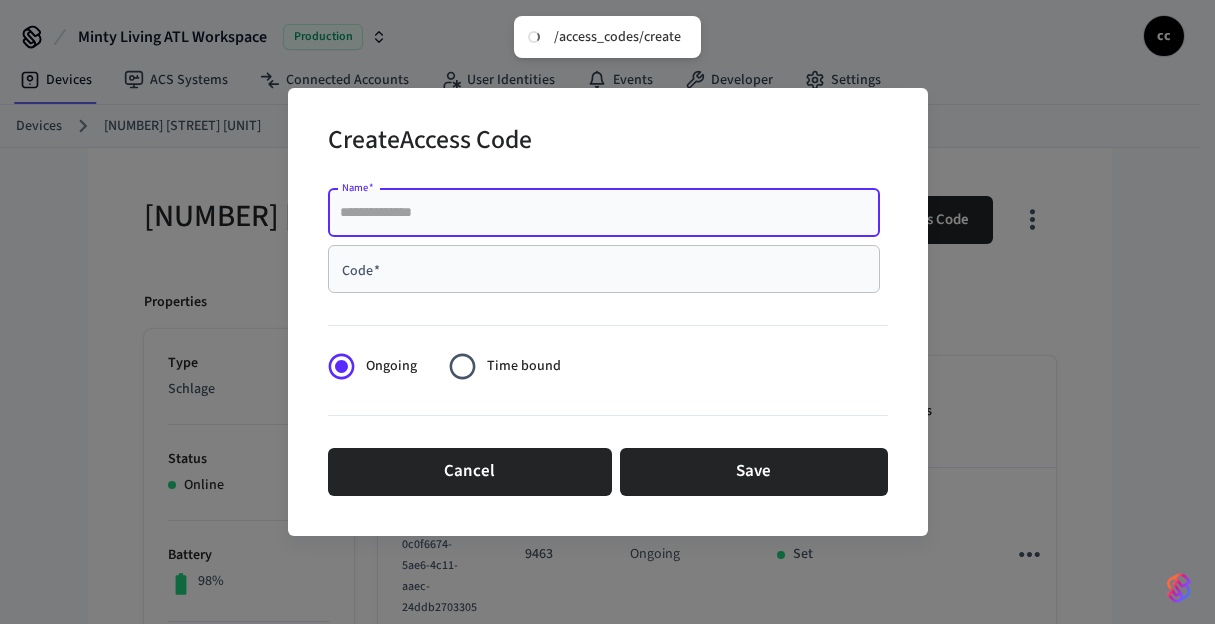 paste on "**********" 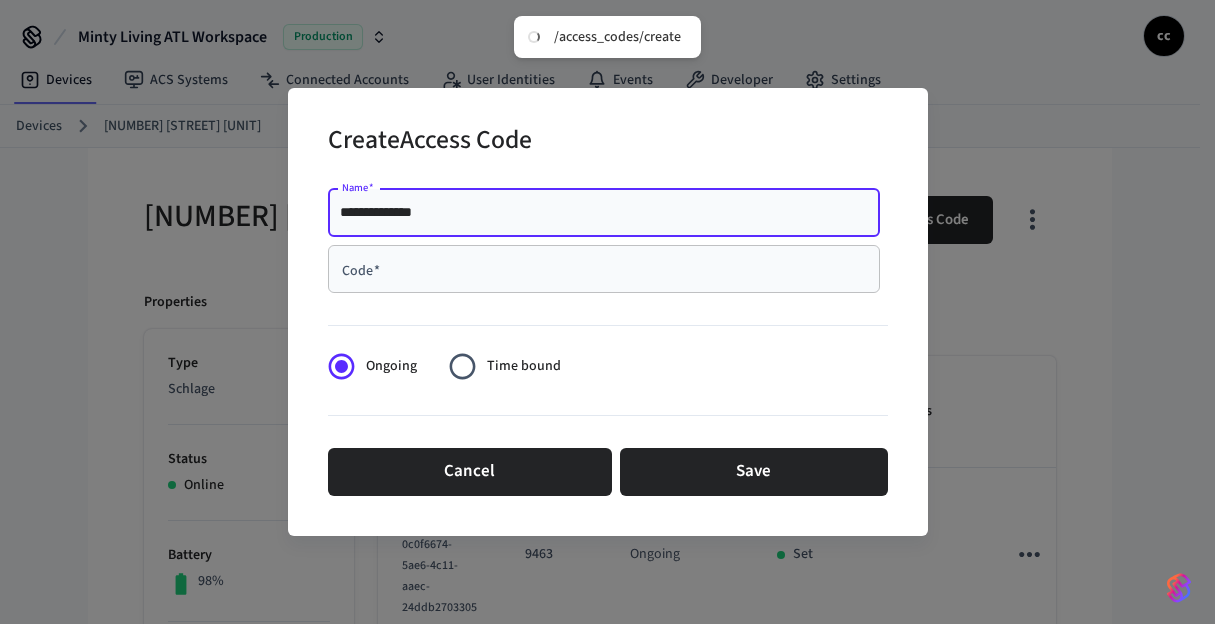 type on "**********" 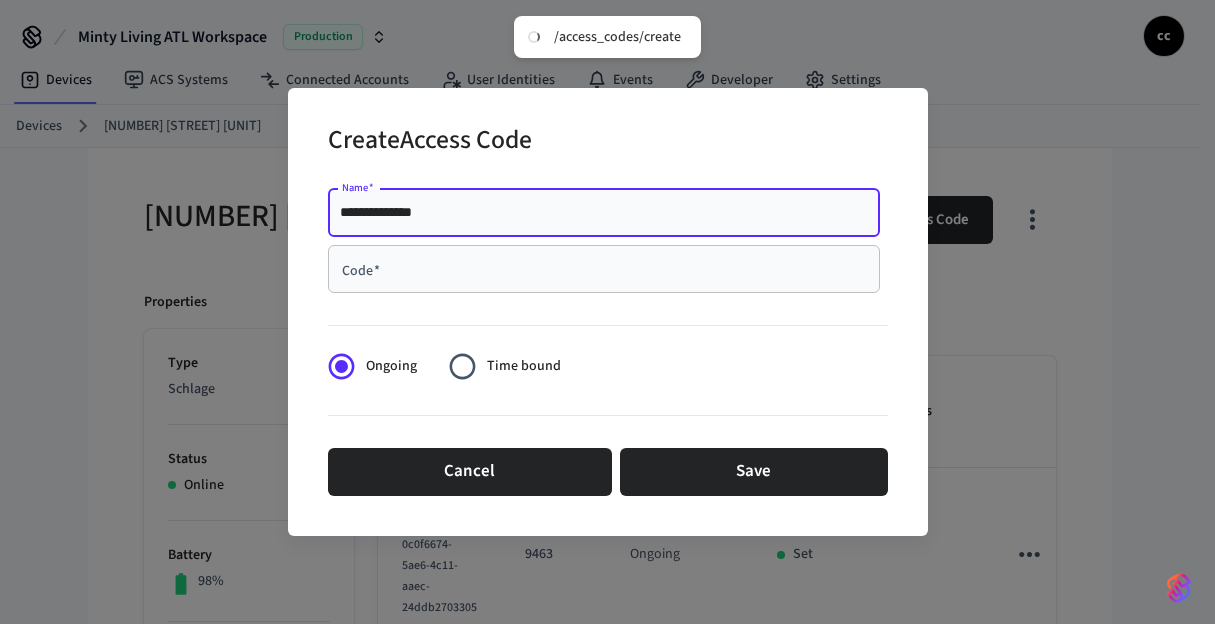 click on "Code   *" at bounding box center (604, 269) 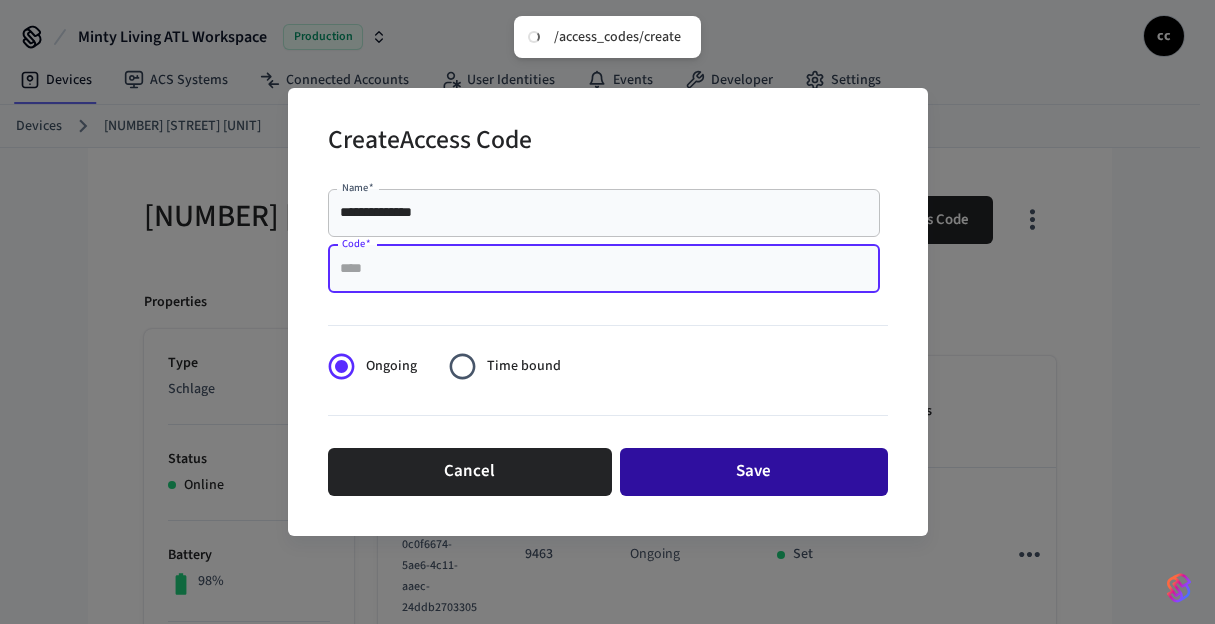 paste on "****" 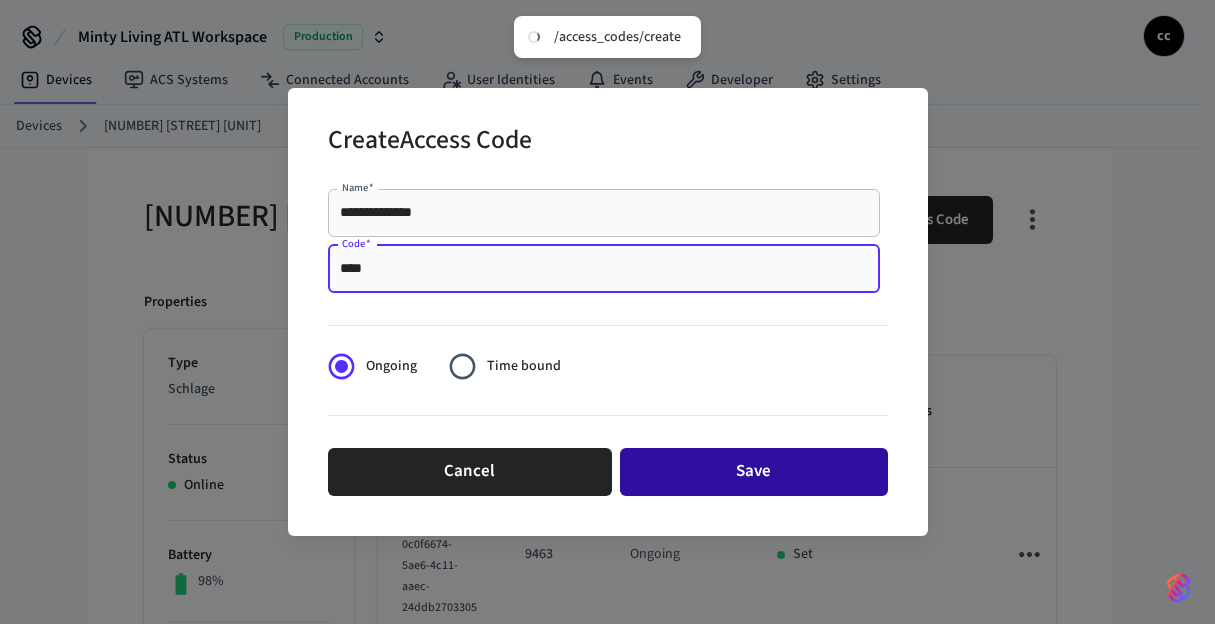 type on "****" 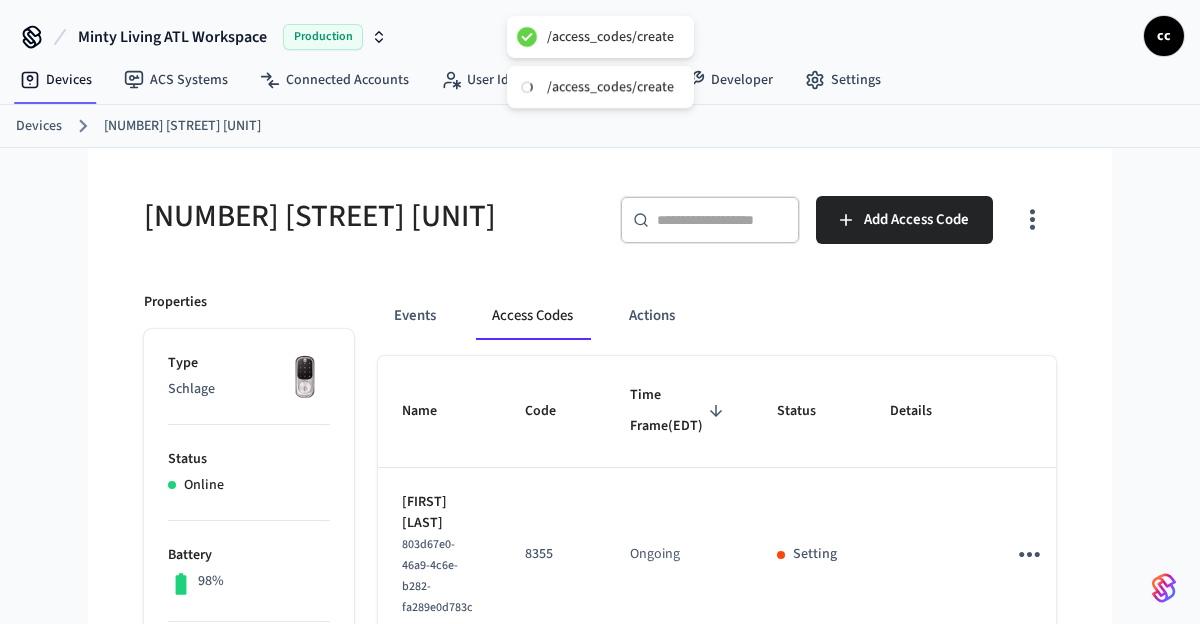 type 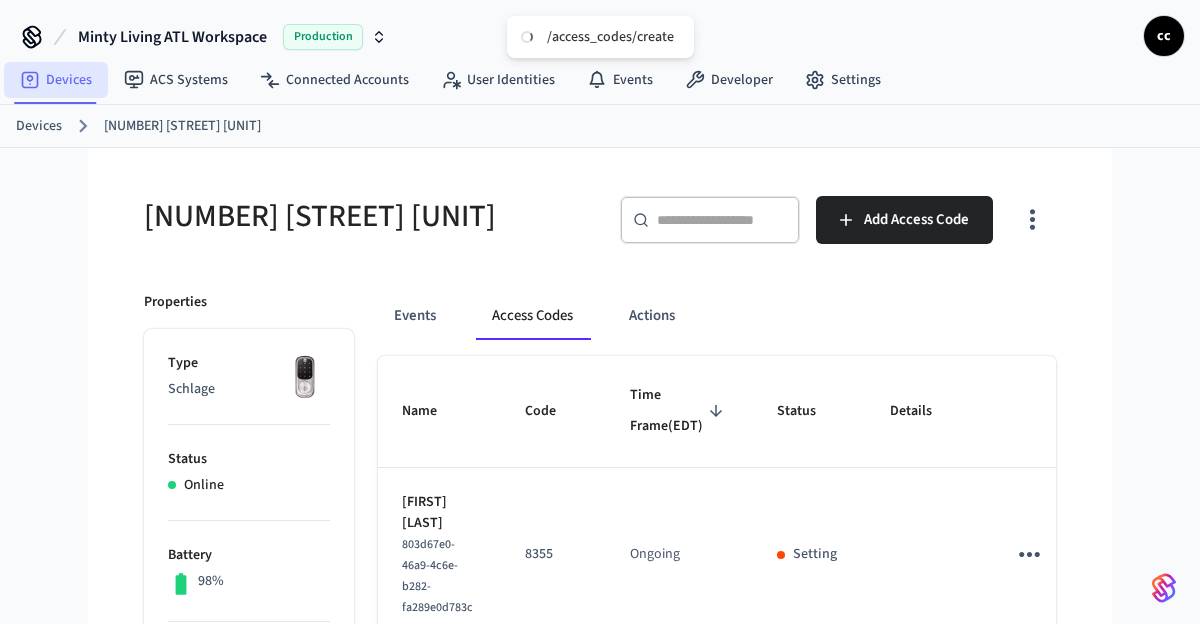 click on "Devices" at bounding box center (56, 80) 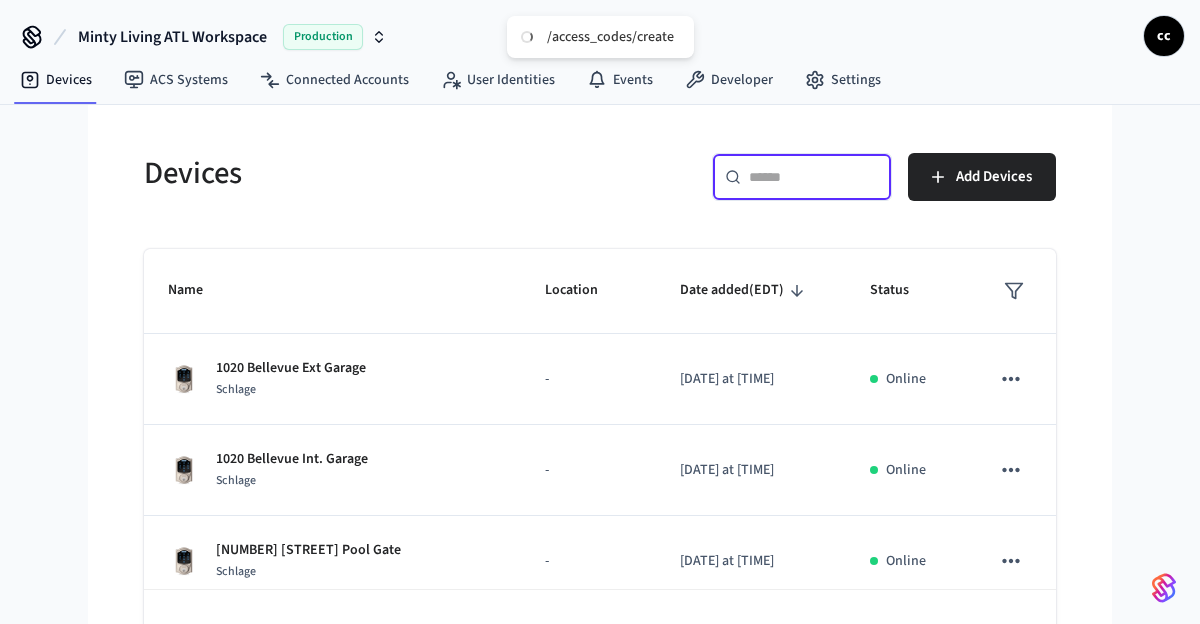 click at bounding box center (814, 177) 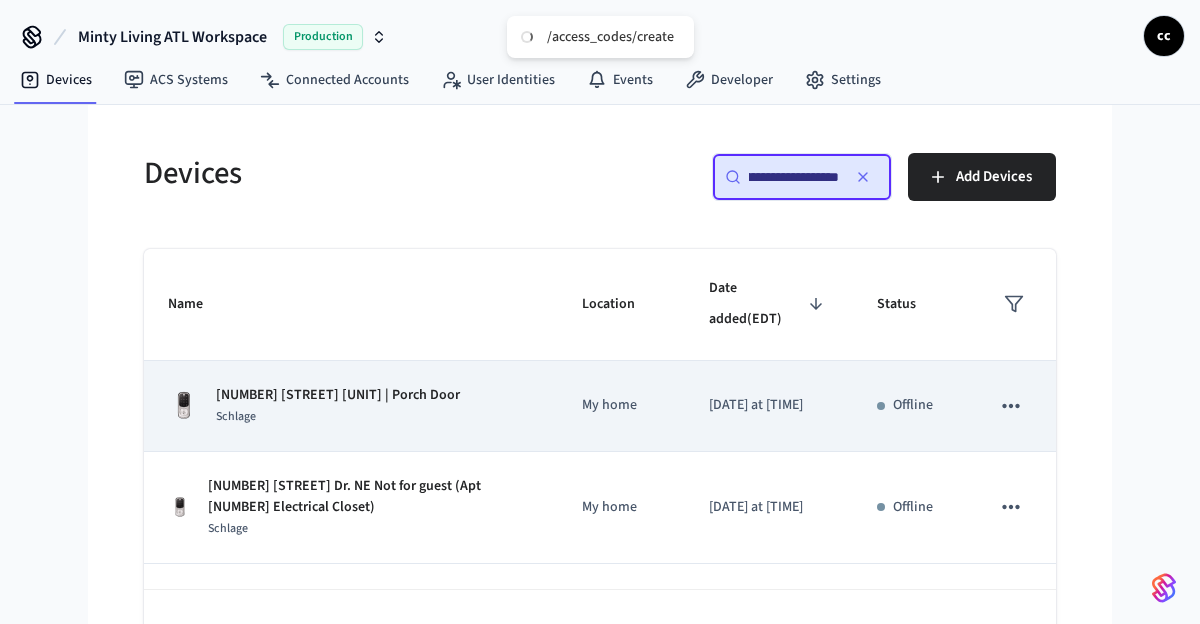 scroll, scrollTop: 0, scrollLeft: 0, axis: both 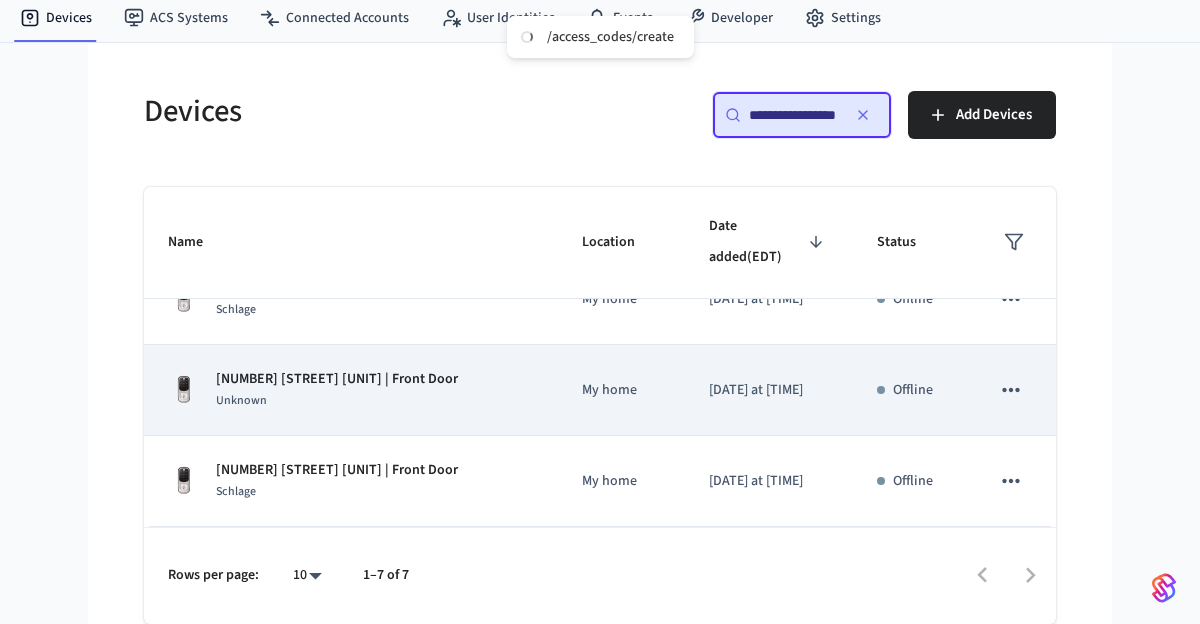 type on "**********" 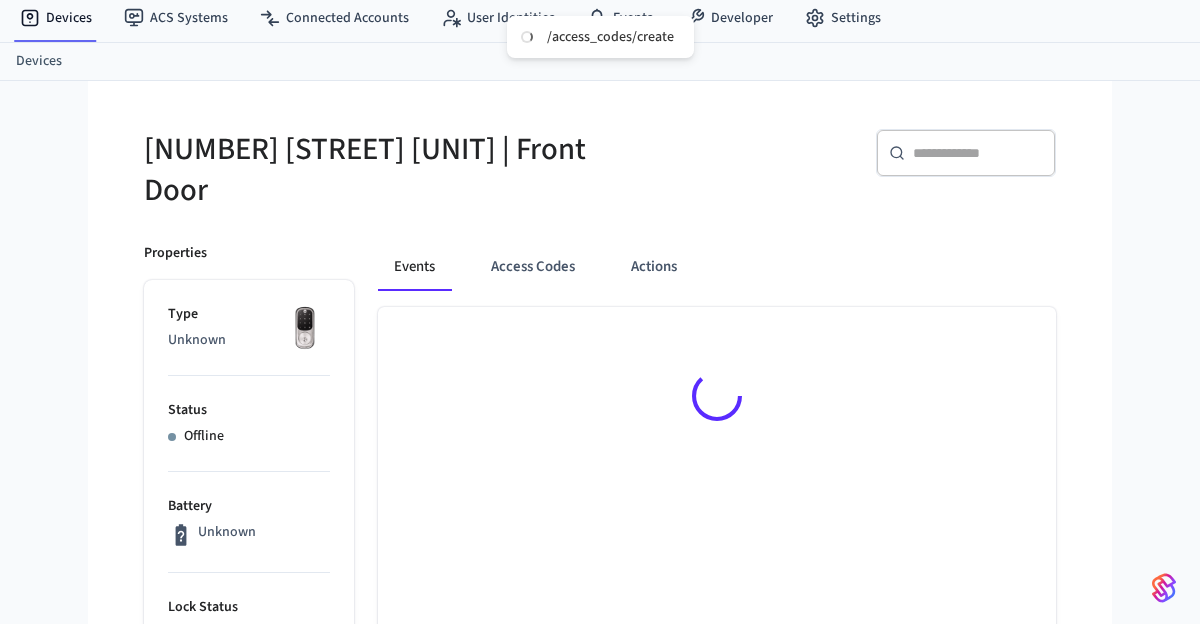 scroll, scrollTop: 0, scrollLeft: 0, axis: both 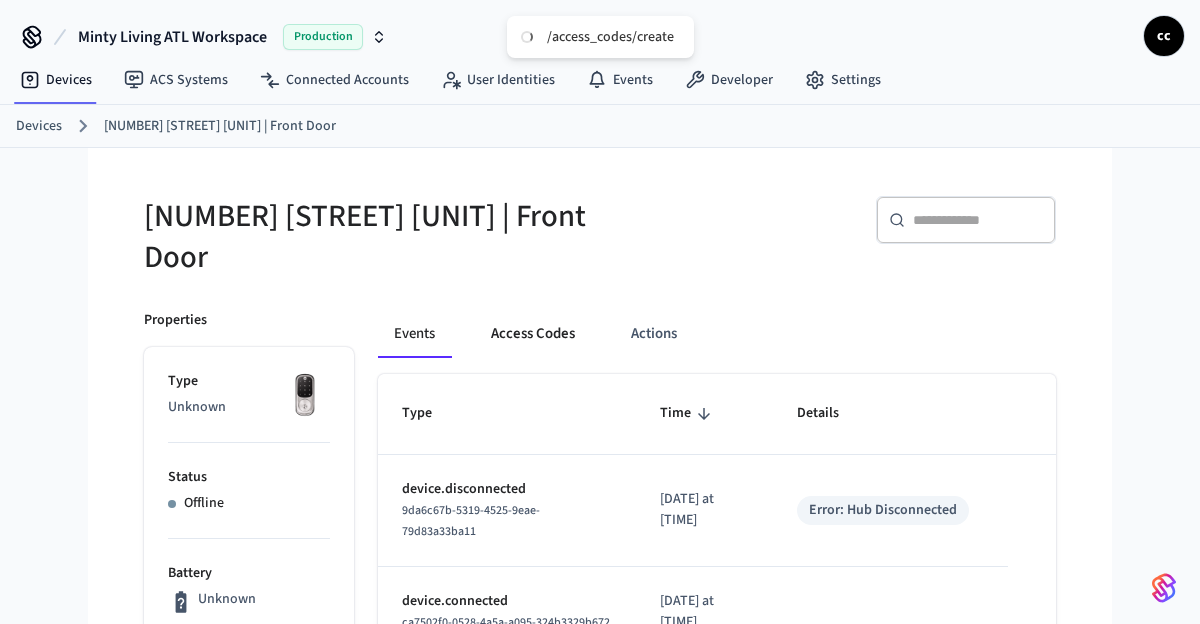 click on "Access Codes" at bounding box center [533, 334] 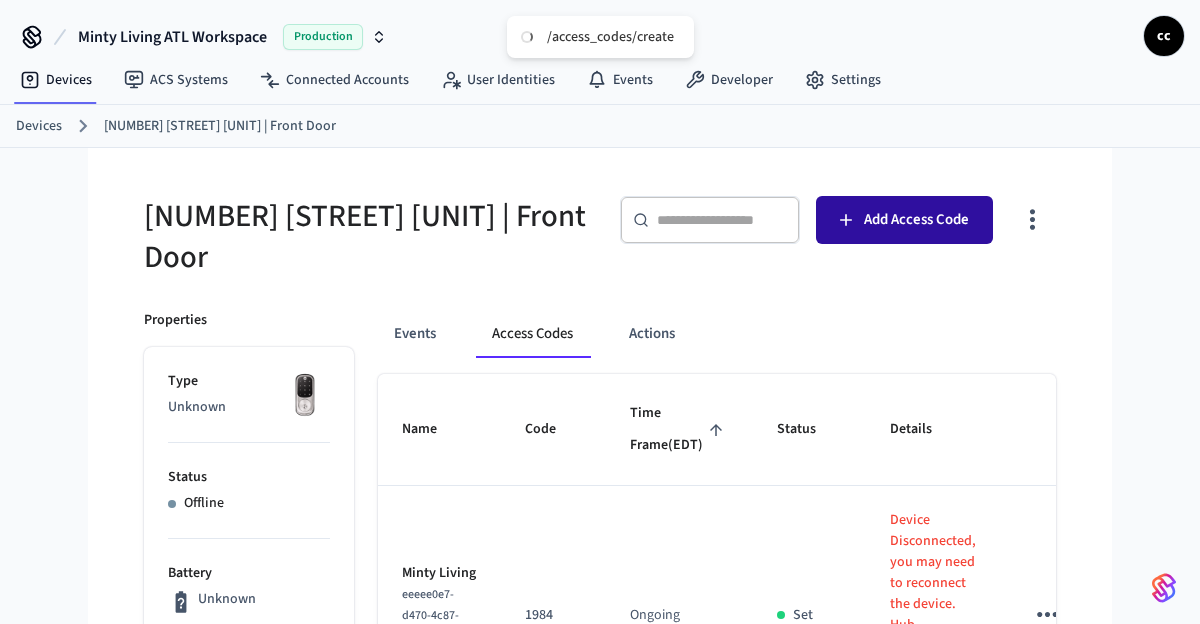 click on "Add Access Code" at bounding box center (916, 220) 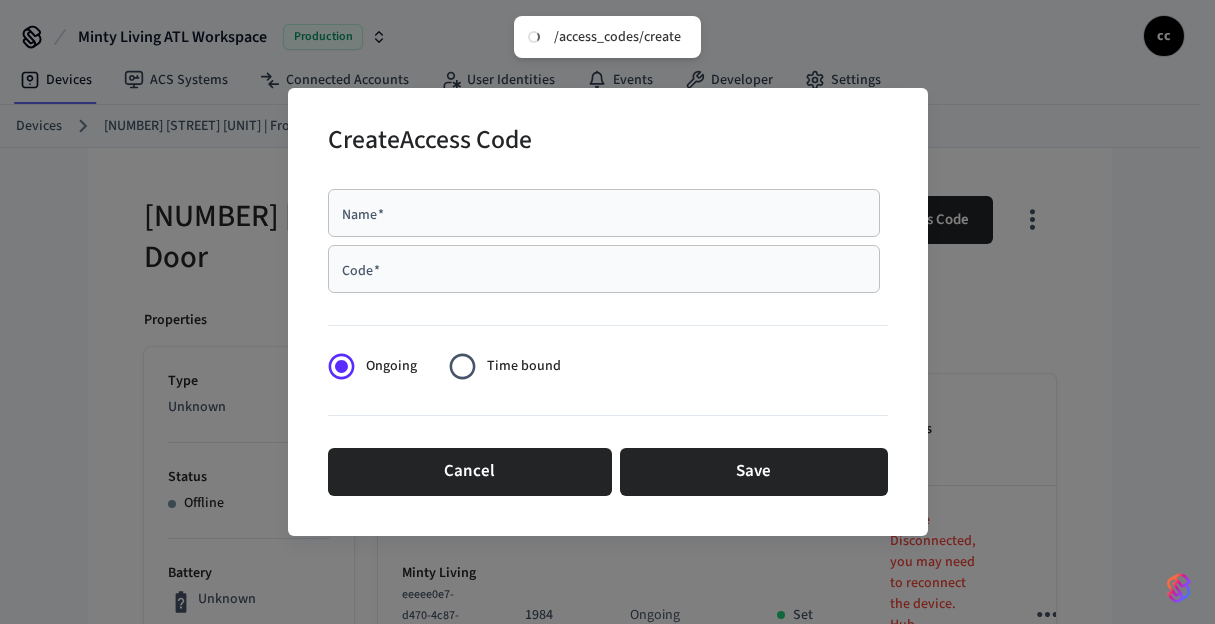 click on "Name   *" at bounding box center [604, 213] 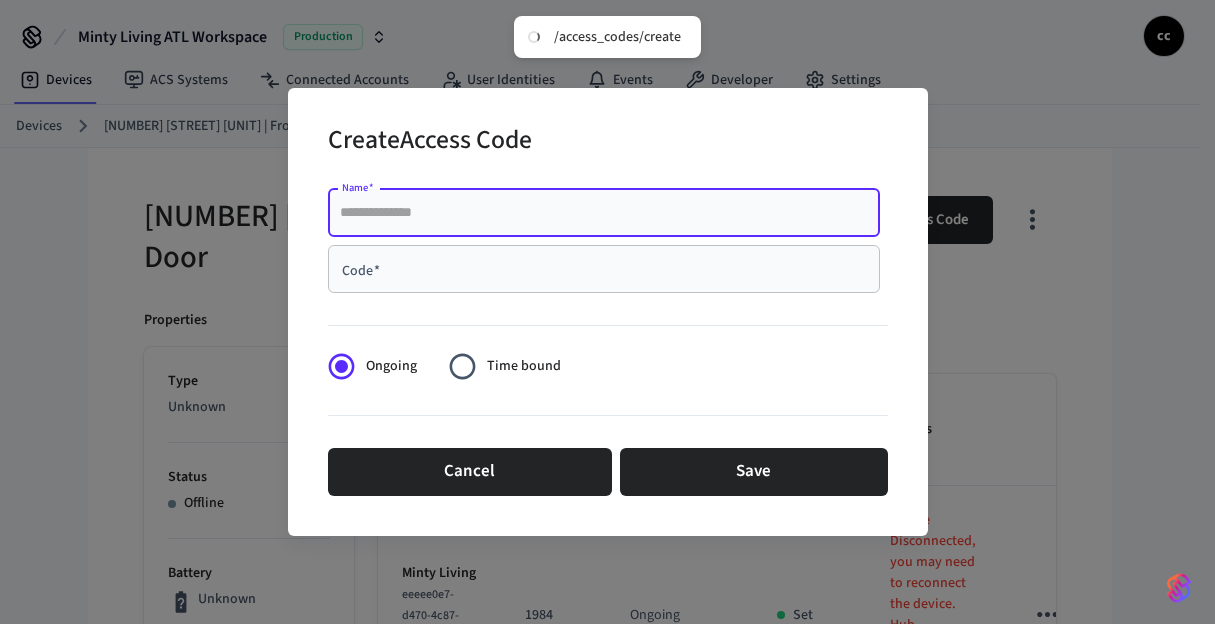 paste on "**********" 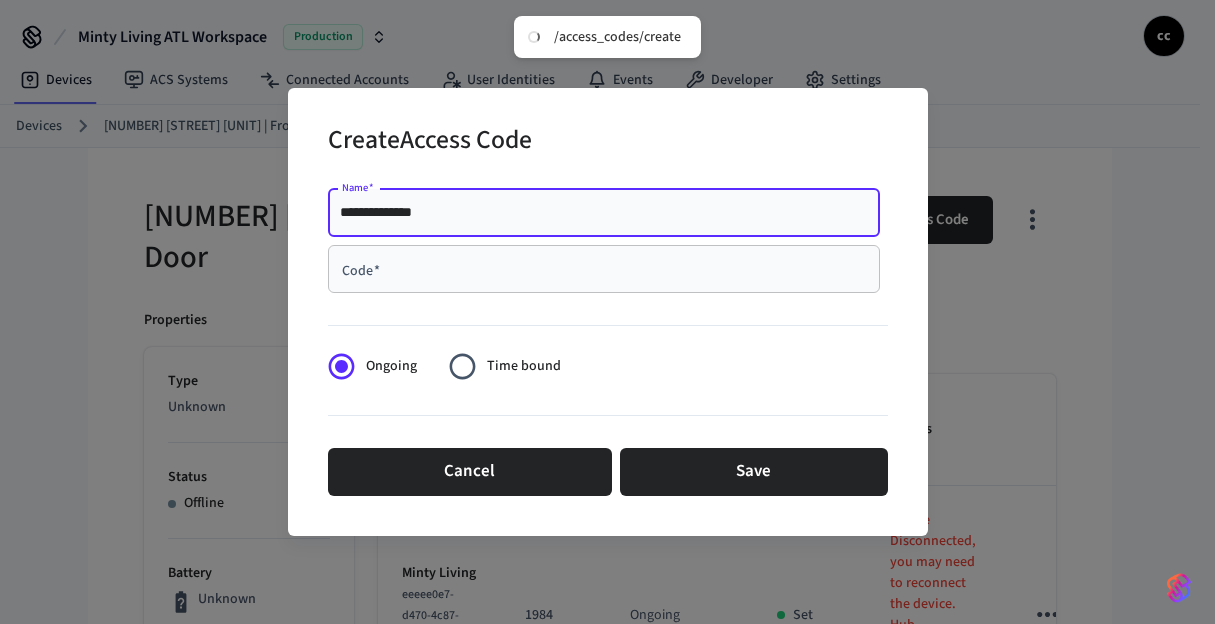 type on "**********" 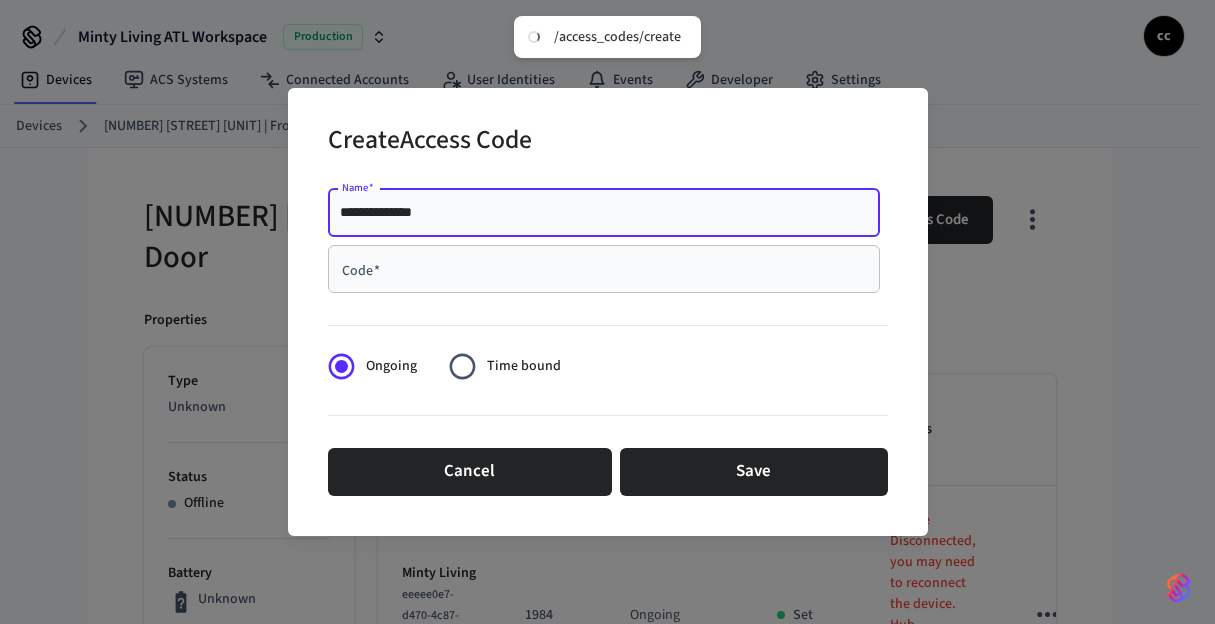 click on "Code   *" at bounding box center (604, 269) 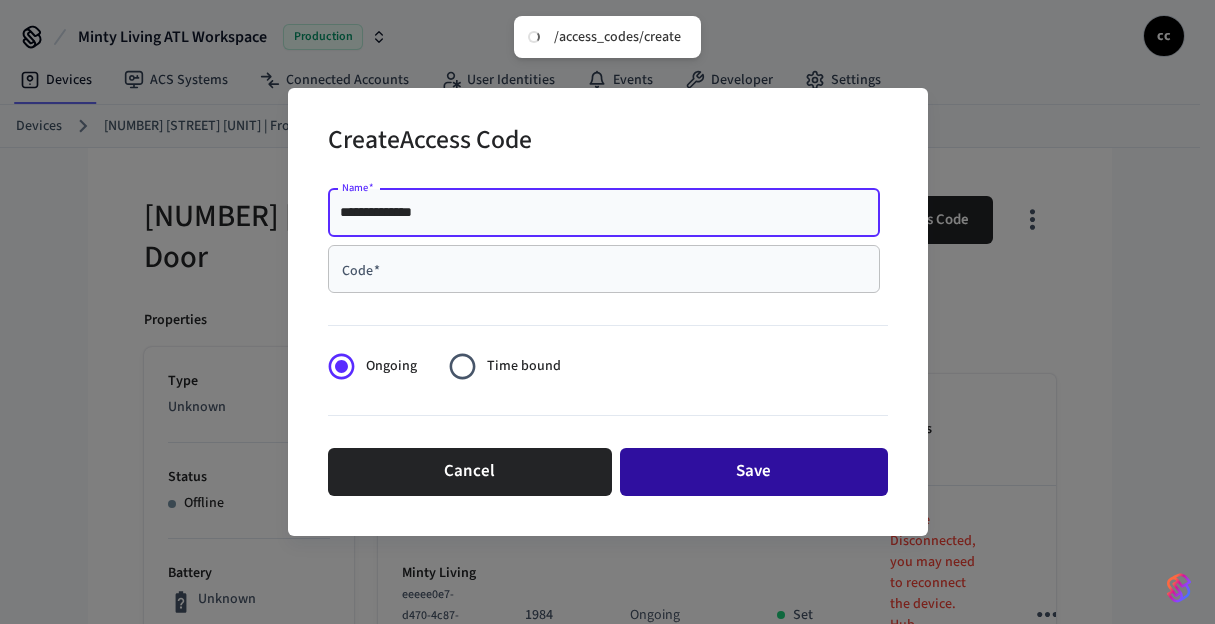 paste on "****" 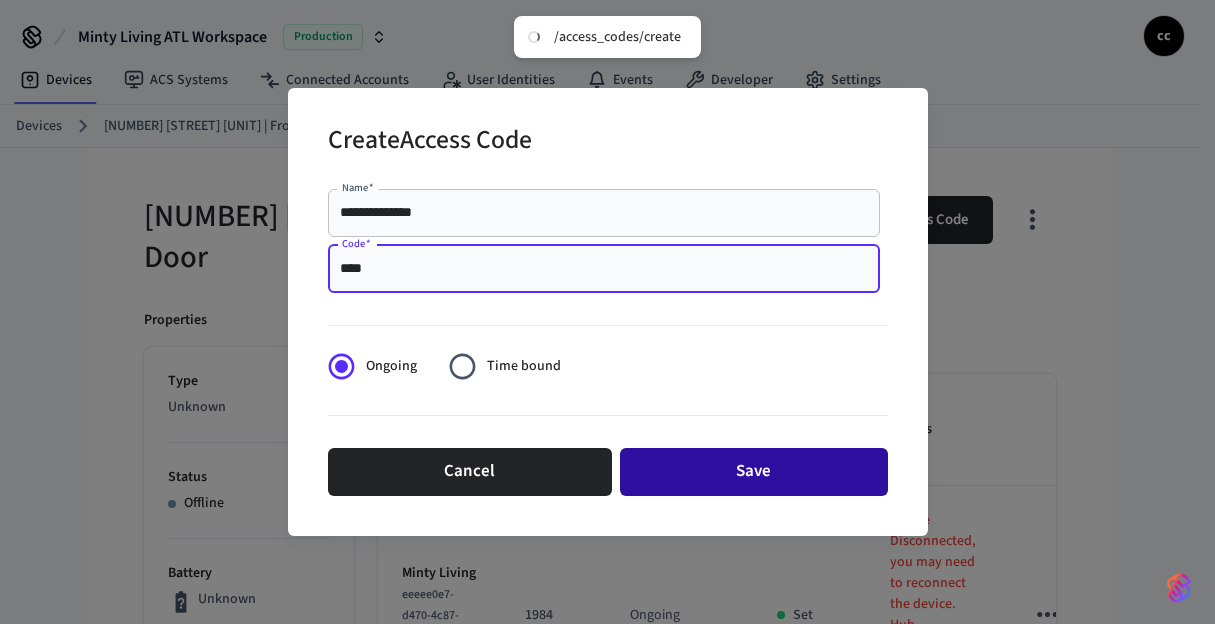 type on "****" 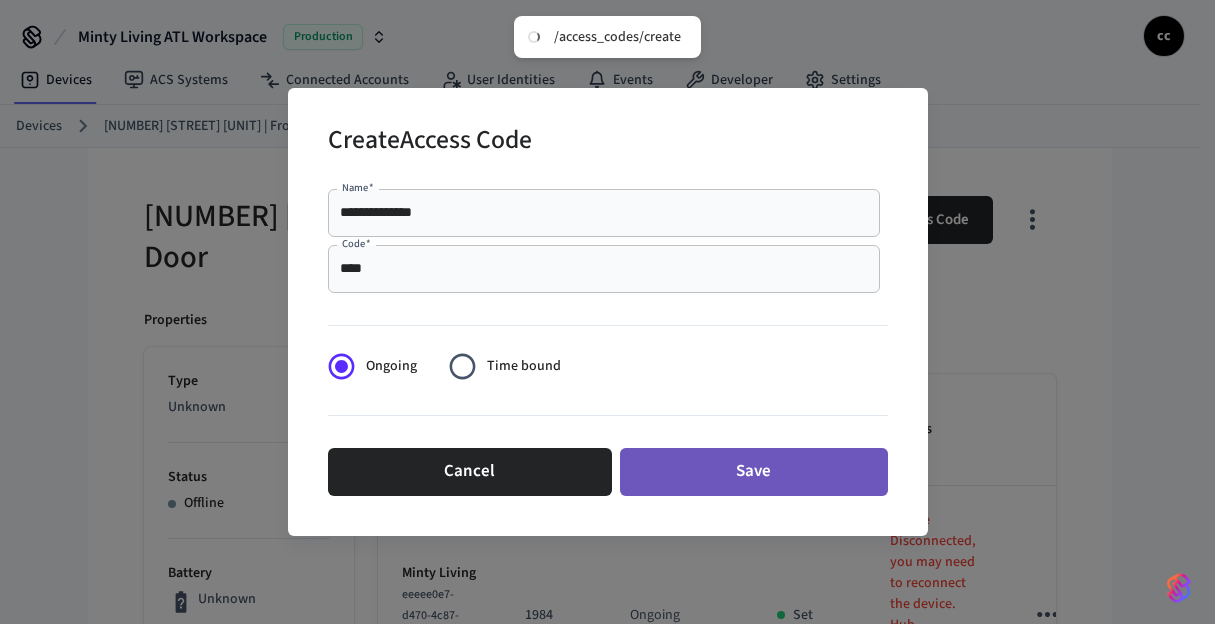 click on "Save" at bounding box center [754, 472] 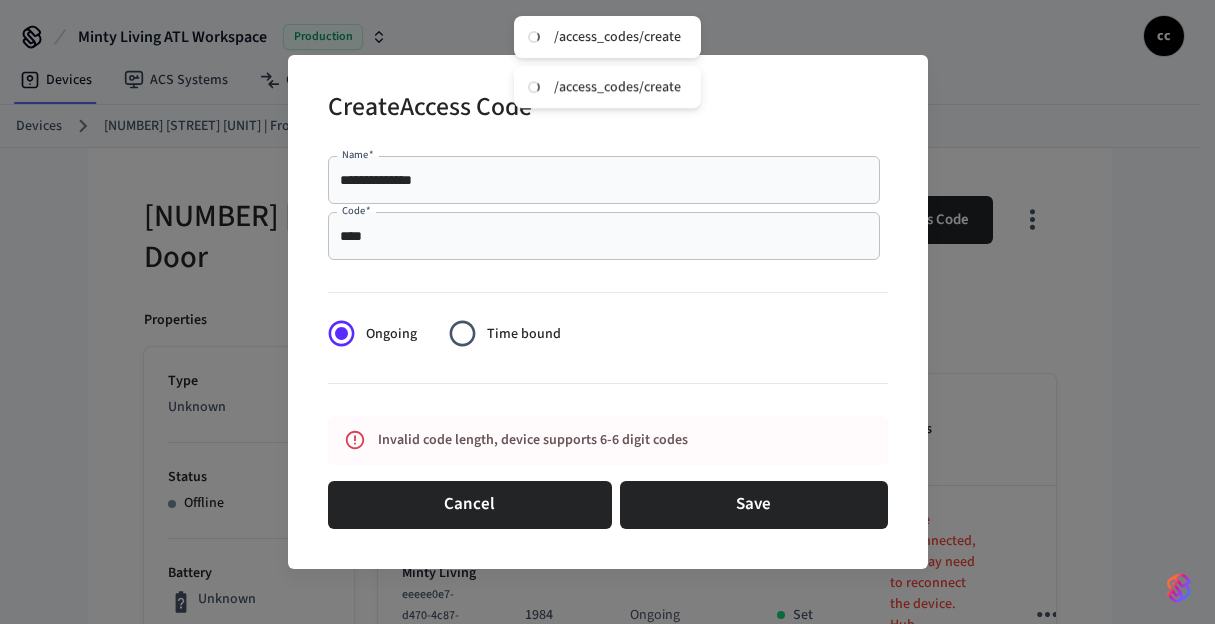 type 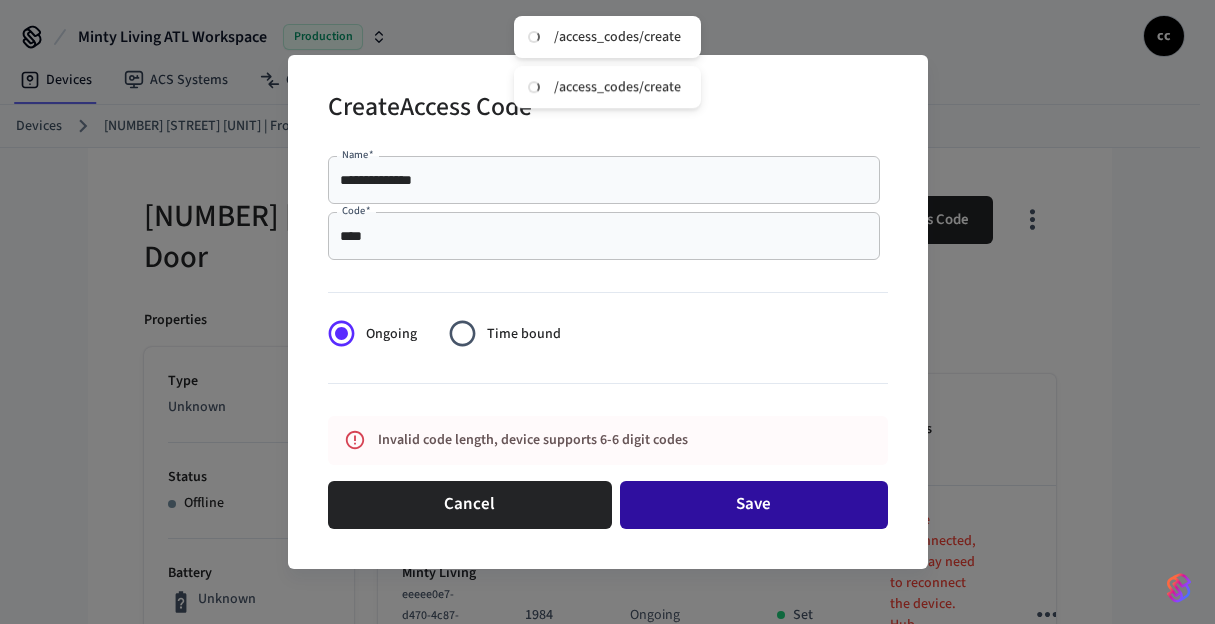 click on "Save" at bounding box center (754, 505) 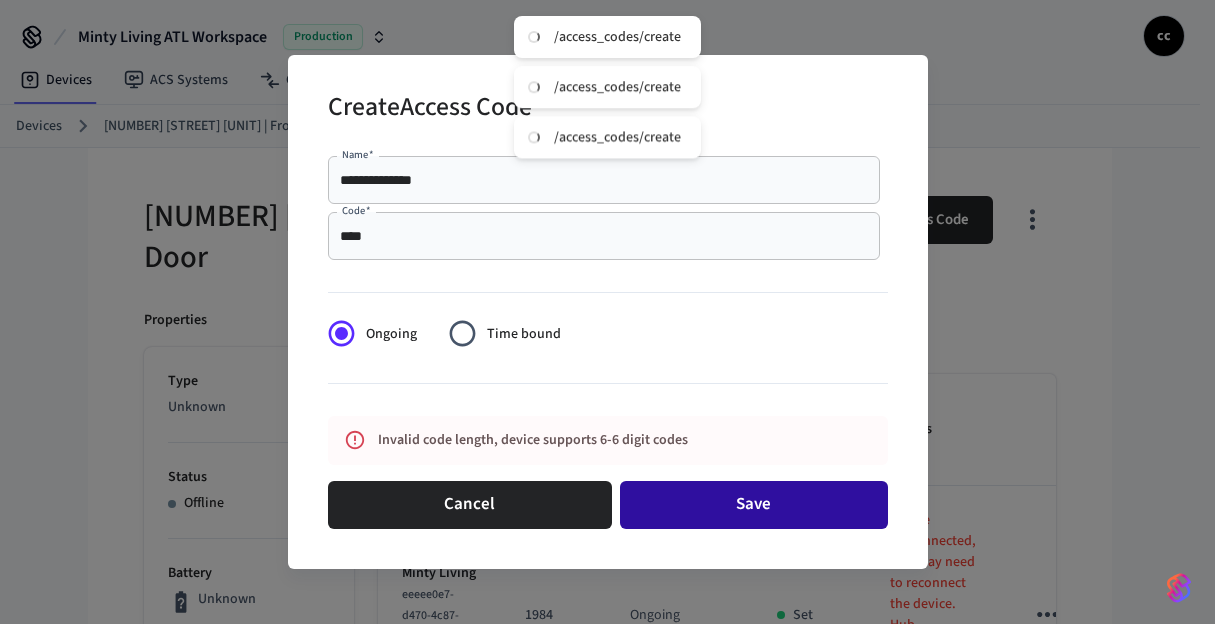 click on "Cancel" at bounding box center (470, 505) 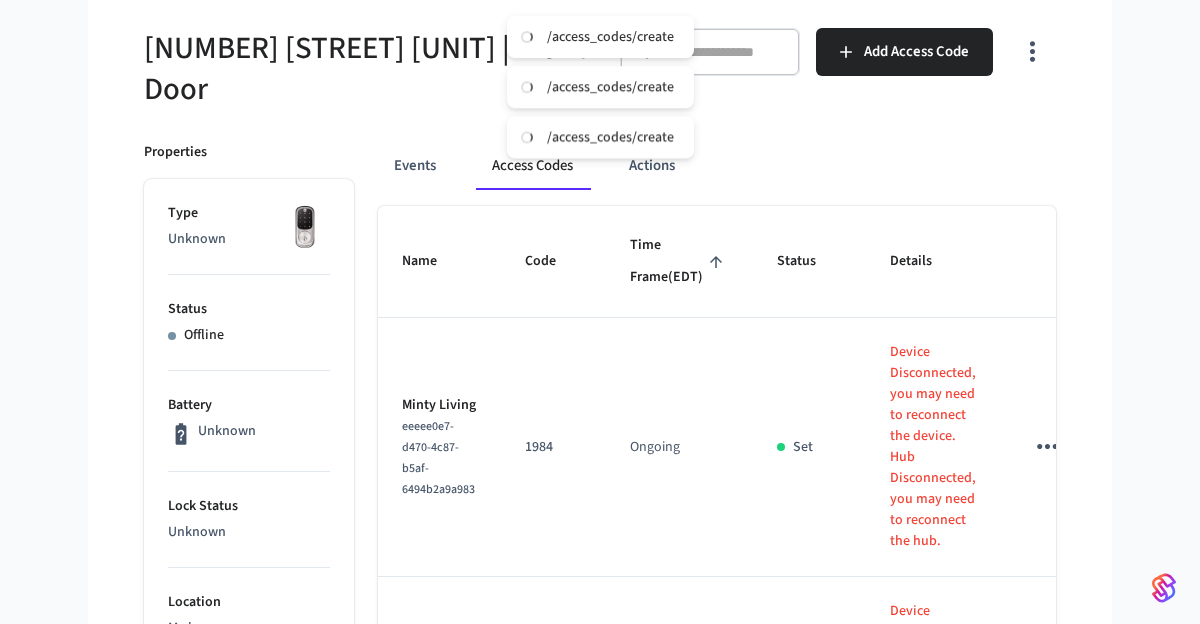 scroll, scrollTop: 187, scrollLeft: 0, axis: vertical 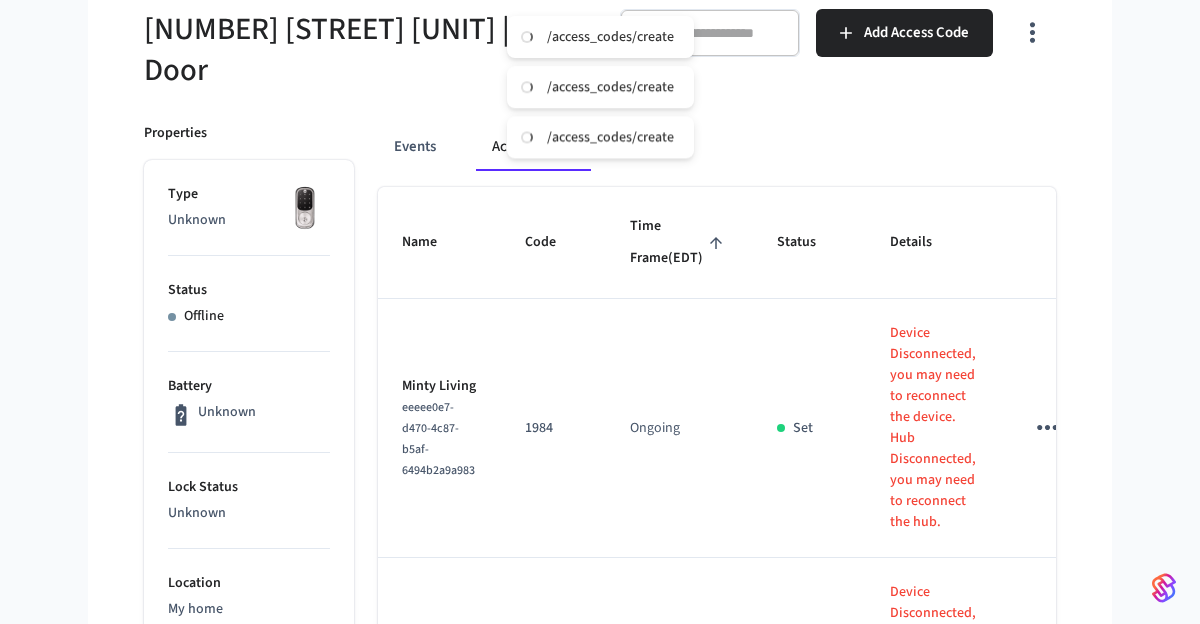 click on "Time Frame  (EDT)" at bounding box center (679, 242) 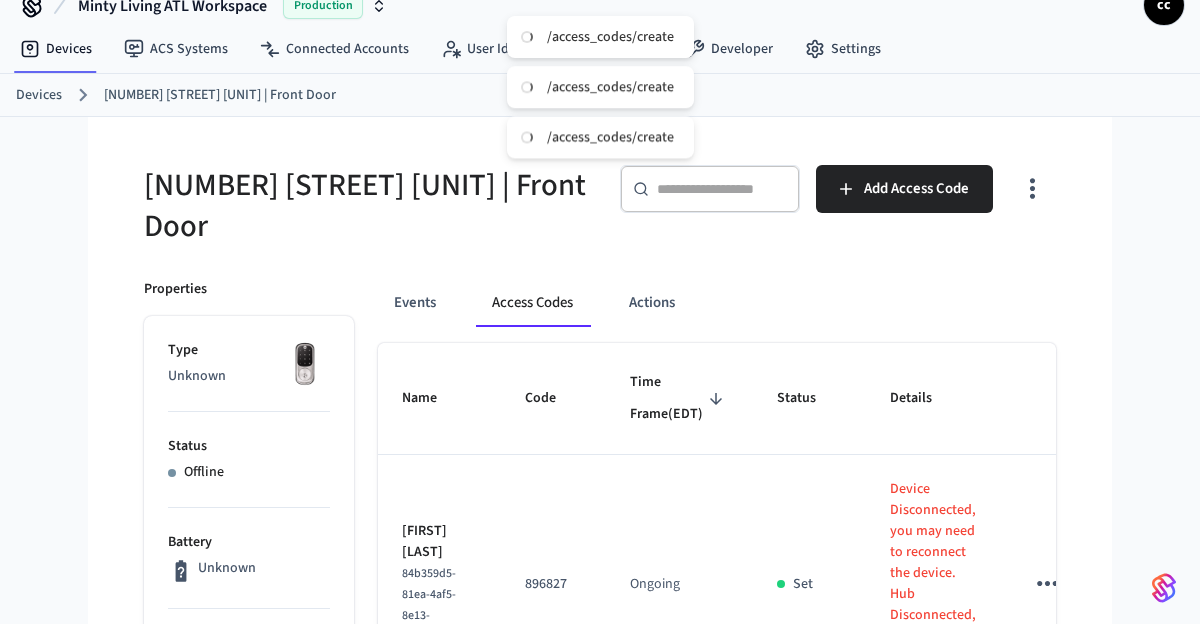 scroll, scrollTop: 18, scrollLeft: 0, axis: vertical 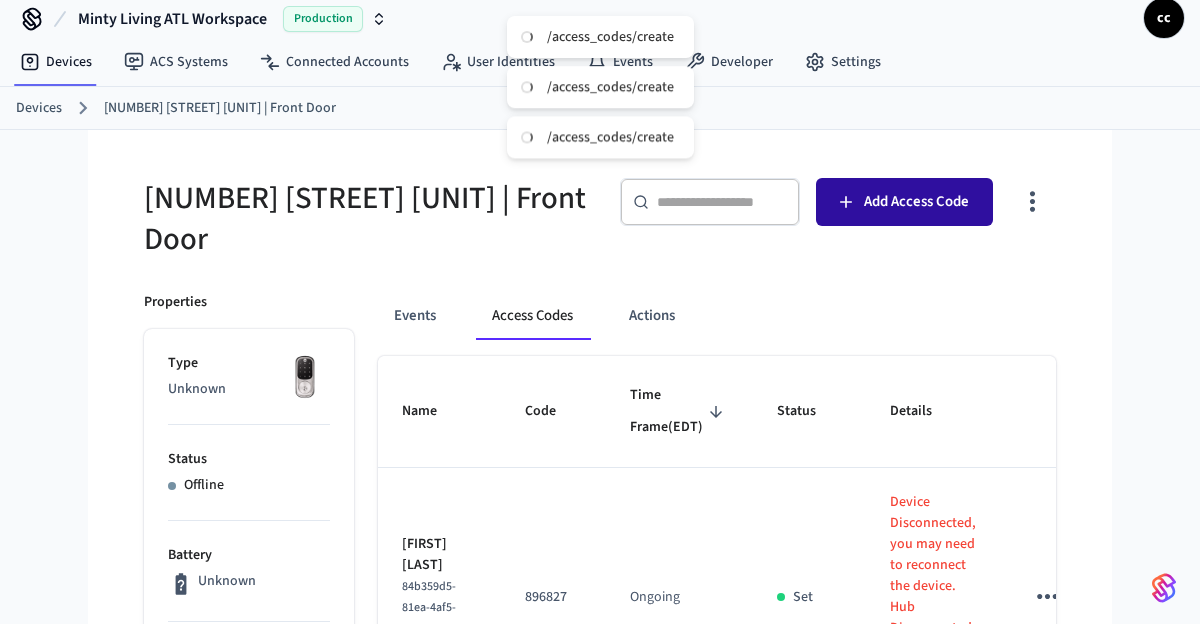 click on "Add Access Code" at bounding box center [904, 202] 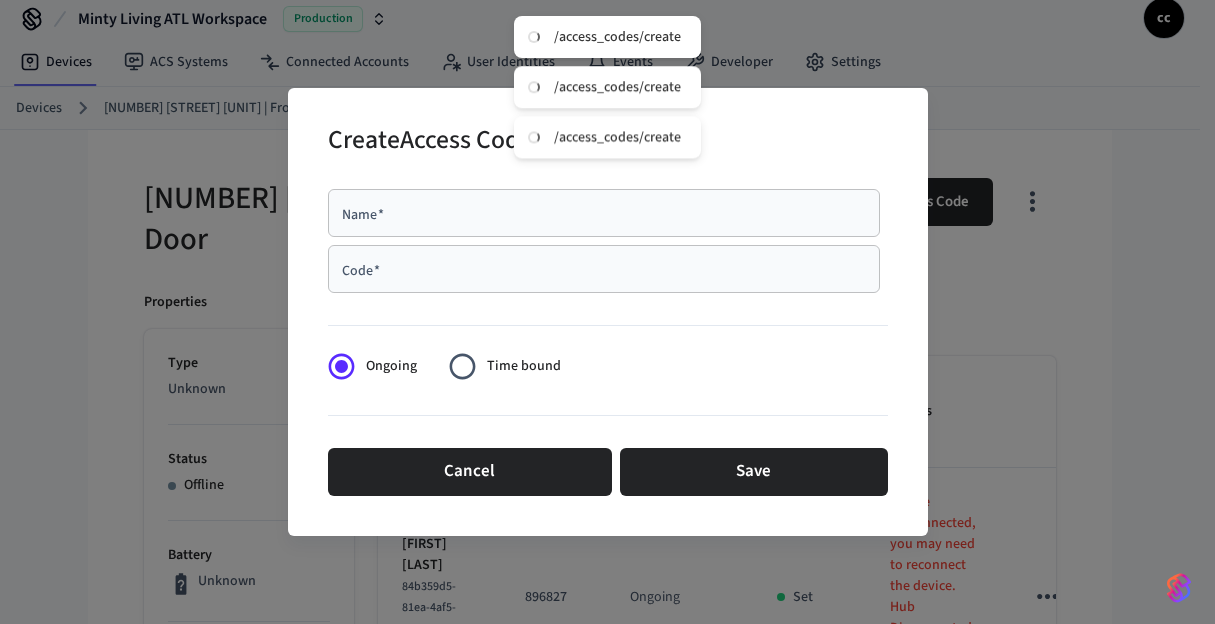 click on "Name   *" at bounding box center [604, 213] 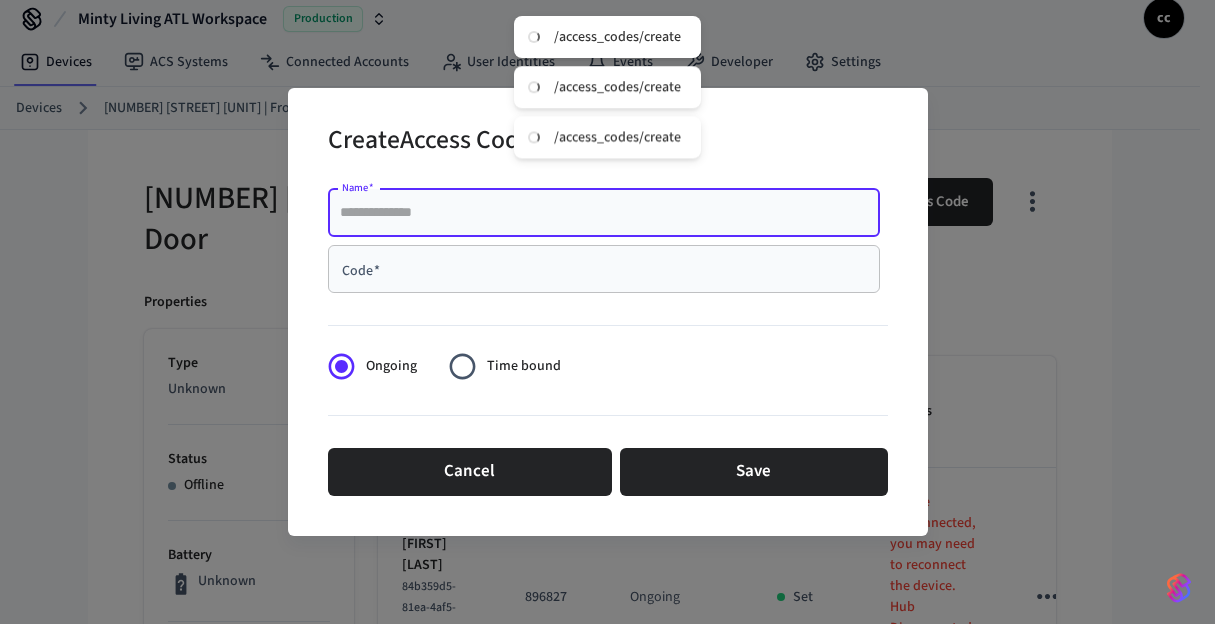 click on "Name   *" at bounding box center [604, 213] 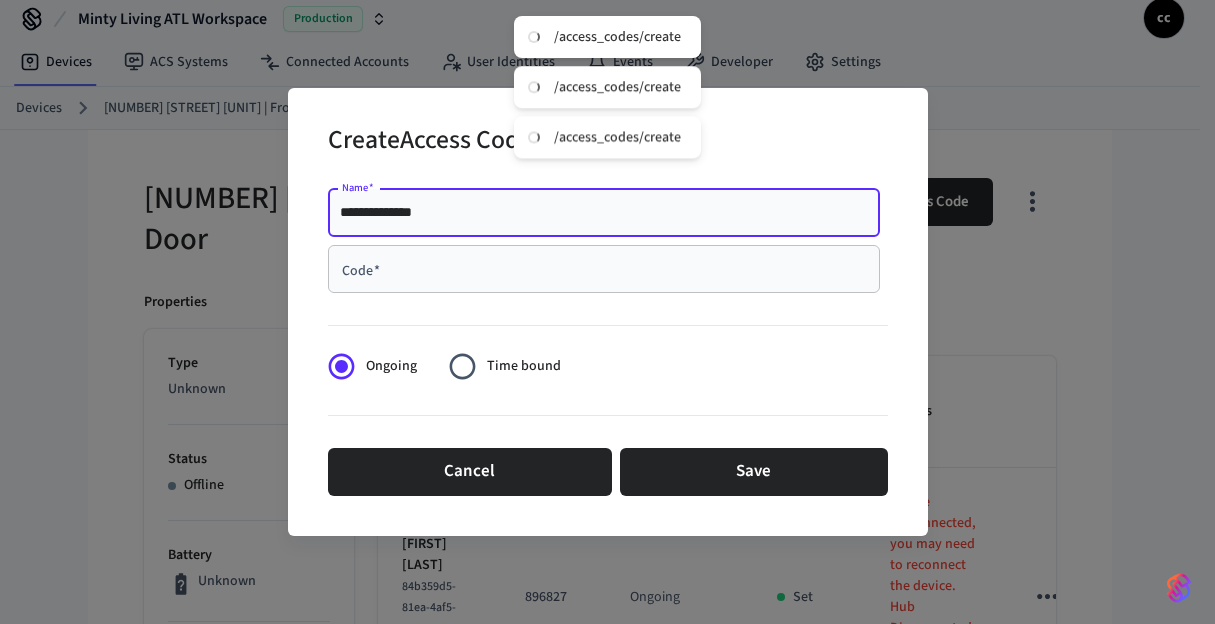 type on "**********" 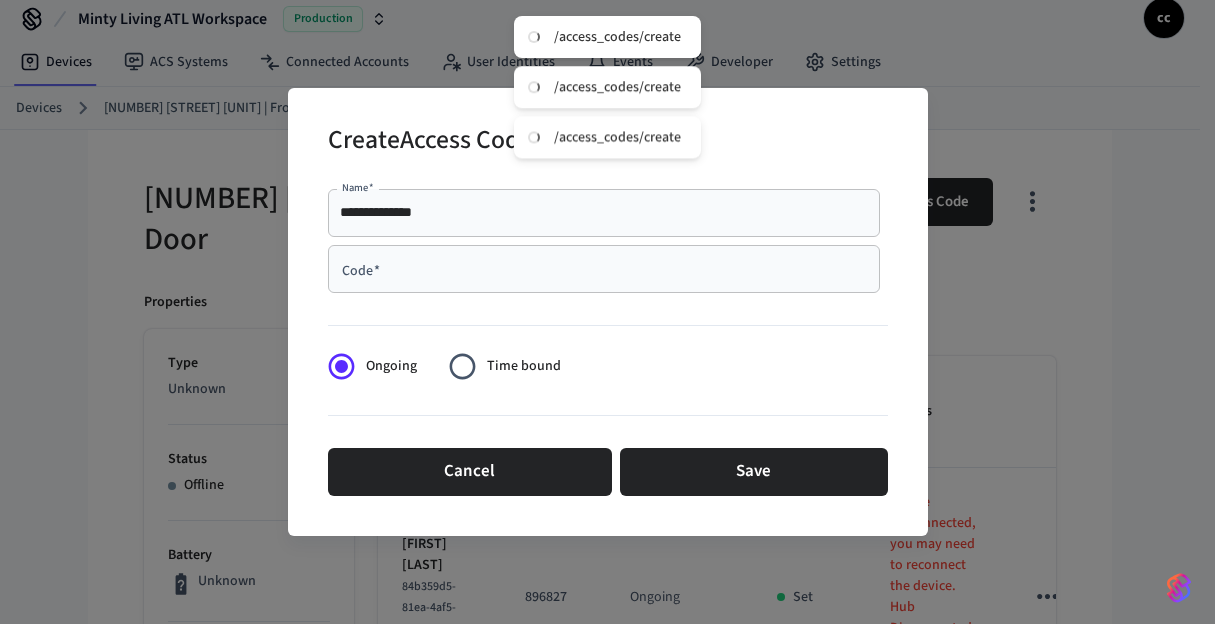 click on "Code   *" at bounding box center (604, 269) 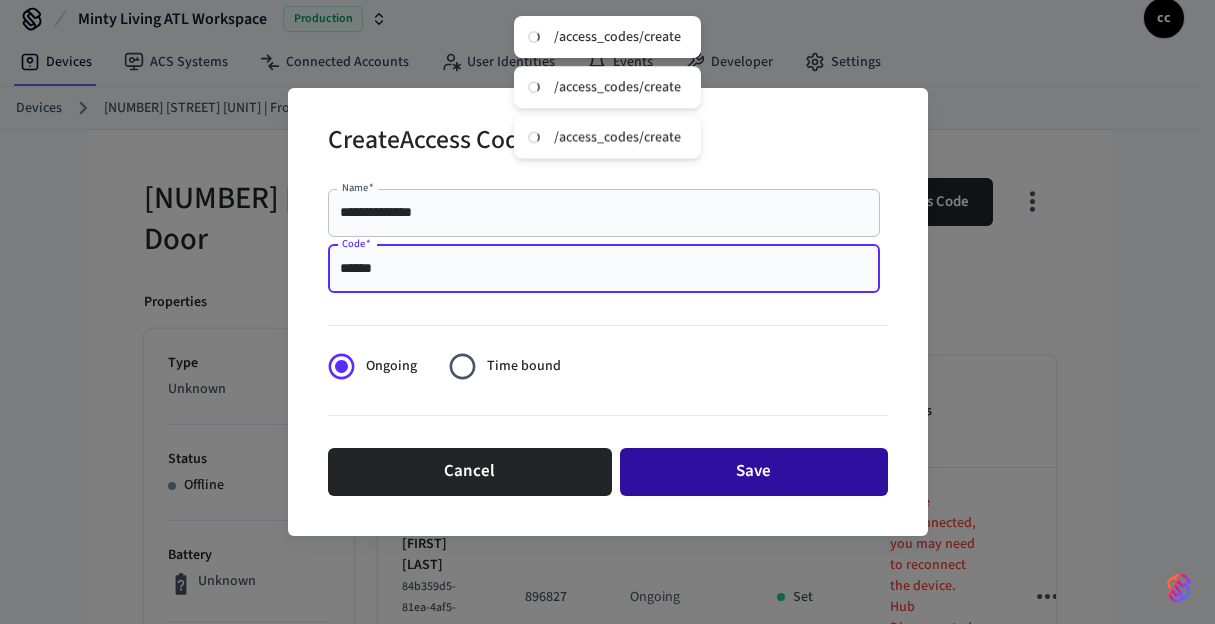 type on "******" 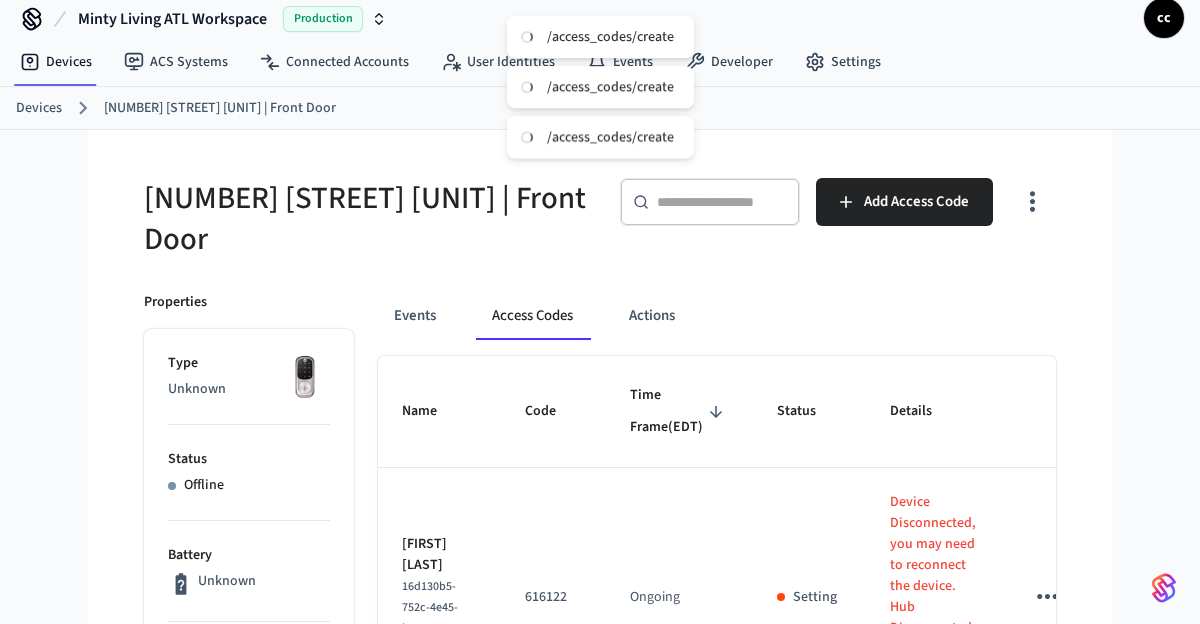 type 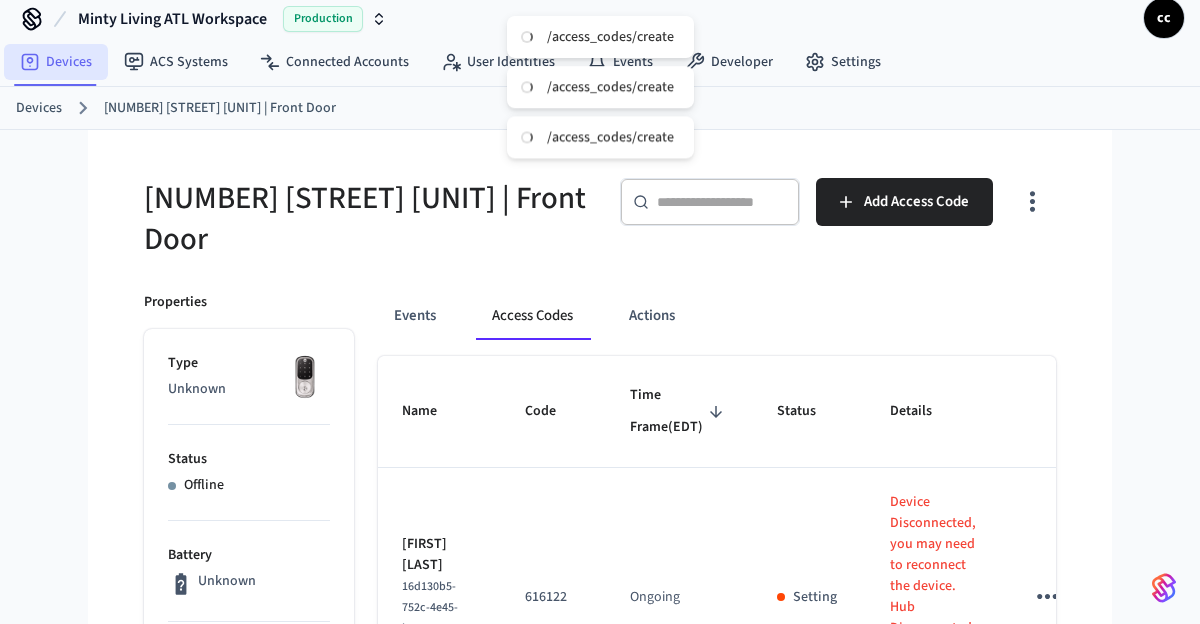 click on "Devices" at bounding box center (56, 62) 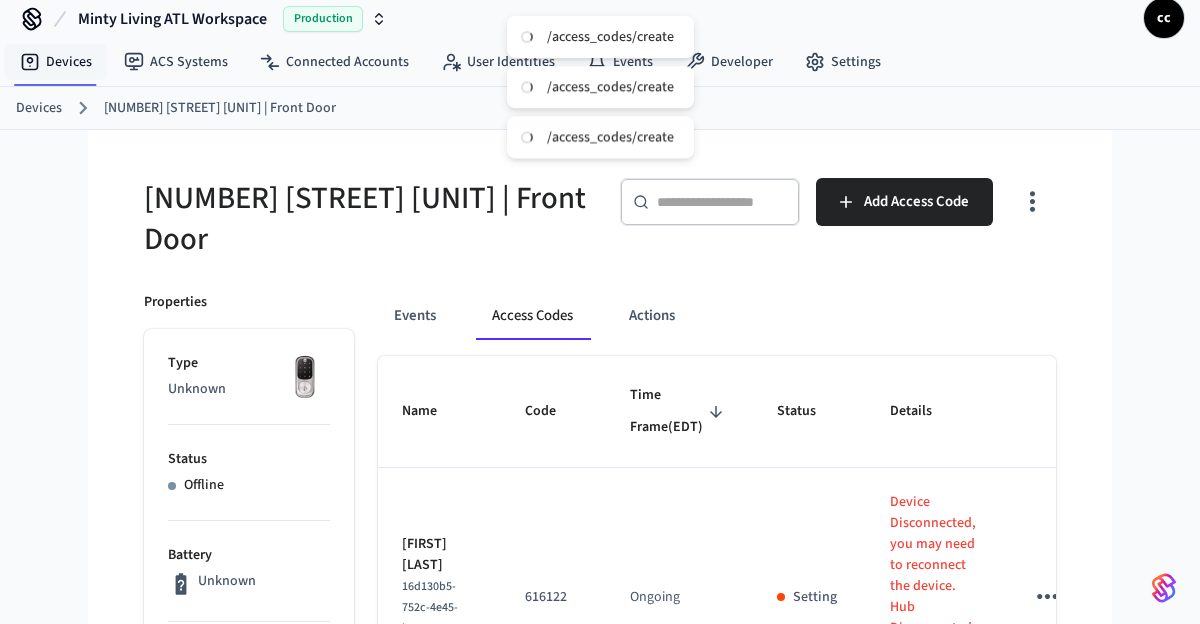 scroll, scrollTop: 0, scrollLeft: 0, axis: both 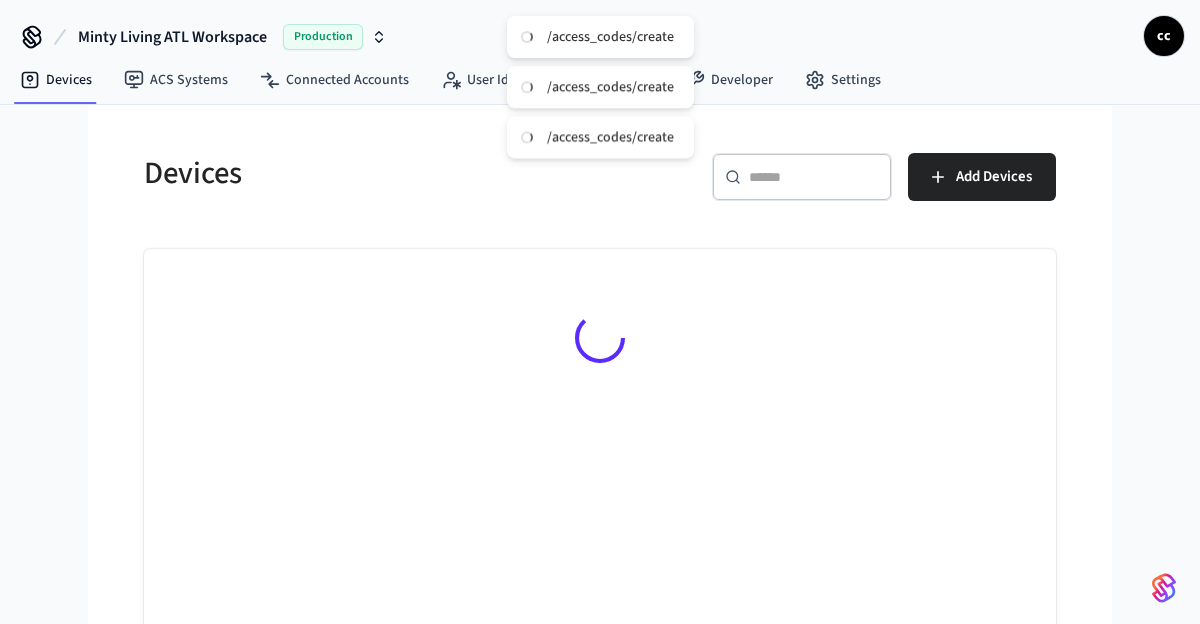 click at bounding box center [814, 177] 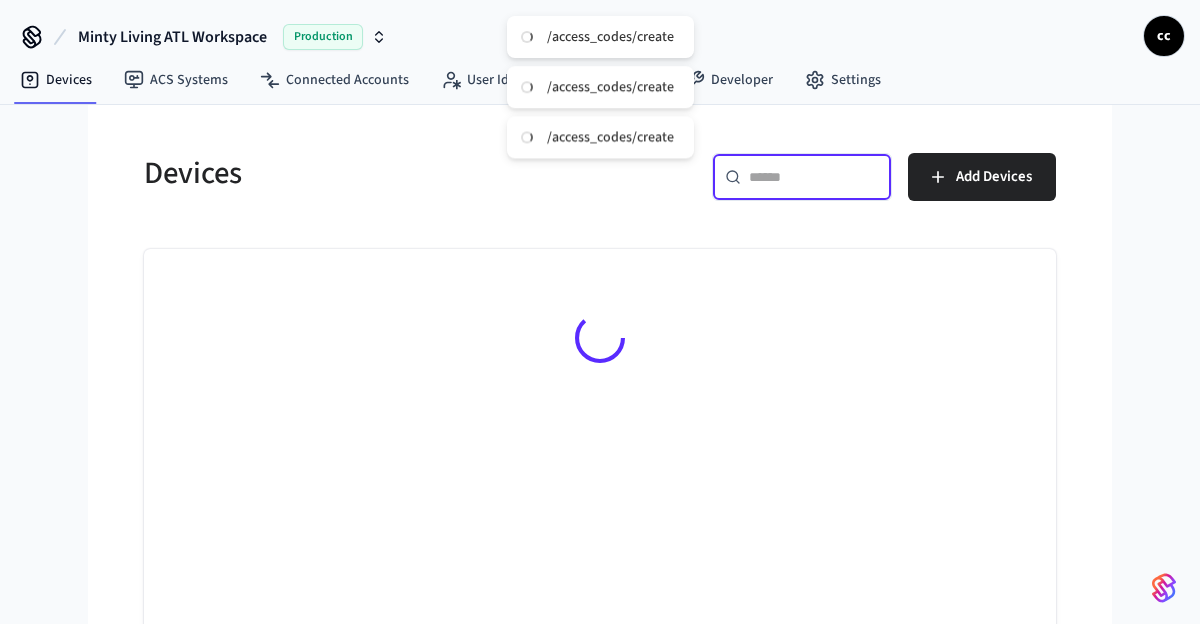 paste on "**********" 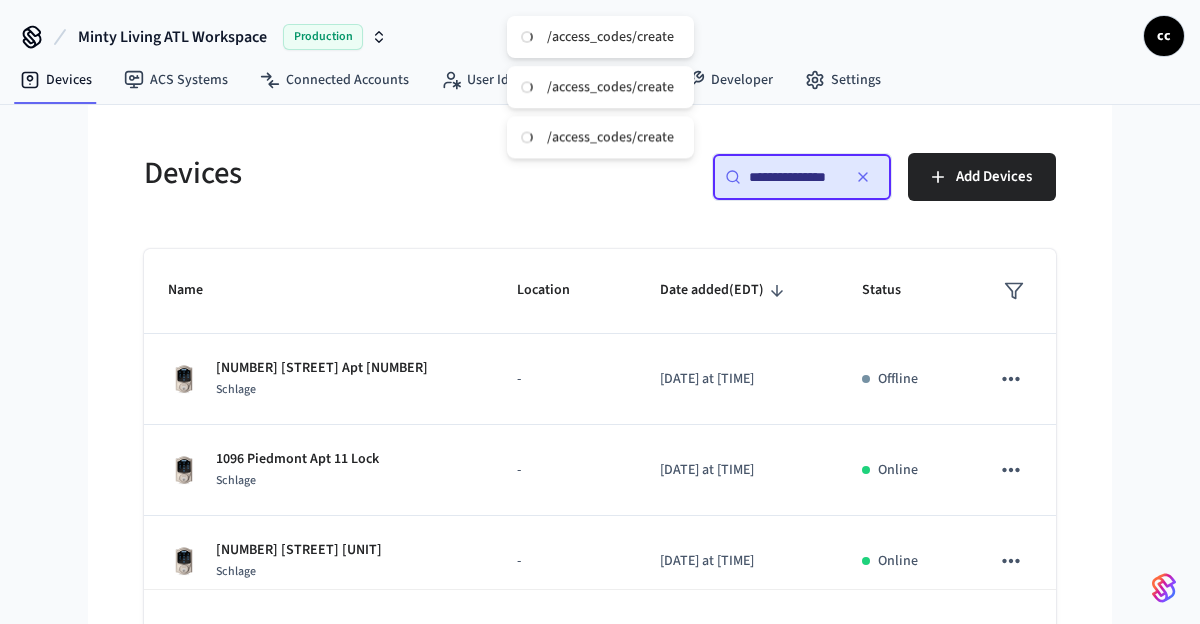 scroll, scrollTop: 0, scrollLeft: 2, axis: horizontal 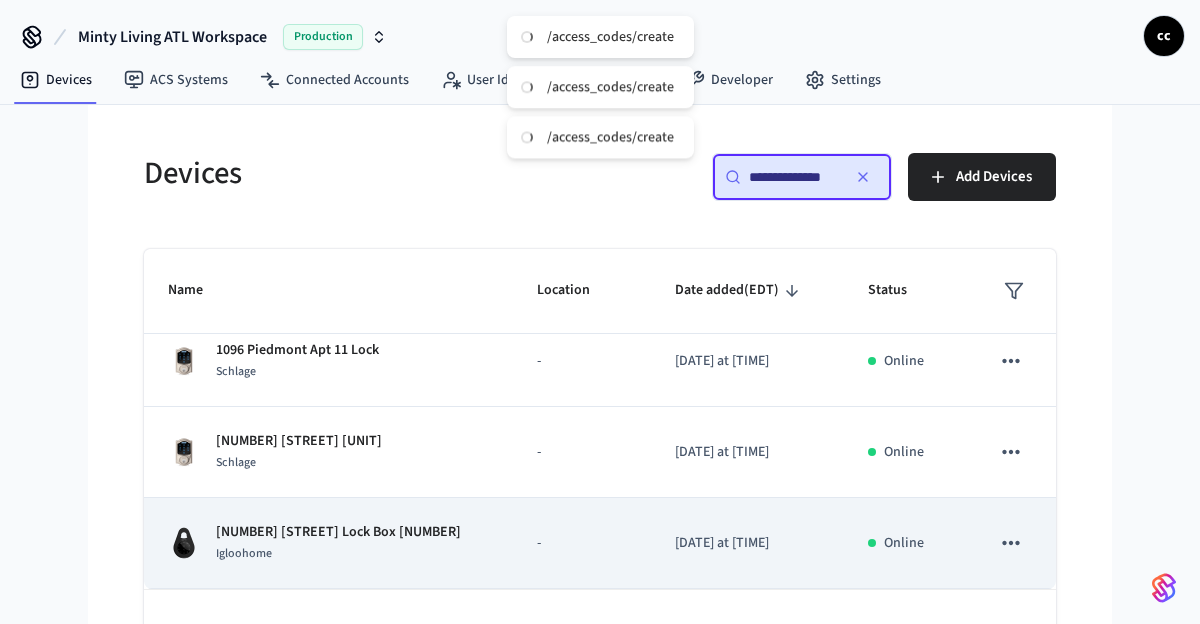 type on "**********" 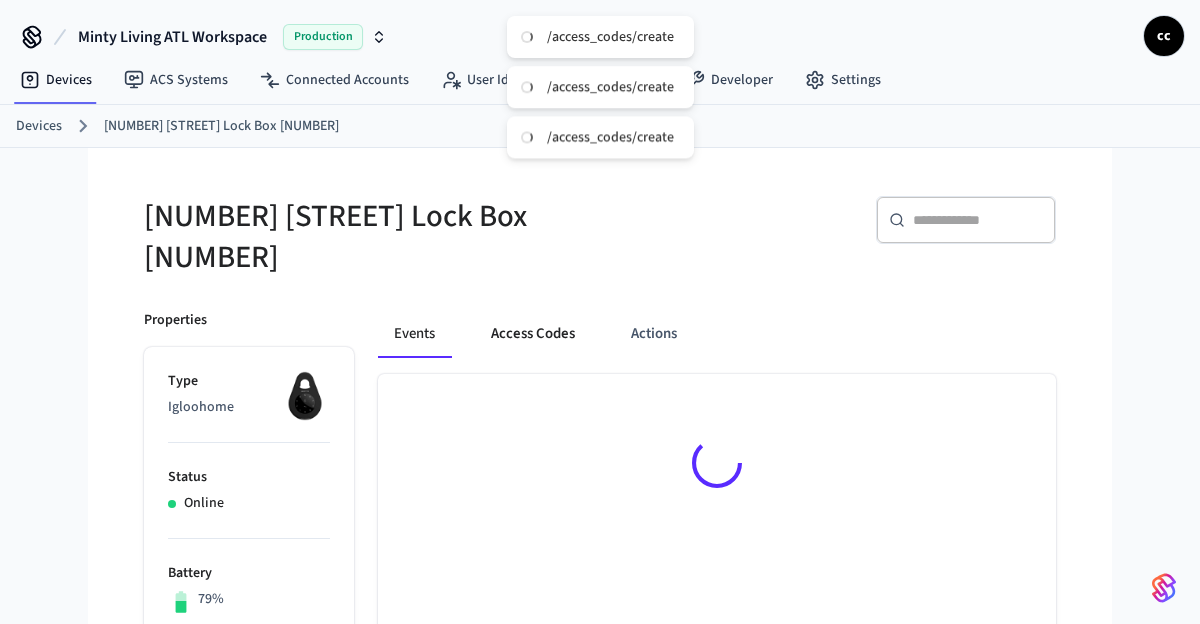 click on "Access Codes" at bounding box center [533, 334] 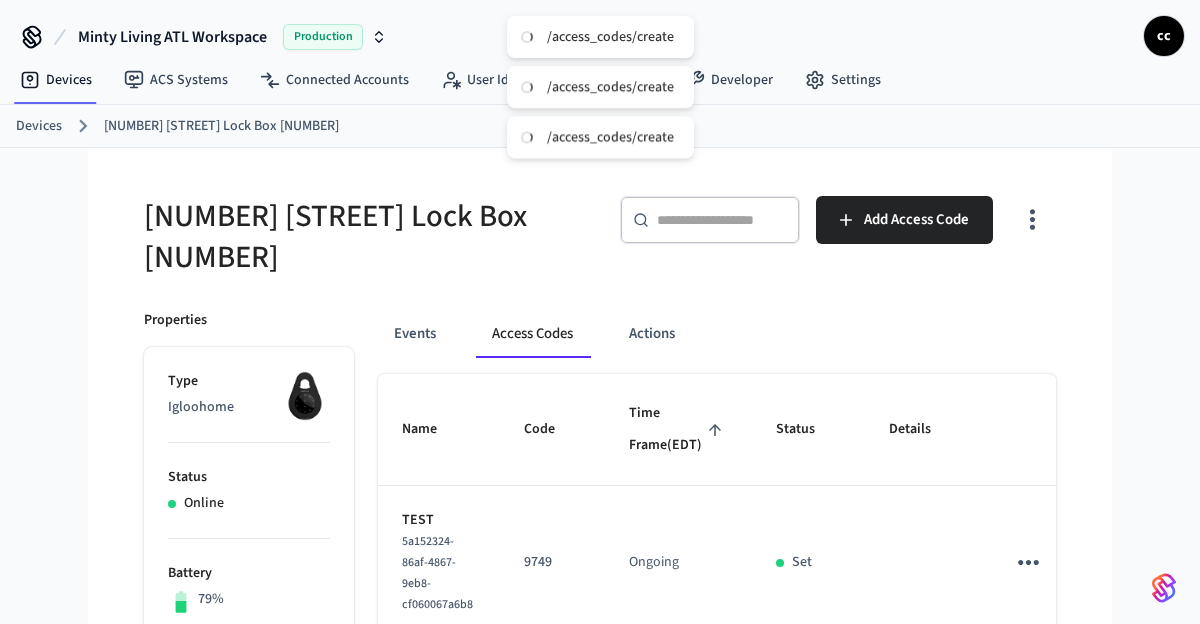 click on "Time Frame  (EDT)" at bounding box center (678, 430) 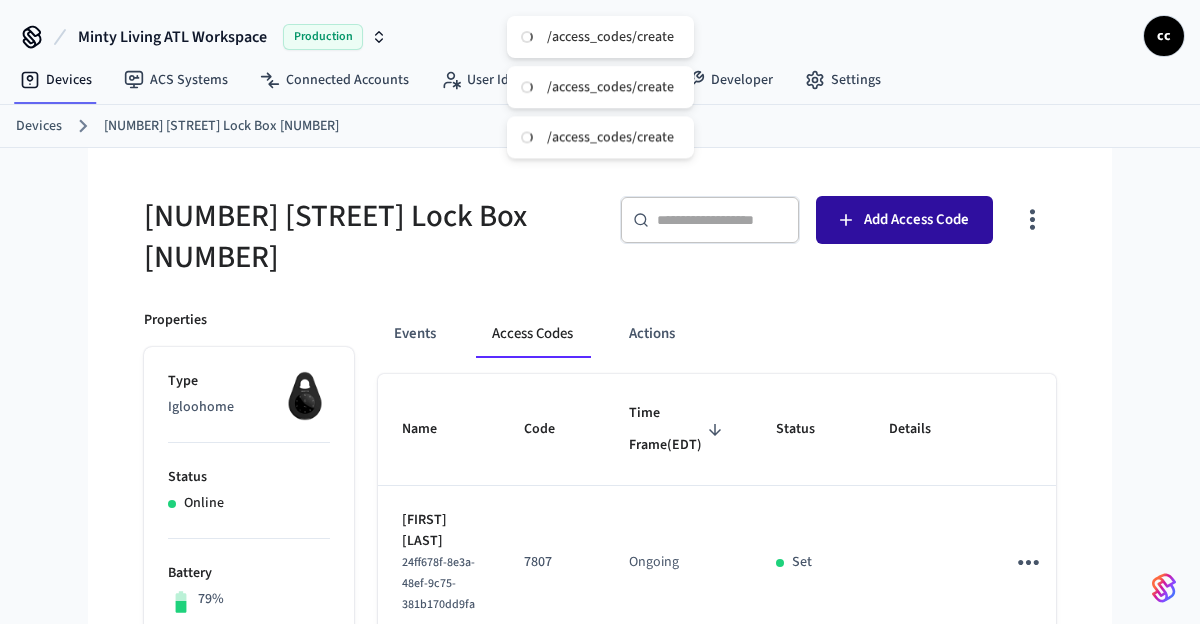 click on "Add Access Code" at bounding box center (904, 220) 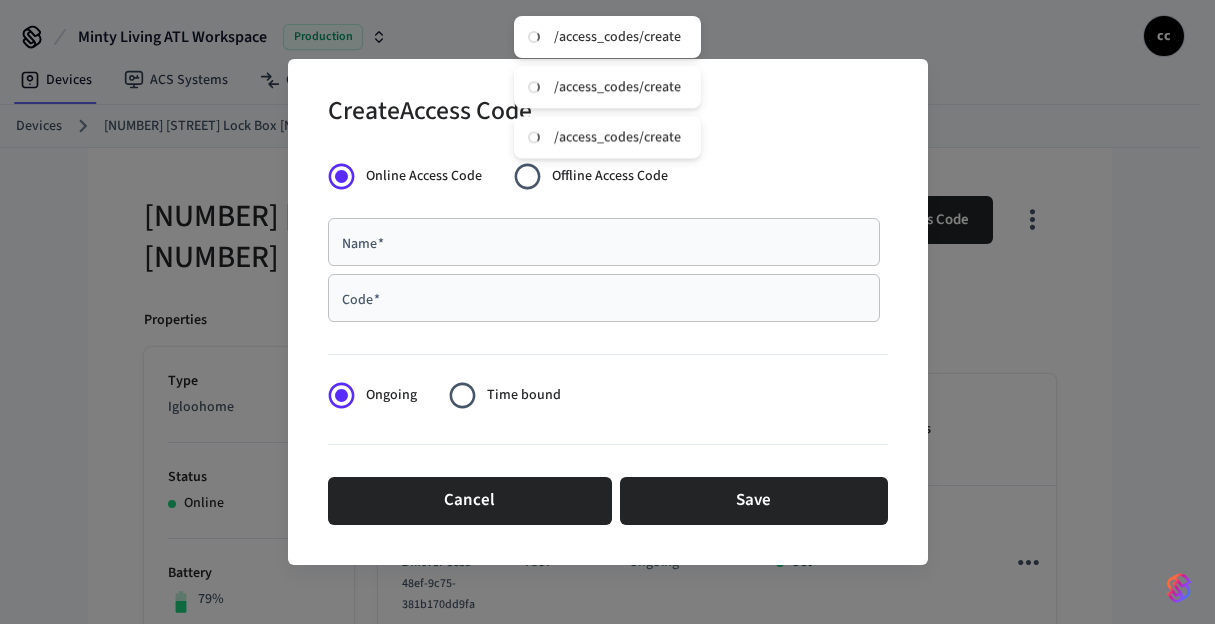 click on "Name   *" at bounding box center (604, 242) 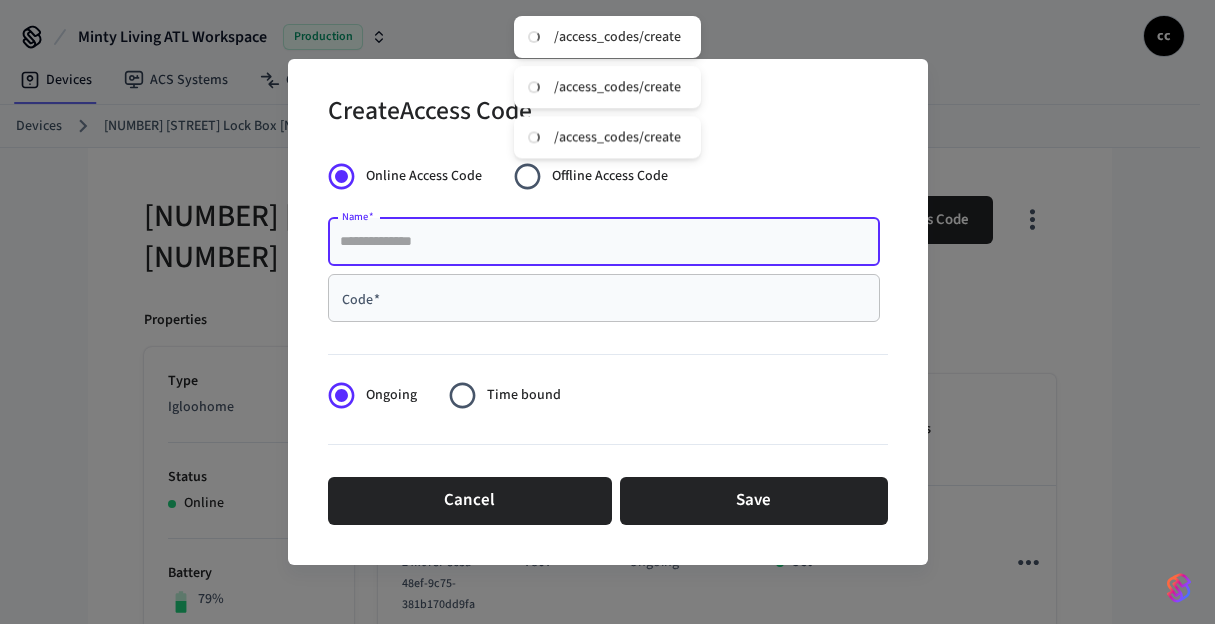 paste on "**********" 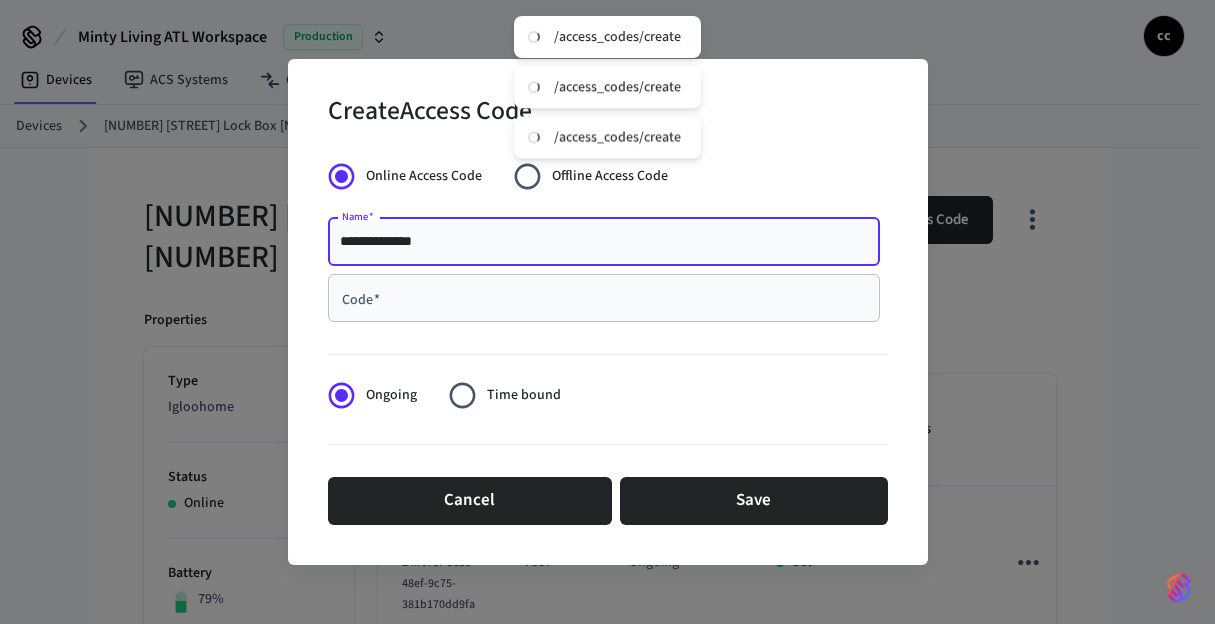 drag, startPoint x: 457, startPoint y: 248, endPoint x: 310, endPoint y: 231, distance: 147.97972 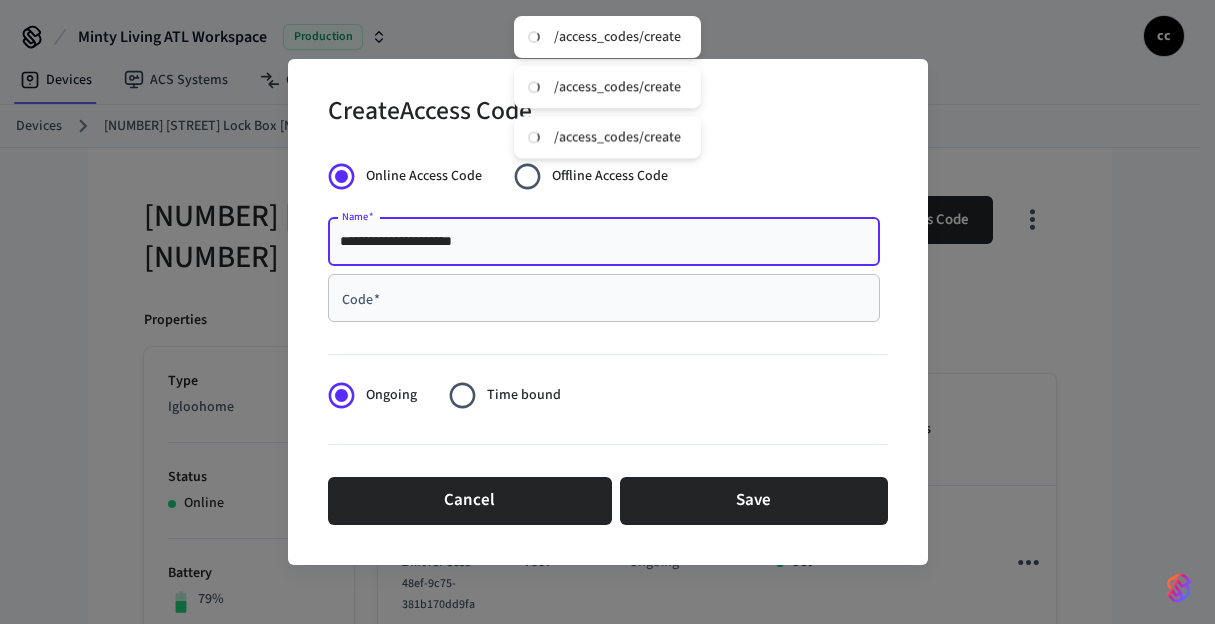 type on "**********" 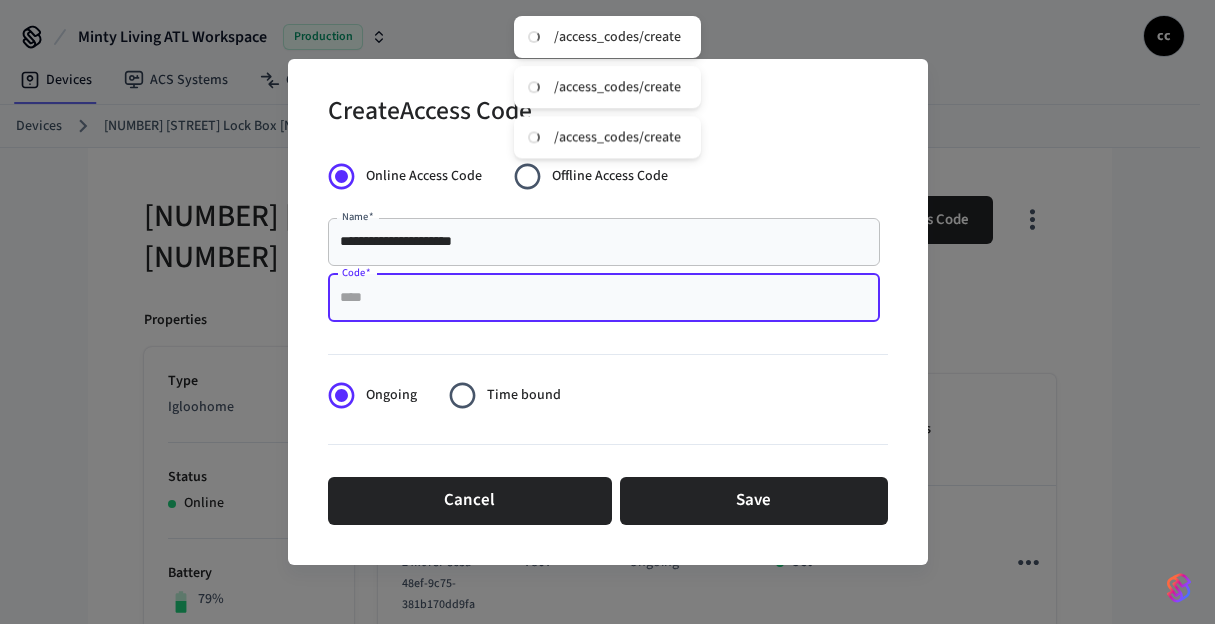 paste on "****" 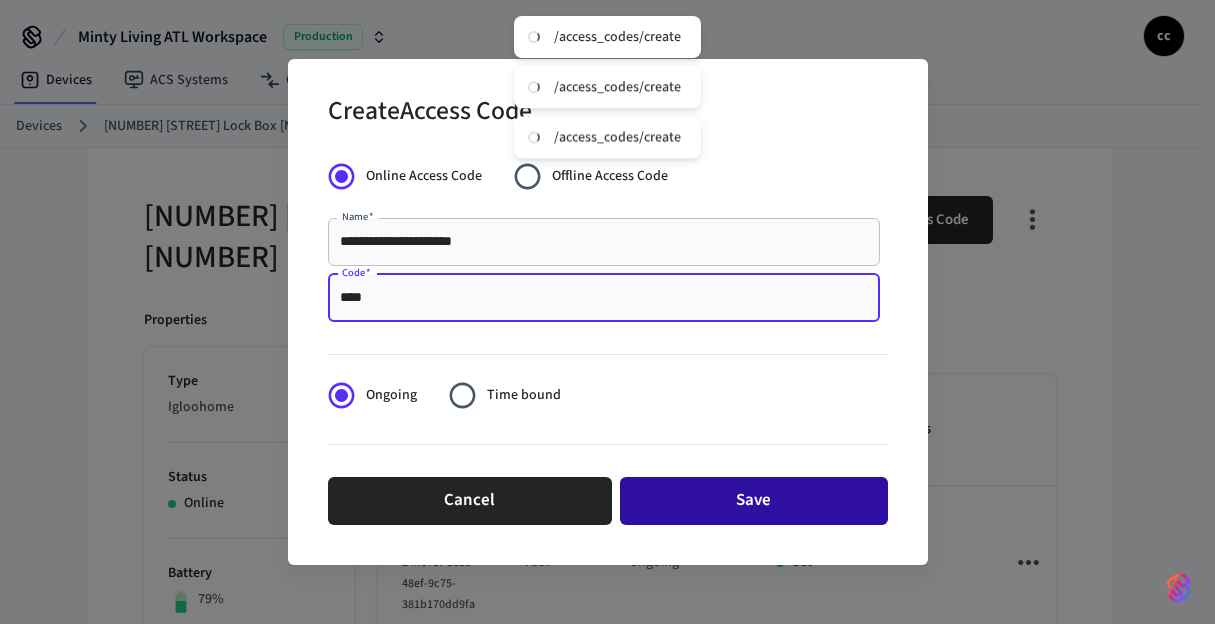 type on "****" 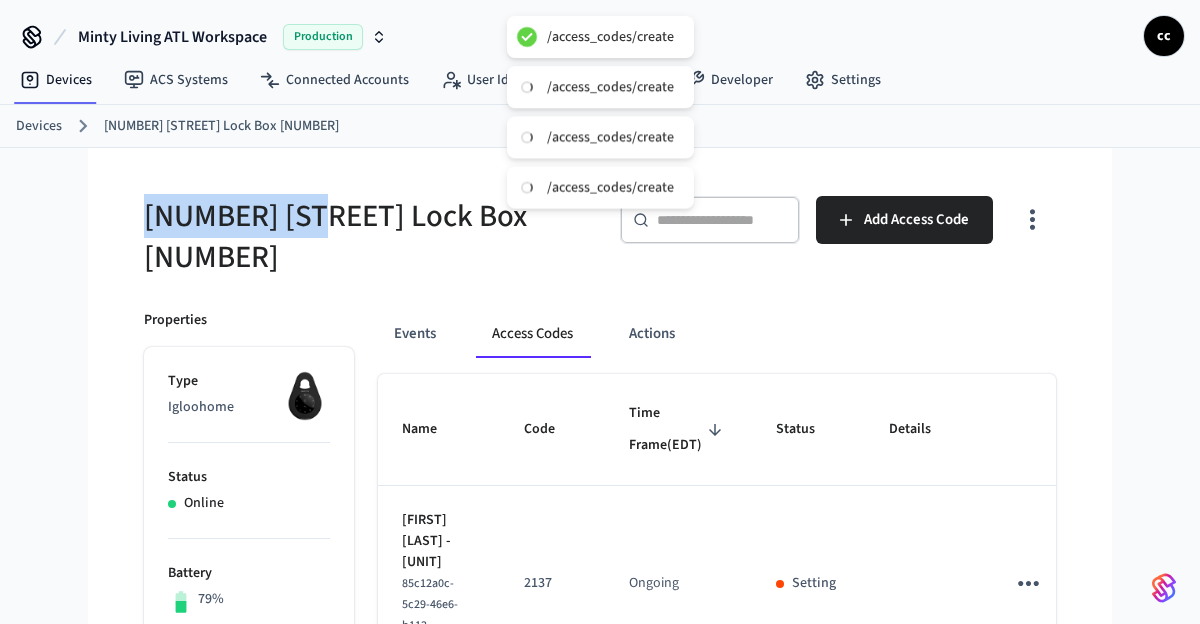 drag, startPoint x: 315, startPoint y: 215, endPoint x: 129, endPoint y: 202, distance: 186.45375 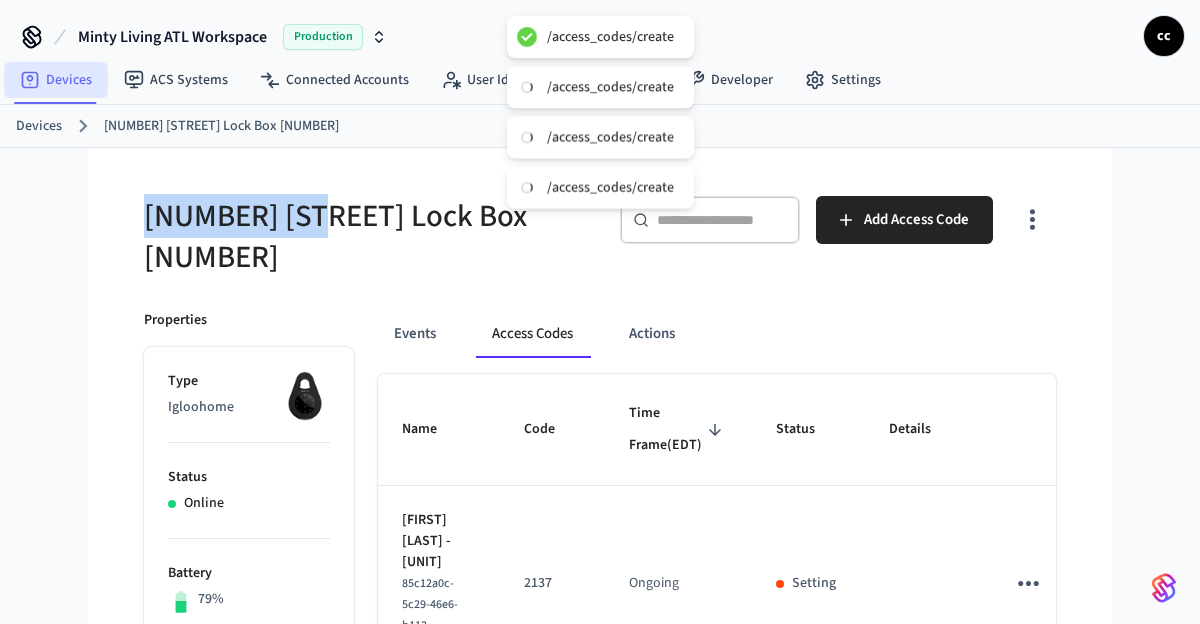 copy on "[NUMBER] [STREET]" 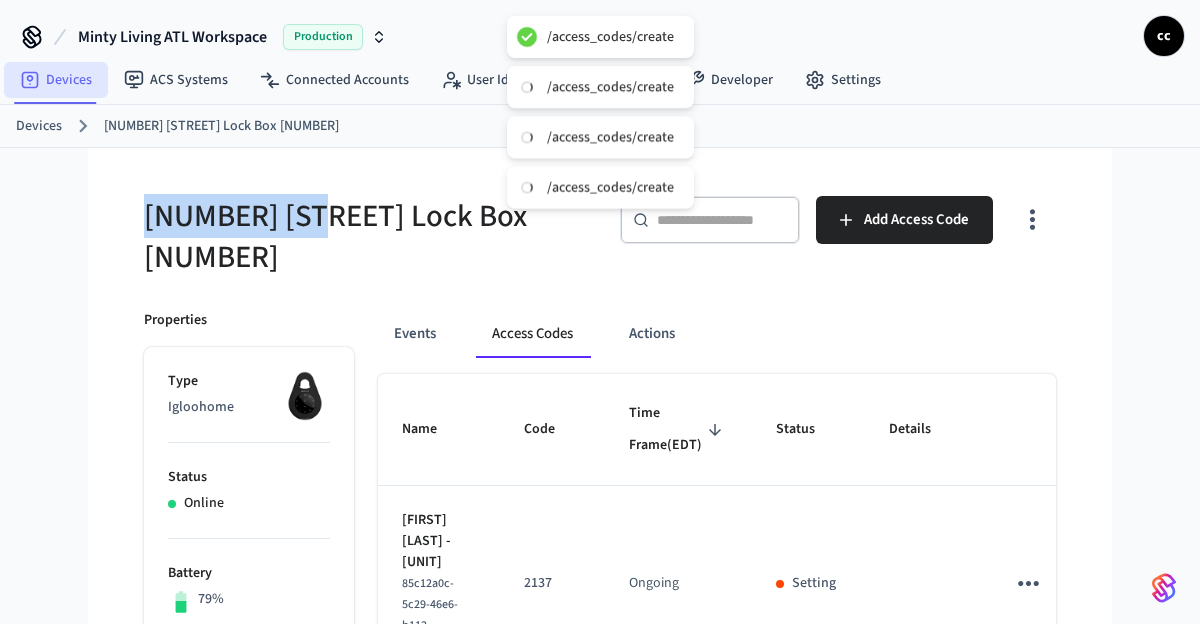click on "Devices" at bounding box center [56, 80] 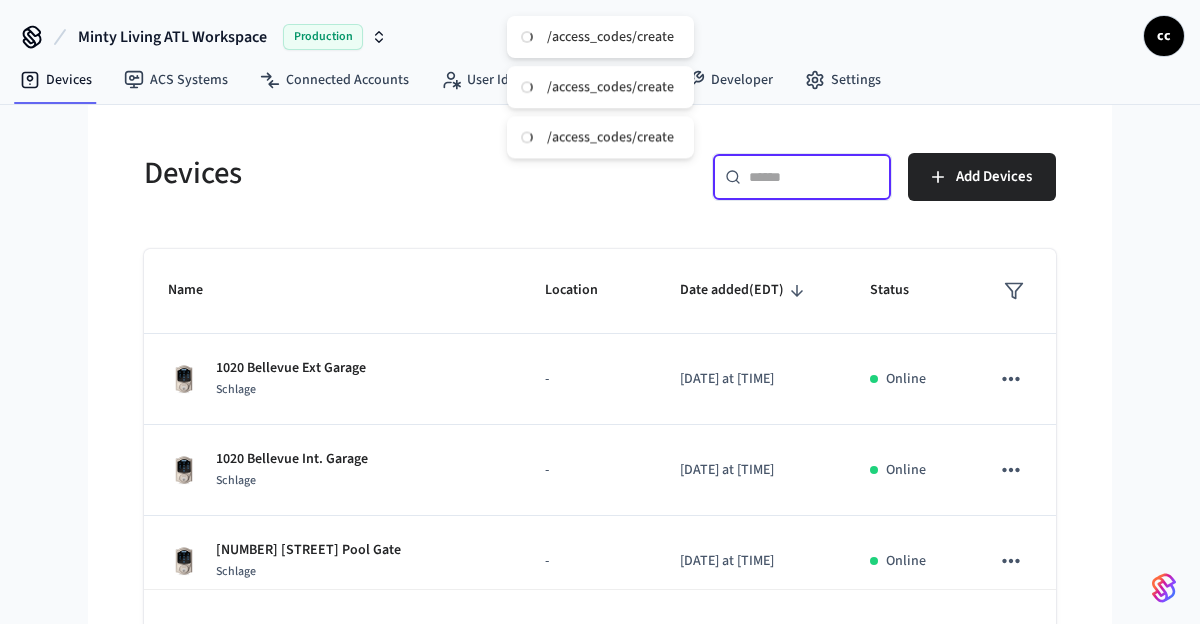 click at bounding box center [814, 177] 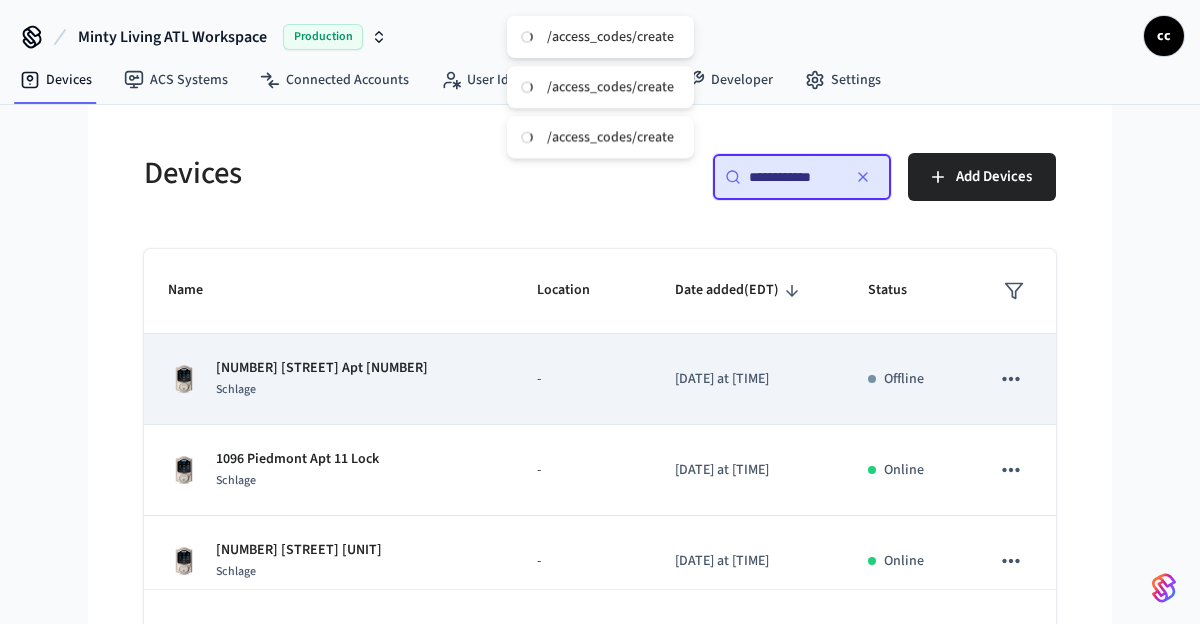 type on "**********" 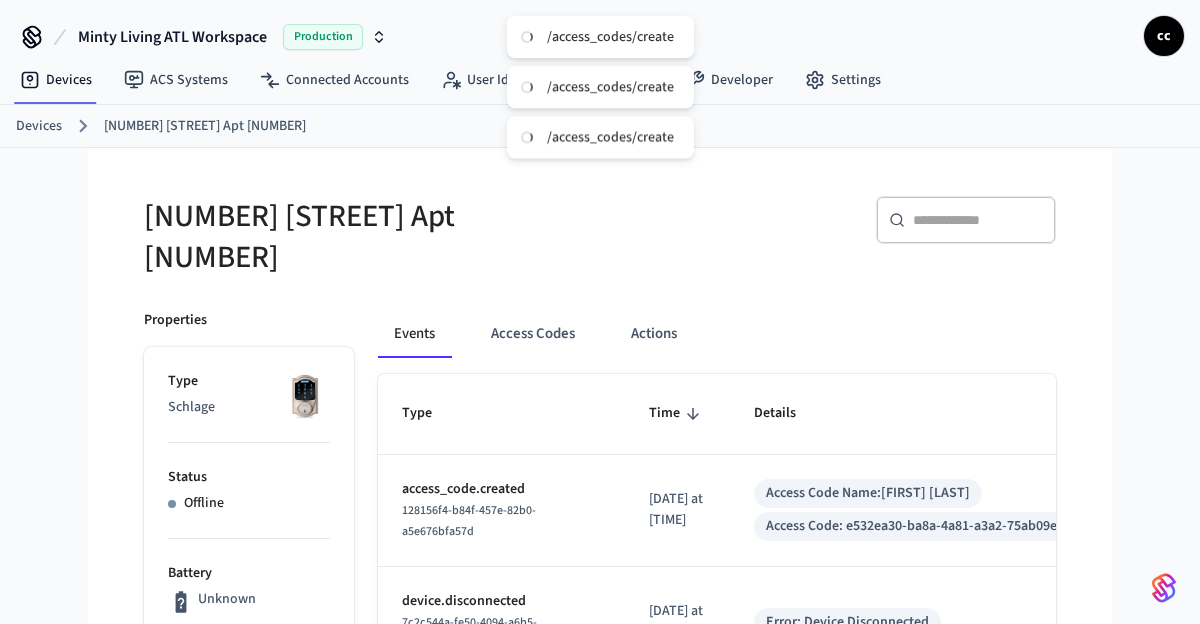 drag, startPoint x: 527, startPoint y: 325, endPoint x: 574, endPoint y: 345, distance: 51.078373 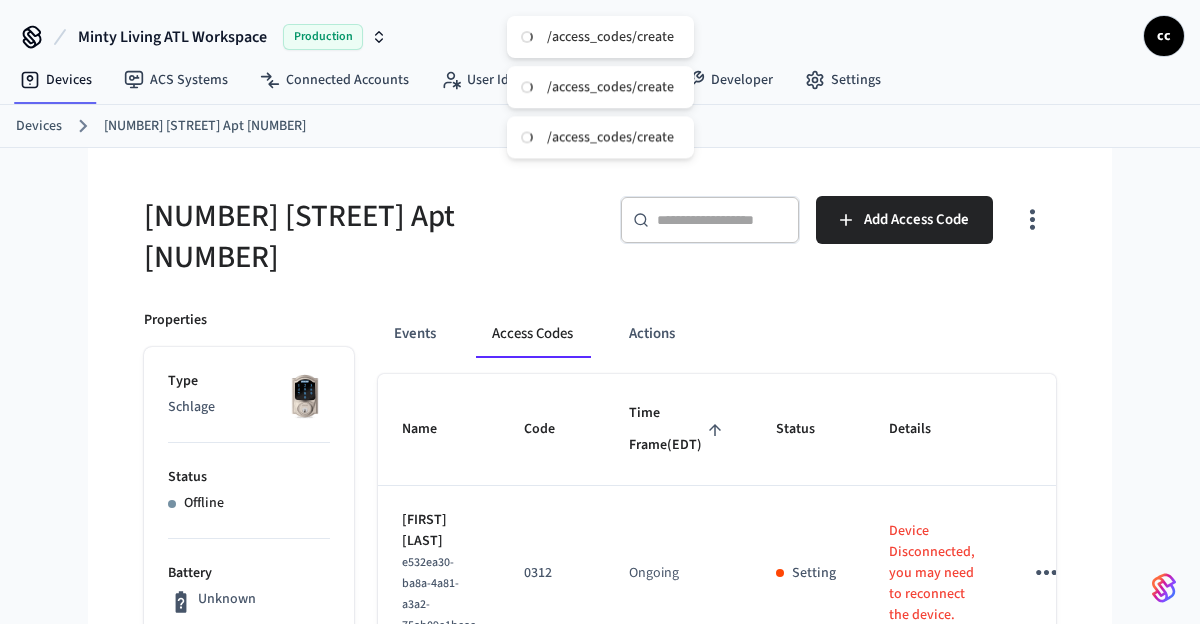 click on "Time Frame  (EDT)" at bounding box center (678, 429) 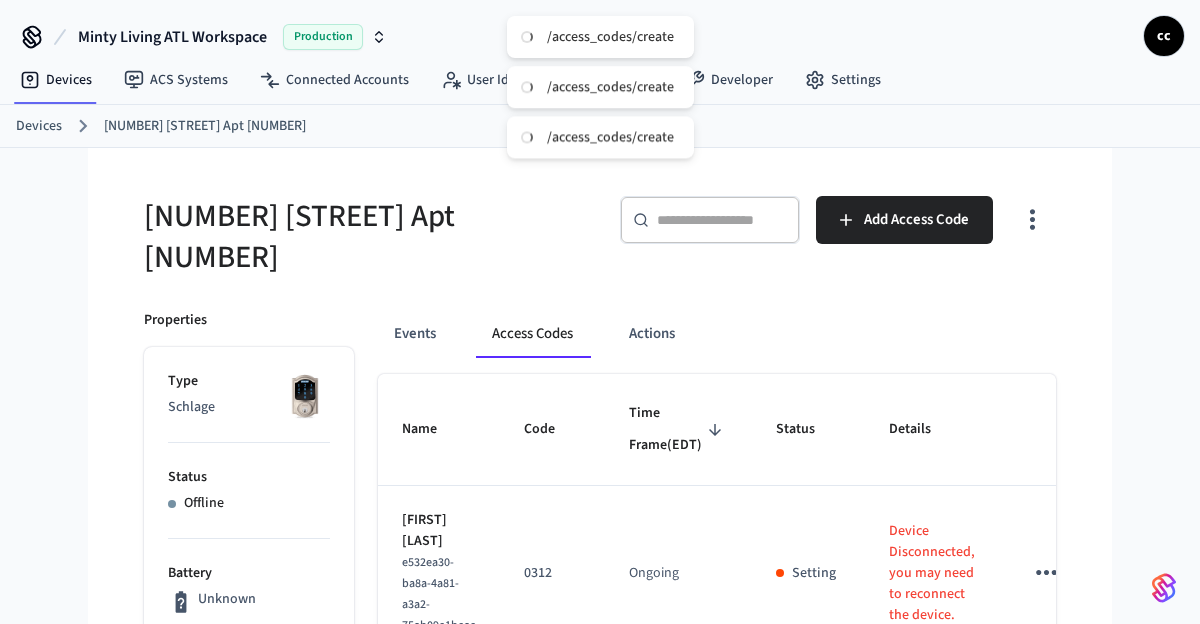 drag, startPoint x: 654, startPoint y: 414, endPoint x: 808, endPoint y: 286, distance: 200.24985 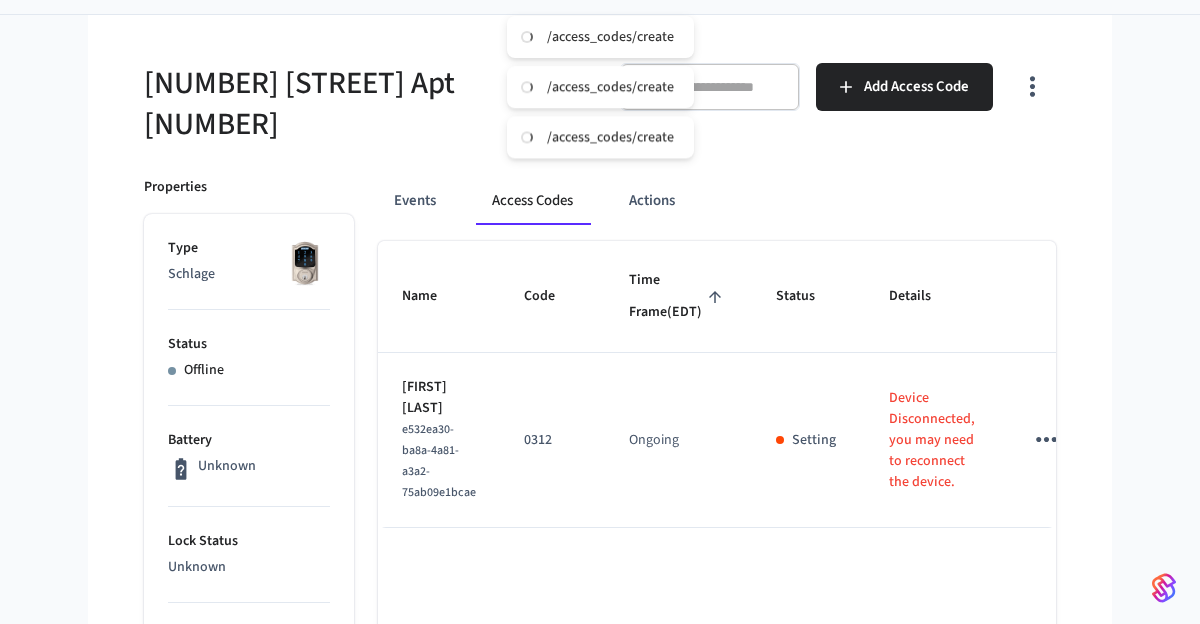 scroll, scrollTop: 0, scrollLeft: 0, axis: both 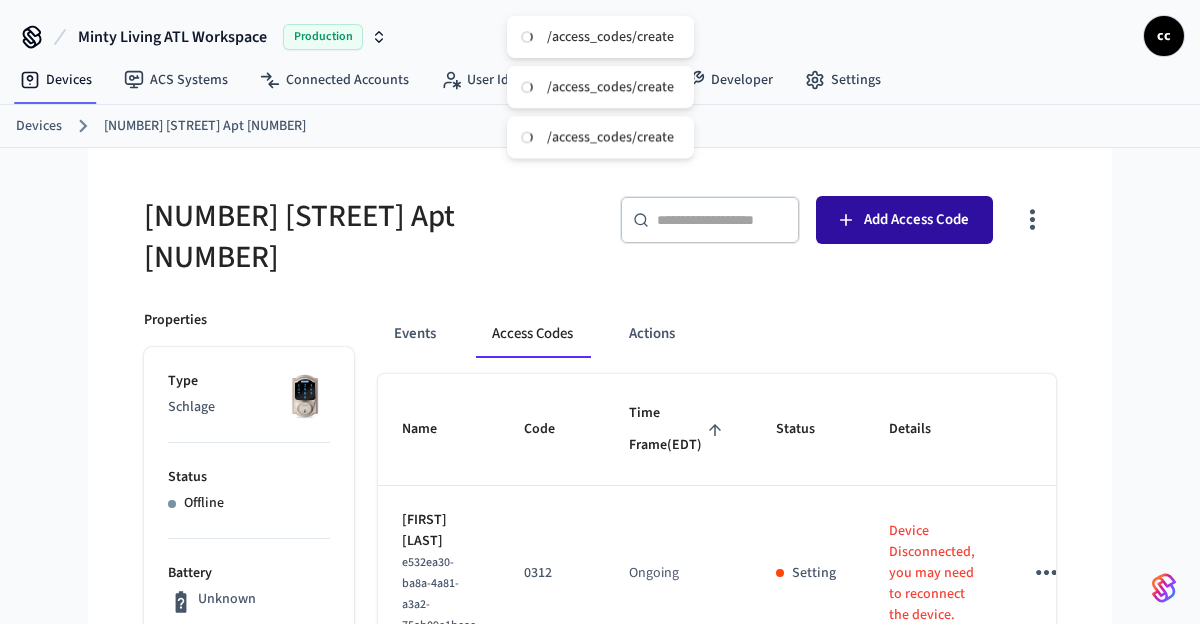 click on "Add Access Code" at bounding box center [916, 220] 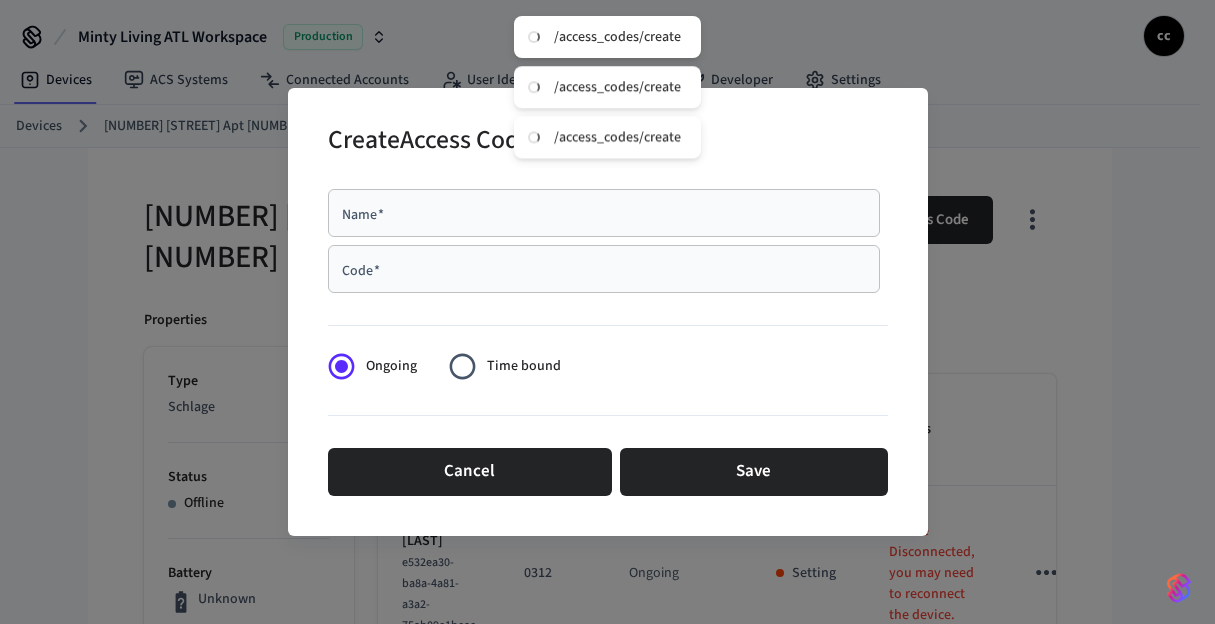 click on "Name   *" at bounding box center [604, 213] 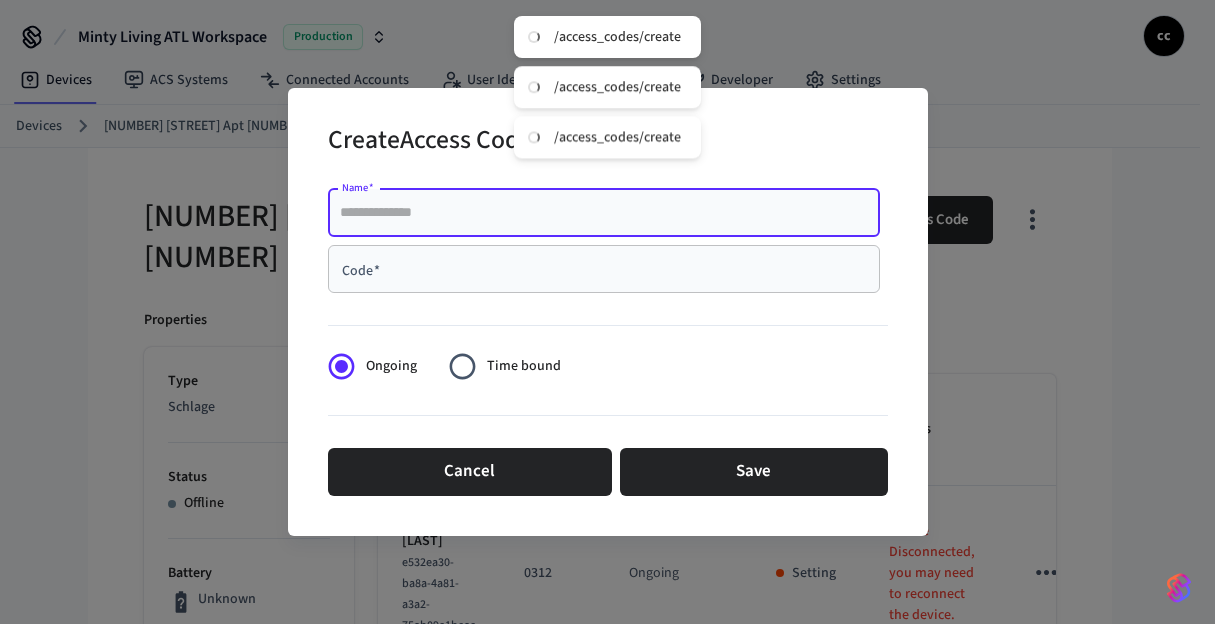 paste on "**********" 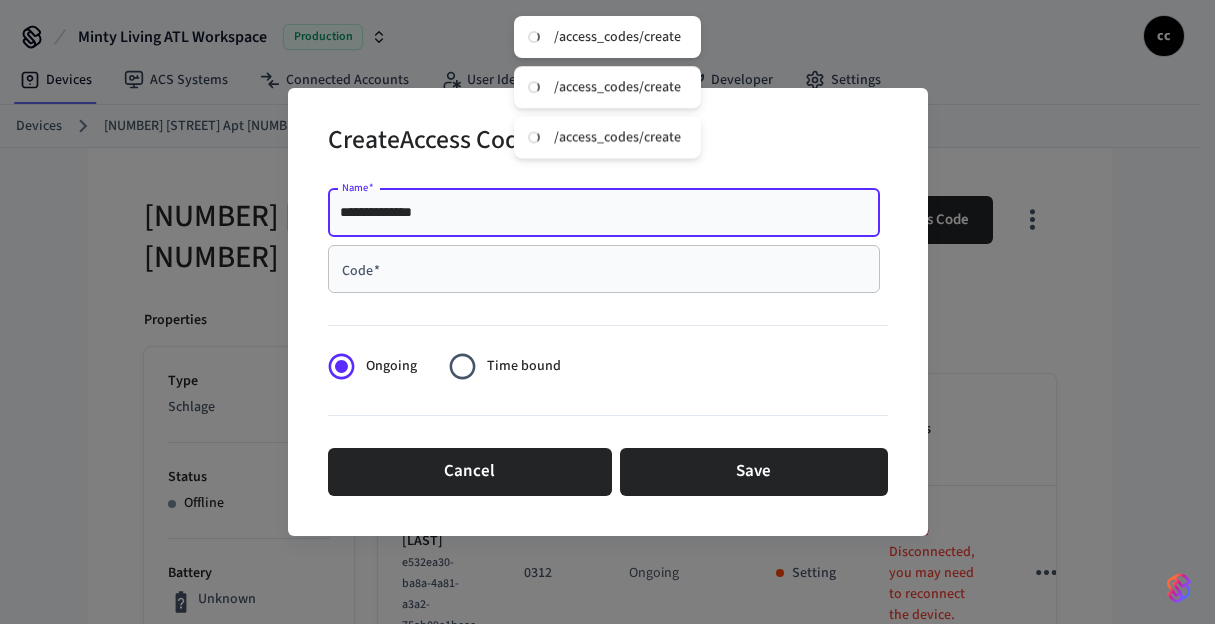 type on "**********" 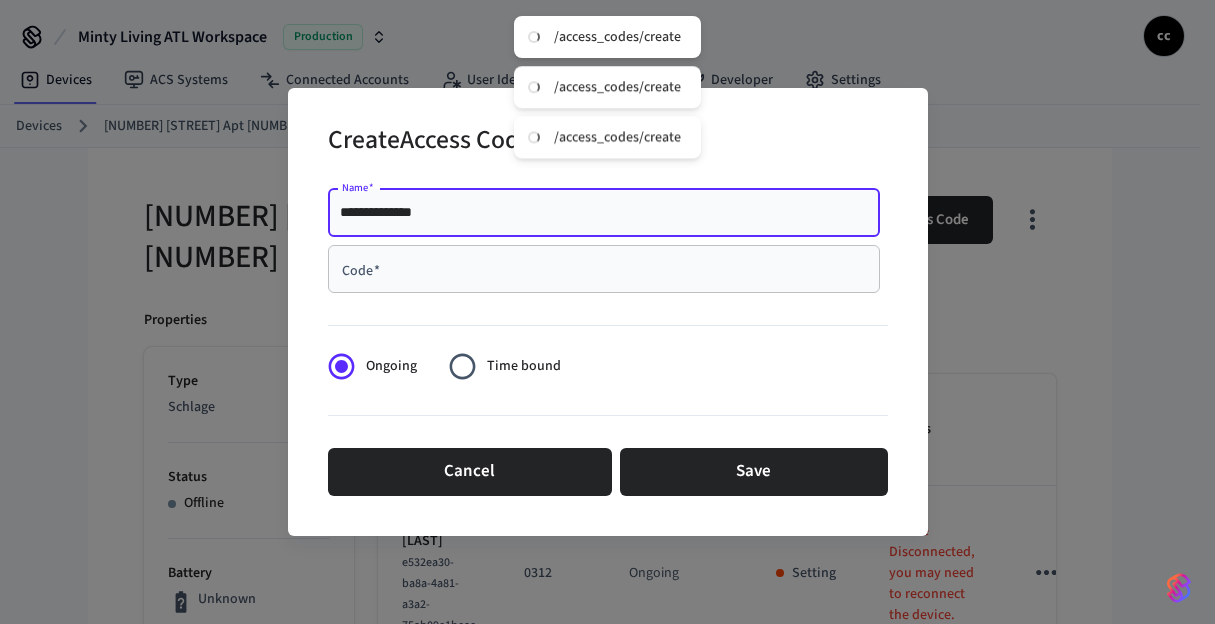 click on "Code   *" at bounding box center (604, 269) 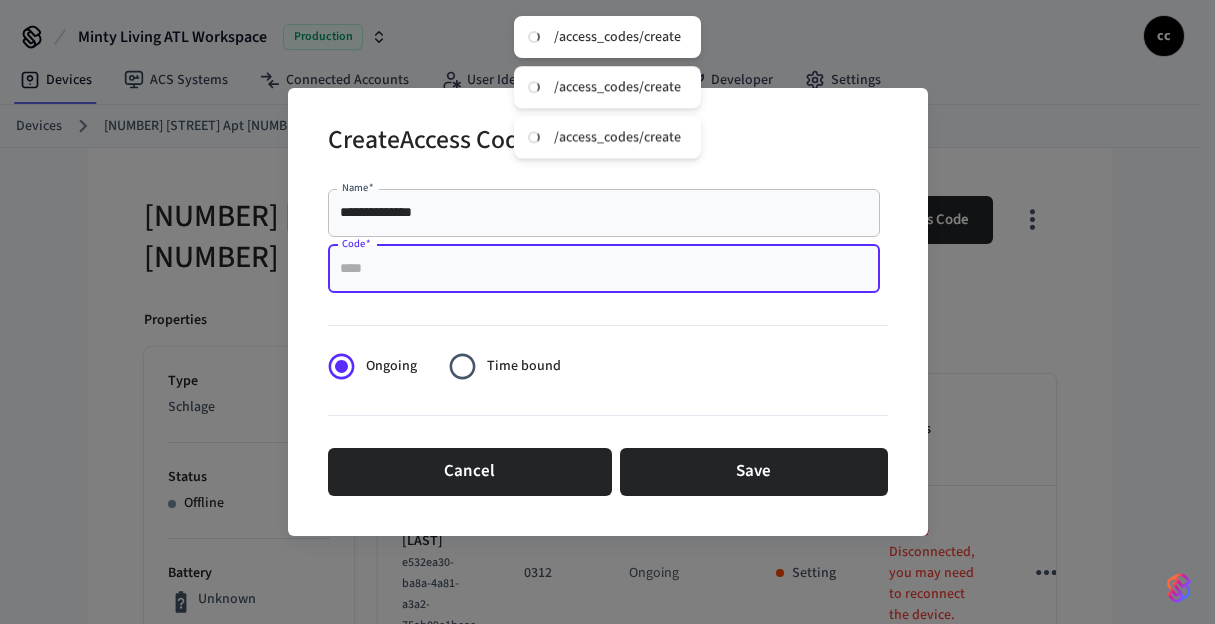 paste on "****" 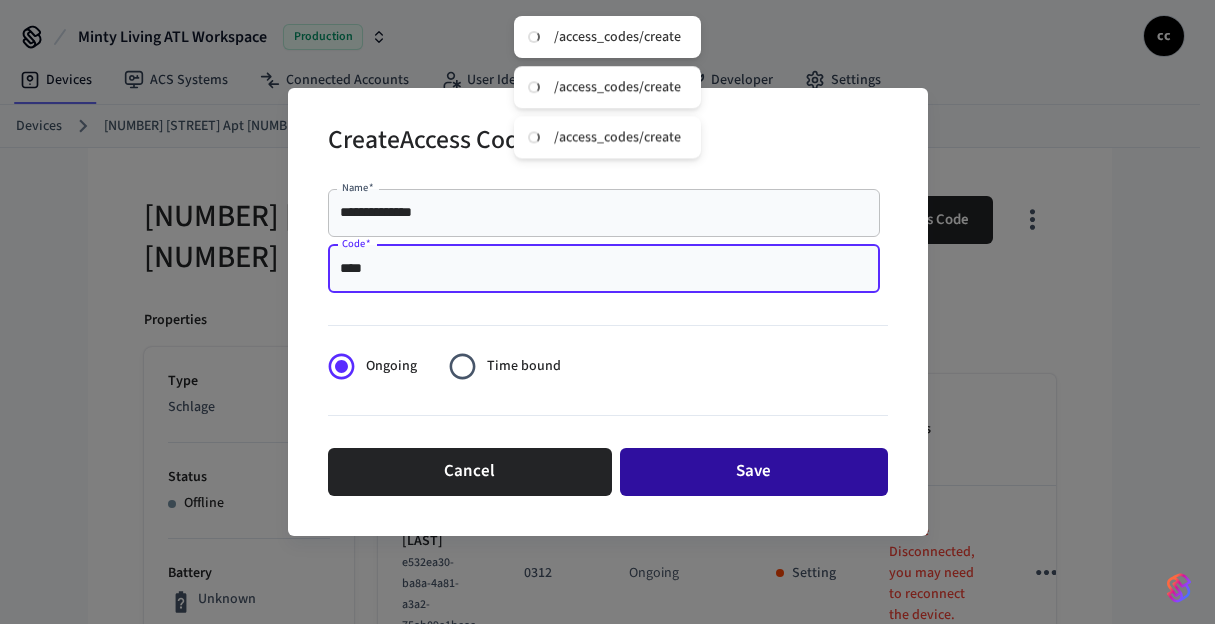 type on "****" 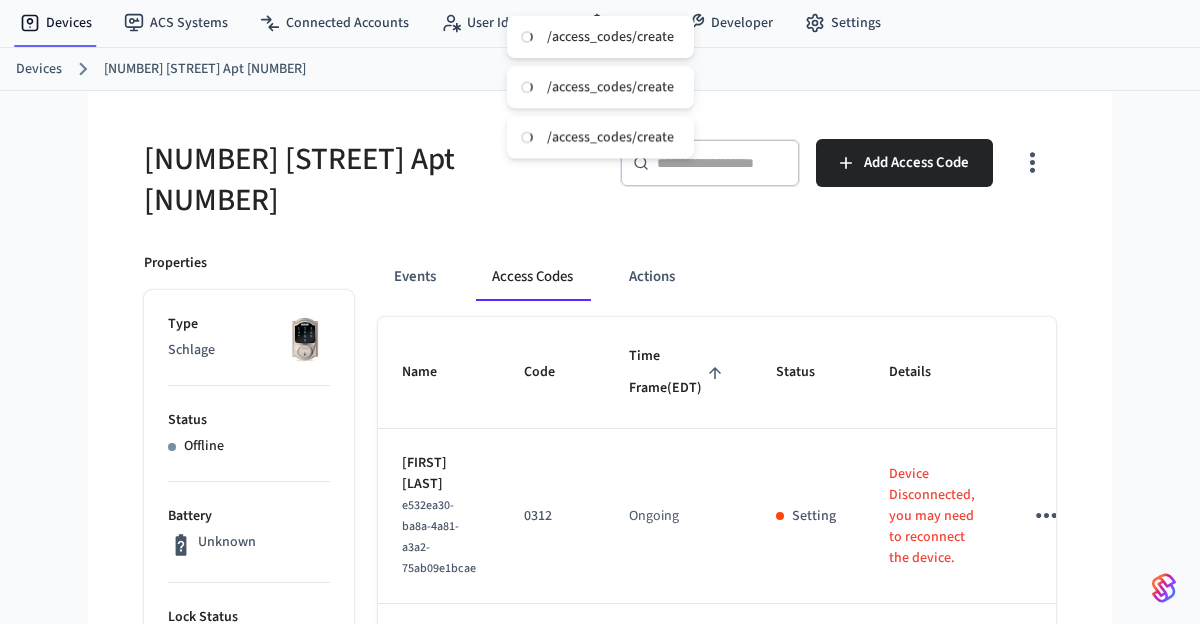 scroll, scrollTop: 57, scrollLeft: 0, axis: vertical 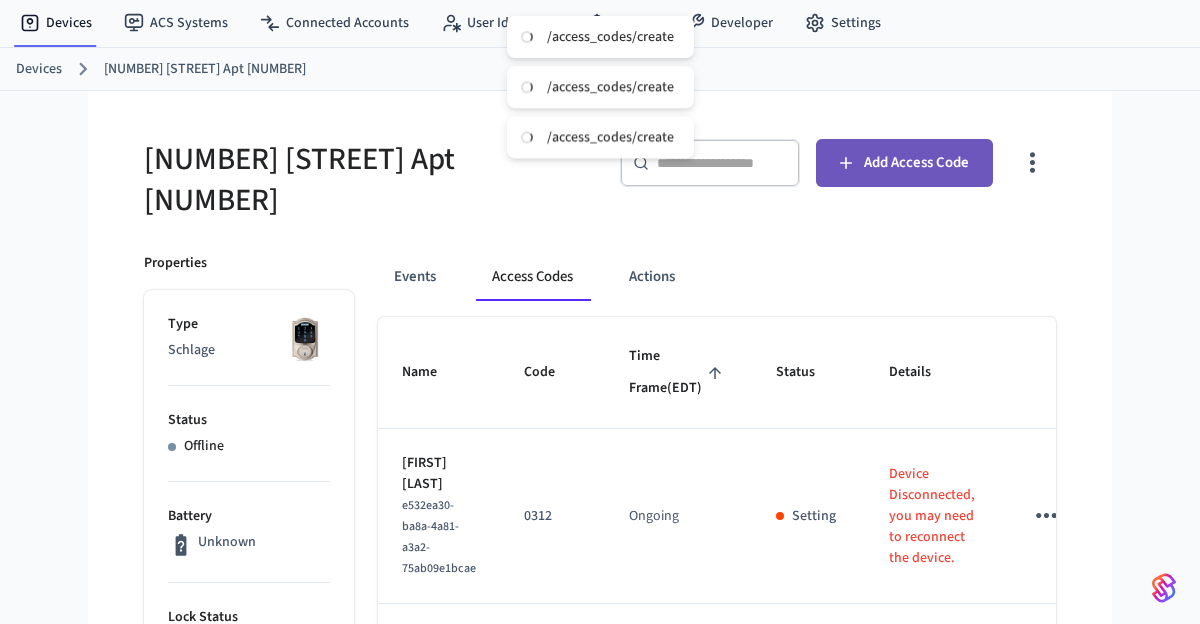 click on "Add Access Code" at bounding box center [904, 163] 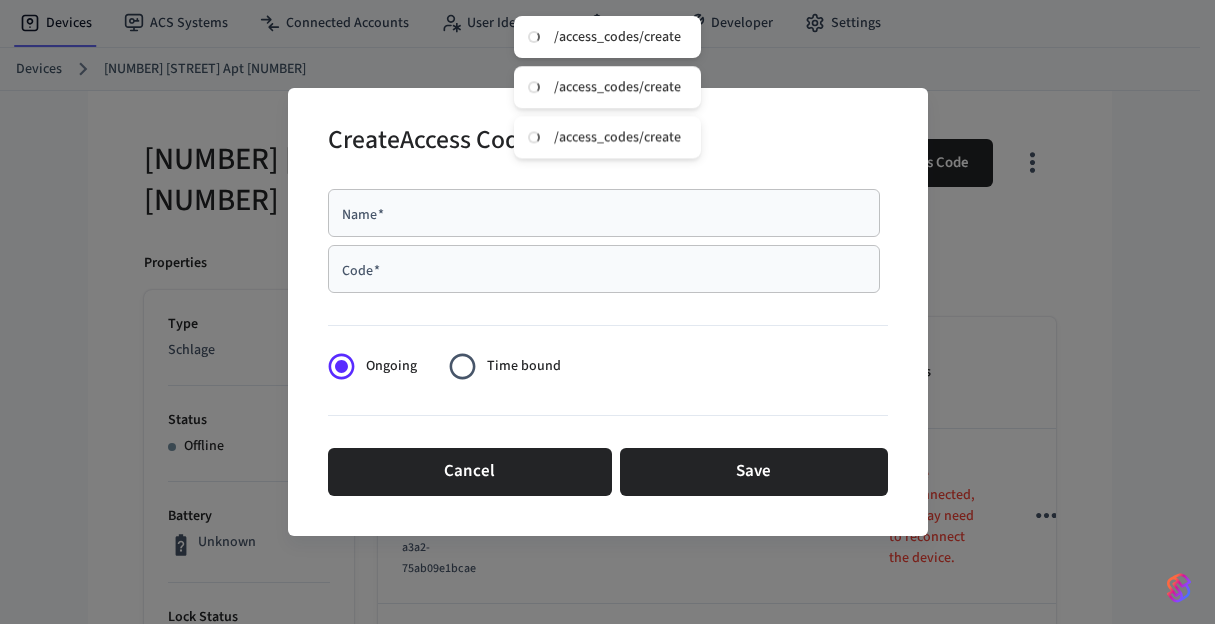 click on "Cancel Save" at bounding box center (608, 472) 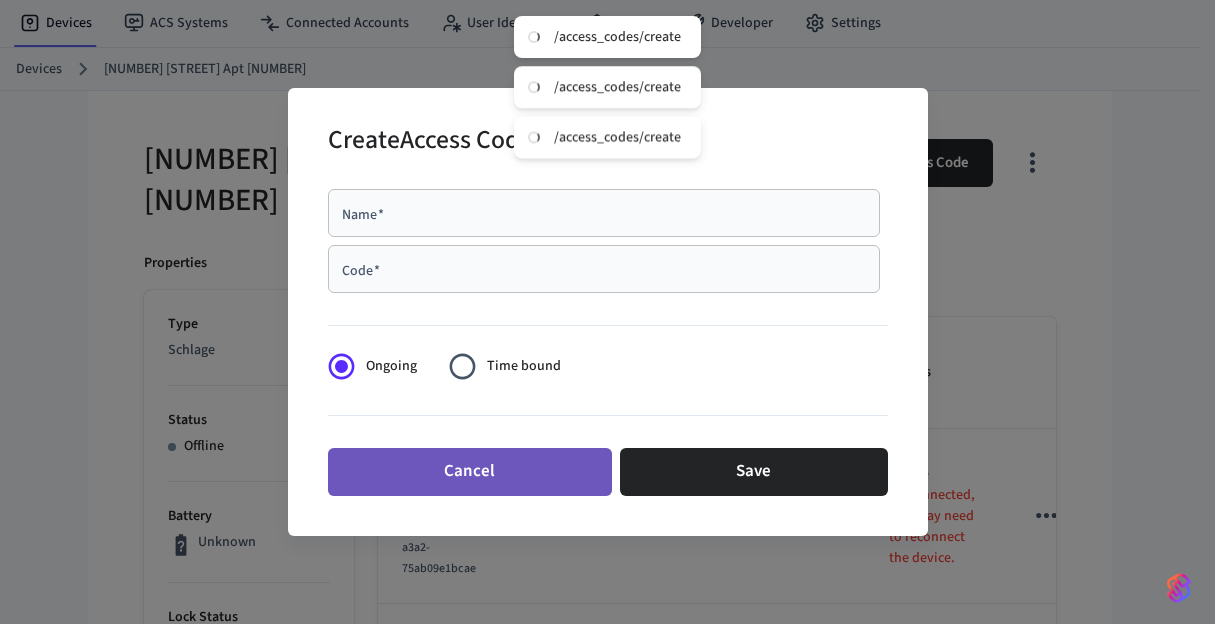 click on "Cancel" at bounding box center [470, 472] 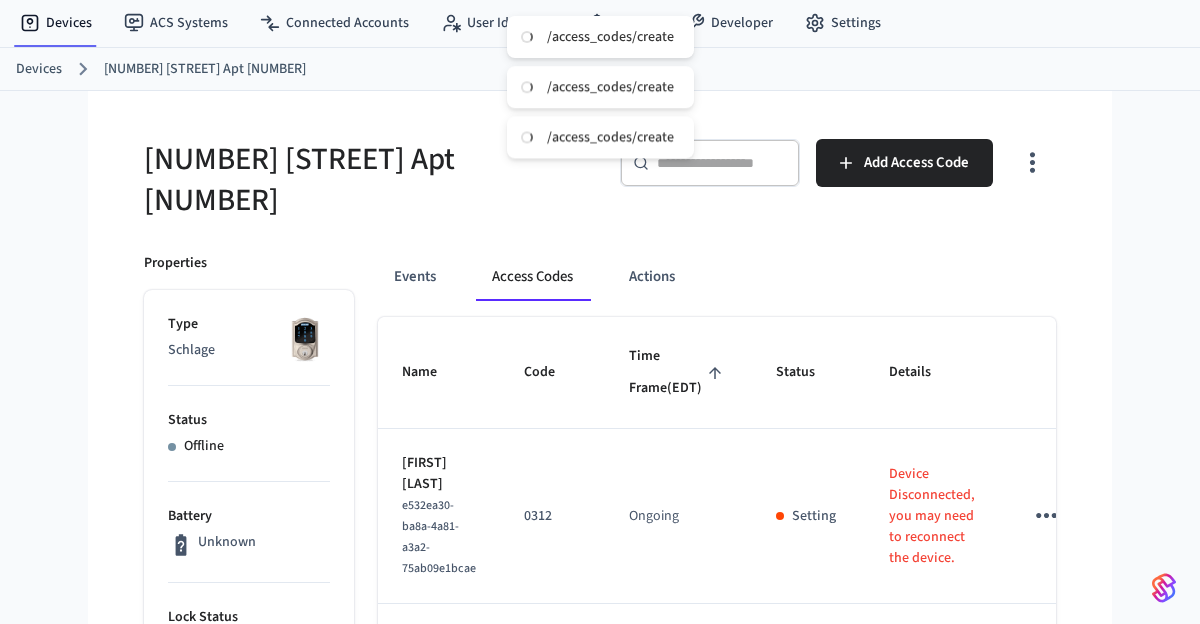 type 